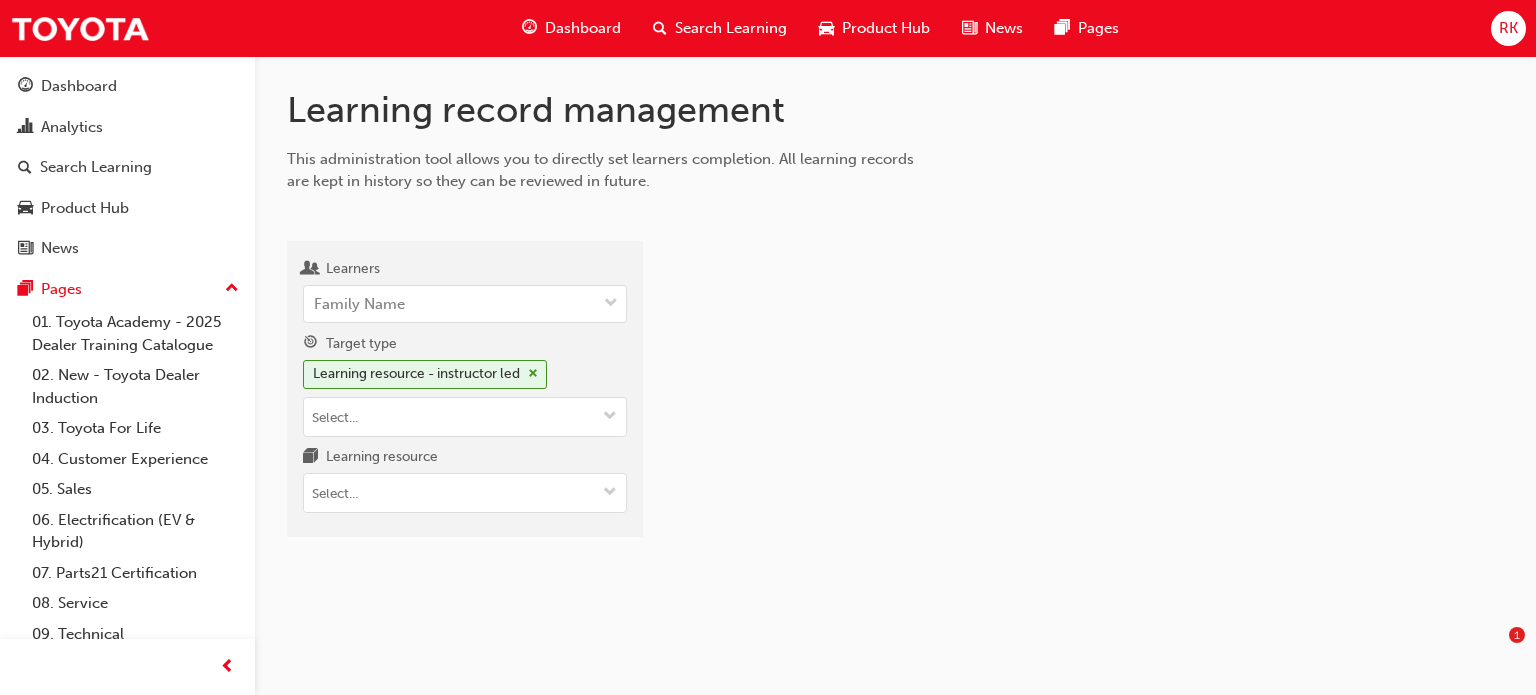 scroll, scrollTop: 0, scrollLeft: 0, axis: both 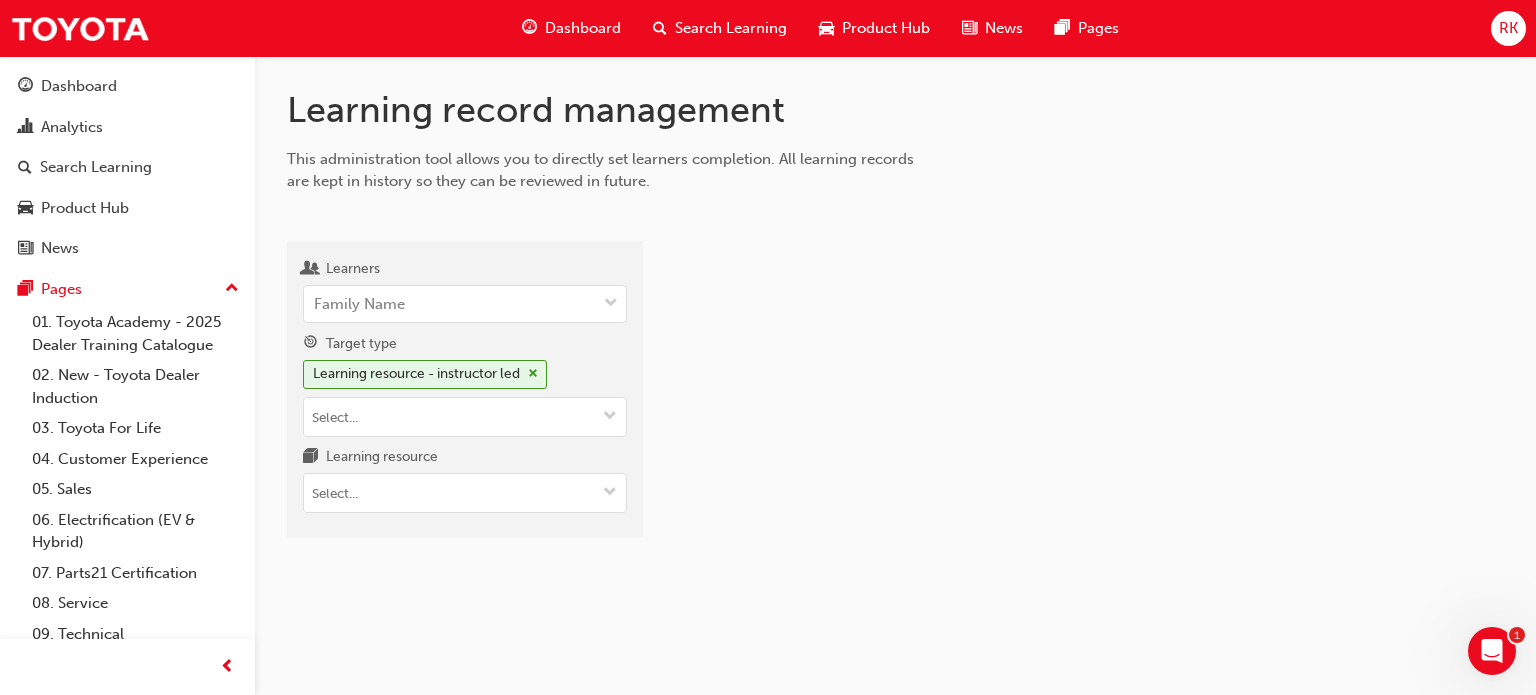 click at bounding box center (1090, 397) 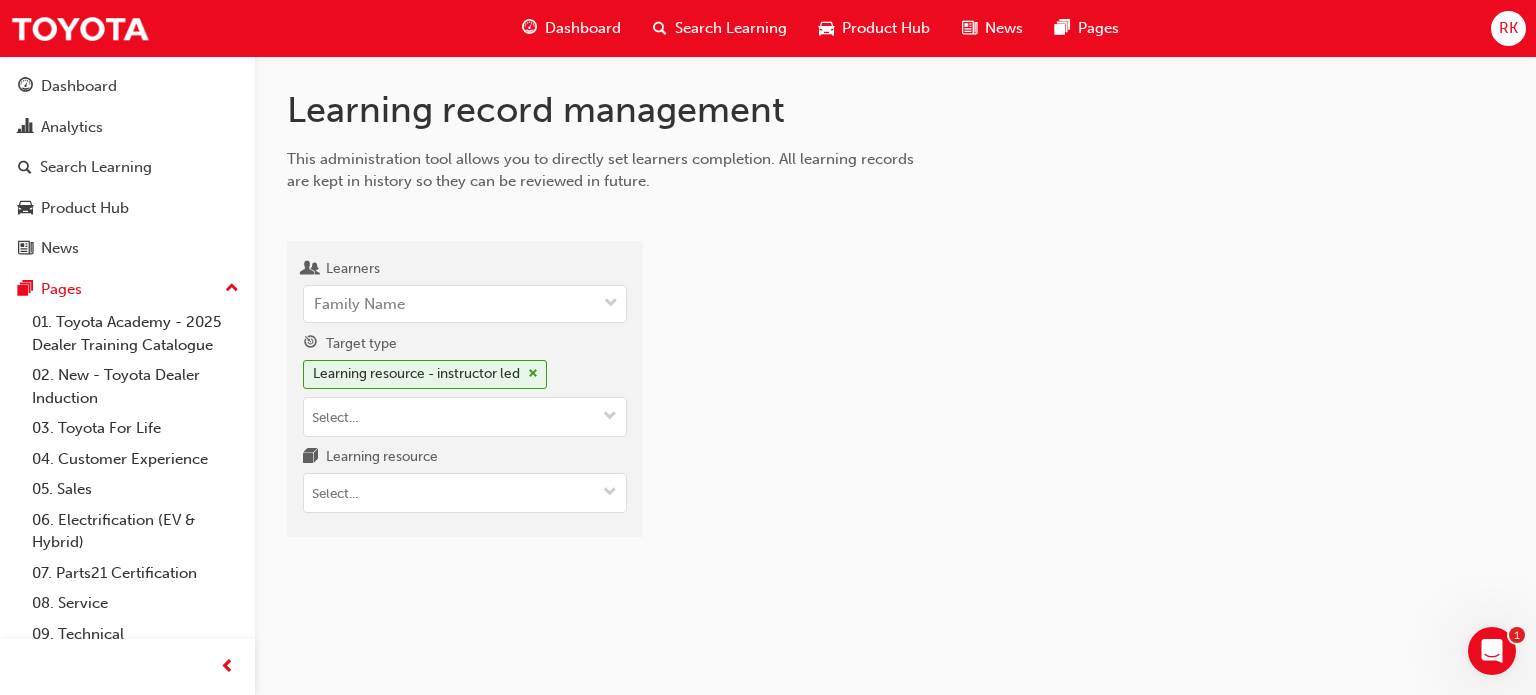 click at bounding box center (1090, 397) 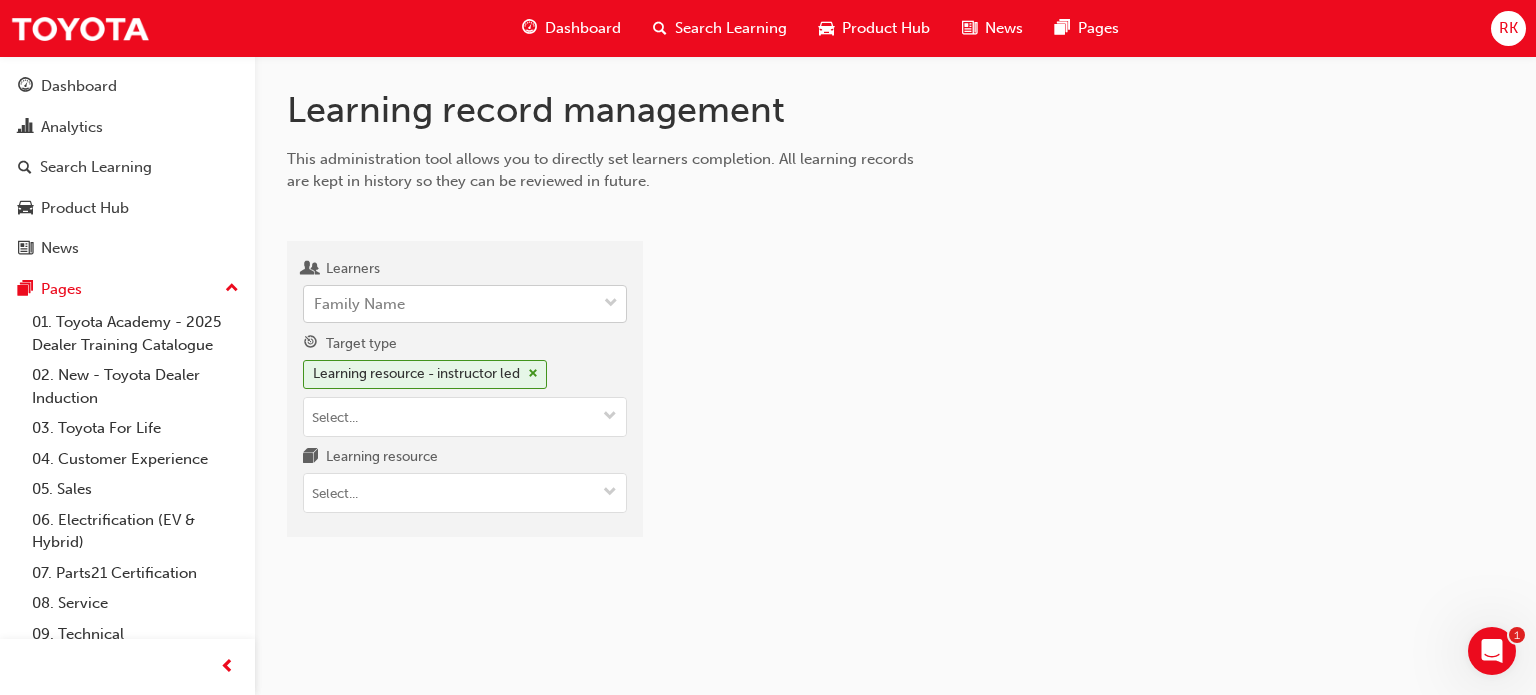 click on "Family Name" at bounding box center [450, 304] 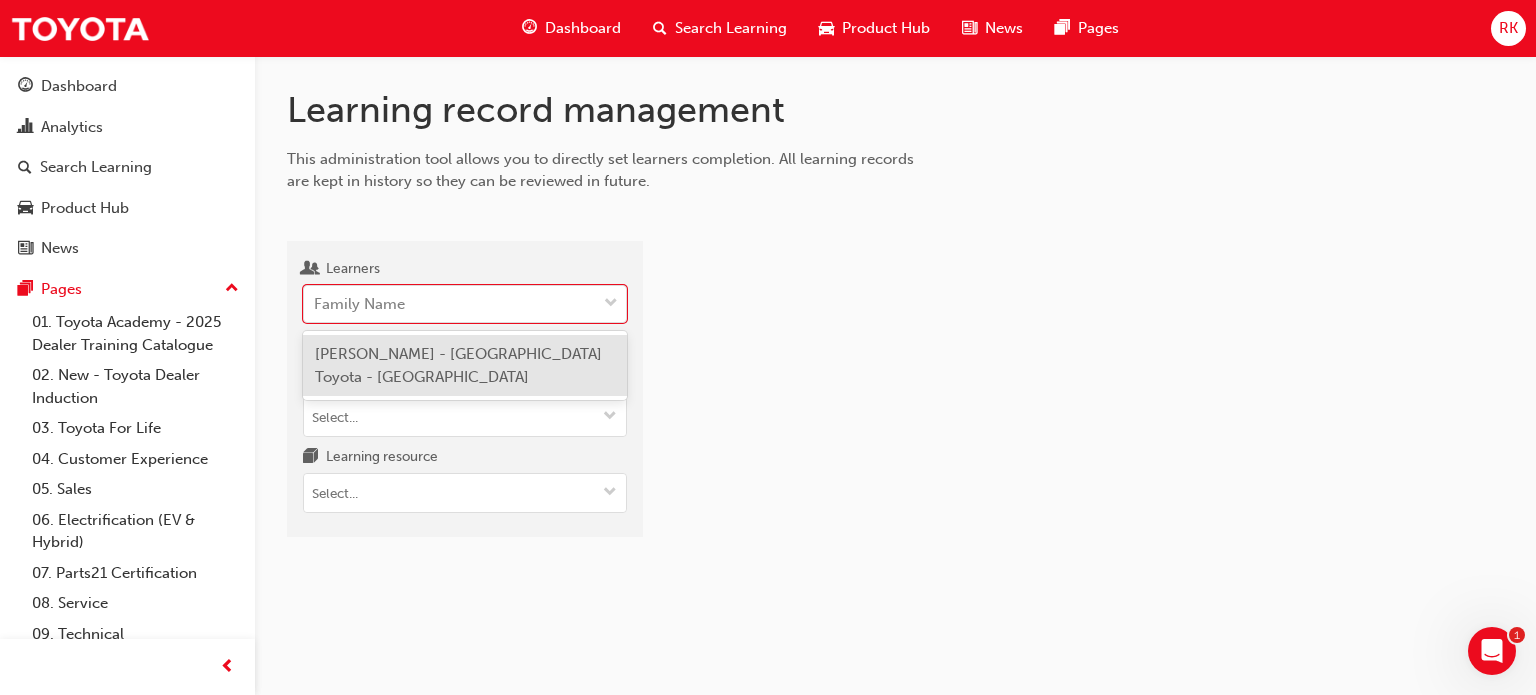 click at bounding box center (1090, 397) 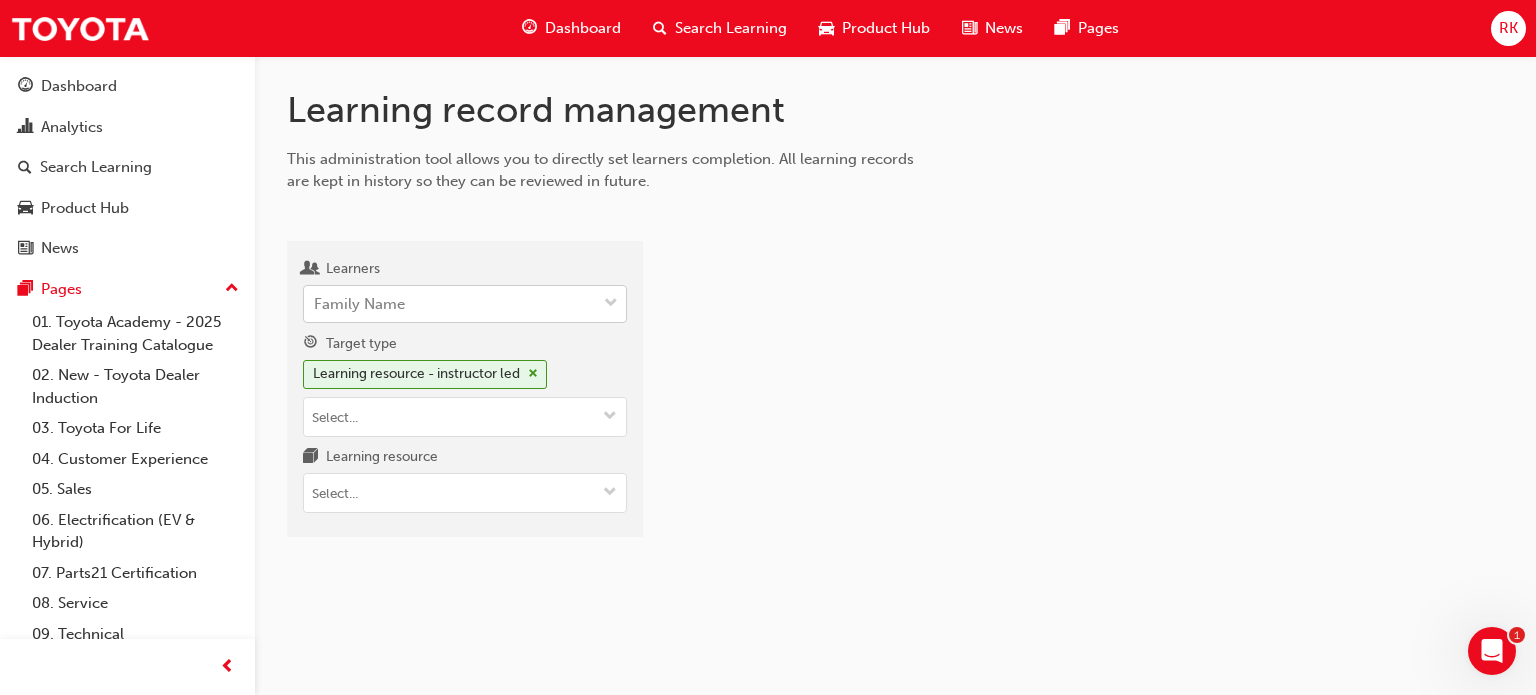 click on "Family Name" at bounding box center (450, 304) 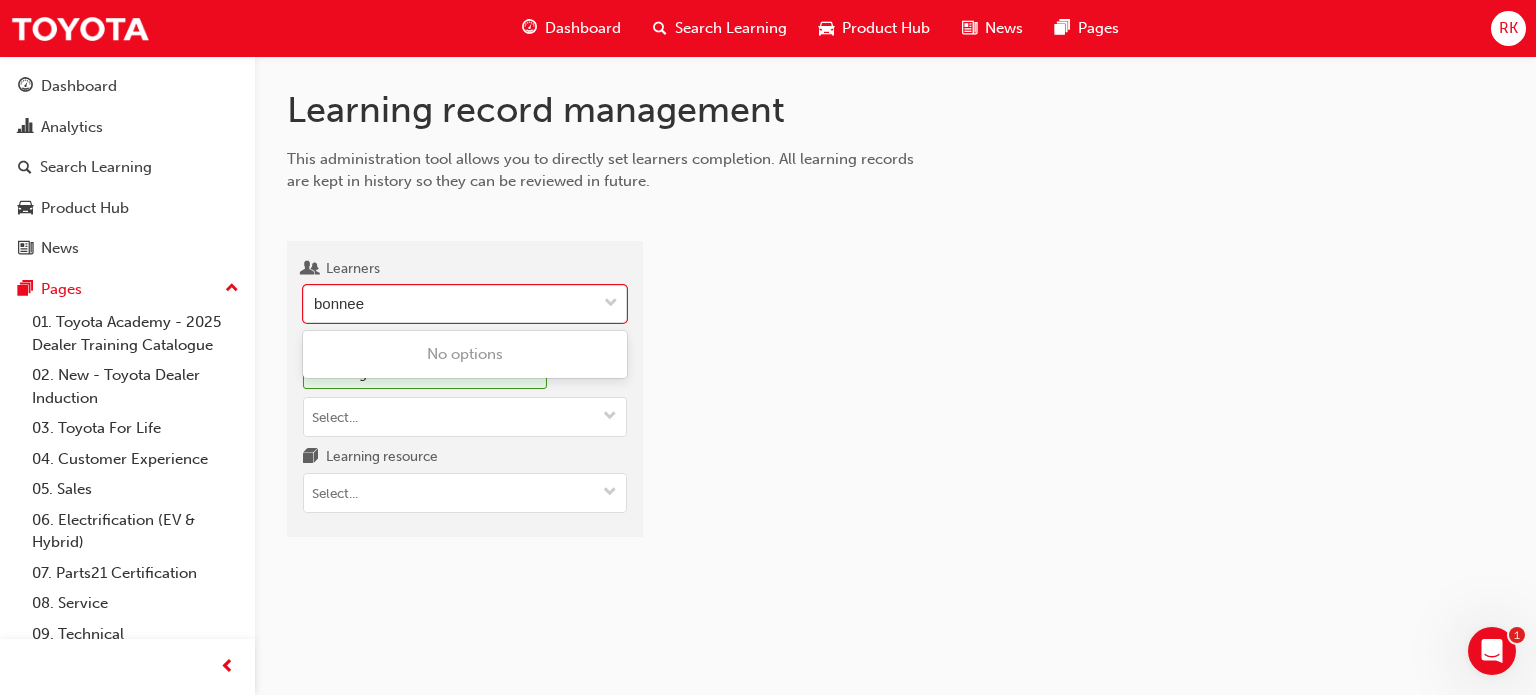 type on "bonnee" 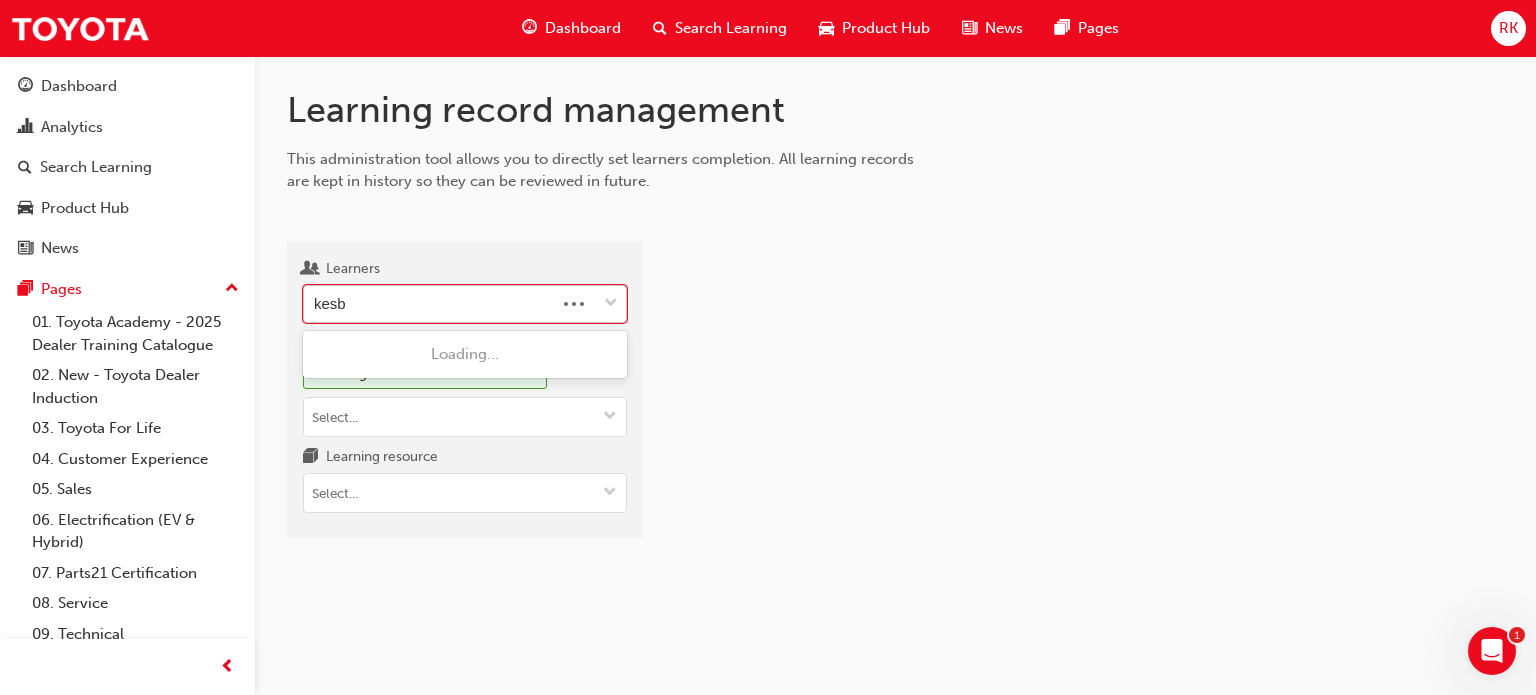 type on "kesby" 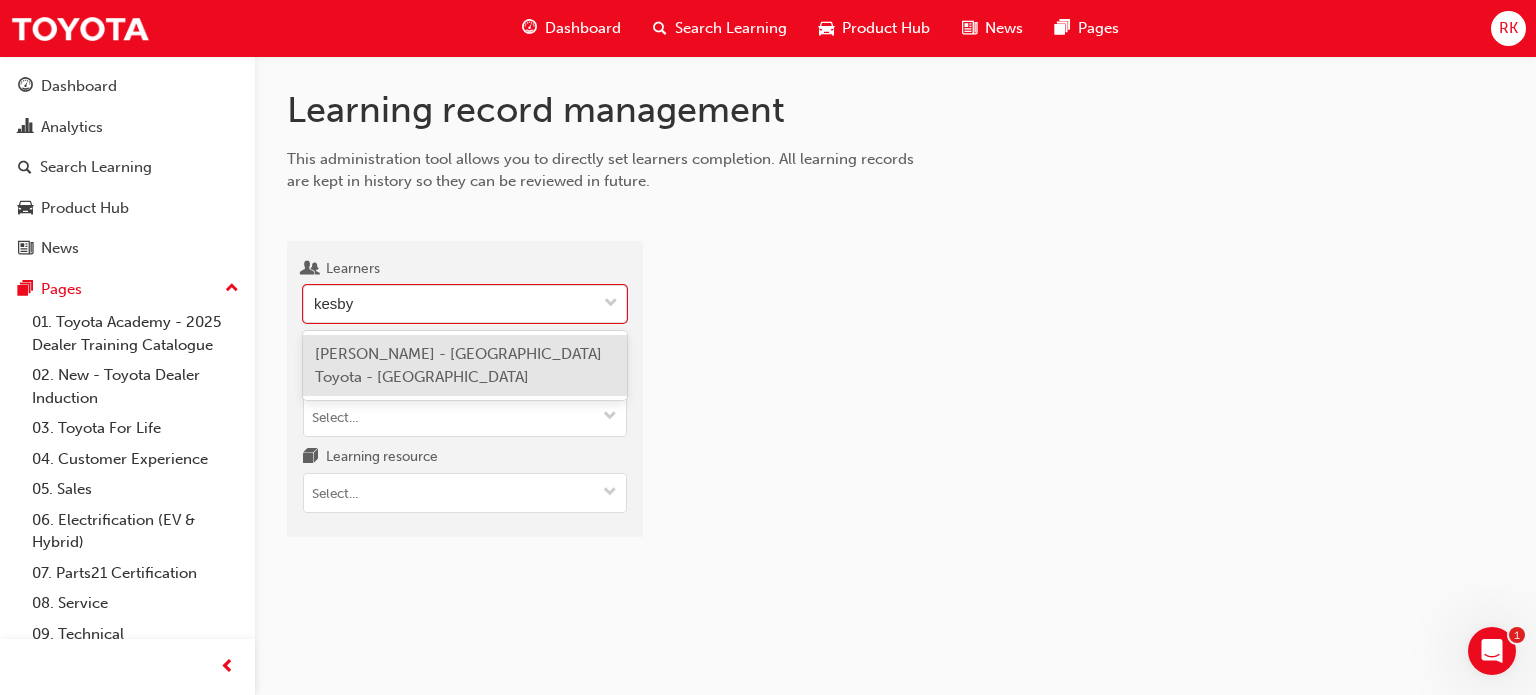 click on "[PERSON_NAME] - [GEOGRAPHIC_DATA] Toyota - [GEOGRAPHIC_DATA]" at bounding box center (458, 365) 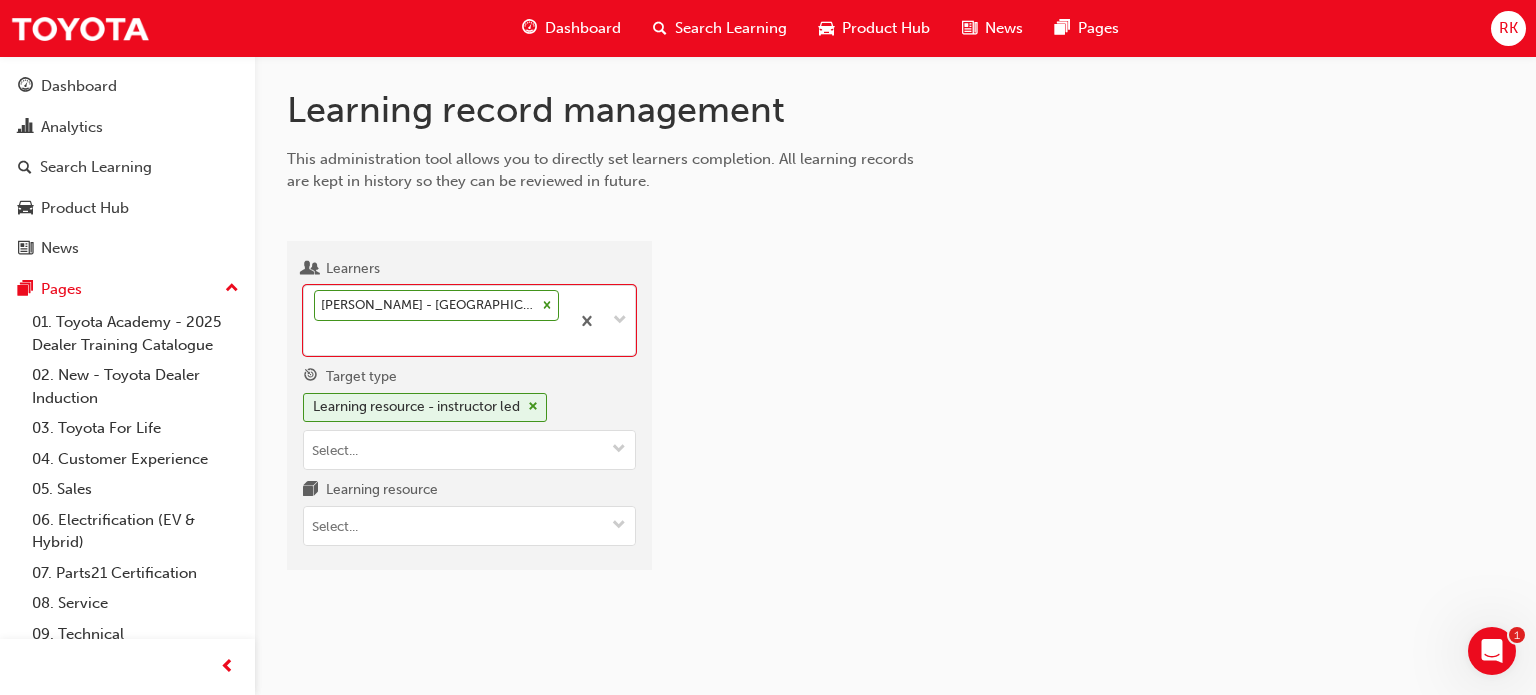 click at bounding box center (1094, 414) 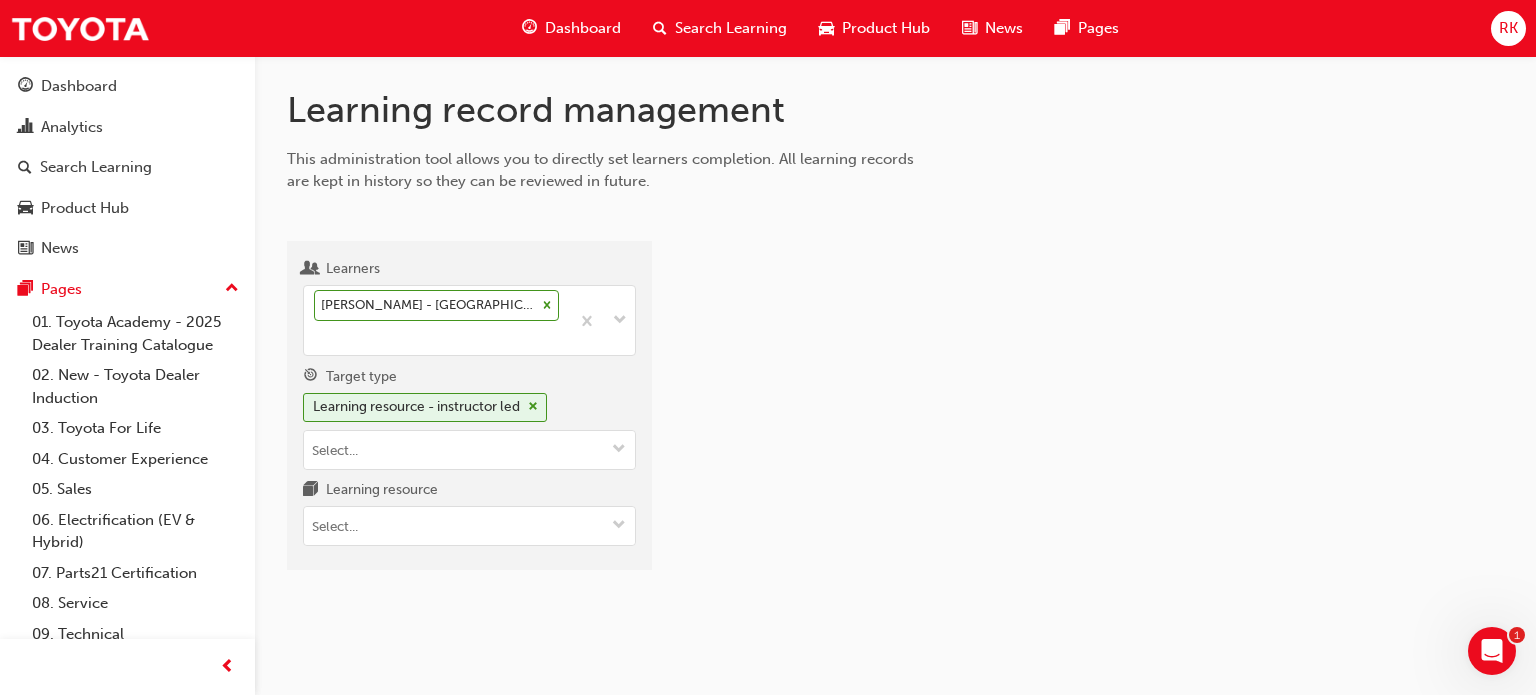 click at bounding box center (1094, 414) 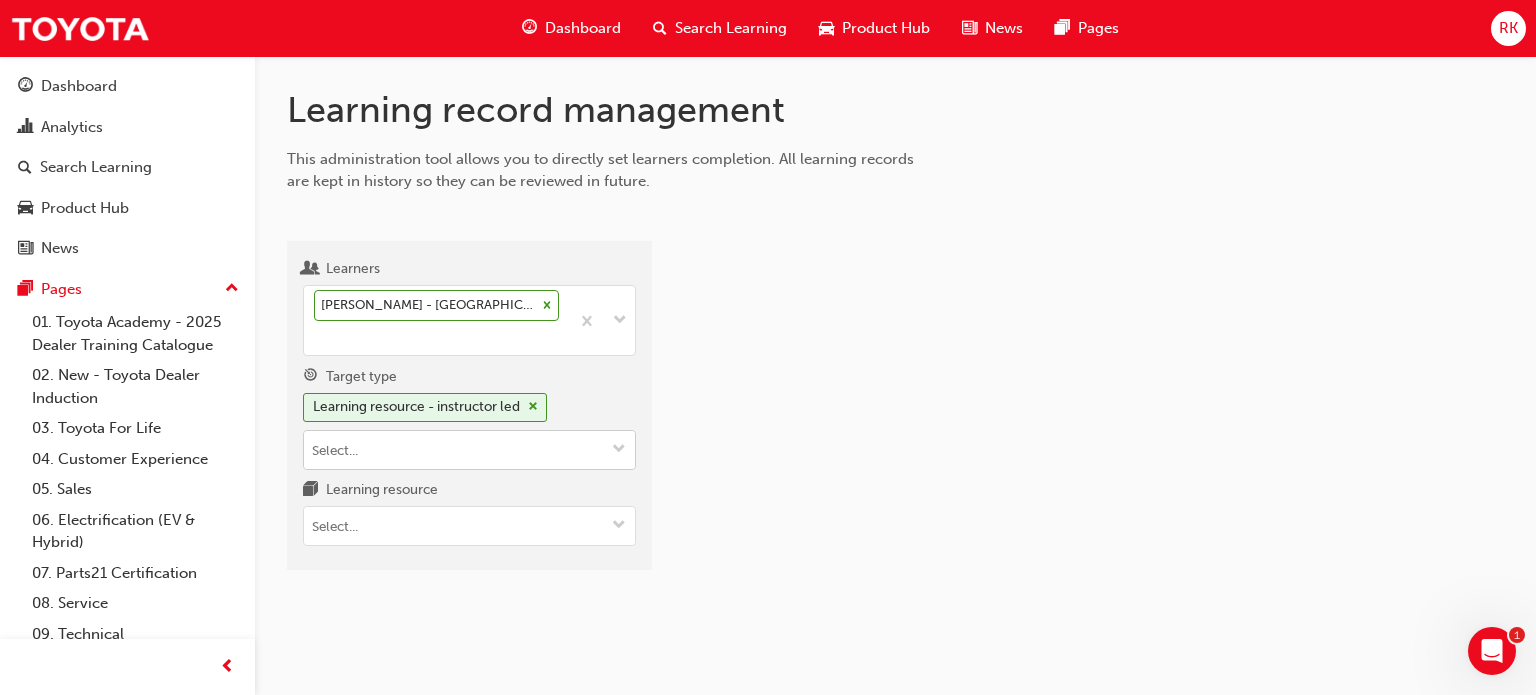 click on "Target type Learning resource - instructor led" at bounding box center (469, 450) 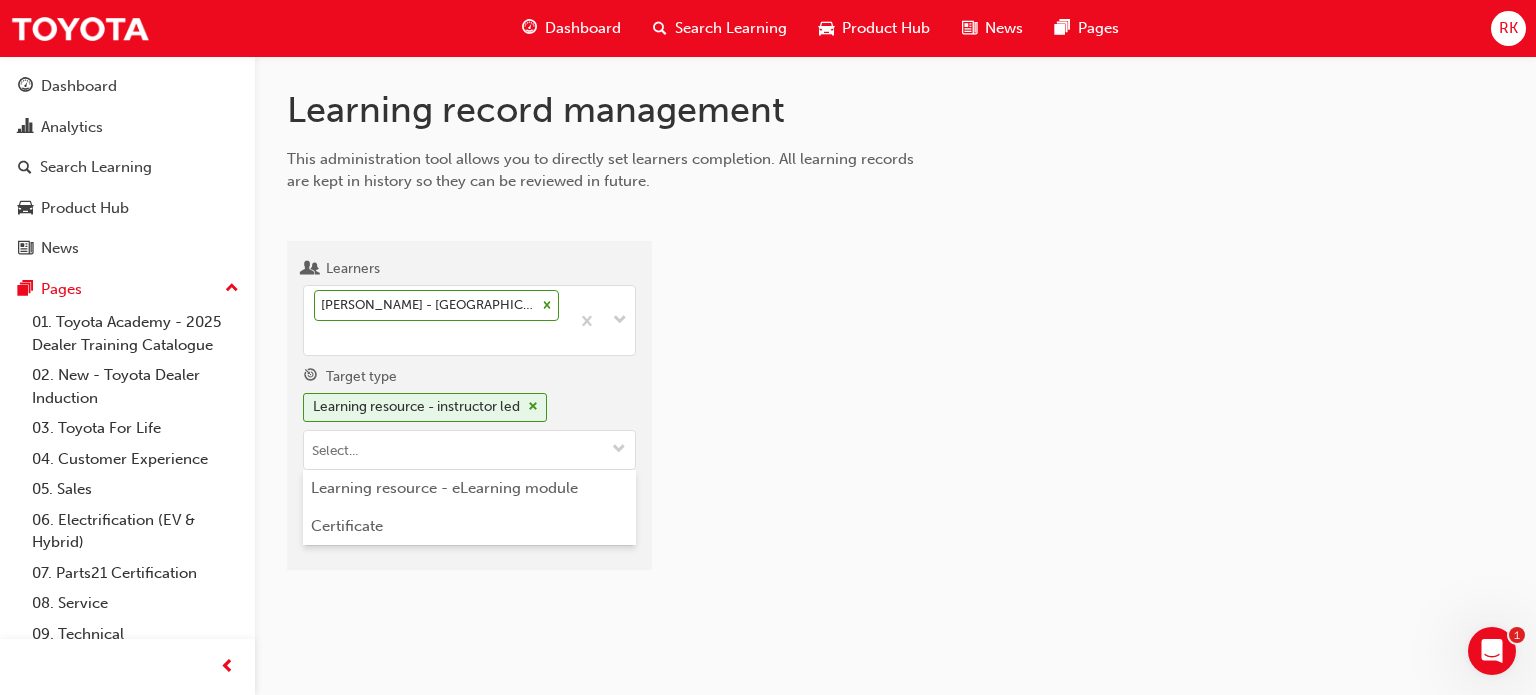 click at bounding box center [1094, 414] 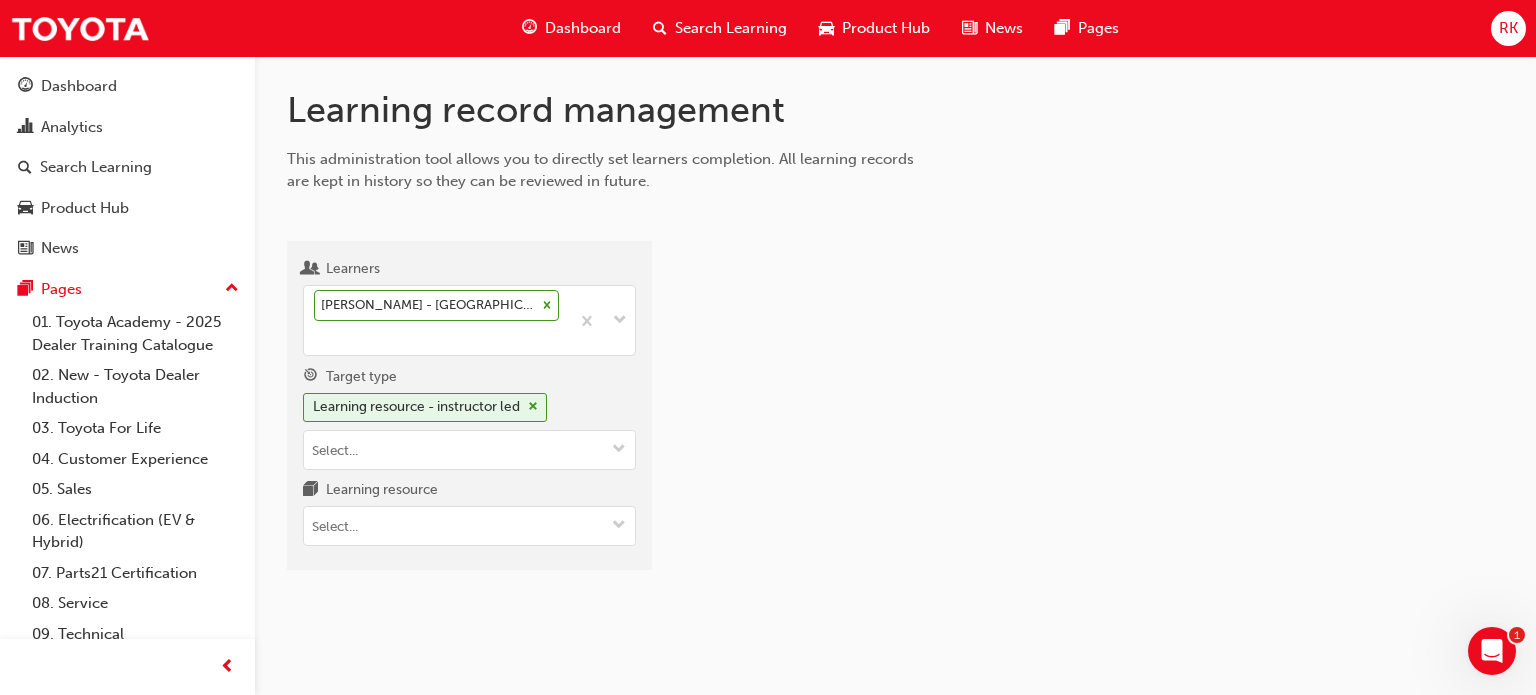 click at bounding box center (1094, 414) 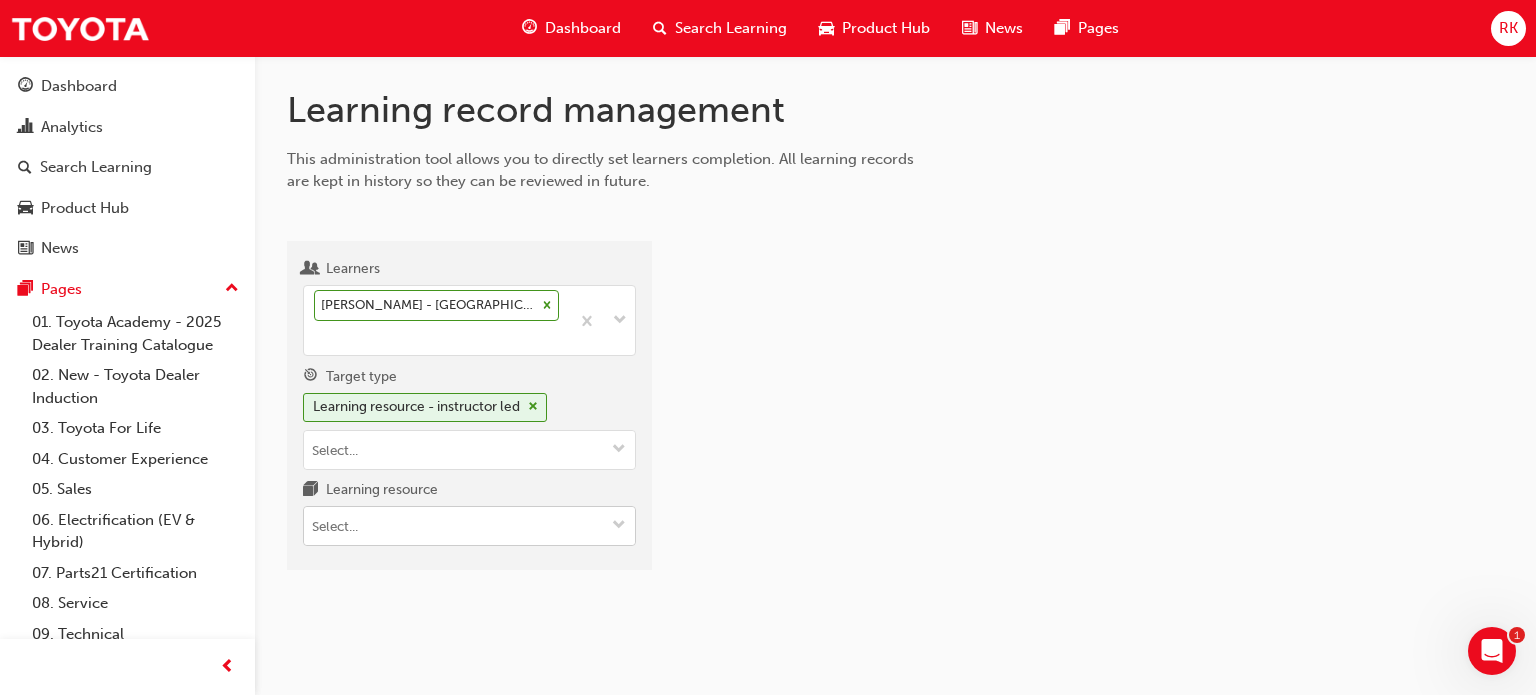 click on "Learning resource" at bounding box center (619, 526) 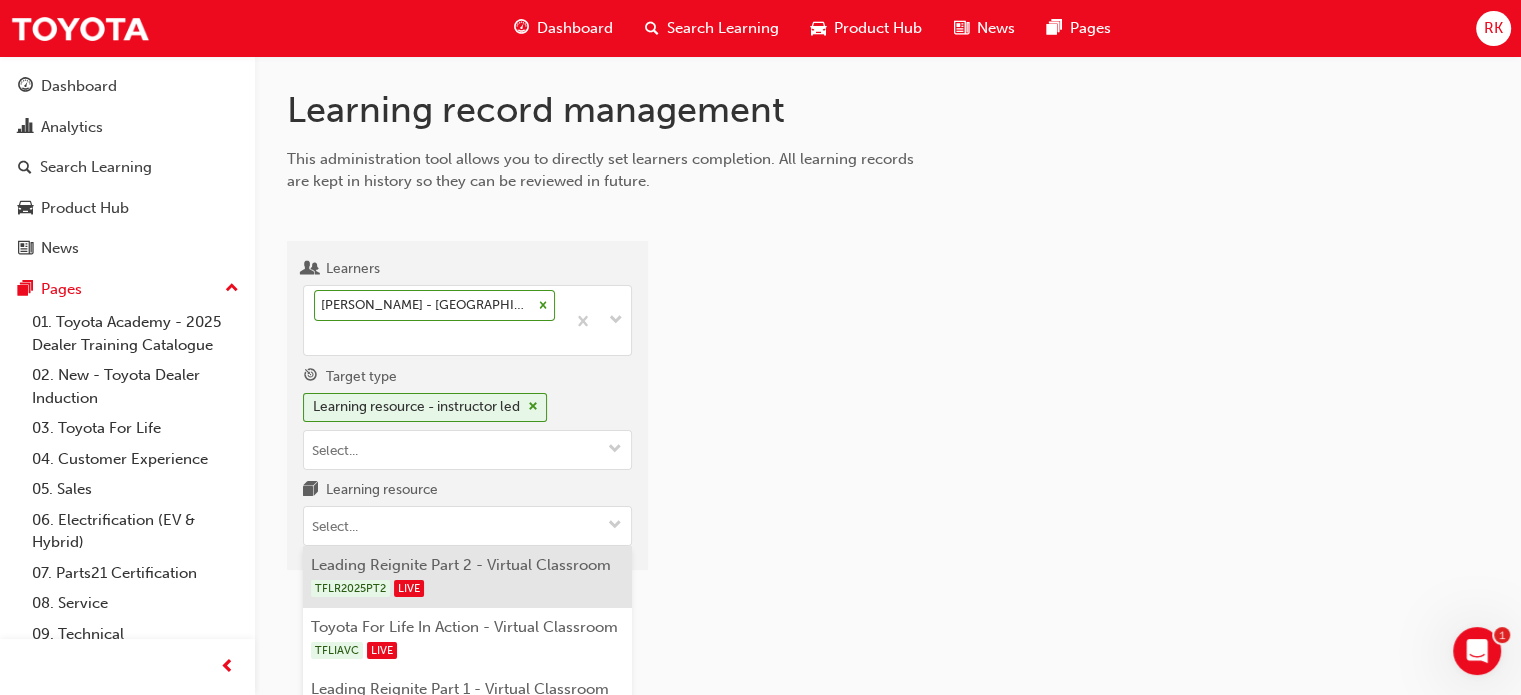 scroll, scrollTop: 96, scrollLeft: 0, axis: vertical 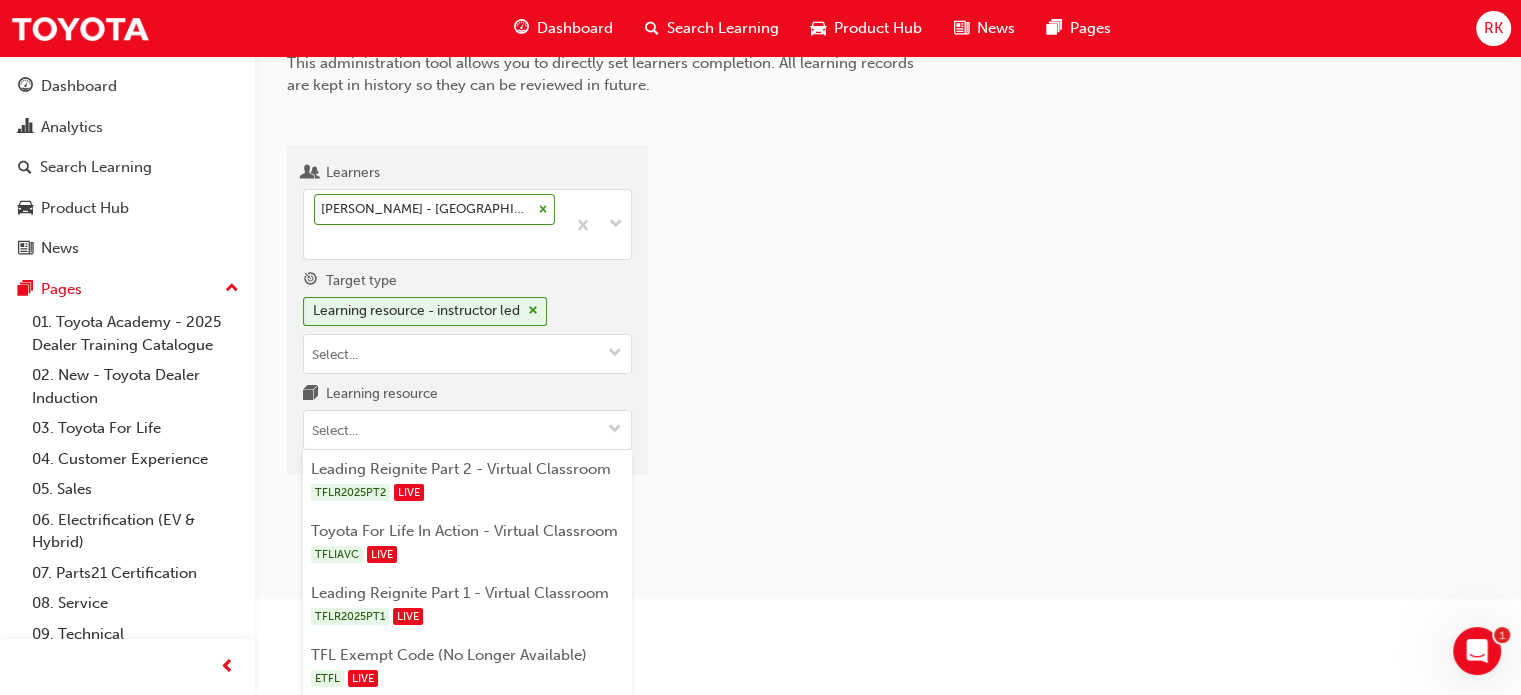 click on "Learning record management This administration tool allows you to directly set learners completion. All learning records are kept in history so they can be reviewed in future. Learners [PERSON_NAME] - [GEOGRAPHIC_DATA] Toyota - PORT AUGUSTA Target type Learning resource - instructor led Learning resource Leading Reignite Part 2 - Virtual Classroom TFLR2025PT2 LIVE Toyota For Life In Action - Virtual Classroom TFLIAVC LIVE Leading Reignite Part 1 - Virtual Classroom TFLR2025PT1 LIVE TFL Exempt Code (No Longer Available) ETFL LIVE" at bounding box center (888, 249) 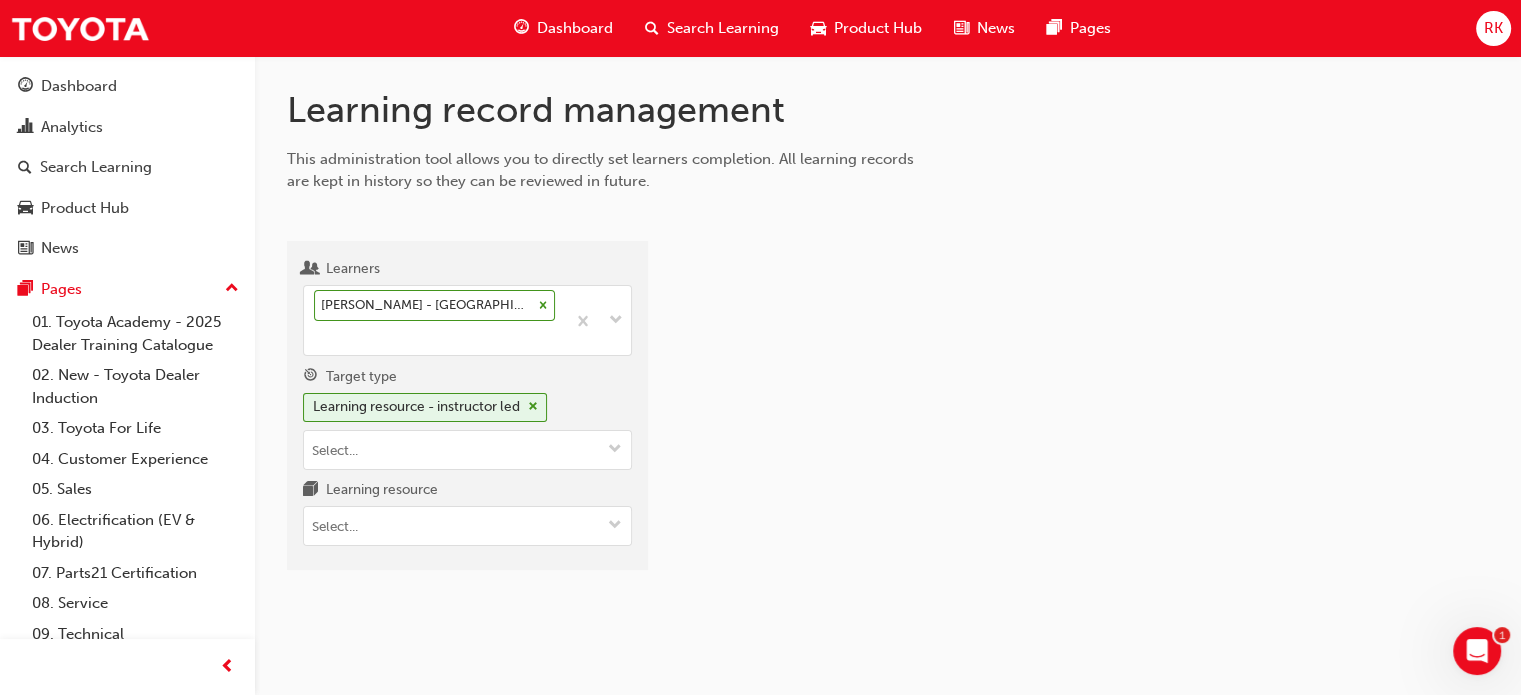 scroll, scrollTop: 0, scrollLeft: 0, axis: both 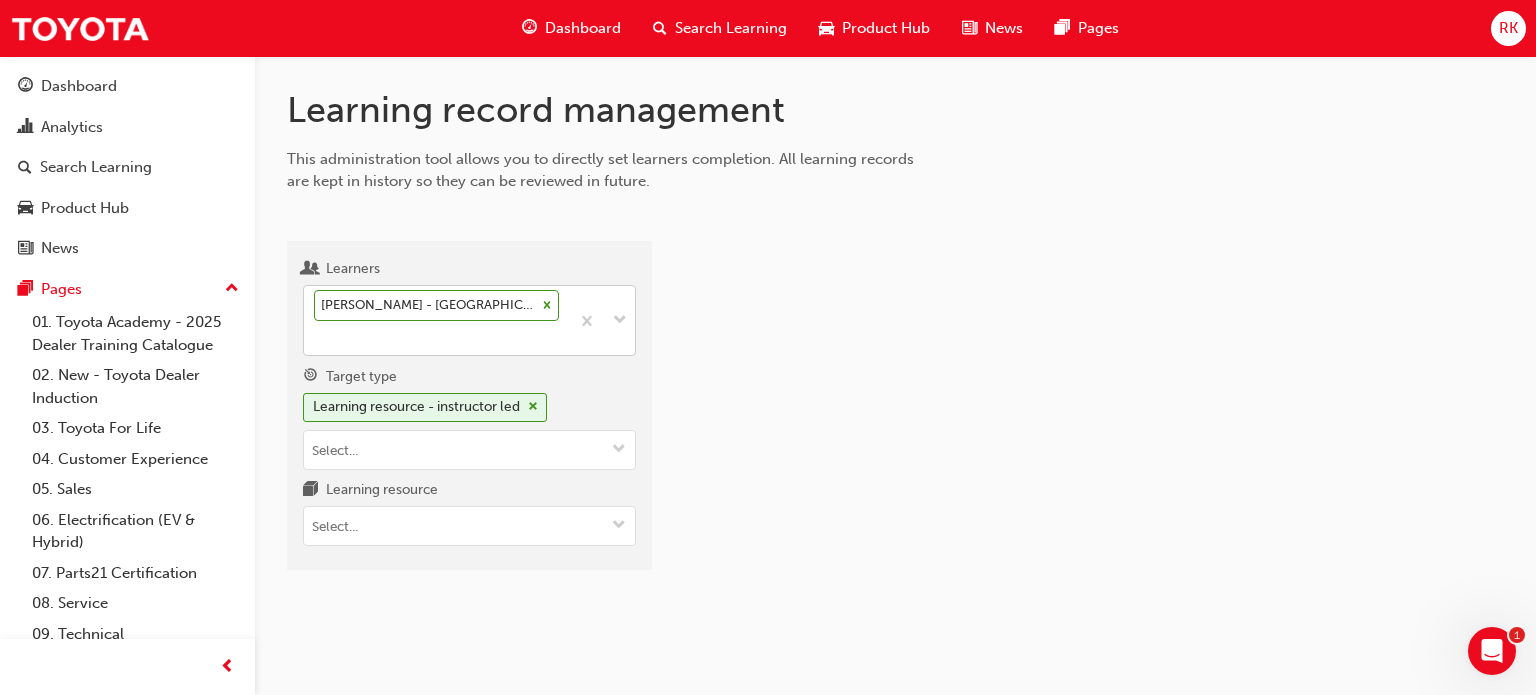 click 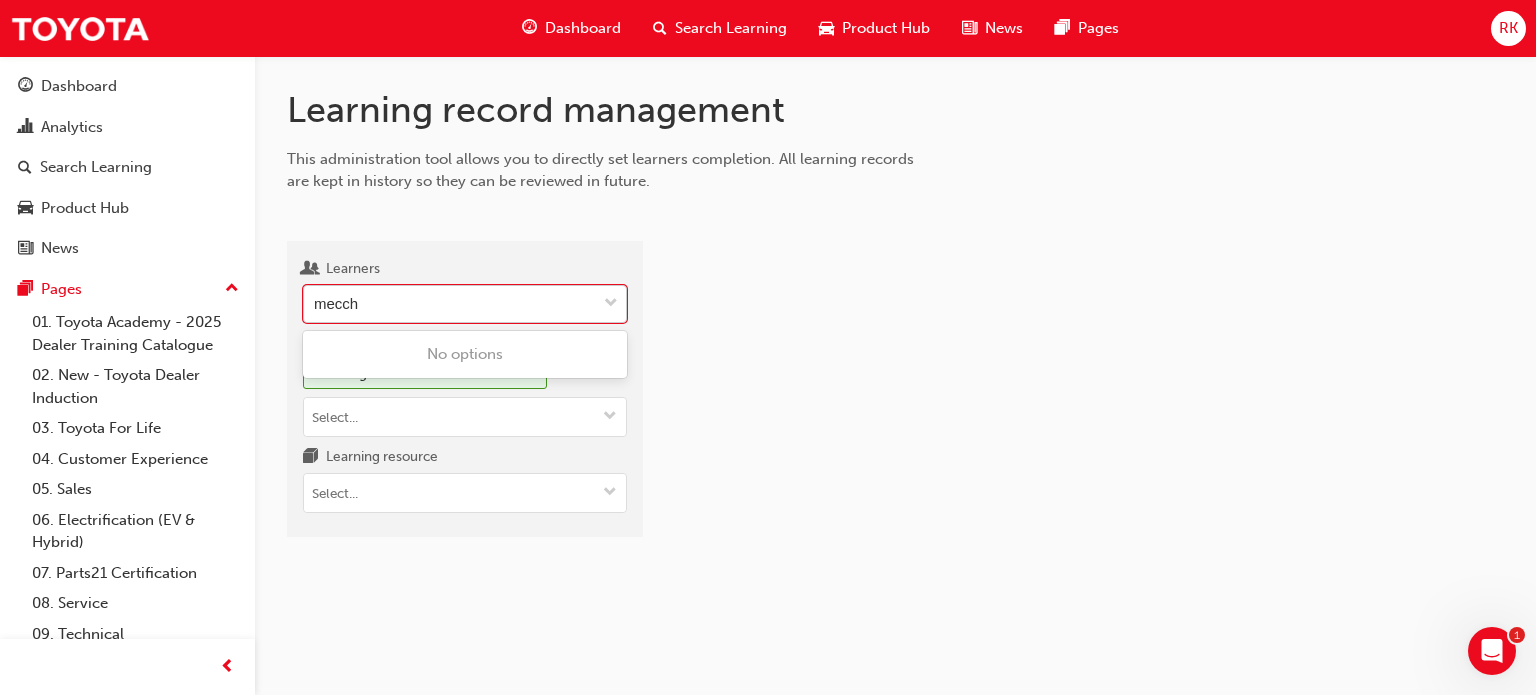 type on "mecch" 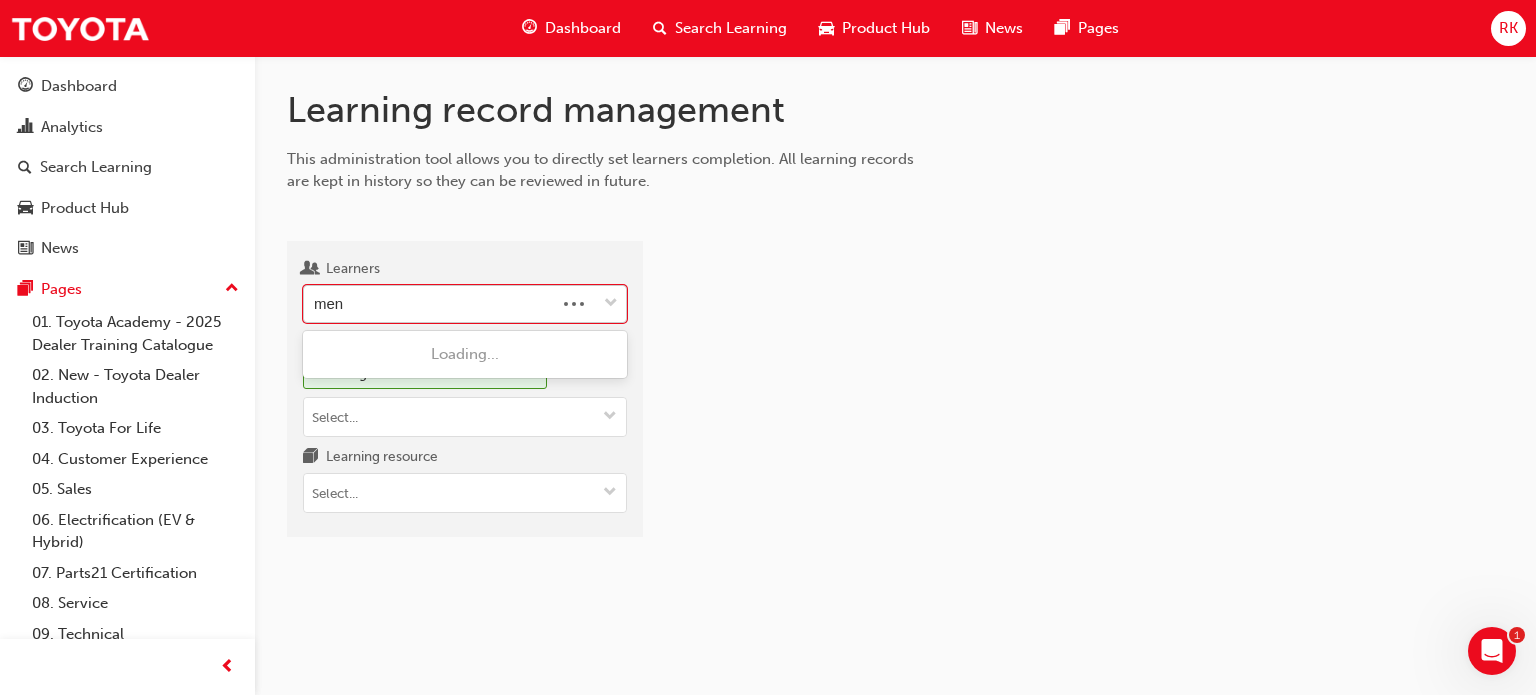 type on "mene" 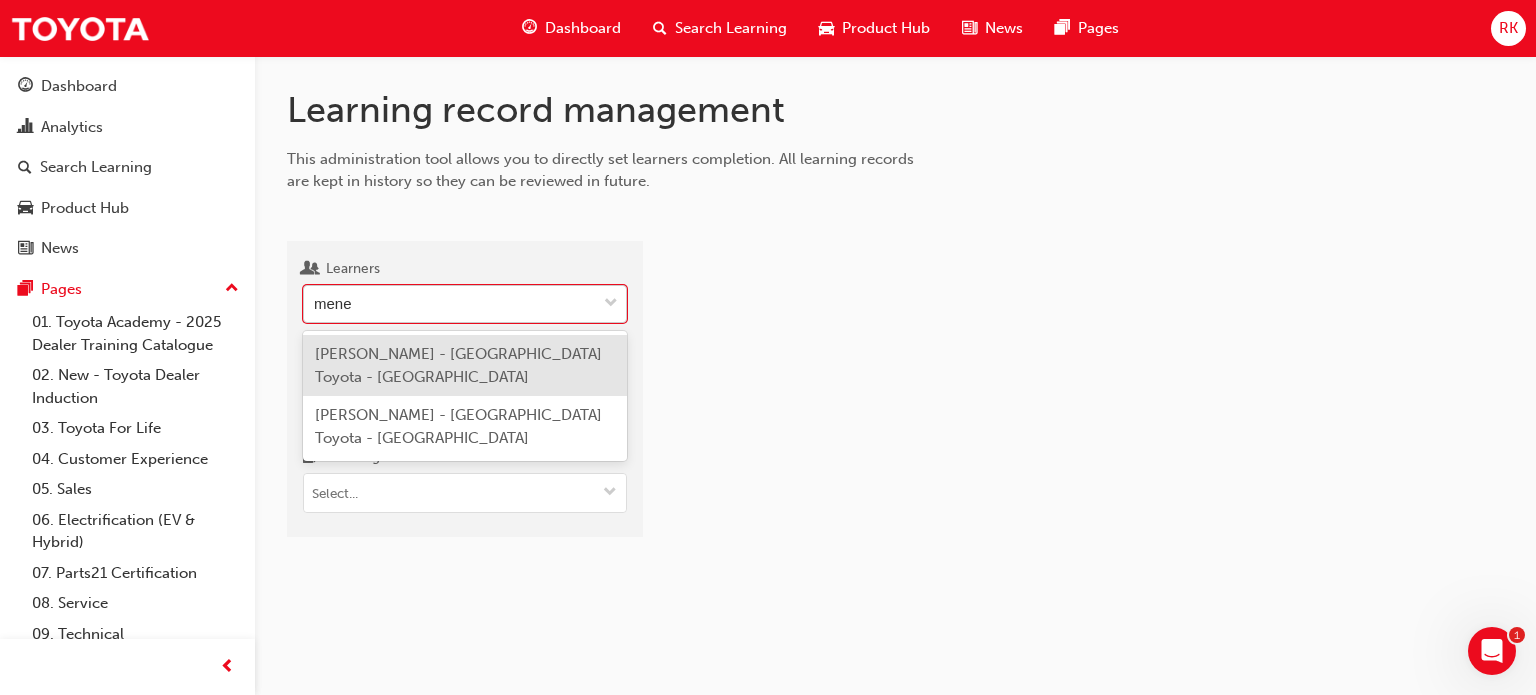 click on "[PERSON_NAME] - [GEOGRAPHIC_DATA] Toyota - [GEOGRAPHIC_DATA]" at bounding box center [458, 365] 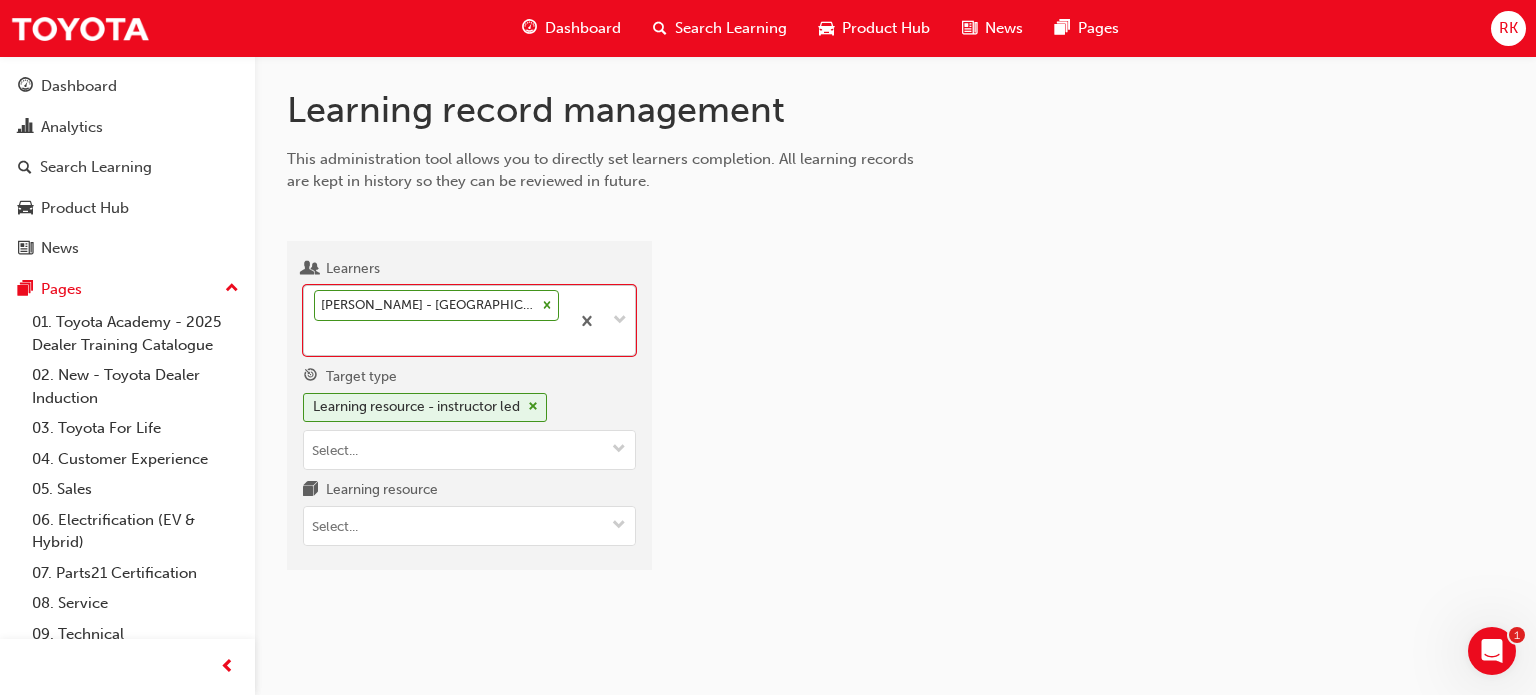 click at bounding box center [1094, 414] 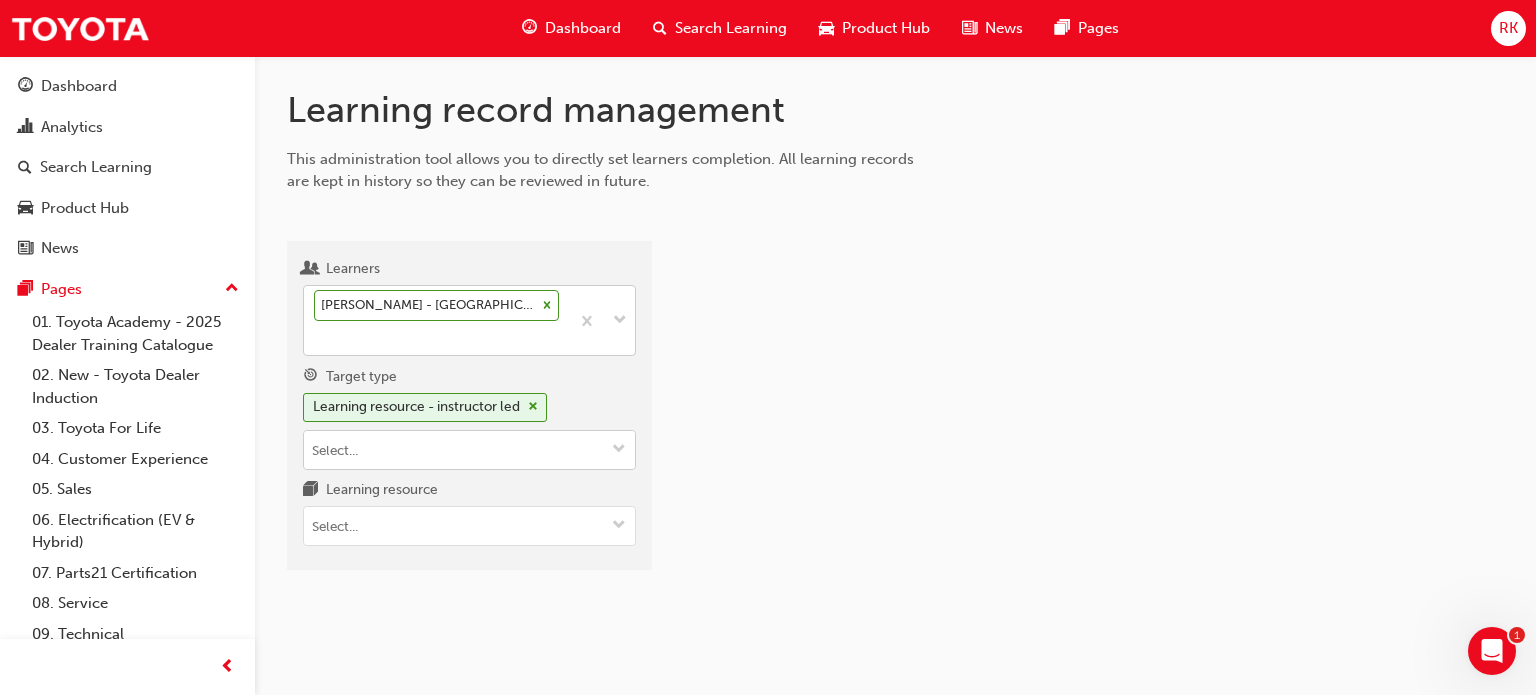 click on "Target type Learning resource - instructor led" at bounding box center [469, 450] 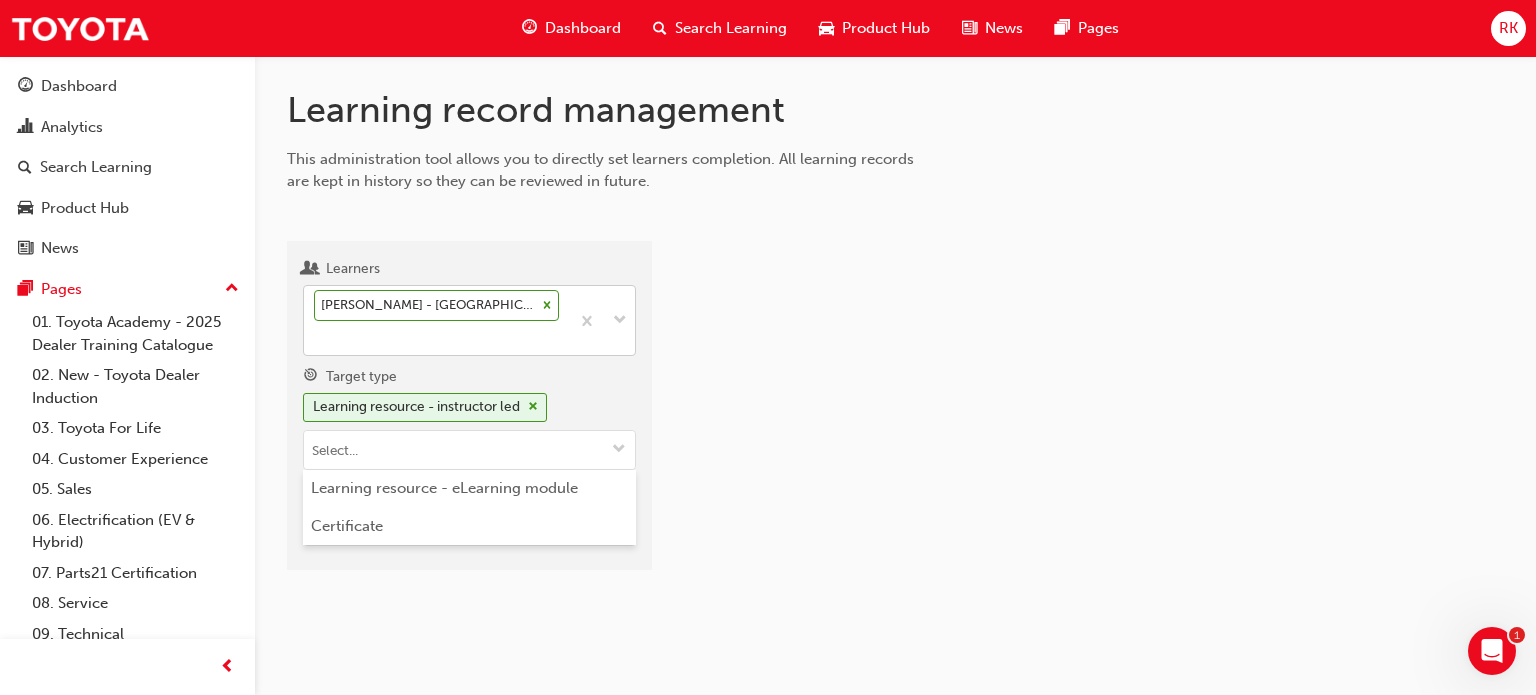 click at bounding box center (1094, 414) 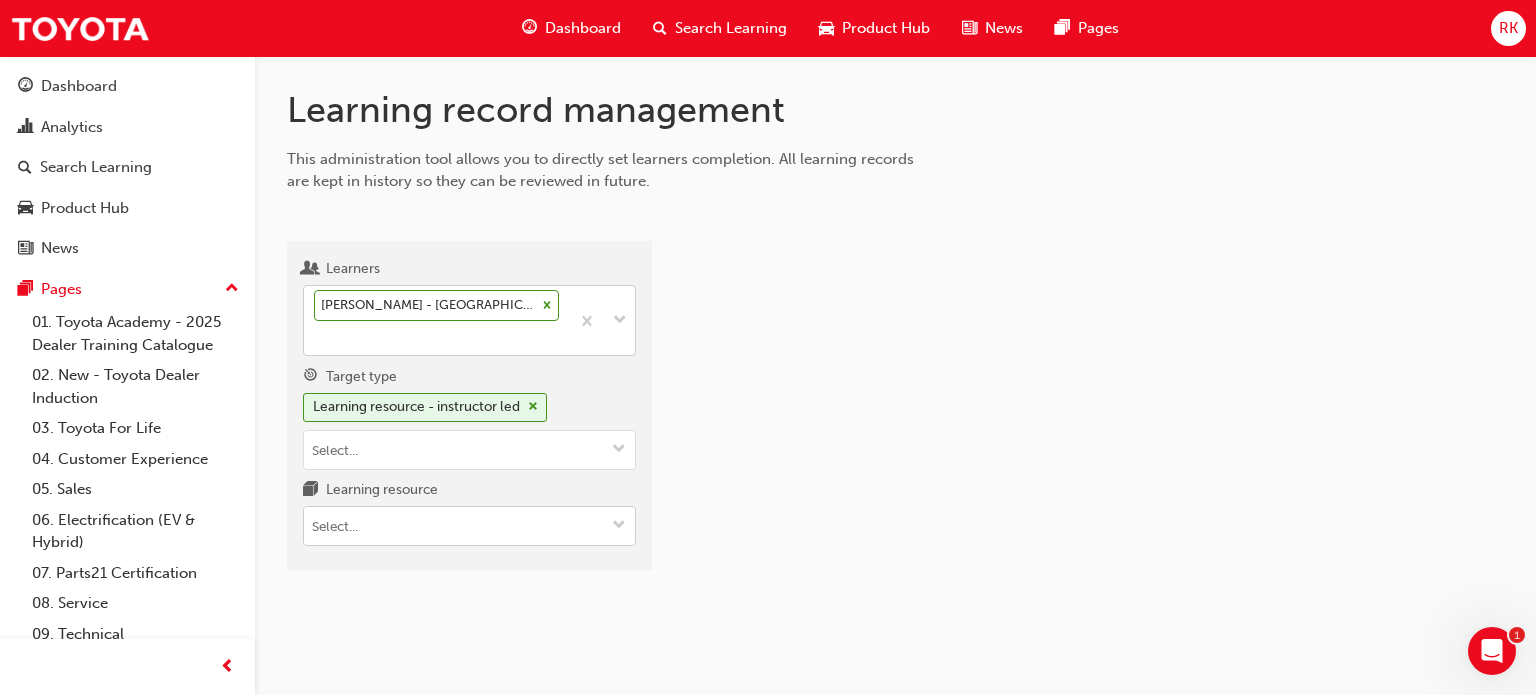 click at bounding box center (619, 526) 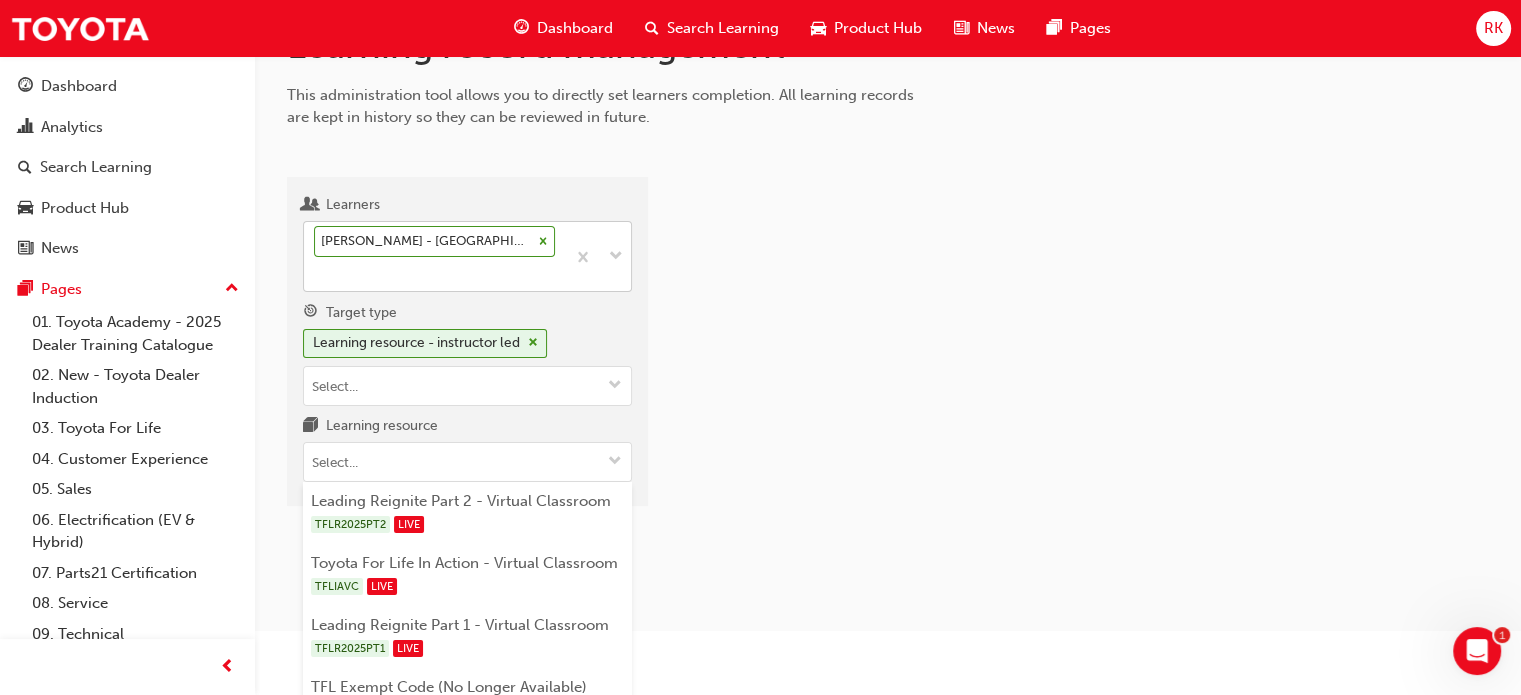 scroll, scrollTop: 96, scrollLeft: 0, axis: vertical 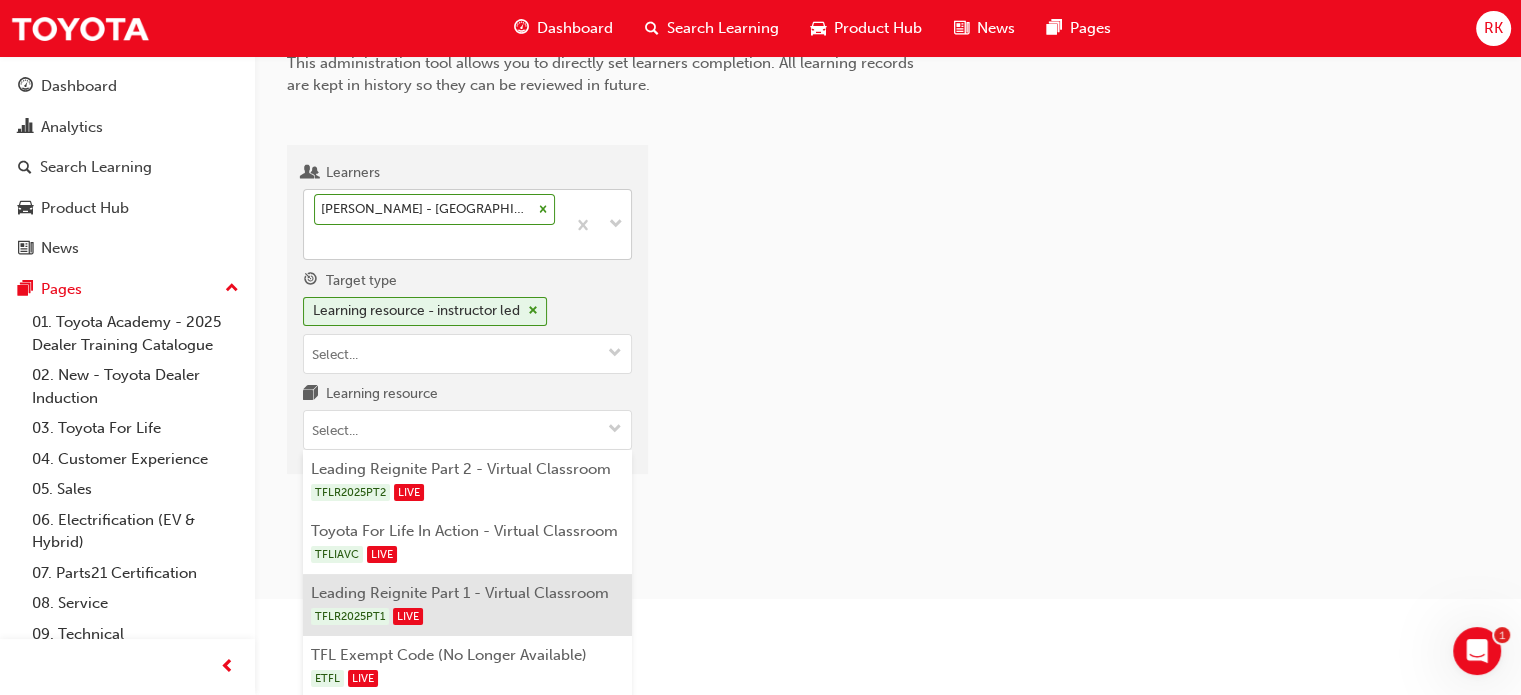 click on "Leading Reignite Part 1 - Virtual Classroom TFLR2025PT1 LIVE" at bounding box center (467, 605) 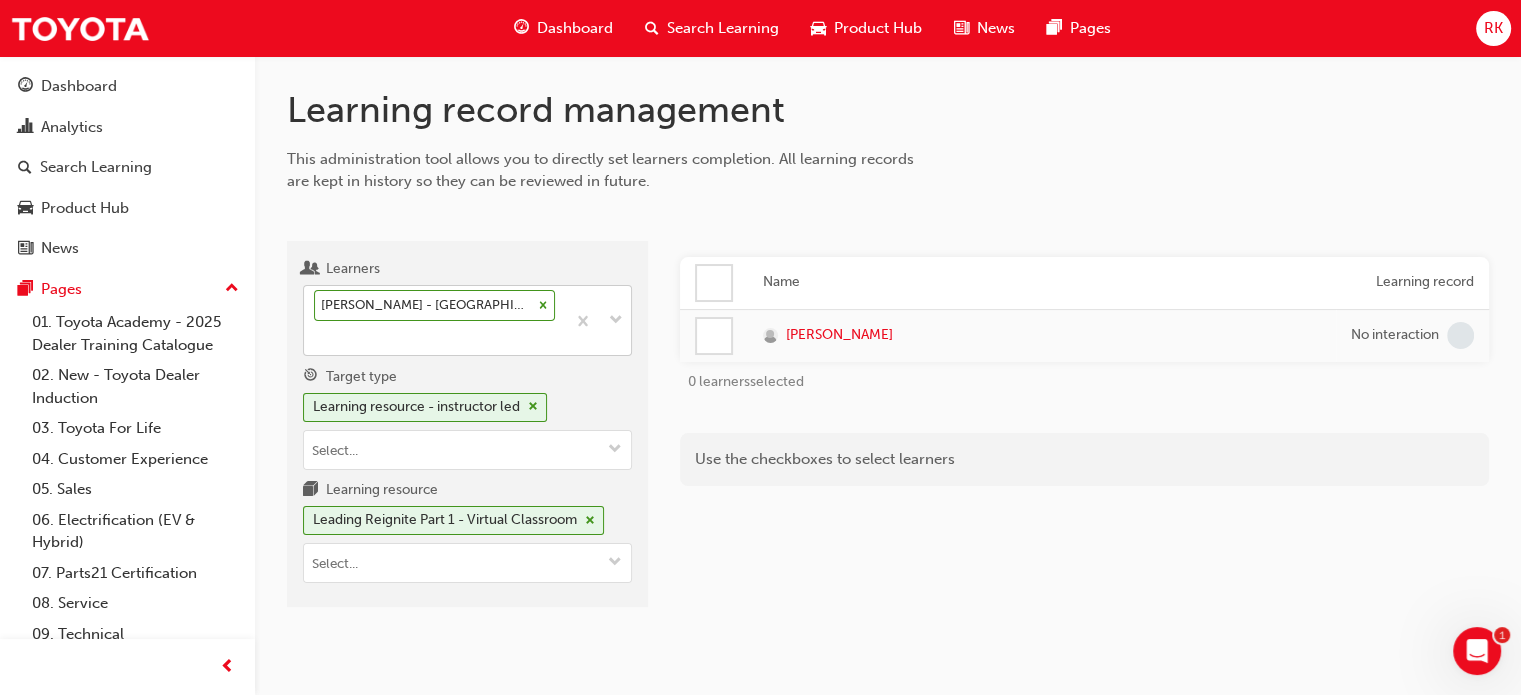 click on "Name Learning record [PERSON_NAME] No interaction 0   learners  selected Use the checkboxes to select learners" at bounding box center (1084, 432) 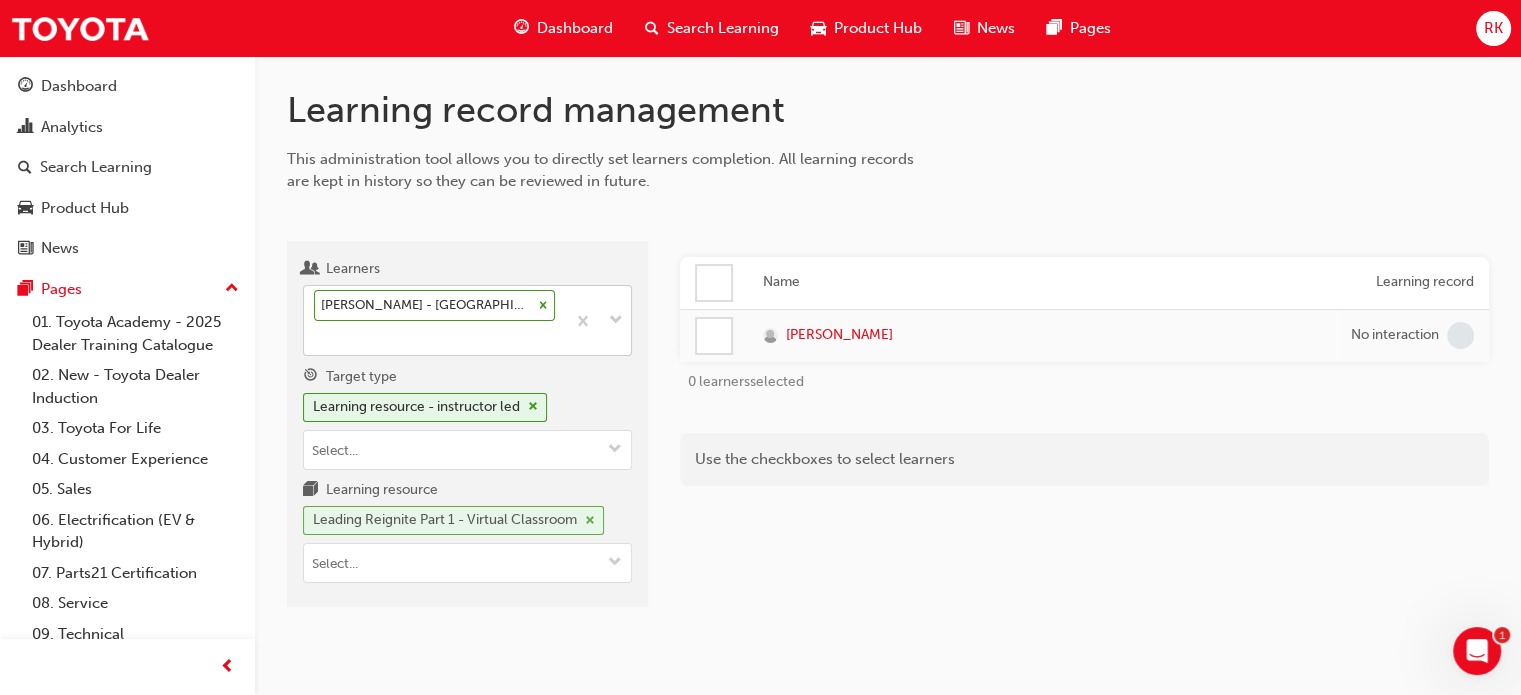 click at bounding box center (590, 521) 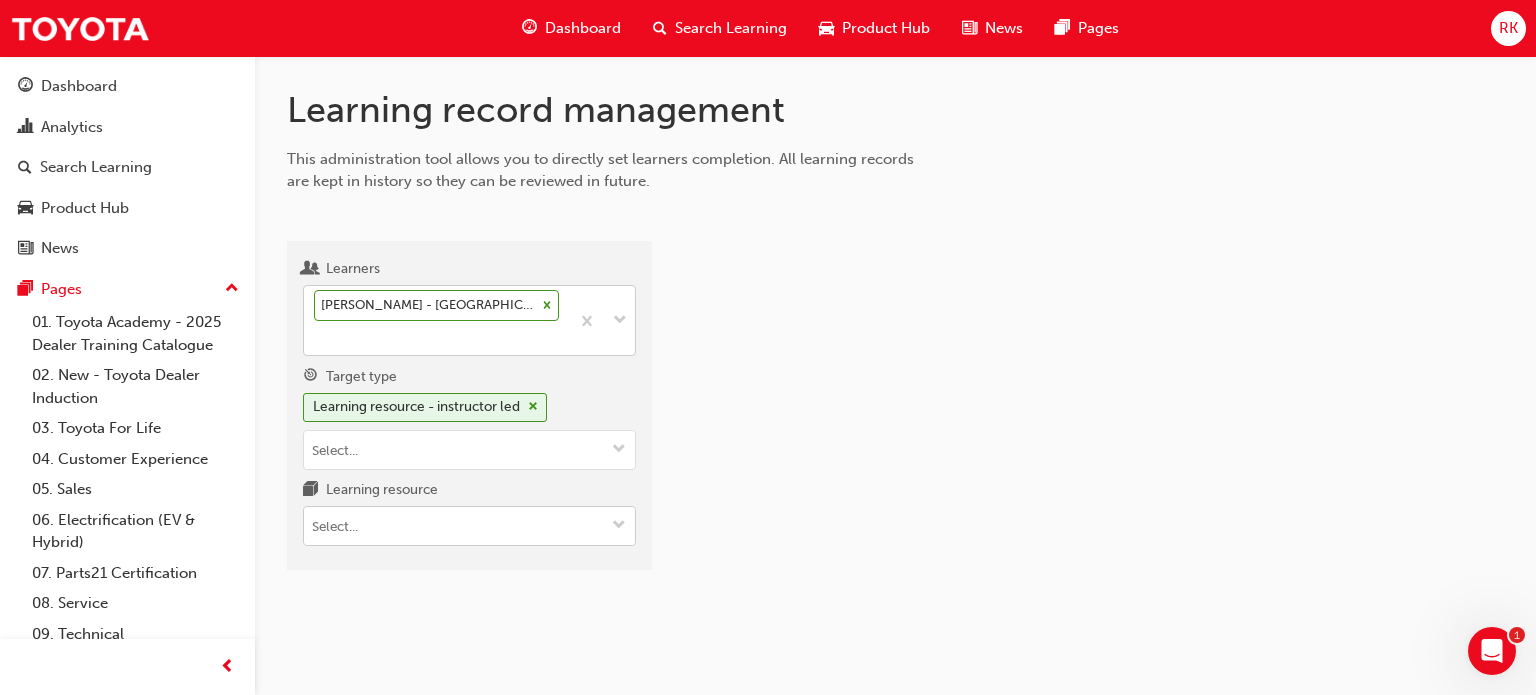 click on "Learning resource" at bounding box center [619, 526] 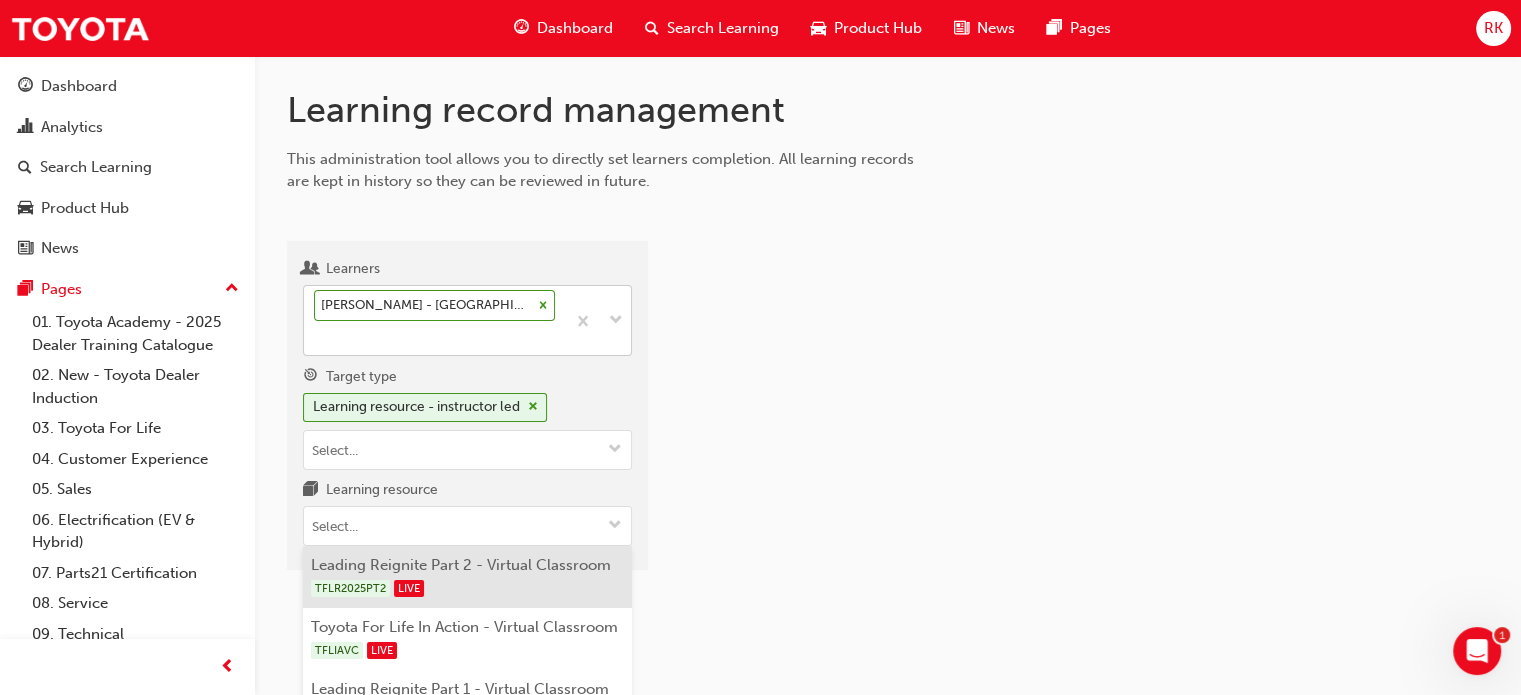 click on "Leading Reignite Part 2 - Virtual Classroom TFLR2025PT2 LIVE" at bounding box center [467, 577] 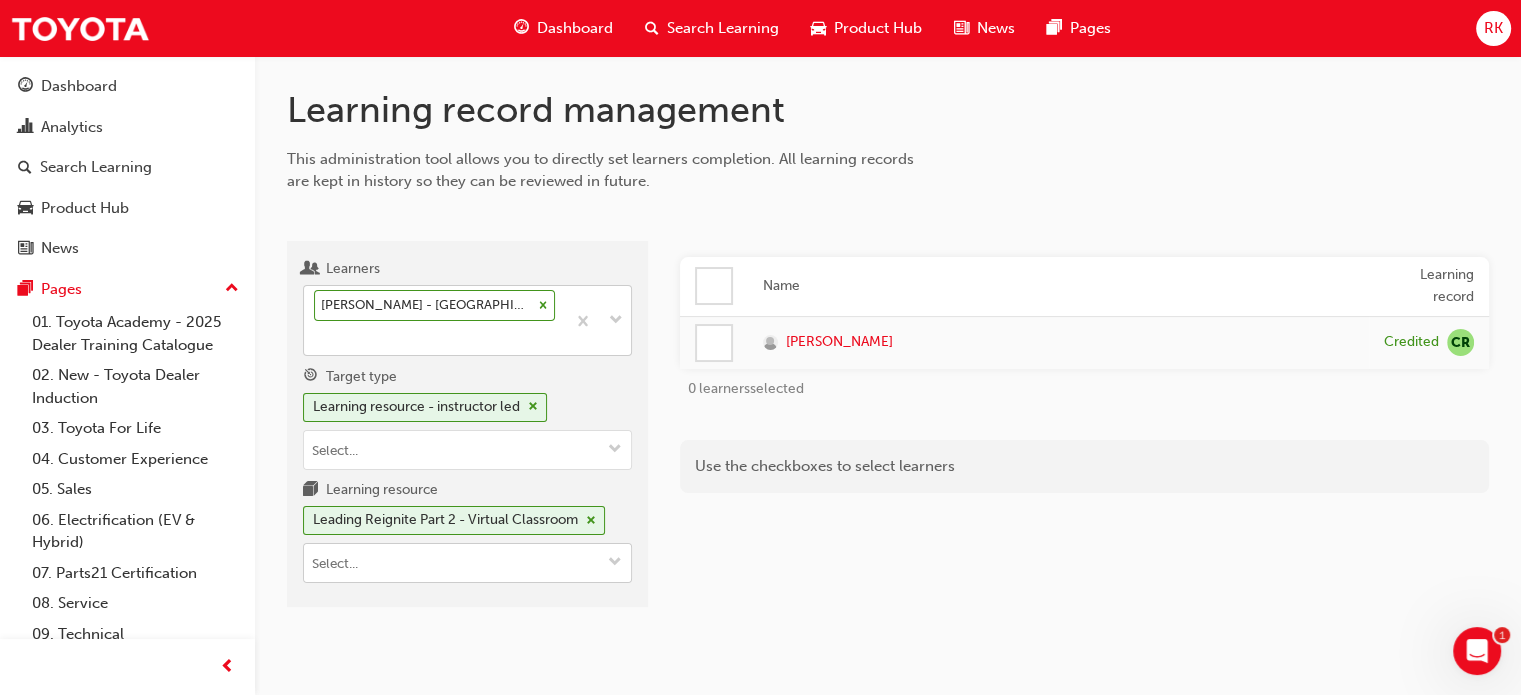 click on "Learning resource Leading Reignite Part 2 - Virtual Classroom" at bounding box center (615, 563) 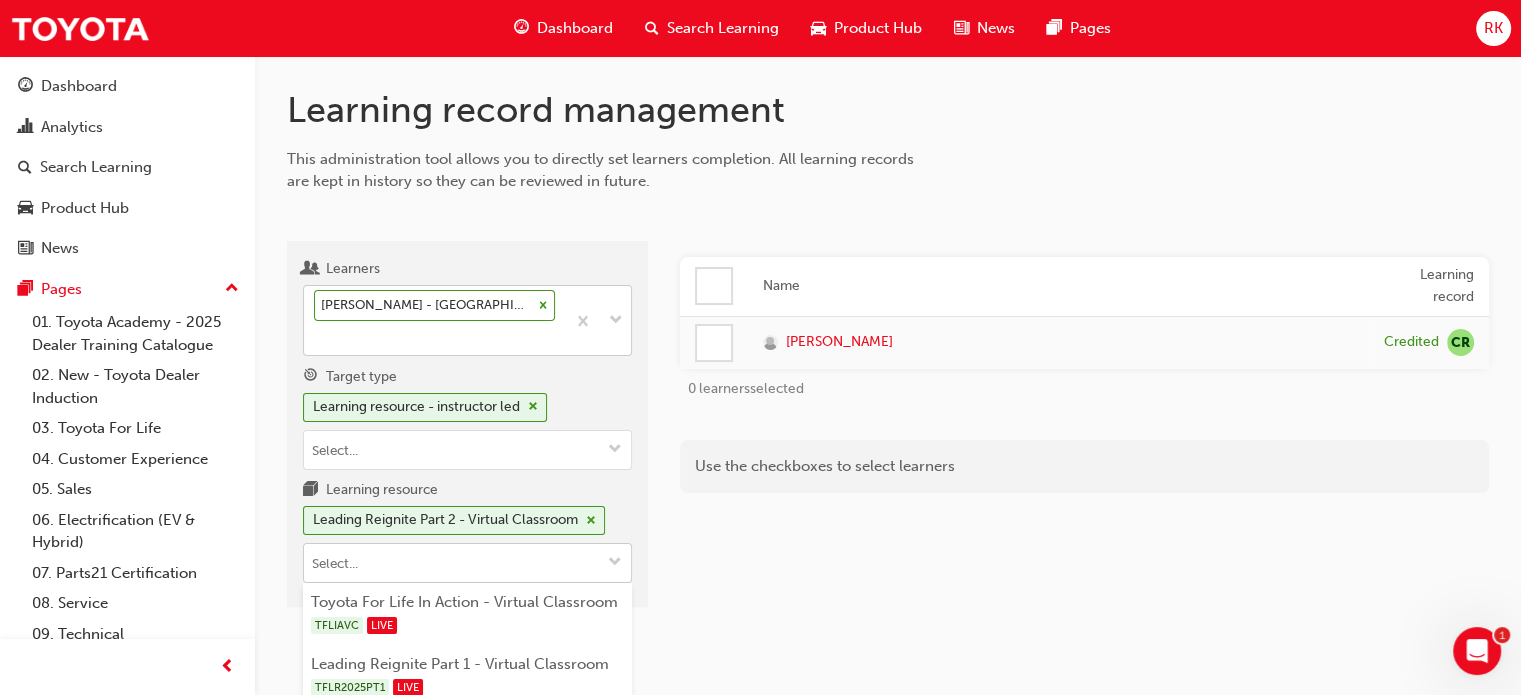 scroll, scrollTop: 71, scrollLeft: 0, axis: vertical 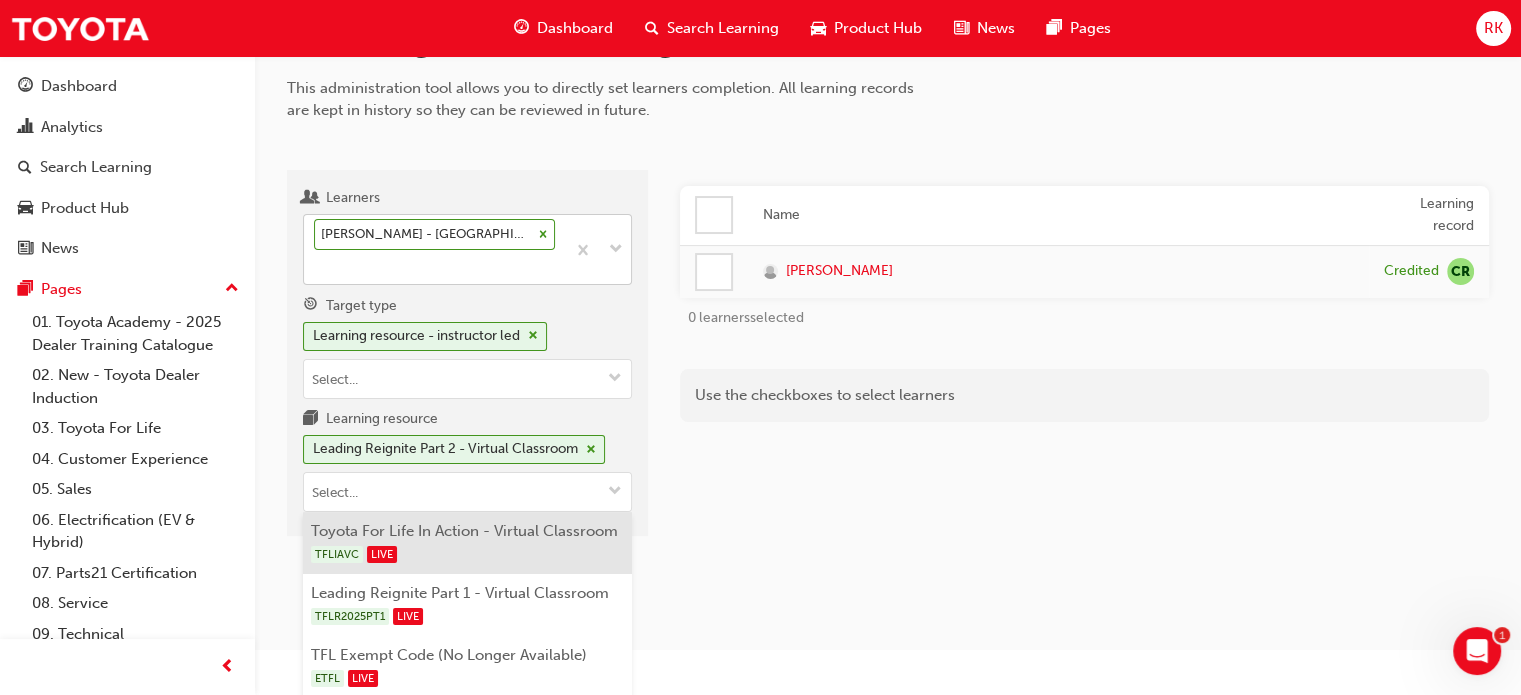 click on "TFLIAVC LIVE" at bounding box center (468, 554) 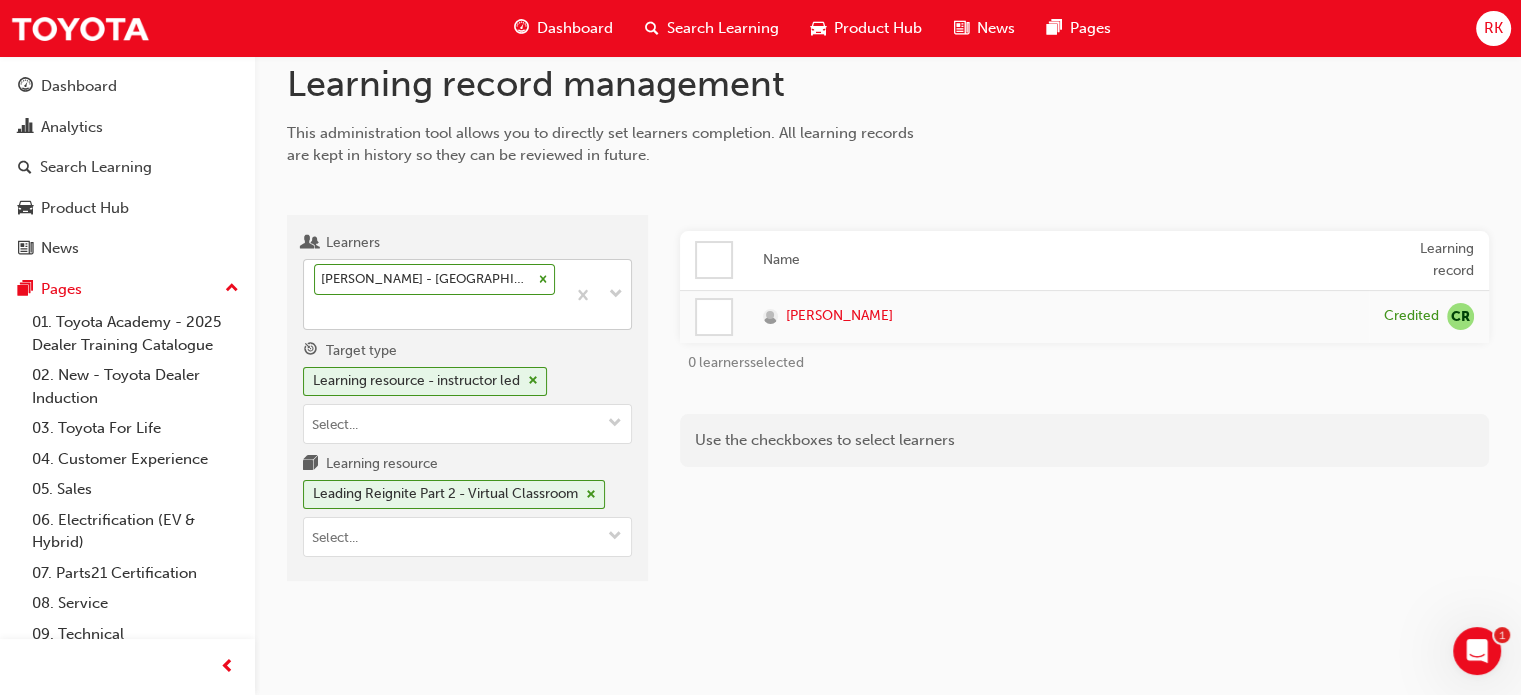 scroll, scrollTop: 24, scrollLeft: 0, axis: vertical 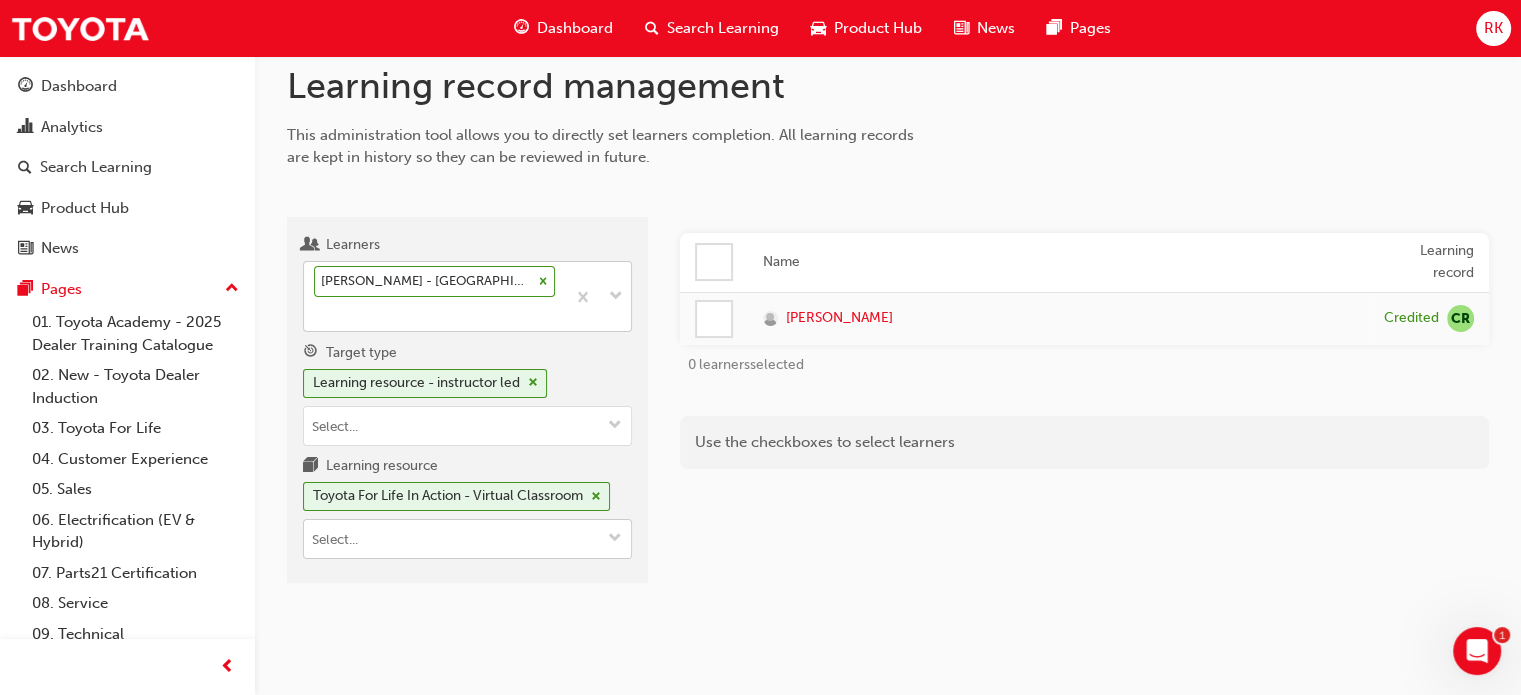 click at bounding box center (615, 539) 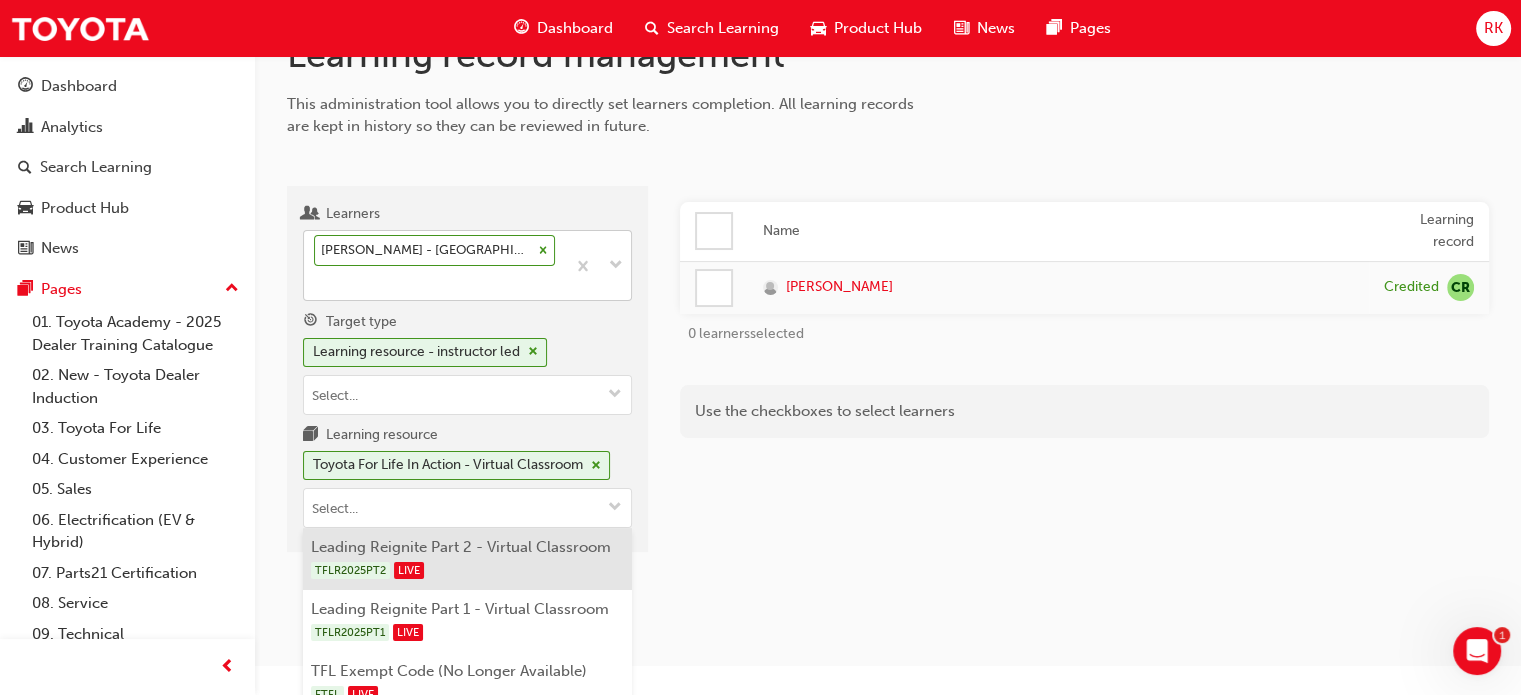 scroll, scrollTop: 71, scrollLeft: 0, axis: vertical 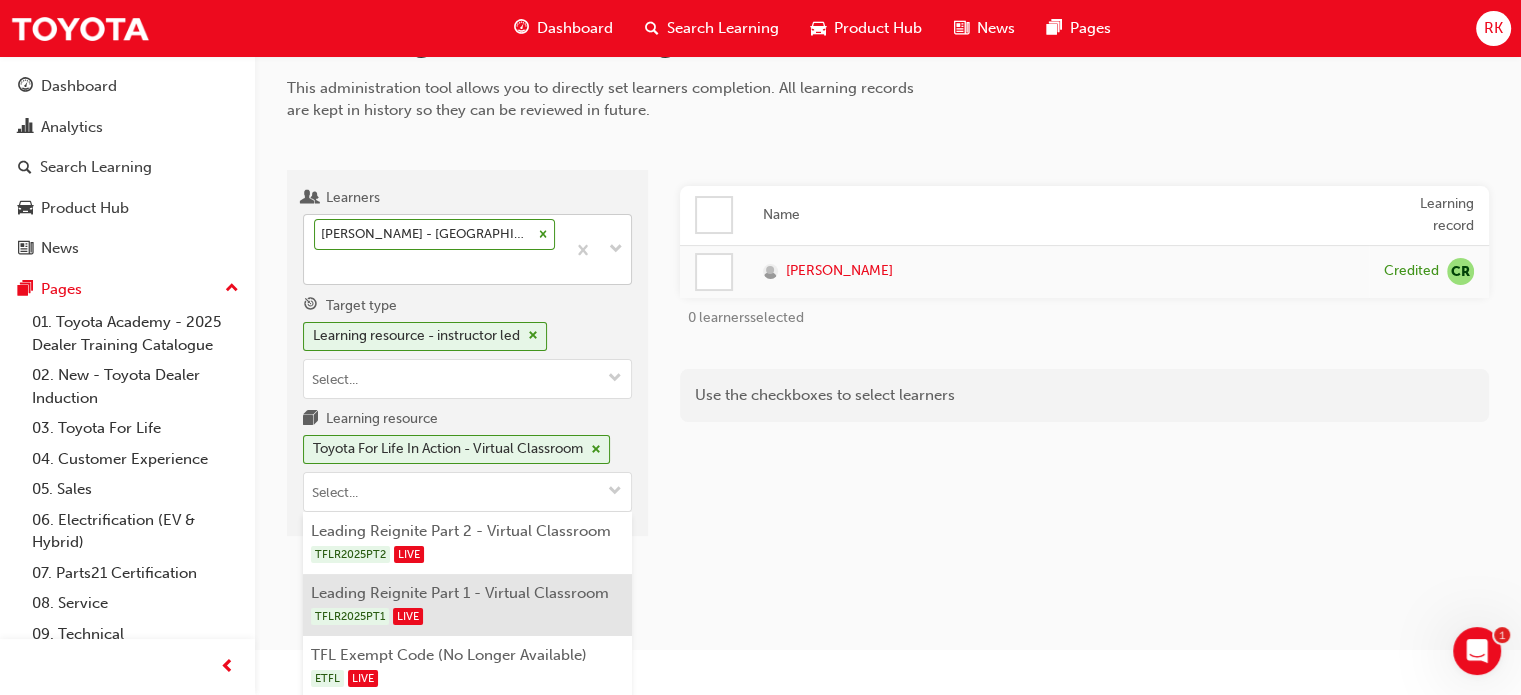 click on "Leading Reignite Part 1 - Virtual Classroom TFLR2025PT1 LIVE" at bounding box center (467, 605) 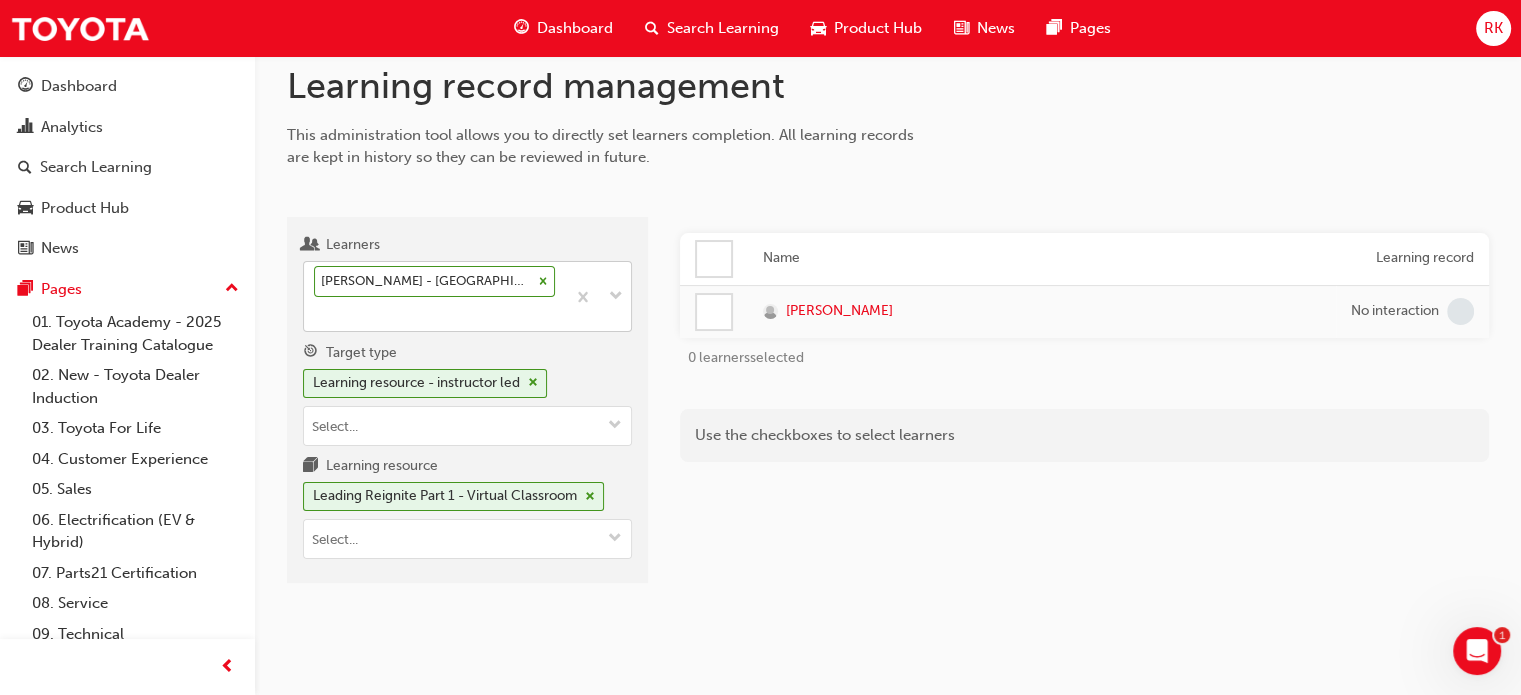 click on "Name Learning record [PERSON_NAME] No interaction 0   learners  selected Use the checkboxes to select learners" at bounding box center (1084, 408) 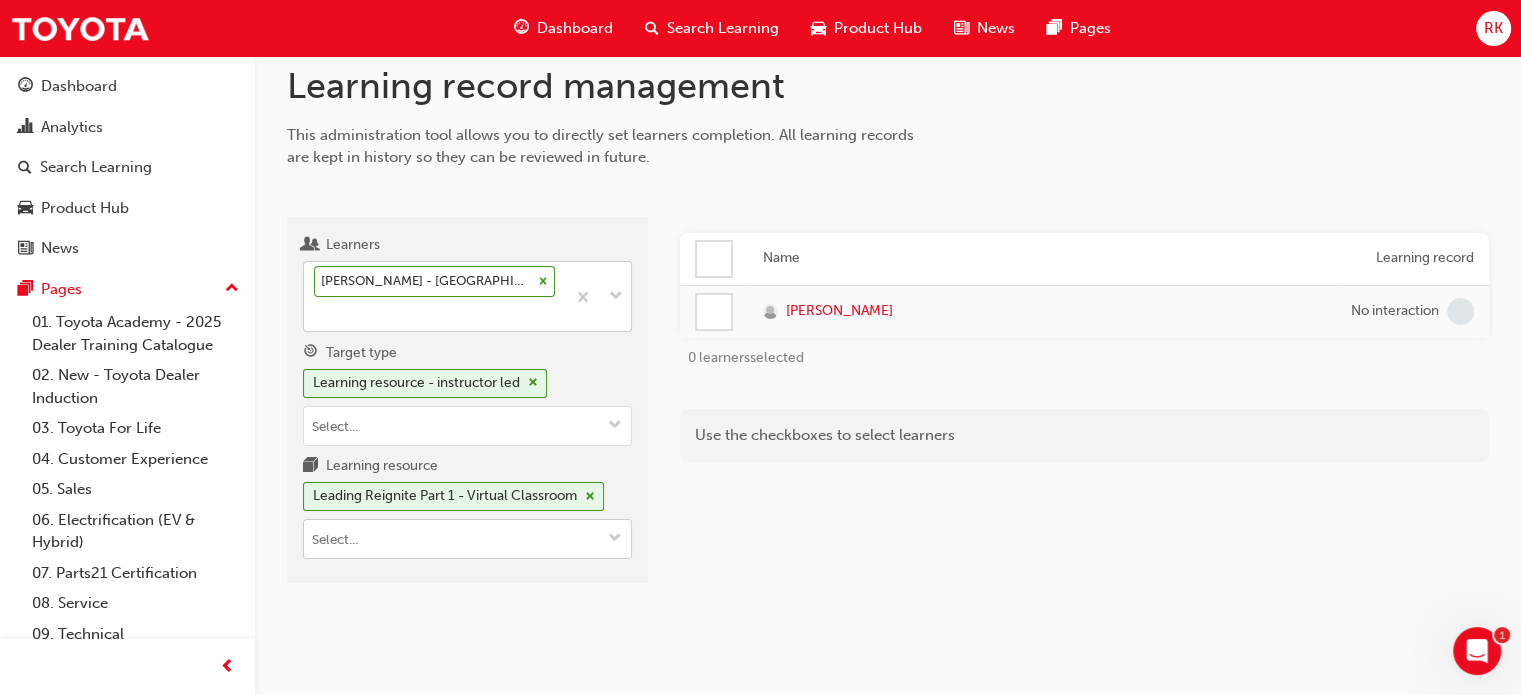 click on "Learning resource Leading Reignite Part 1 - Virtual Classroom" at bounding box center [615, 539] 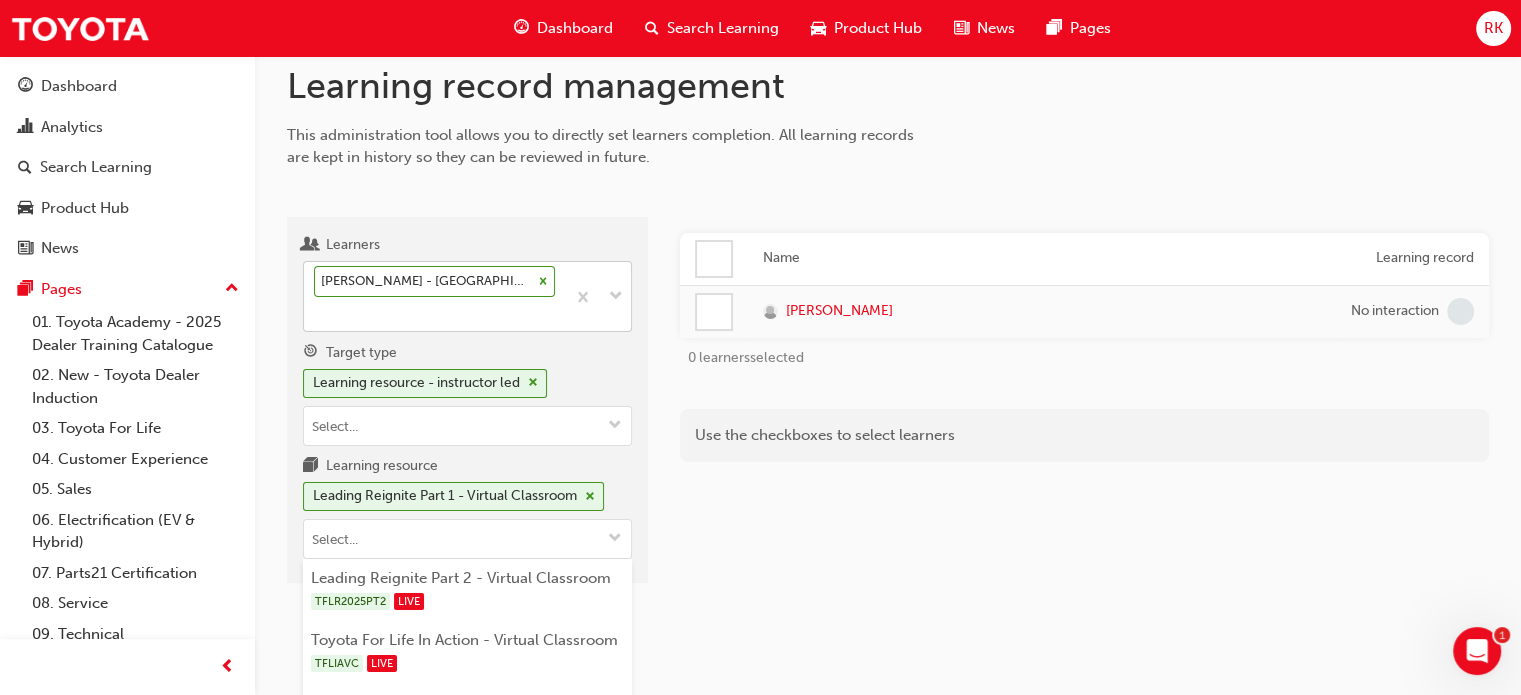 click on "Name Learning record [PERSON_NAME] No interaction 0   learners  selected Use the checkboxes to select learners" at bounding box center [1084, 408] 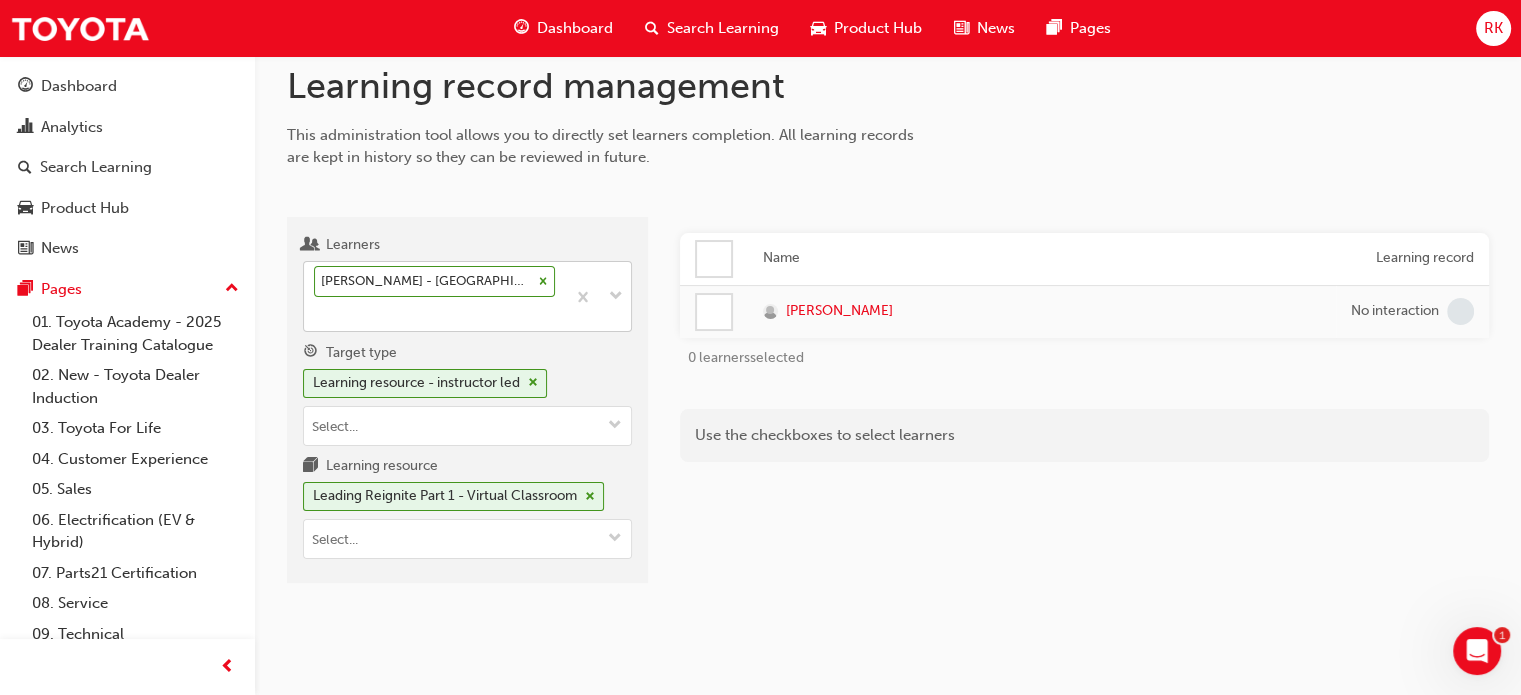 click at bounding box center [714, 312] 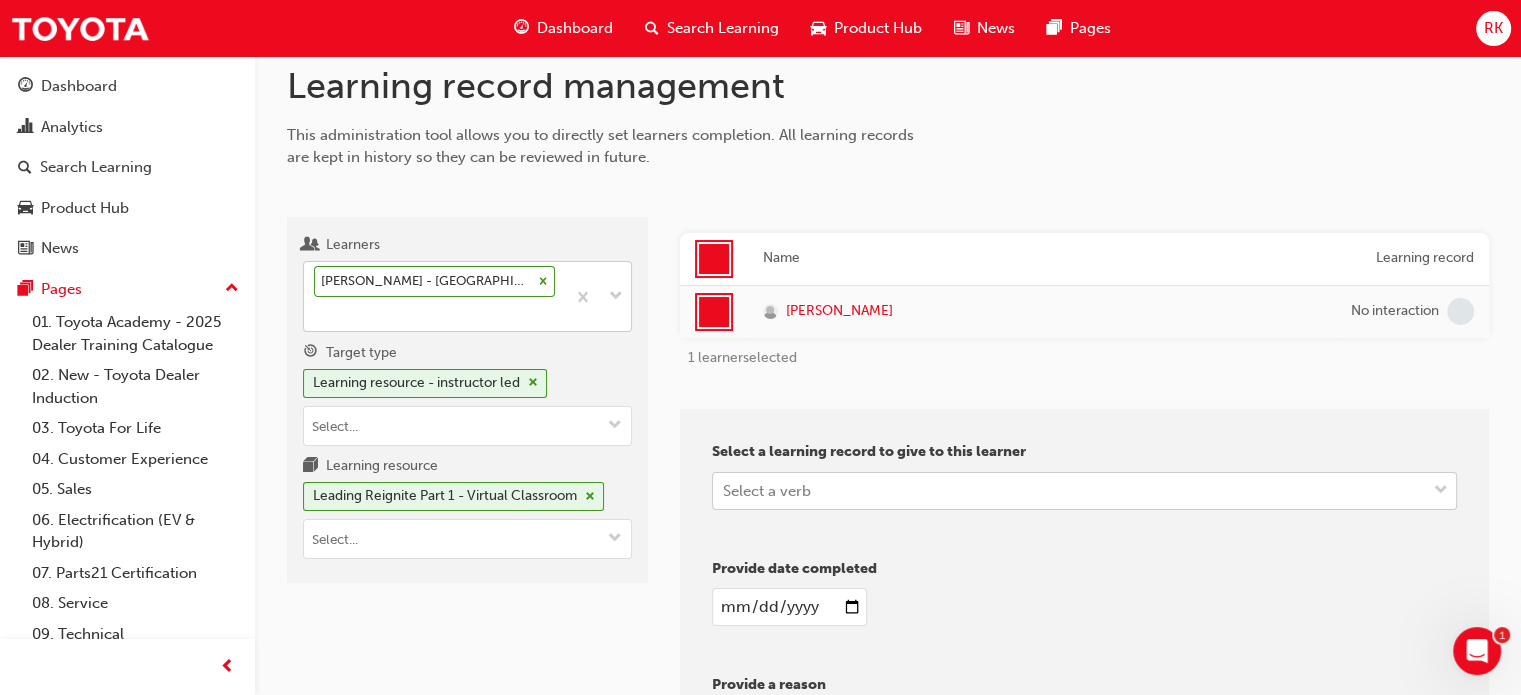 click on "Your version of Internet Explorer is outdated and not supported. Please upgrade to a  modern browser . Dashboard Search Learning Product Hub News Pages RK Dashboard Analytics Search Learning Product Hub News Pages Pages 01. Toyota Academy - 2025 Dealer Training Catalogue 02. New - Toyota Dealer Induction  03. Toyota For Life 04. Customer Experience 05. Sales 06. Electrification (EV & Hybrid) 07. Parts21 Certification 08. Service 09. Technical  10. TUNE Rev-Up Training All Pages Learning record management This administration tool allows you to directly set learners completion. All learning records are kept in history so they can be reviewed in future. Learners [PERSON_NAME] - [GEOGRAPHIC_DATA] Toyota - PORT AUGUSTA Target type Learning resource - instructor led Learning resource Leading Reignite Part 1 - Virtual Classroom Name Learning record [PERSON_NAME] No interaction 1   learner  selected Select a learning record to give to this learner Select a verb Provide date completed Provide a reason 1" at bounding box center [760, 323] 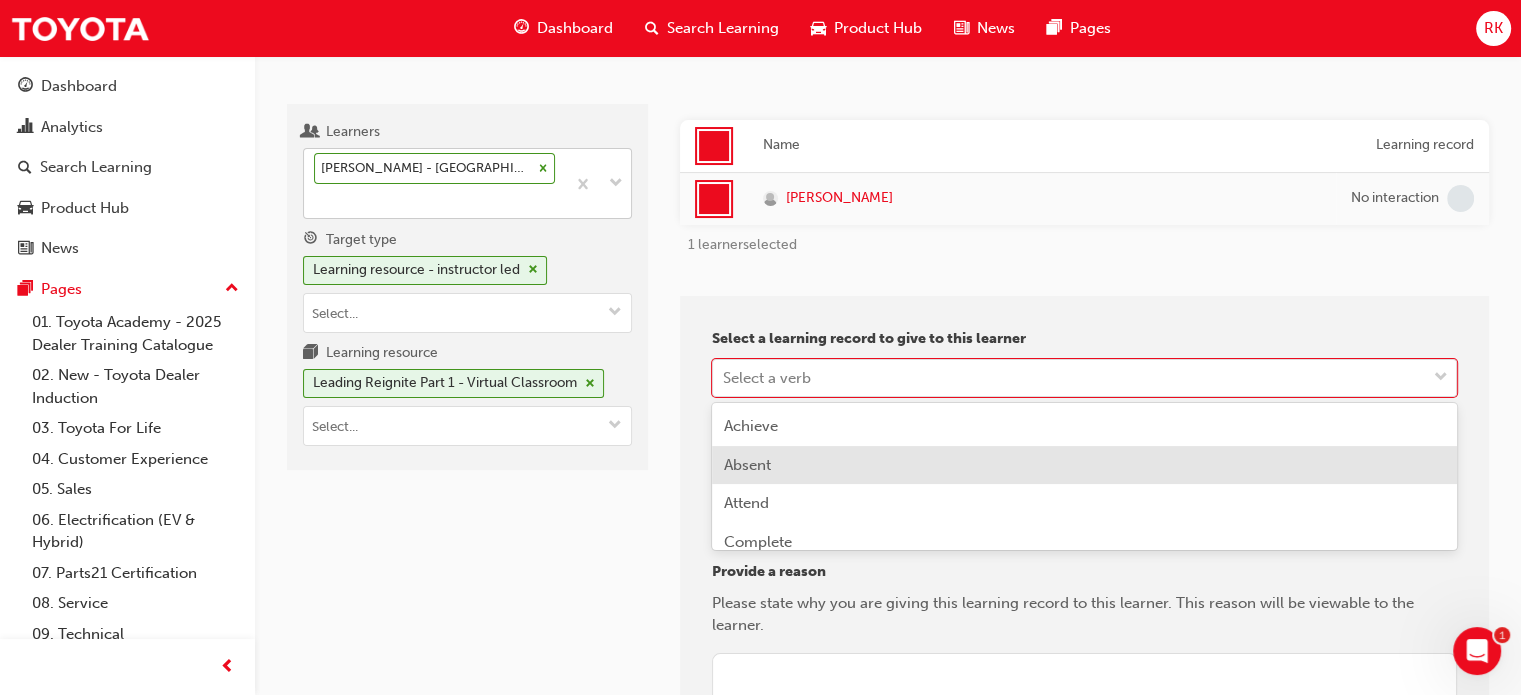 scroll, scrollTop: 153, scrollLeft: 0, axis: vertical 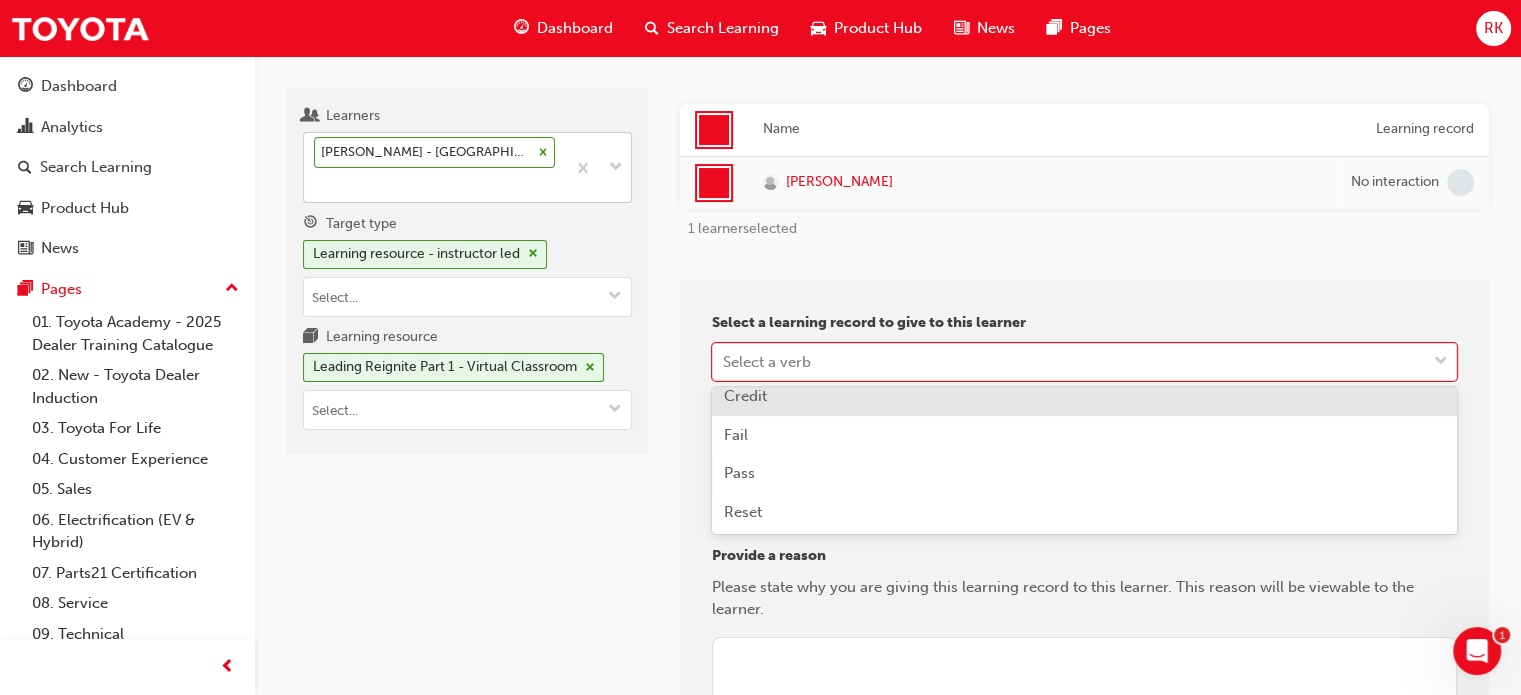 click on "Credit" at bounding box center [1084, 396] 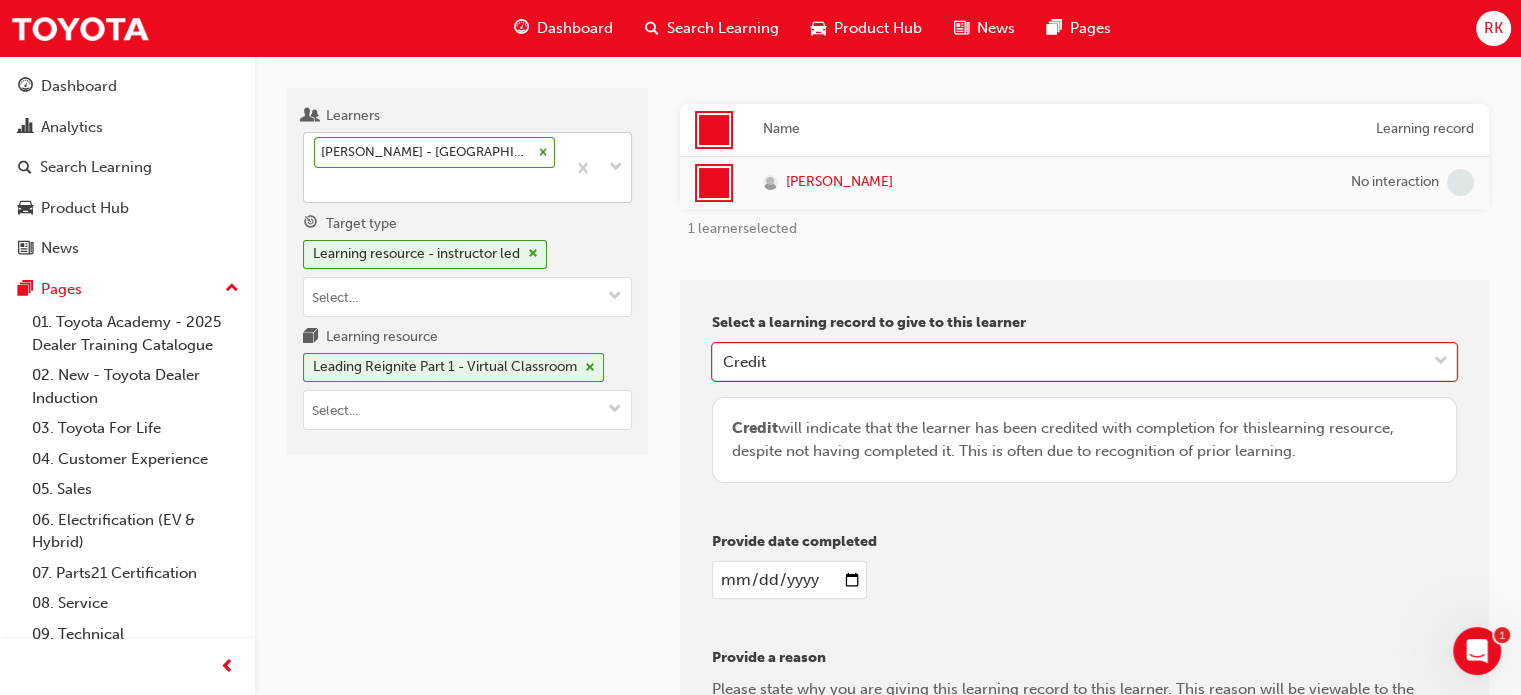 click on "Learners [PERSON_NAME] - [GEOGRAPHIC_DATA] Toyota - PORT AUGUSTA Target type Learning resource - instructor led Learning resource Leading Reignite Part 1 - Virtual Classroom" at bounding box center [467, 521] 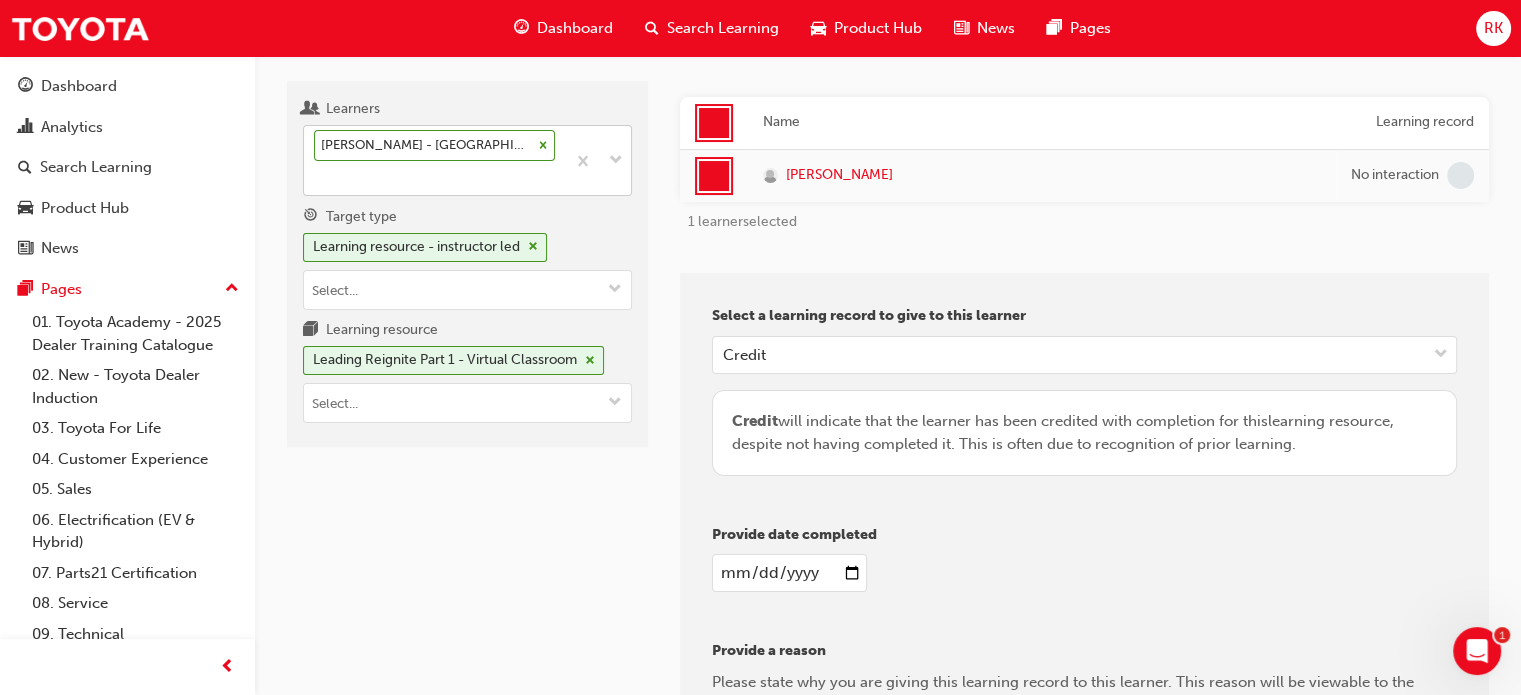 scroll, scrollTop: 353, scrollLeft: 0, axis: vertical 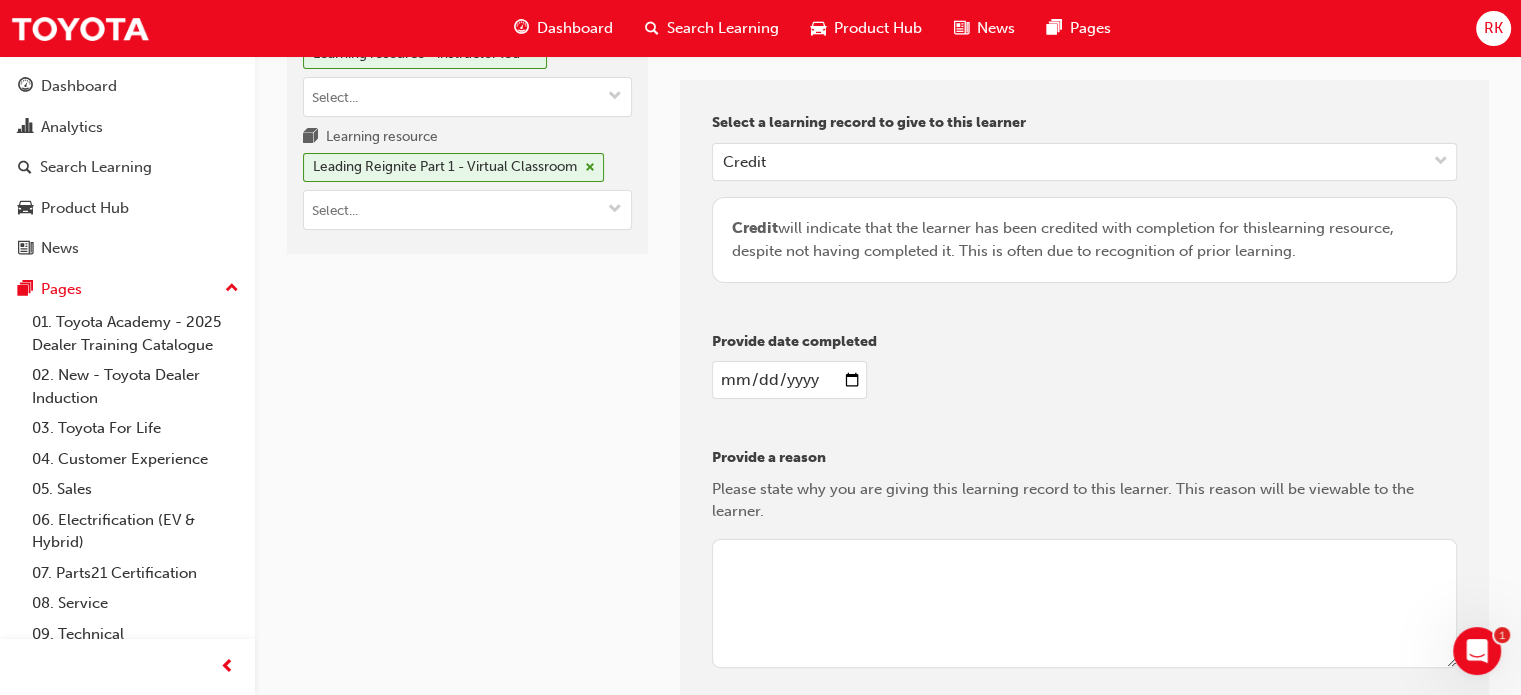 click at bounding box center [1084, 604] 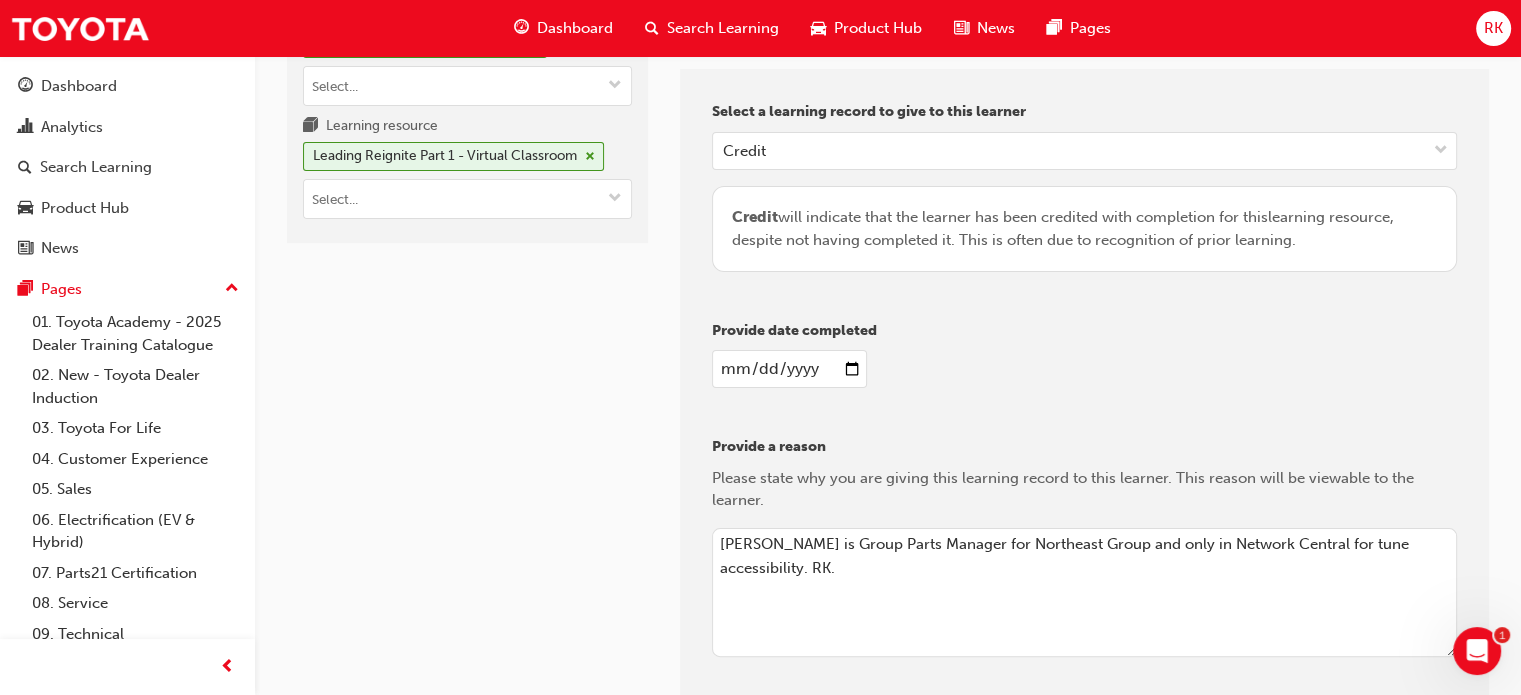 scroll, scrollTop: 357, scrollLeft: 0, axis: vertical 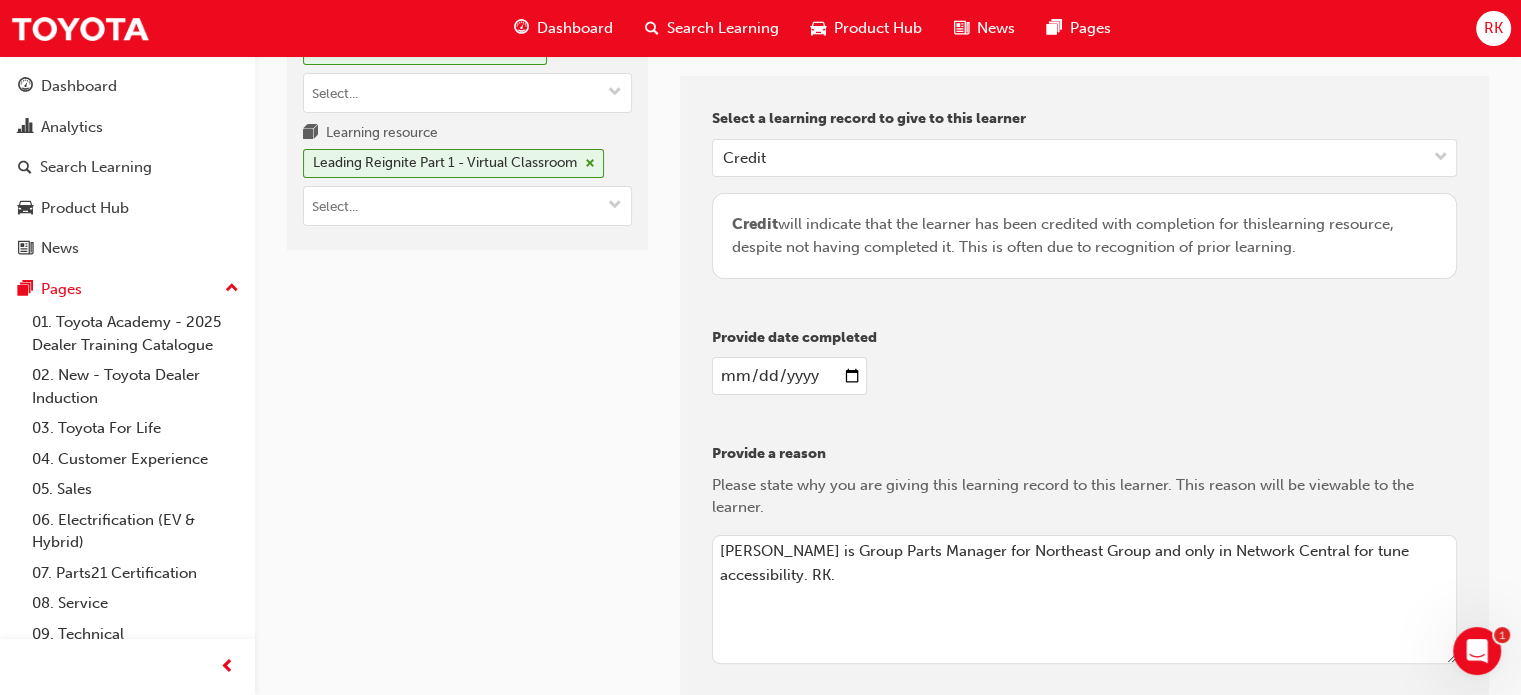 type on "[PERSON_NAME] is Group Parts Manager for Northeast Group and only in Network Central for tune accessibility. RK." 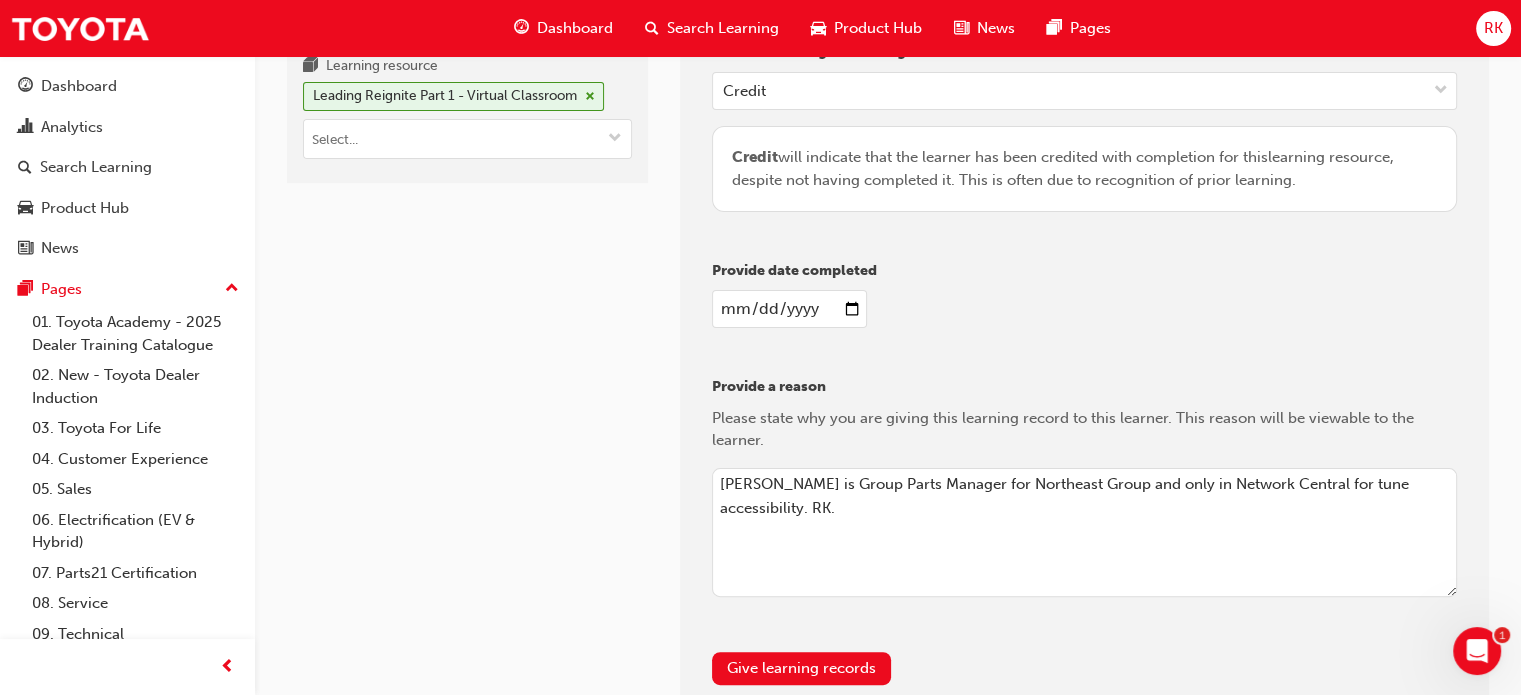 scroll, scrollTop: 557, scrollLeft: 0, axis: vertical 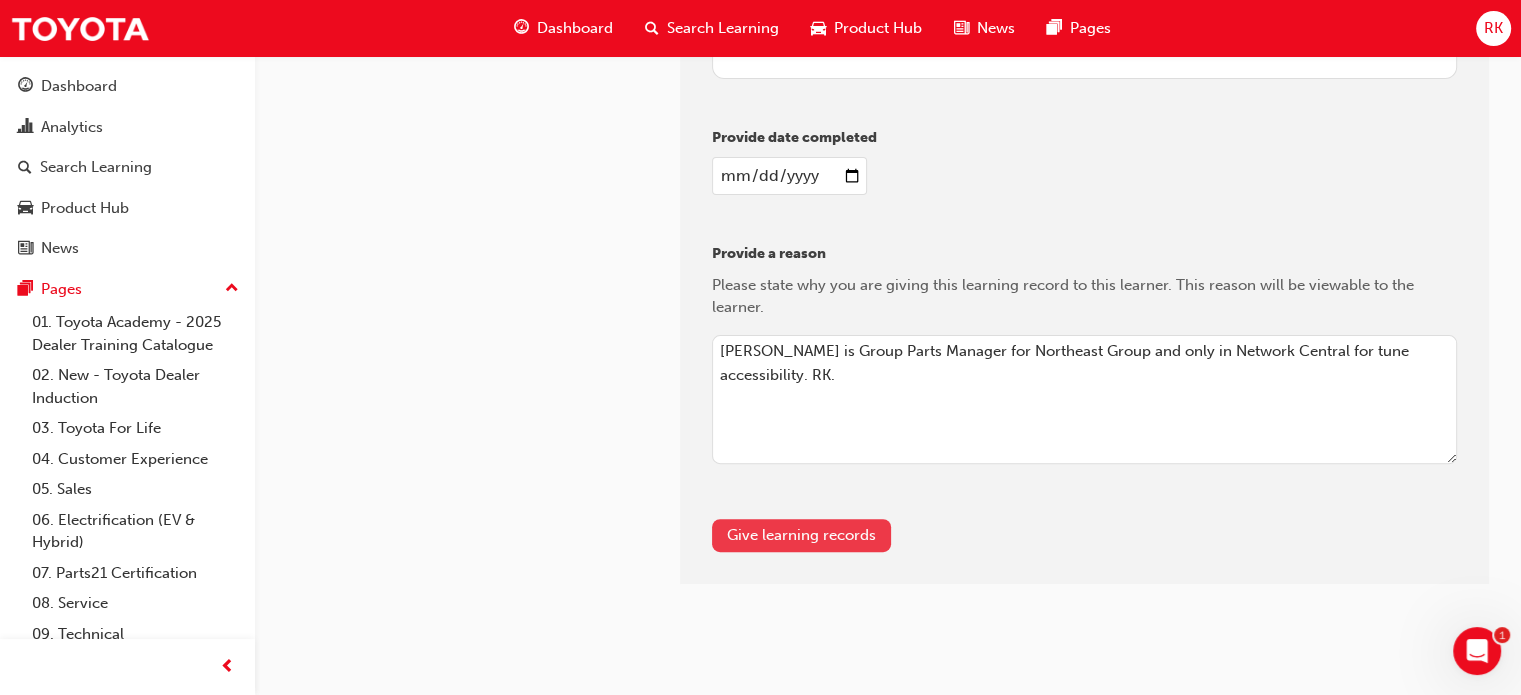 click on "Give learning records" at bounding box center [801, 535] 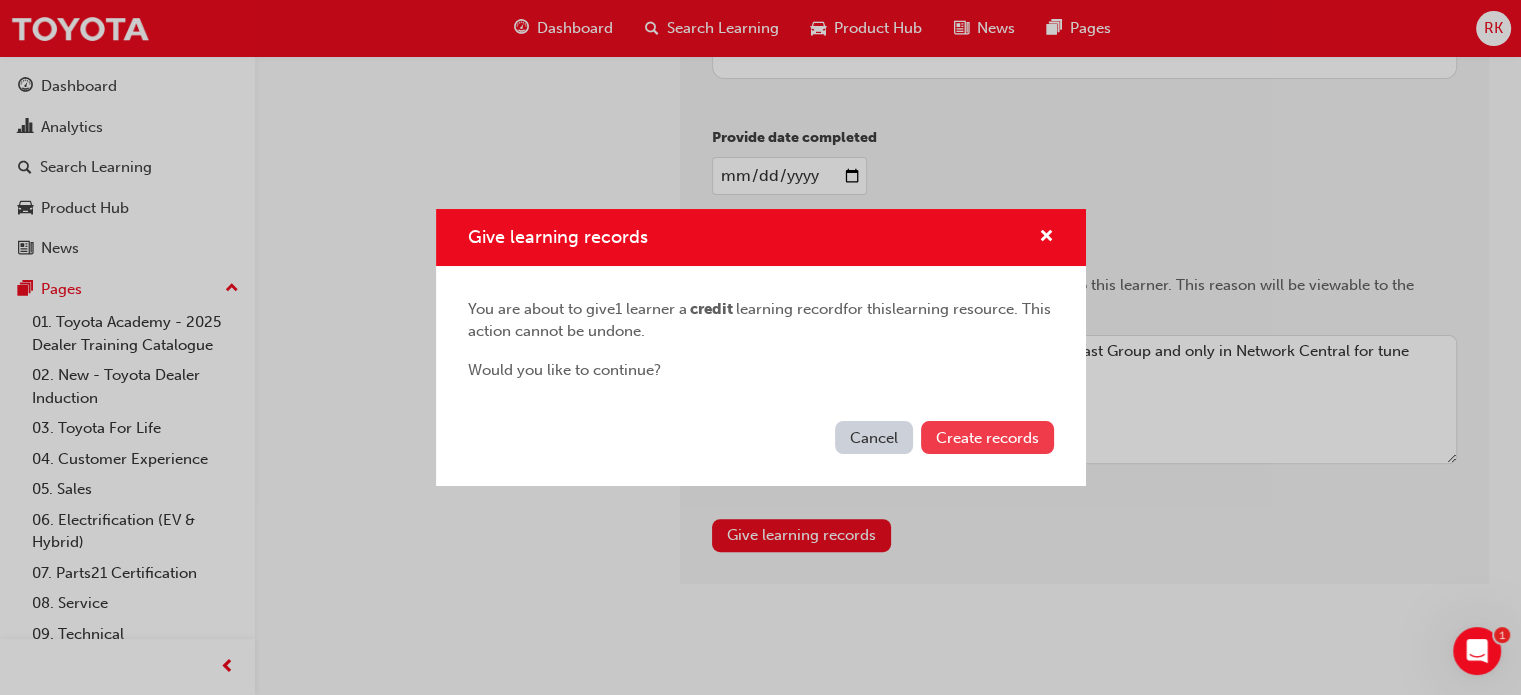 click on "Create records" at bounding box center [987, 438] 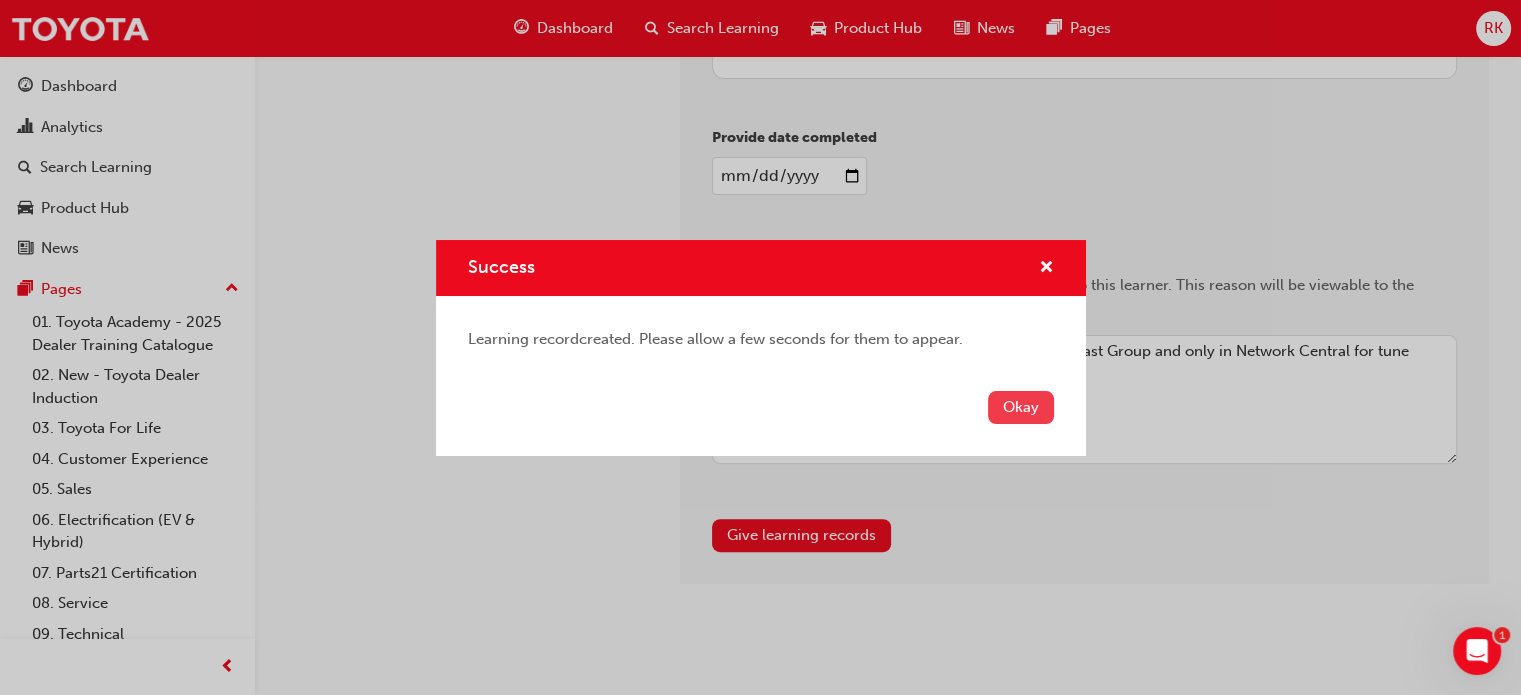 click on "Okay" at bounding box center [1021, 407] 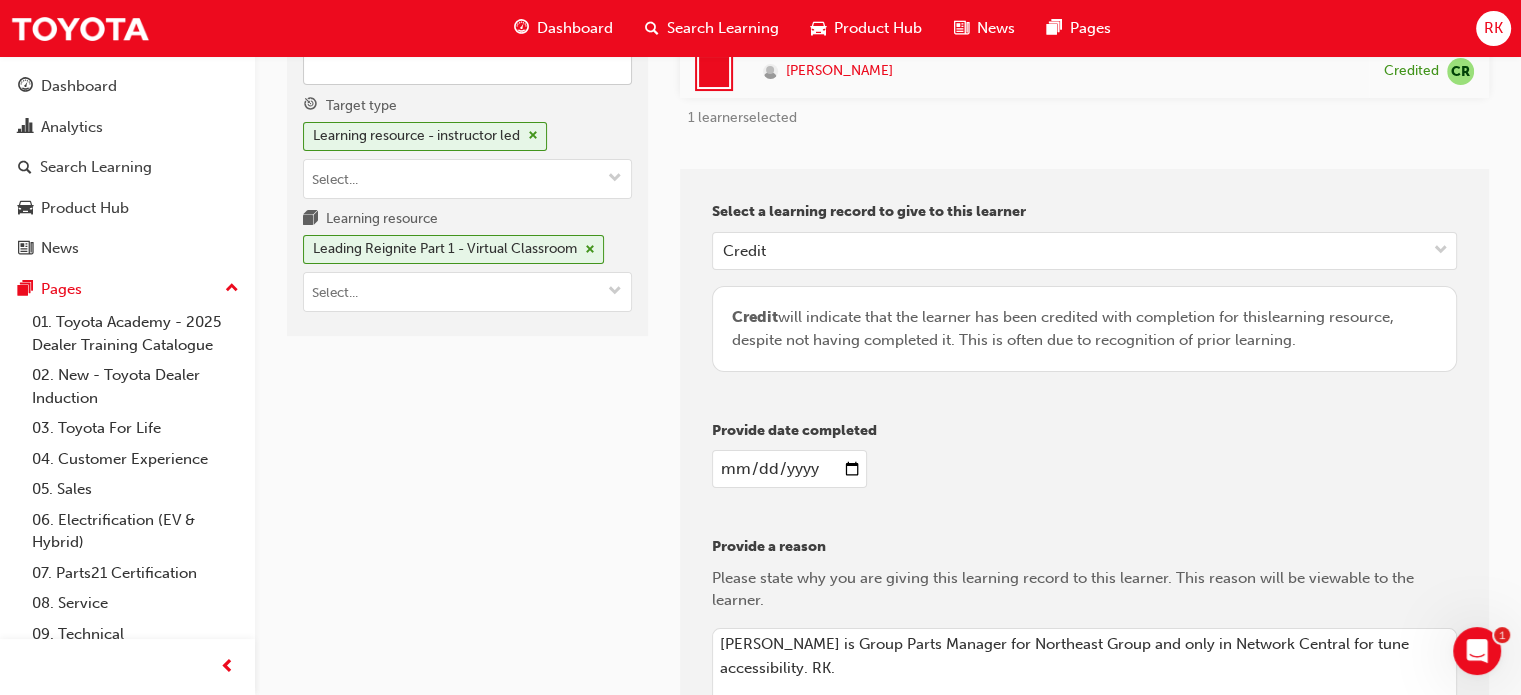 scroll, scrollTop: 0, scrollLeft: 0, axis: both 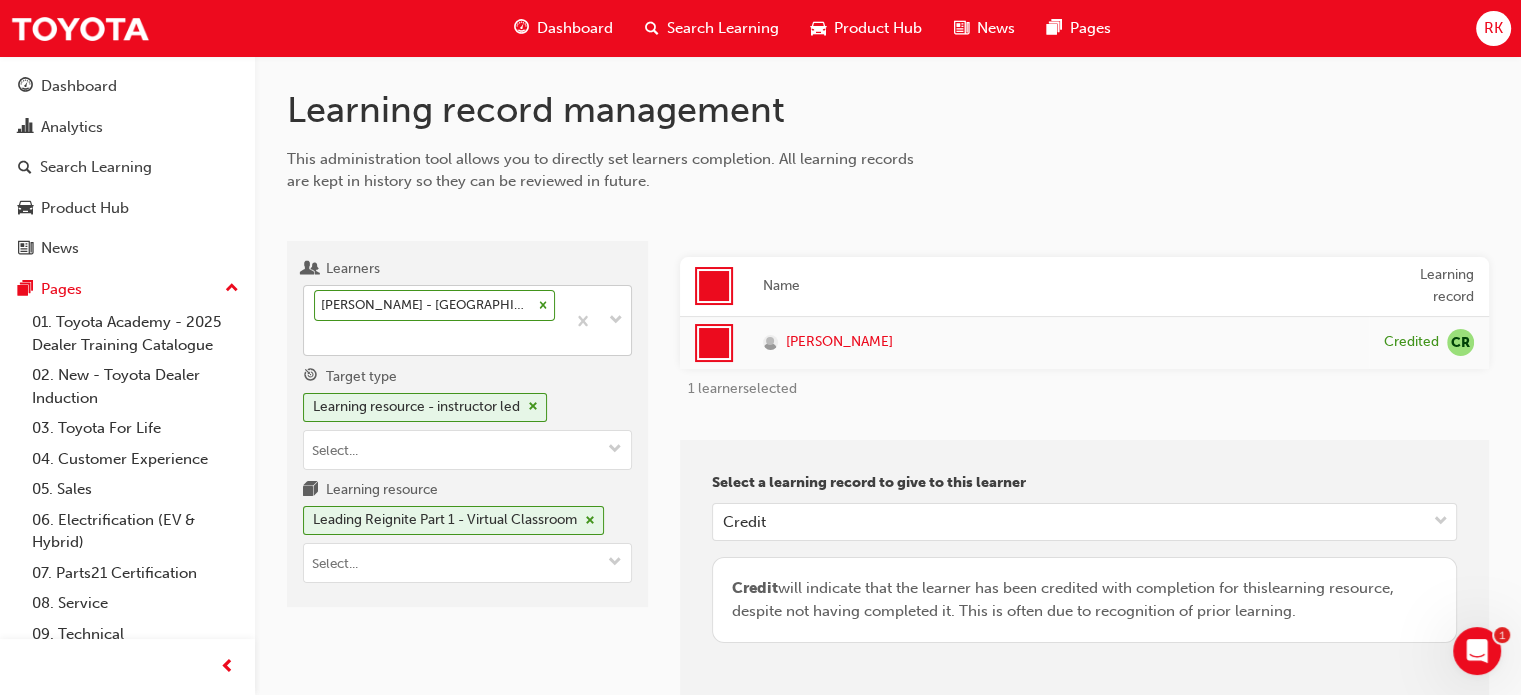 click 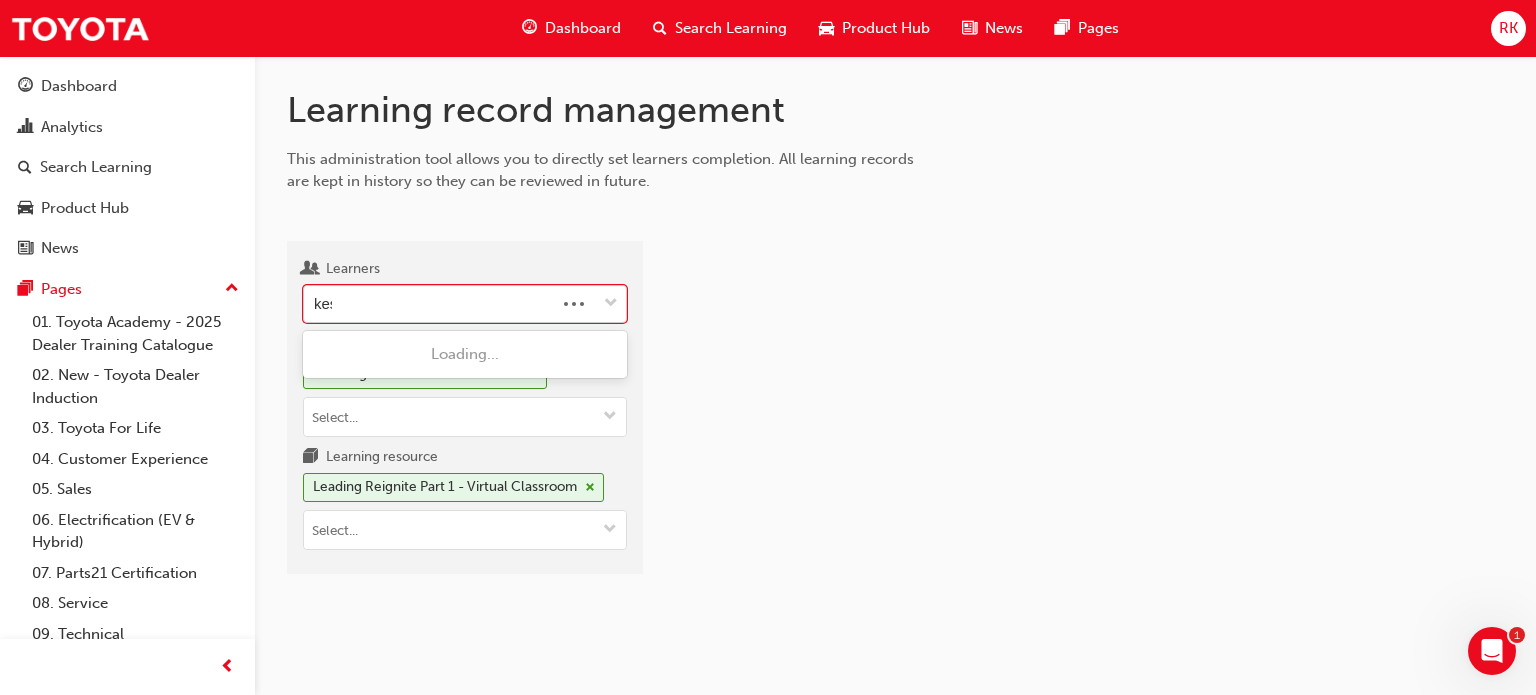 type on "kesby" 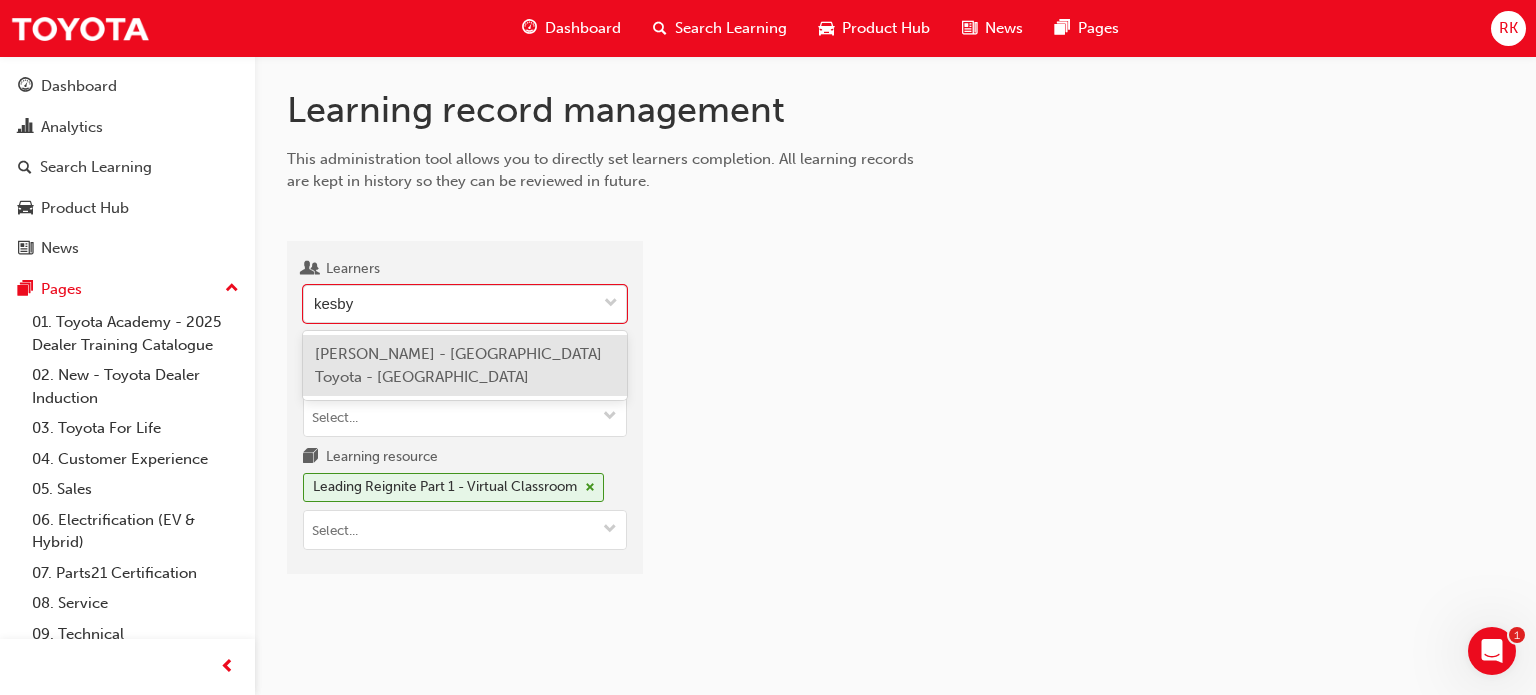 click on "[PERSON_NAME] - [GEOGRAPHIC_DATA] Toyota - [GEOGRAPHIC_DATA]" at bounding box center (458, 365) 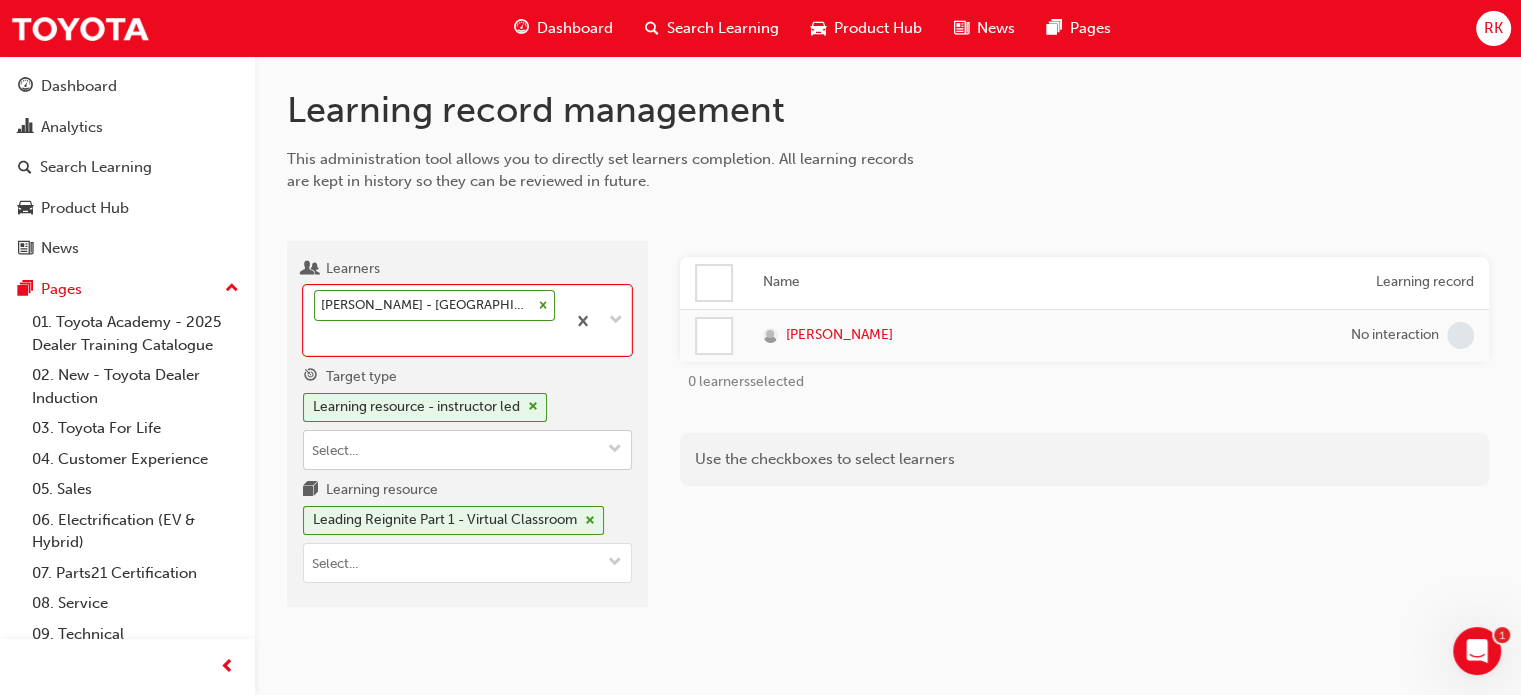 click at bounding box center [615, 450] 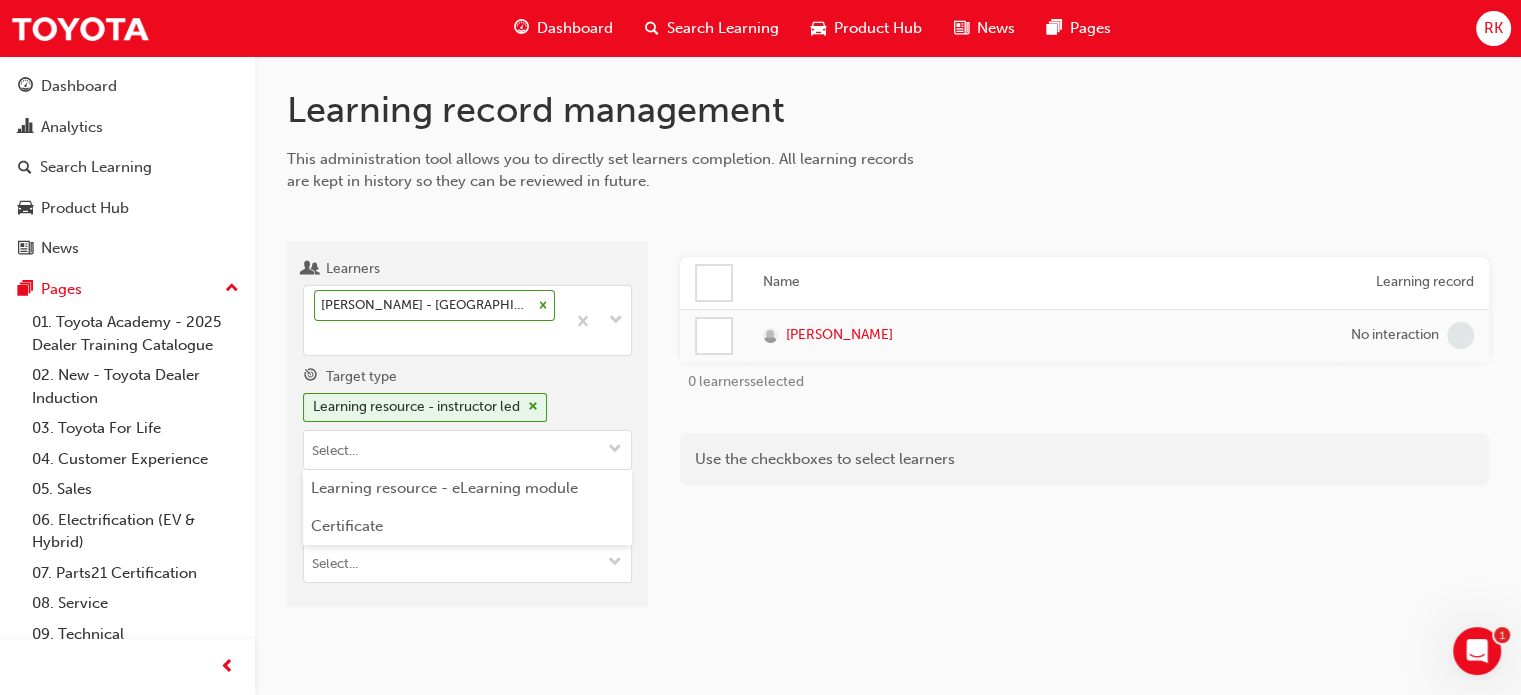 click on "Name Learning record [PERSON_NAME] No interaction 0   learners  selected Use the checkboxes to select learners" at bounding box center [1084, 432] 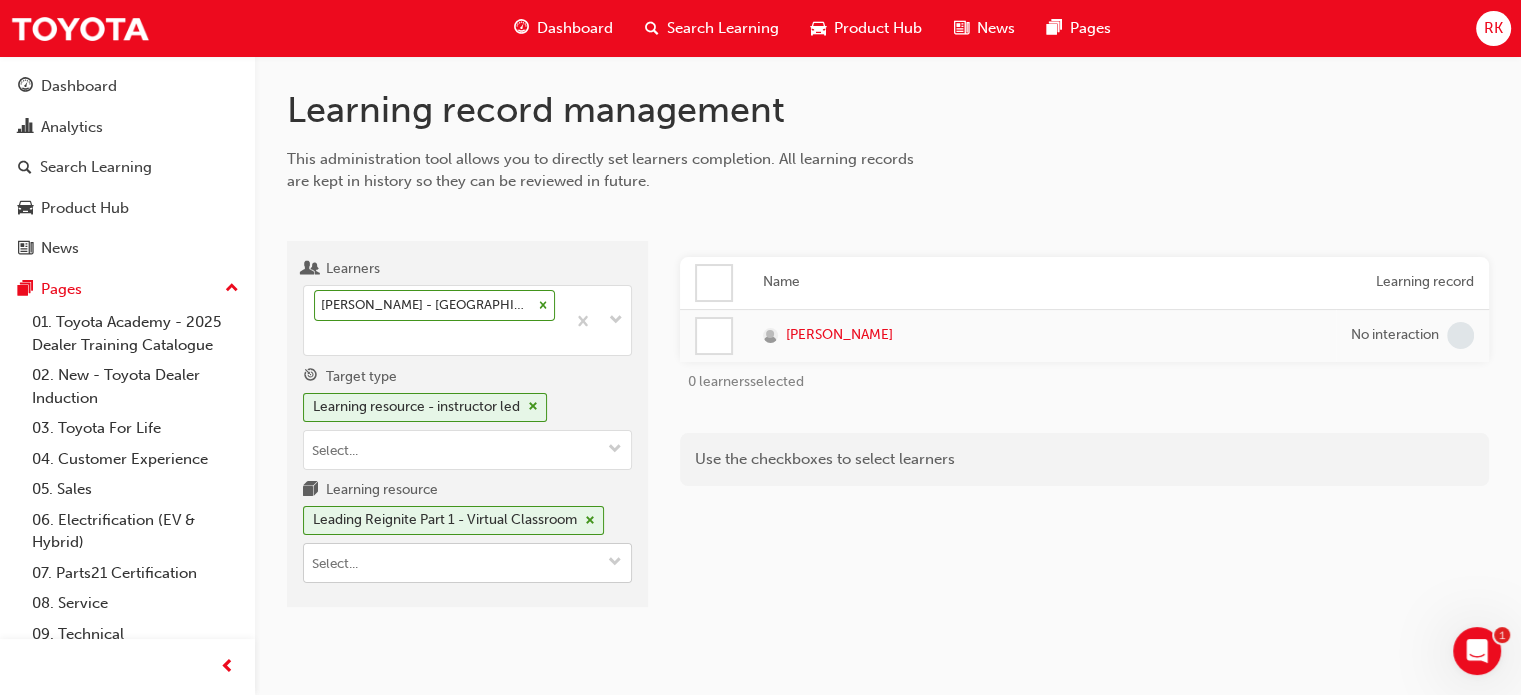 click on "Learning resource Leading Reignite Part 1 - Virtual Classroom" at bounding box center [615, 563] 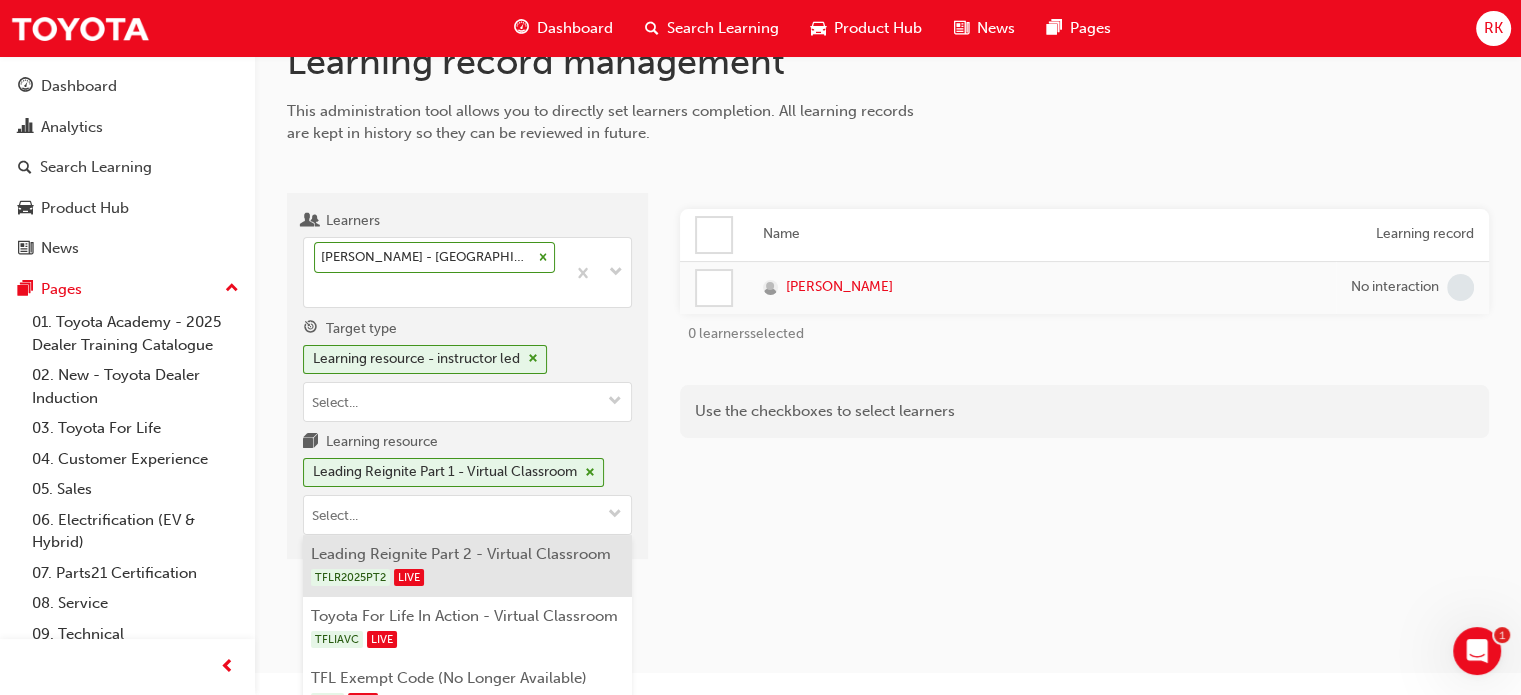 scroll, scrollTop: 71, scrollLeft: 0, axis: vertical 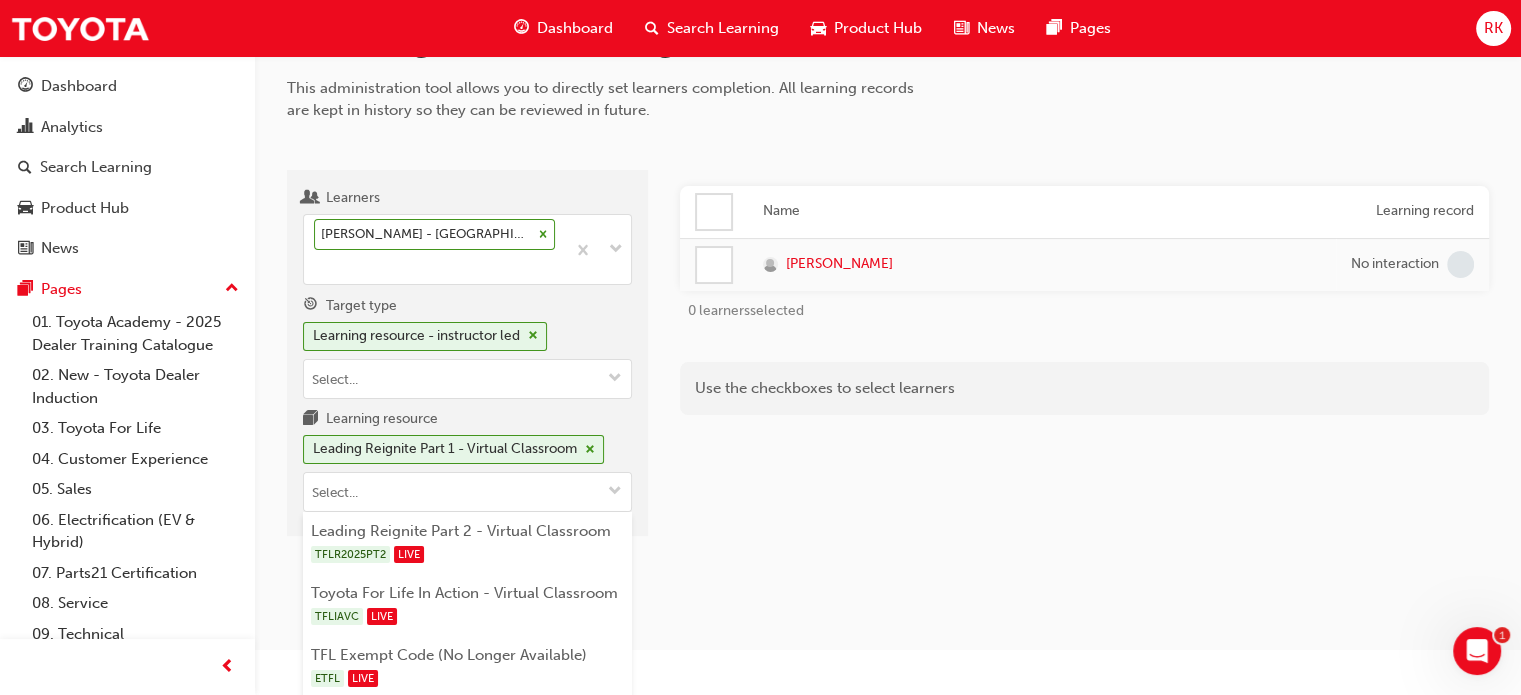 click on "Learning record management This administration tool allows you to directly set learners completion. All learning records are kept in history so they can be reviewed in future. Learners [PERSON_NAME] - [GEOGRAPHIC_DATA] Toyota - PORT AUGUSTA Target type Learning resource - instructor led Learning resource Leading Reignite Part 1 - Virtual Classroom Leading Reignite Part 2 - Virtual Classroom TFLR2025PT2 LIVE Toyota For Life In Action - Virtual Classroom TFLIAVC LIVE TFL Exempt Code (No Longer Available) ETFL LIVE Name Learning record [PERSON_NAME] No interaction 0   learners  selected Use the checkboxes to select learners" at bounding box center [888, 292] 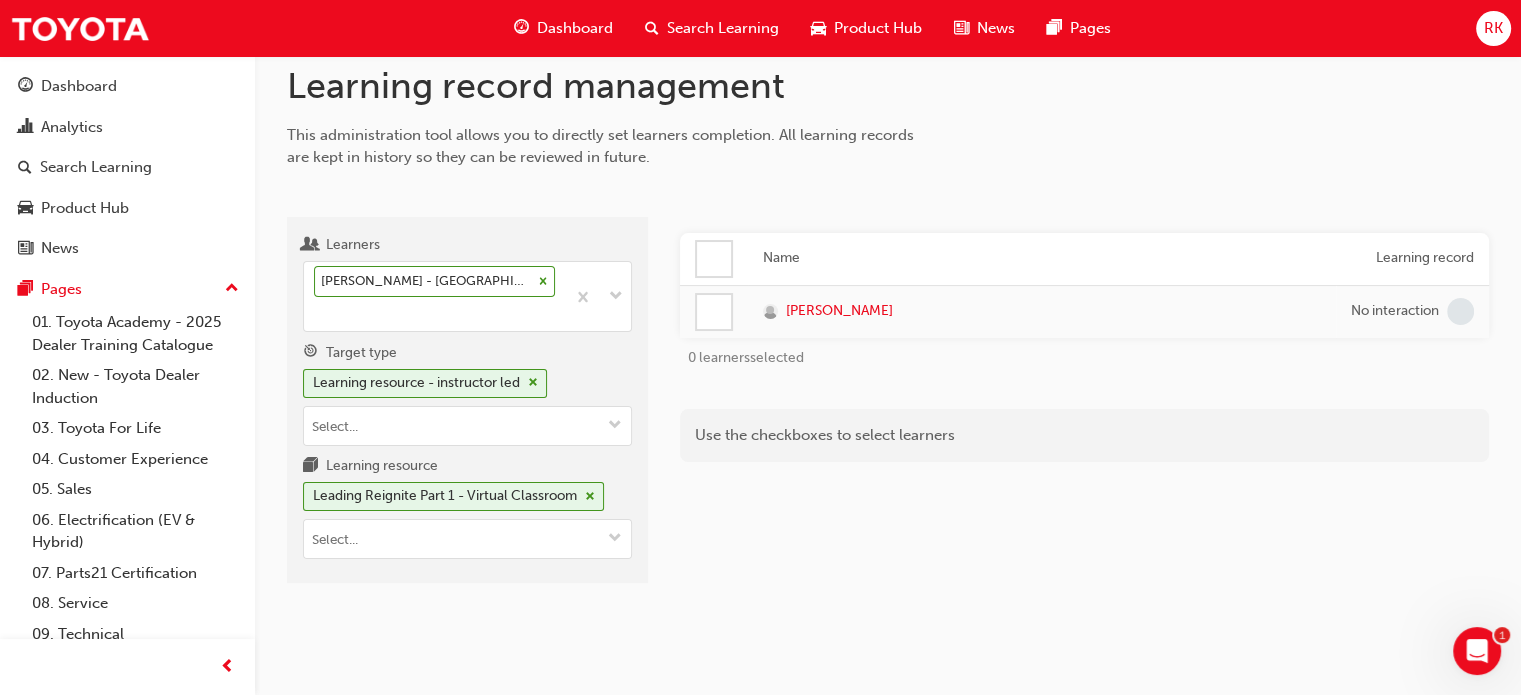 click on "Name Learning record [PERSON_NAME] No interaction 0   learners  selected Use the checkboxes to select learners" at bounding box center [1084, 408] 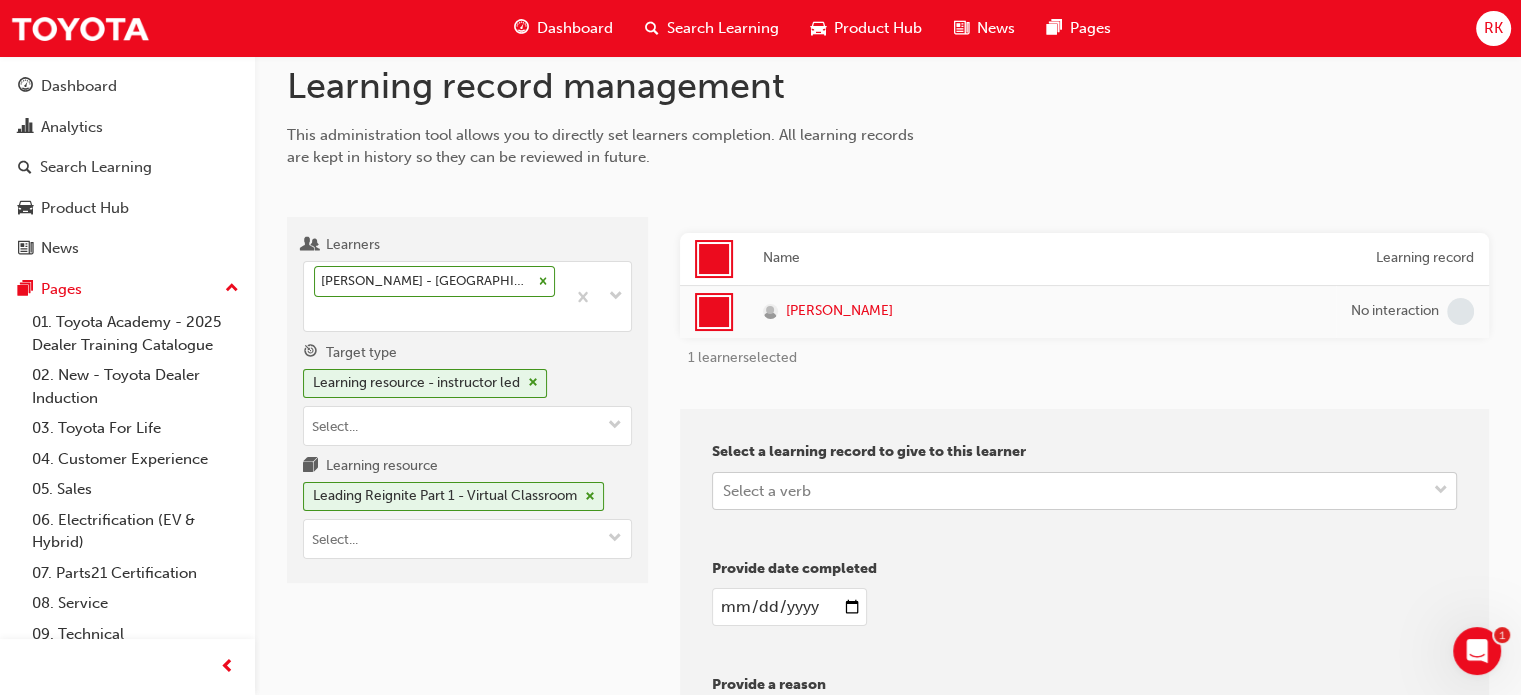 click on "Your version of Internet Explorer is outdated and not supported. Please upgrade to a  modern browser . Dashboard Search Learning Product Hub News Pages RK Dashboard Analytics Search Learning Product Hub News Pages Pages 01. Toyota Academy - 2025 Dealer Training Catalogue 02. New - Toyota Dealer Induction  03. Toyota For Life 04. Customer Experience 05. Sales 06. Electrification (EV & Hybrid) 07. Parts21 Certification 08. Service 09. Technical  10. TUNE Rev-Up Training All Pages Learning record management This administration tool allows you to directly set learners completion. All learning records are kept in history so they can be reviewed in future. Learners [PERSON_NAME] - [GEOGRAPHIC_DATA] Toyota - PORT AUGUSTA Target type Learning resource - instructor led Learning resource Leading Reignite Part 1 - Virtual Classroom Name Learning record [PERSON_NAME] No interaction 1   learner  selected Select a learning record to give to this learner Select a verb Provide date completed Provide a reason 1" at bounding box center [760, 323] 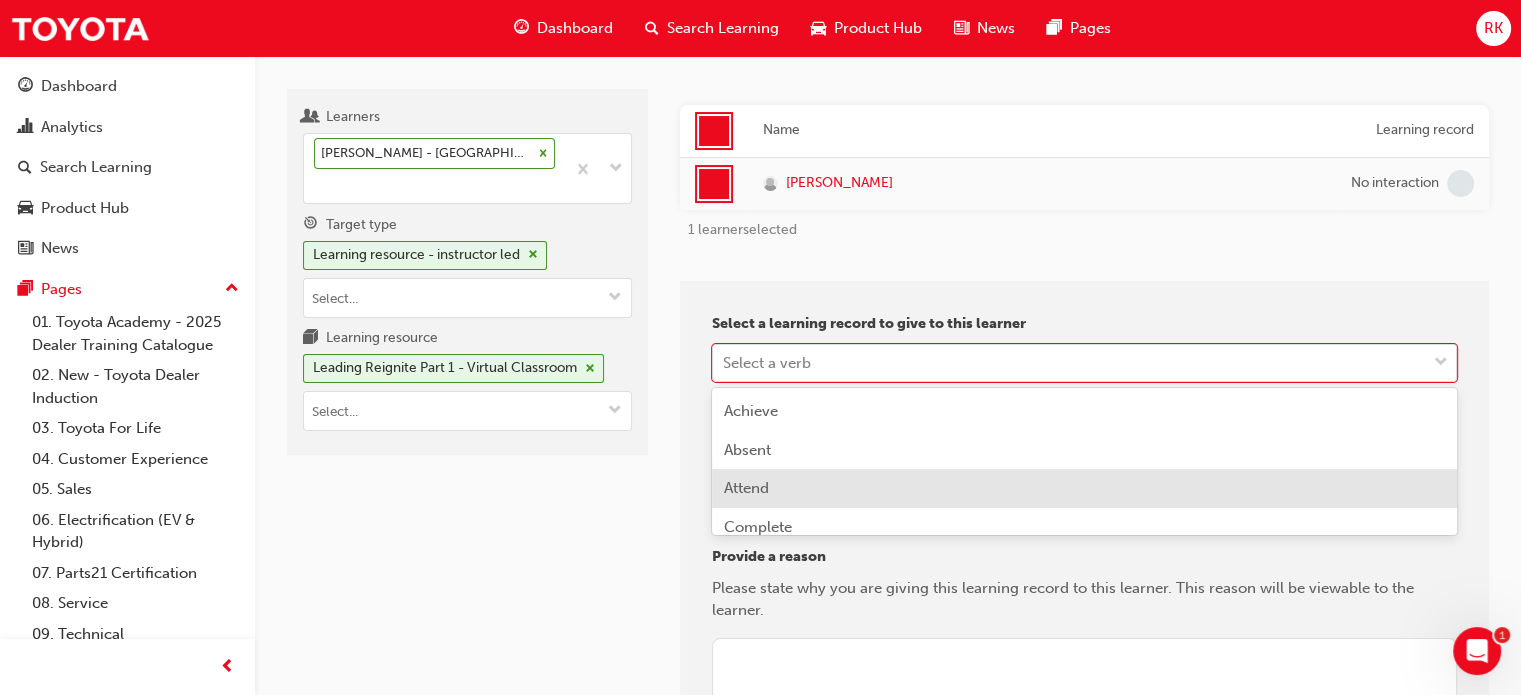 scroll, scrollTop: 153, scrollLeft: 0, axis: vertical 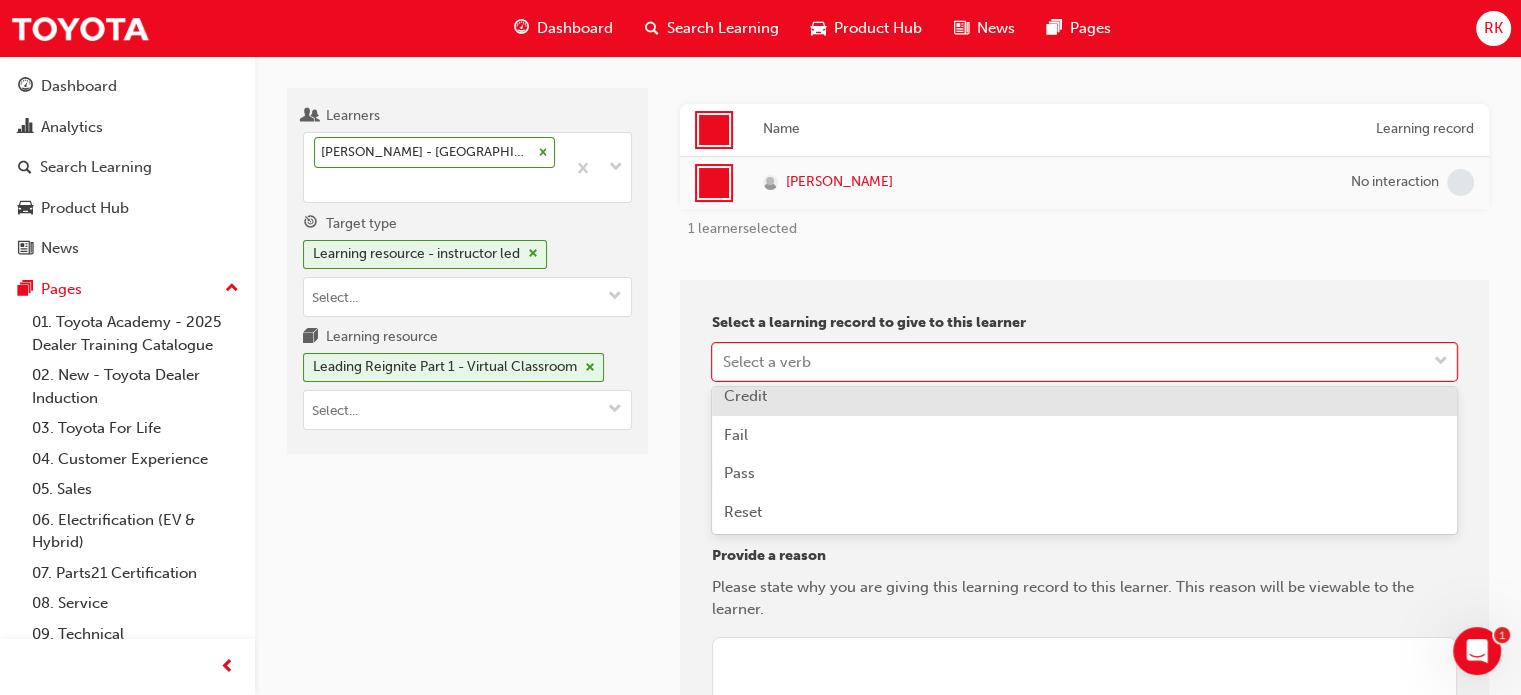 click on "Credit" at bounding box center [1084, 396] 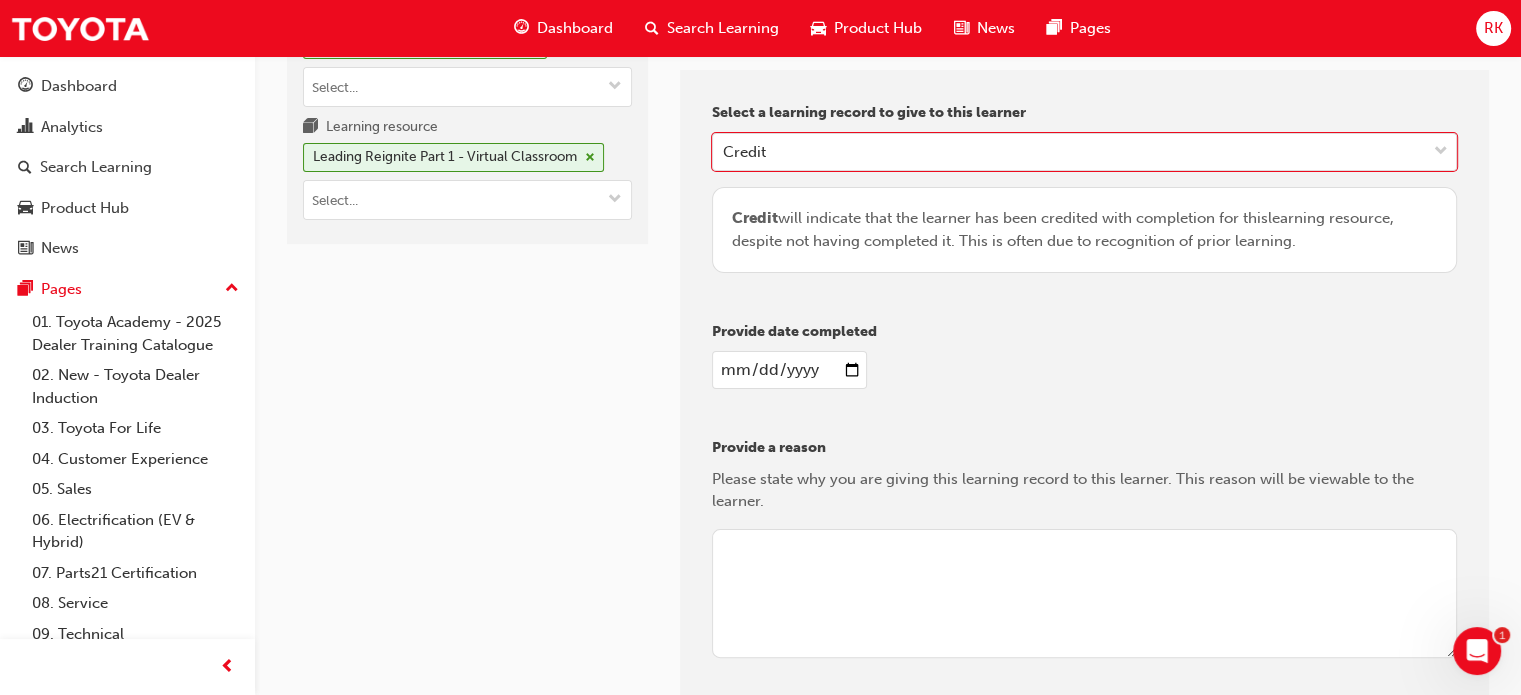 scroll, scrollTop: 453, scrollLeft: 0, axis: vertical 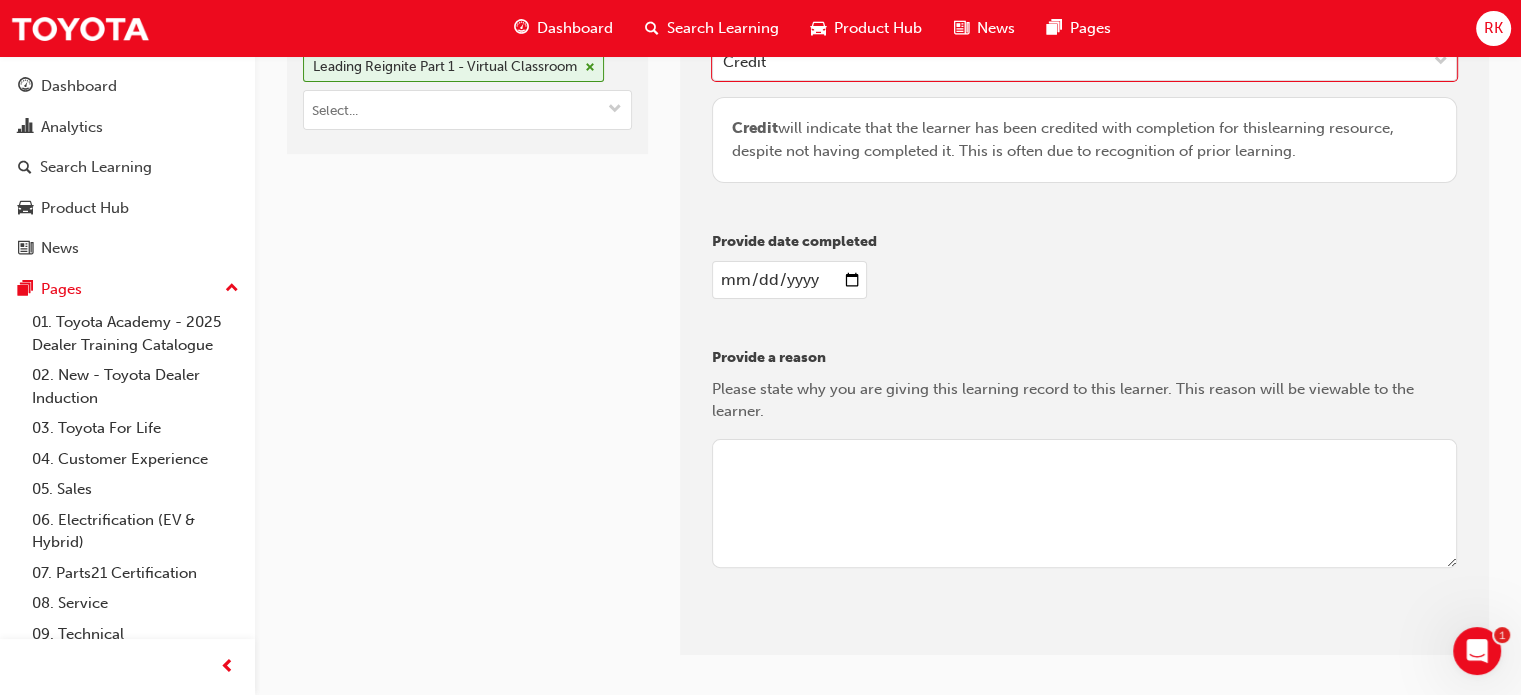 click at bounding box center (789, 280) 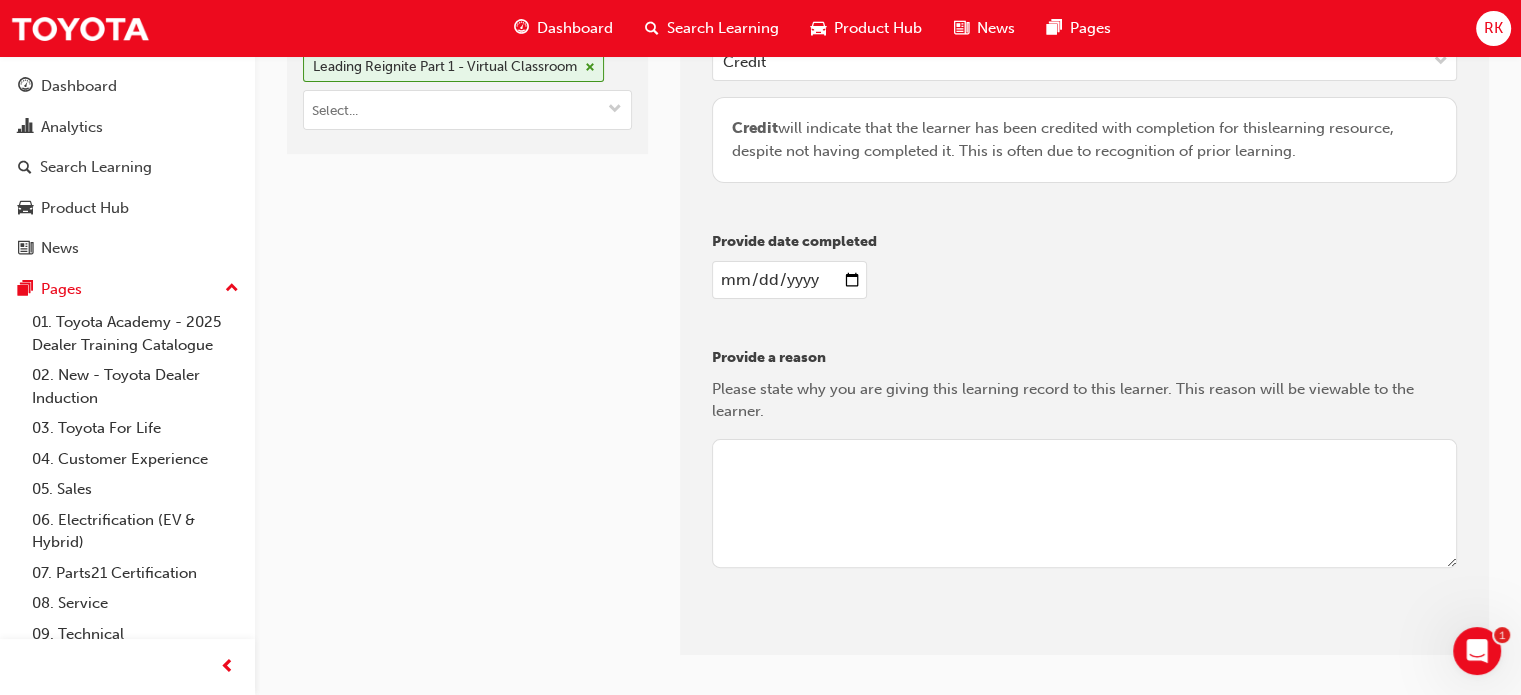 type on "[DATE]" 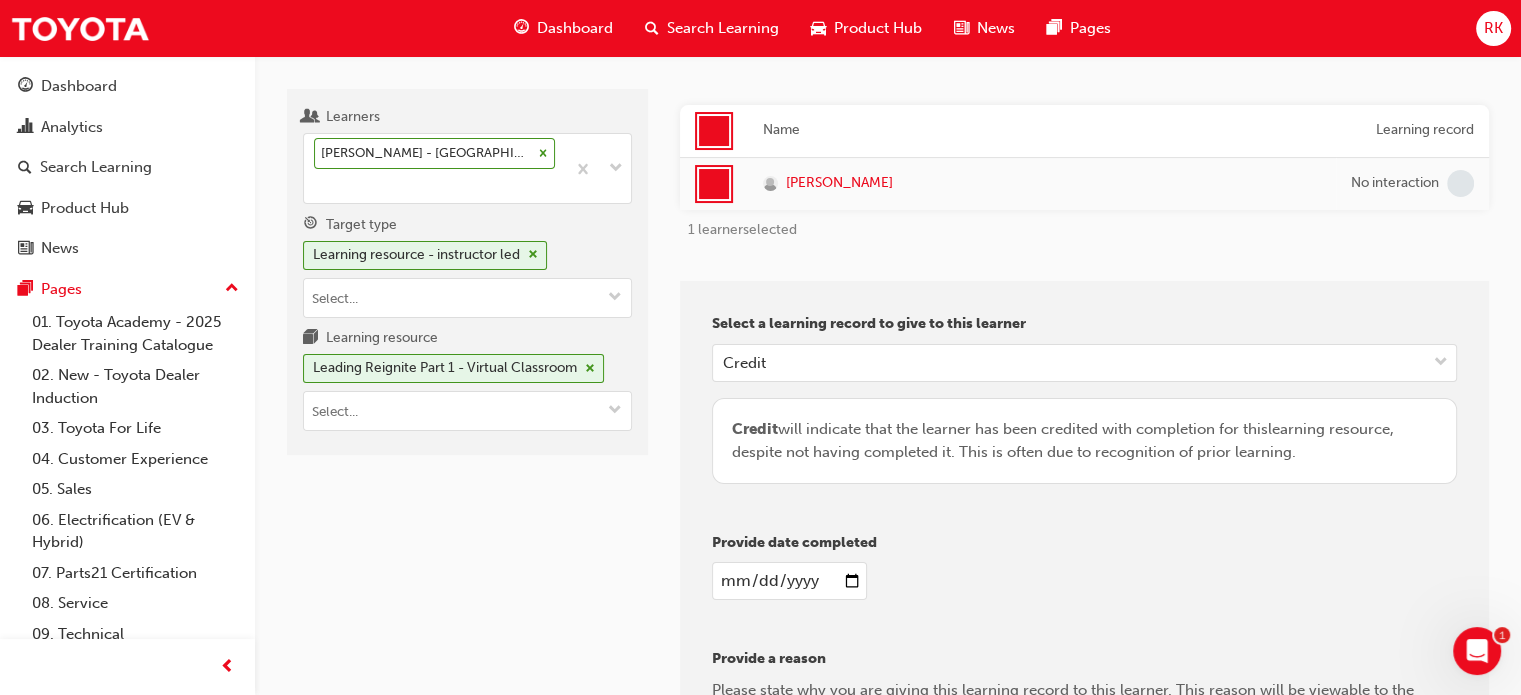 scroll, scrollTop: 557, scrollLeft: 0, axis: vertical 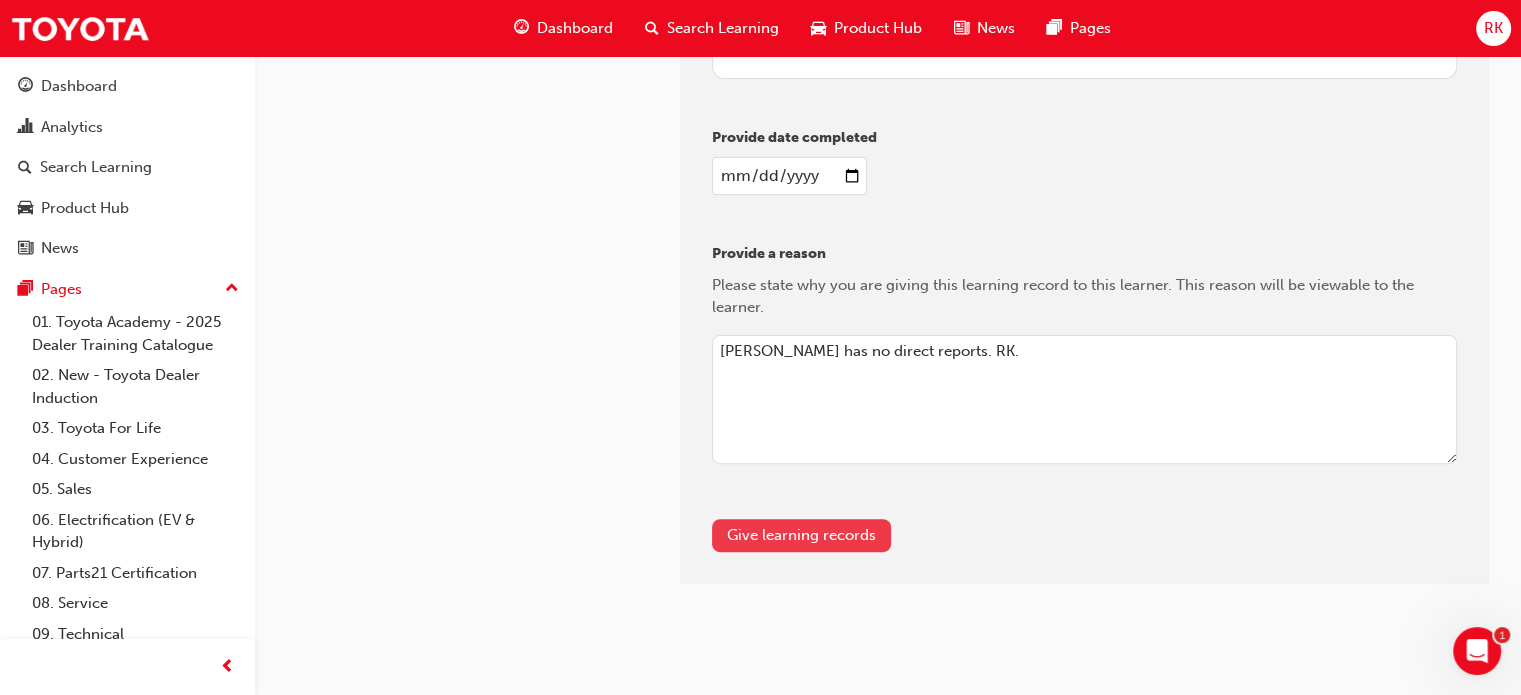 type on "[PERSON_NAME] has no direct reports. RK." 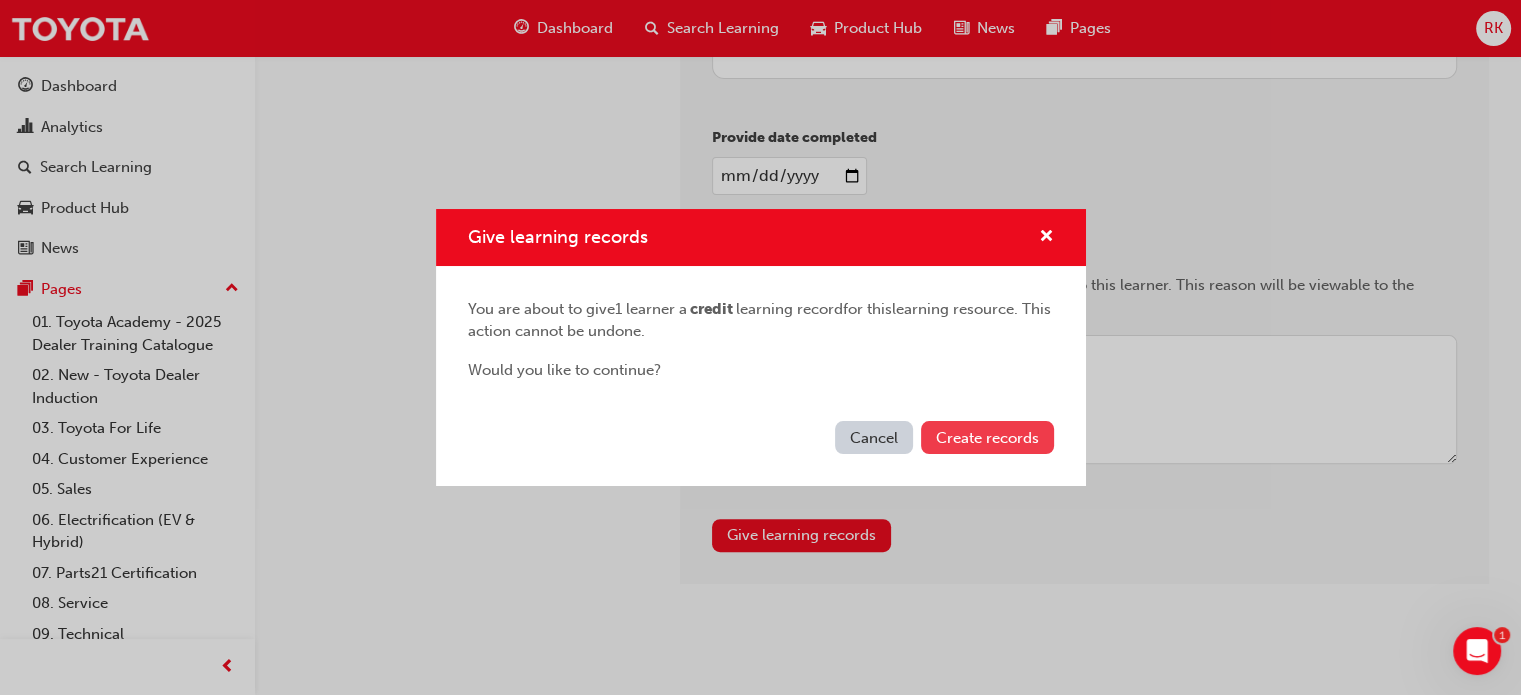 click on "Create records" at bounding box center [987, 438] 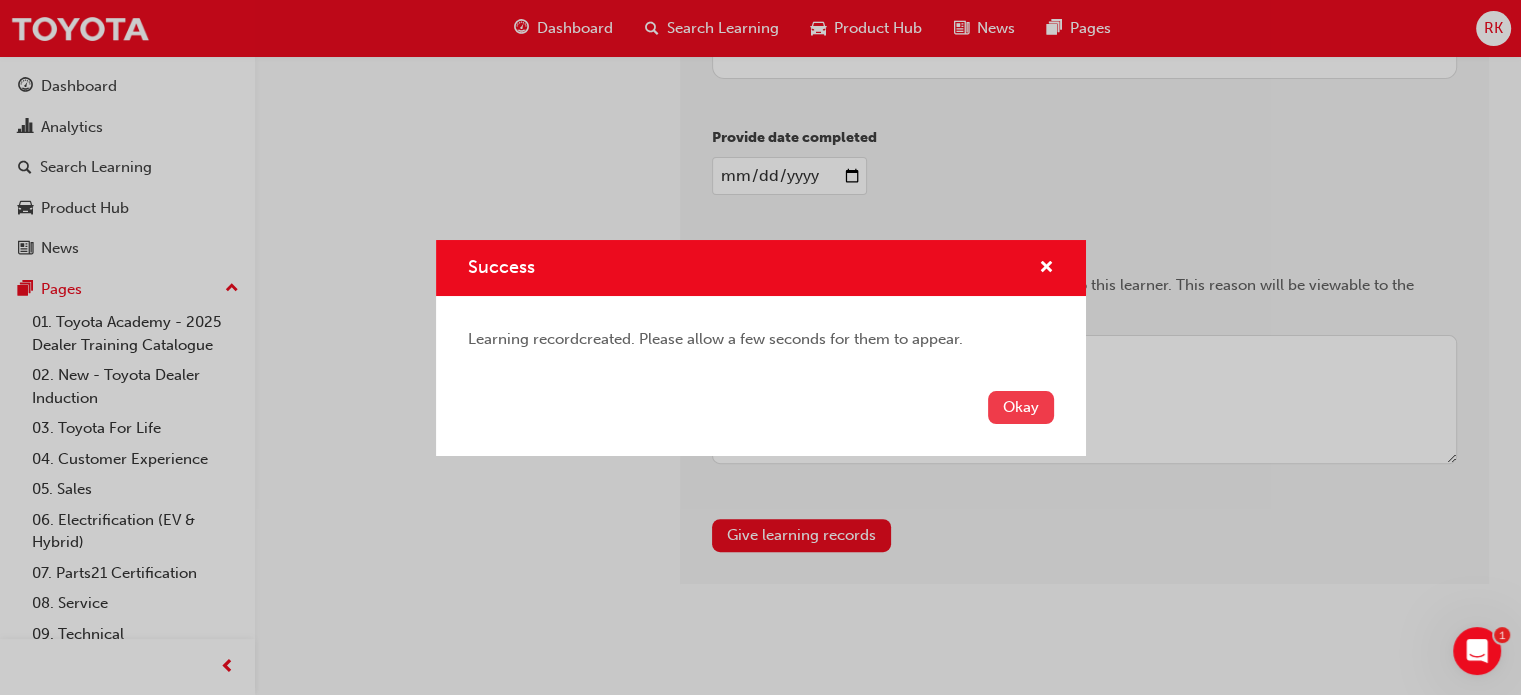 click on "Okay" at bounding box center (1021, 407) 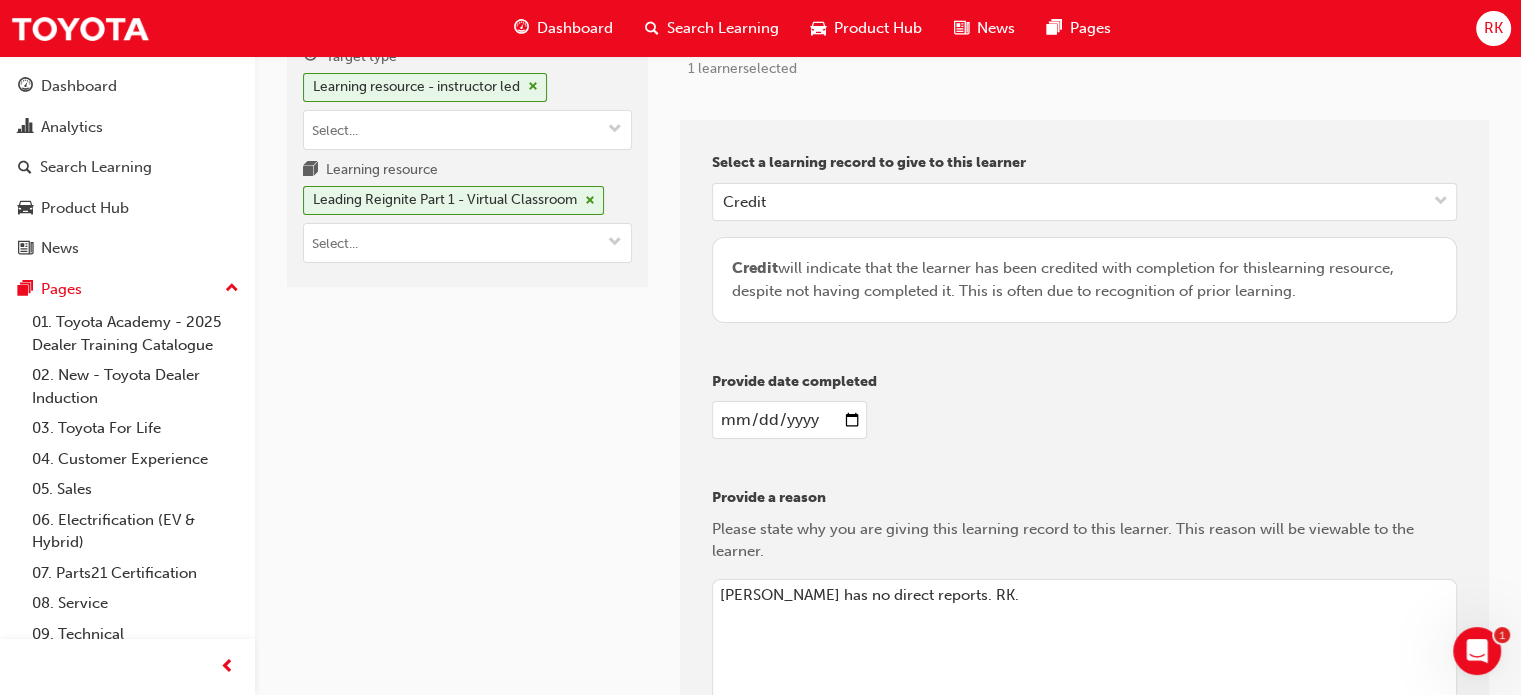 scroll, scrollTop: 57, scrollLeft: 0, axis: vertical 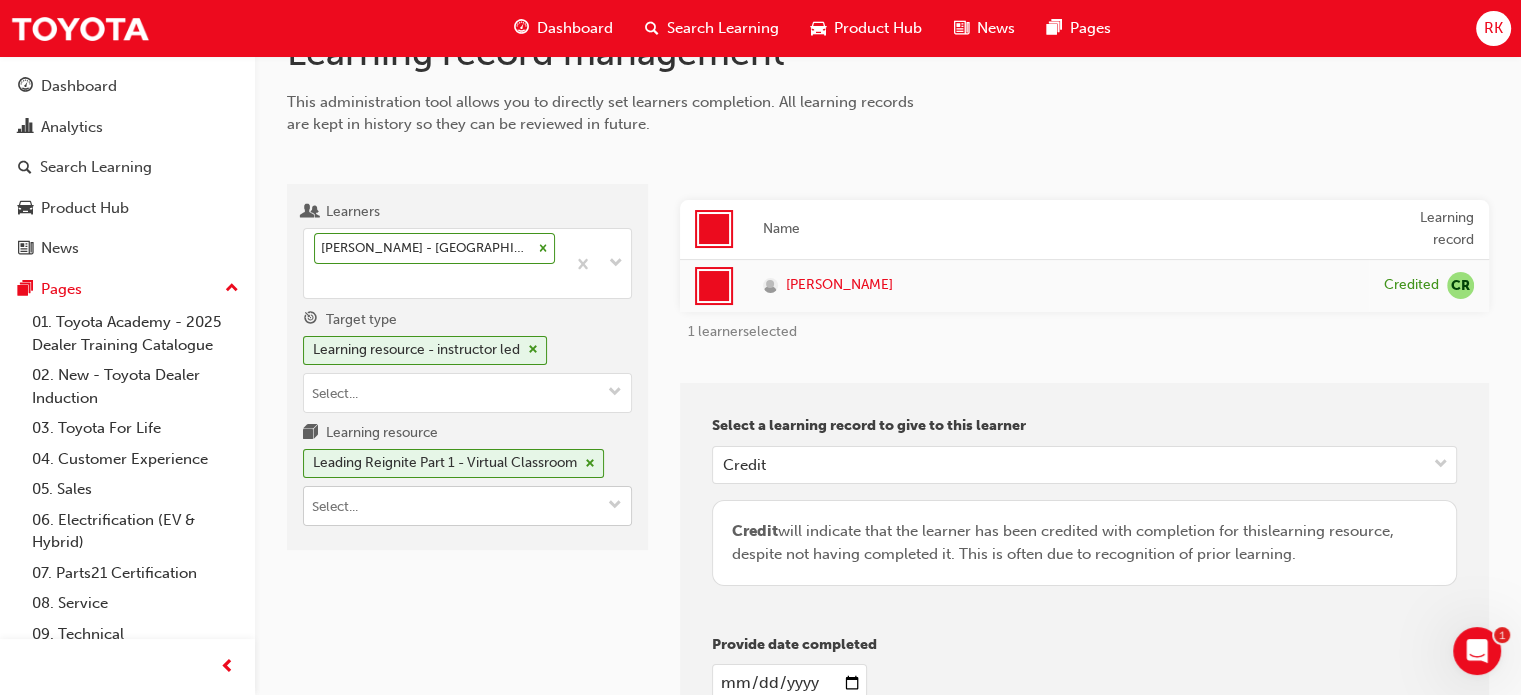 click at bounding box center [615, 506] 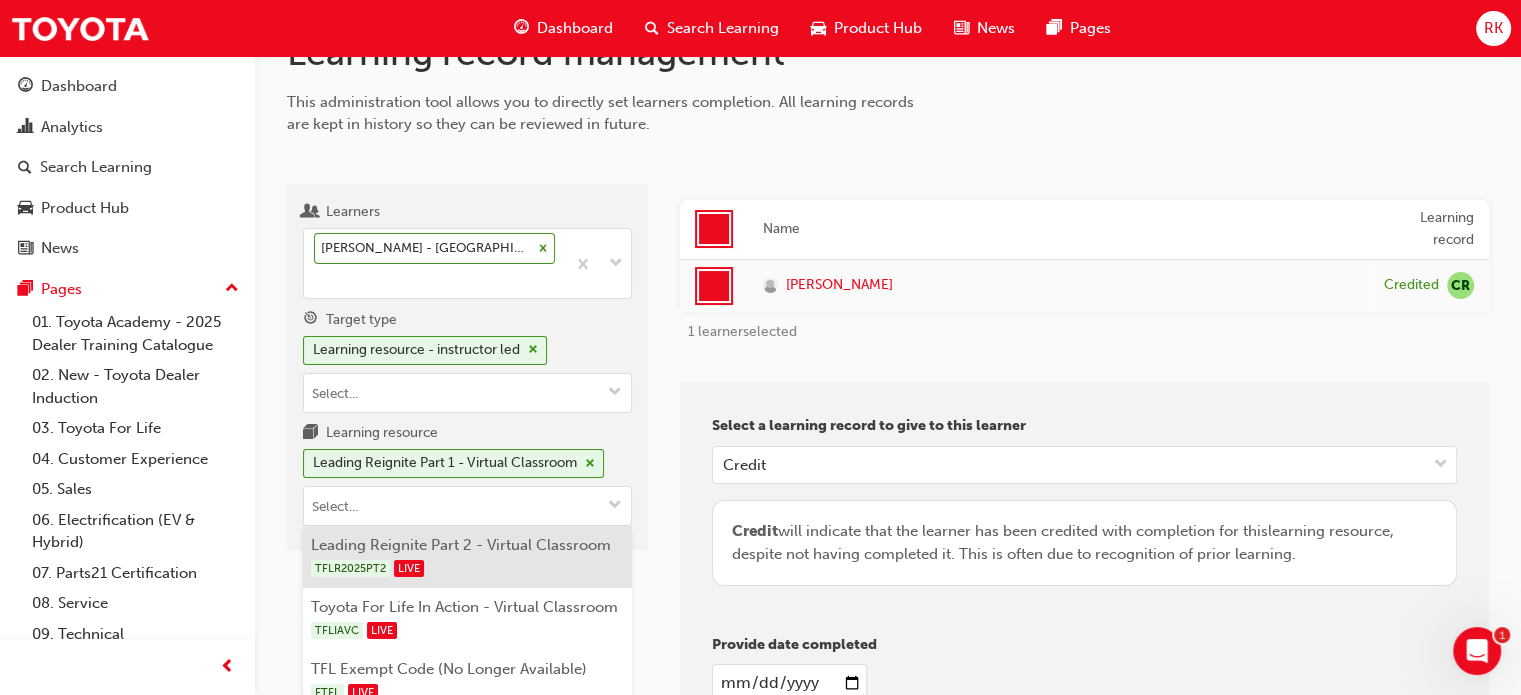 click on "Leading Reignite Part 2 - Virtual Classroom TFLR2025PT2 LIVE" at bounding box center [467, 557] 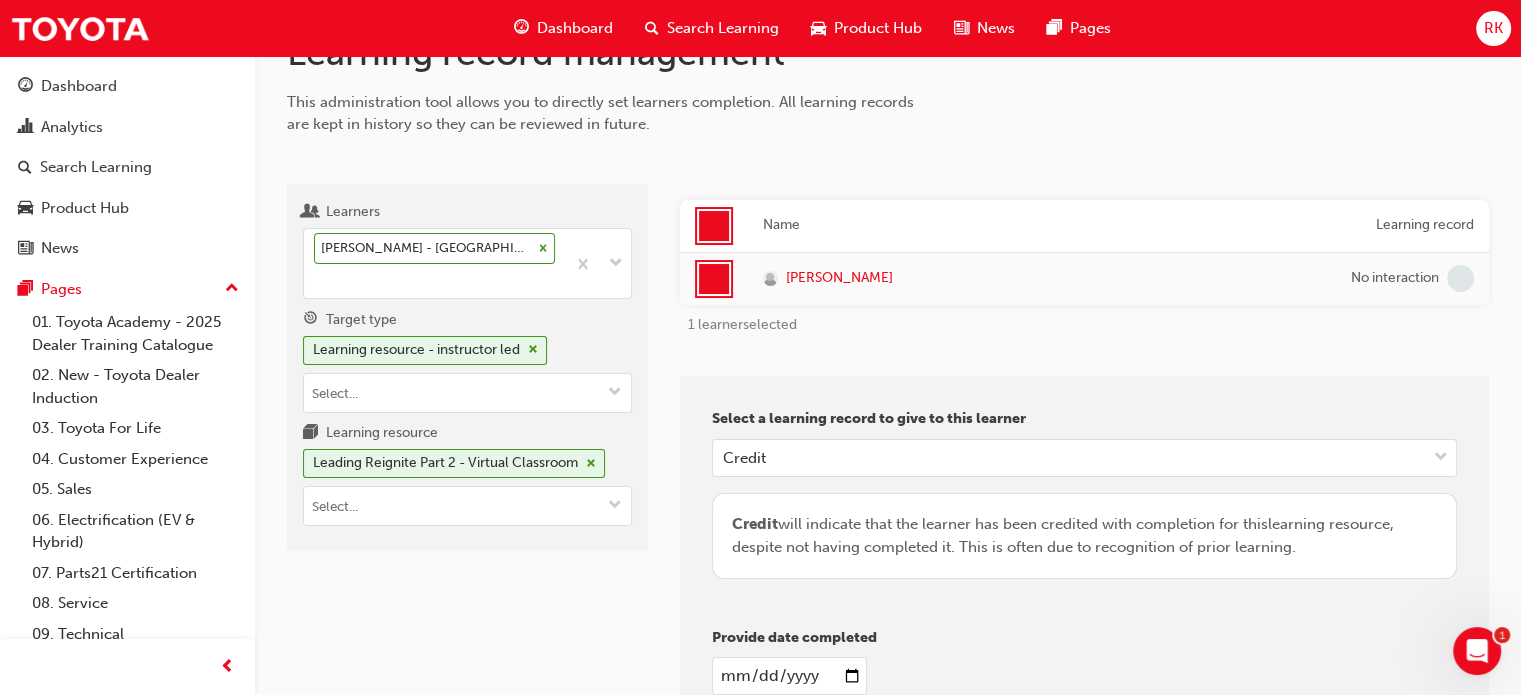click on "Learners [PERSON_NAME] - [GEOGRAPHIC_DATA] Toyota - [GEOGRAPHIC_DATA] Target type Learning resource - instructor led Learning resource Leading Reignite Part 2 - Virtual Classroom" at bounding box center (467, 634) 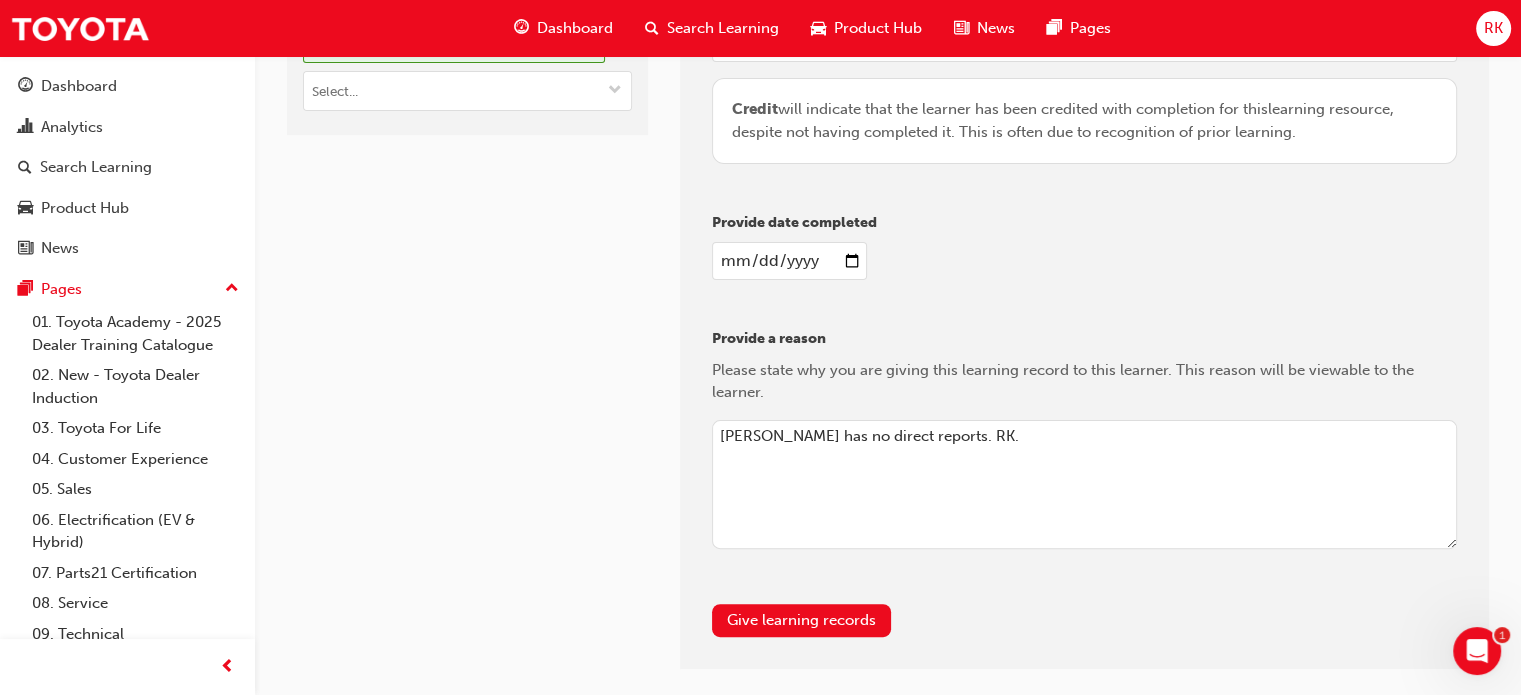 scroll, scrollTop: 500, scrollLeft: 0, axis: vertical 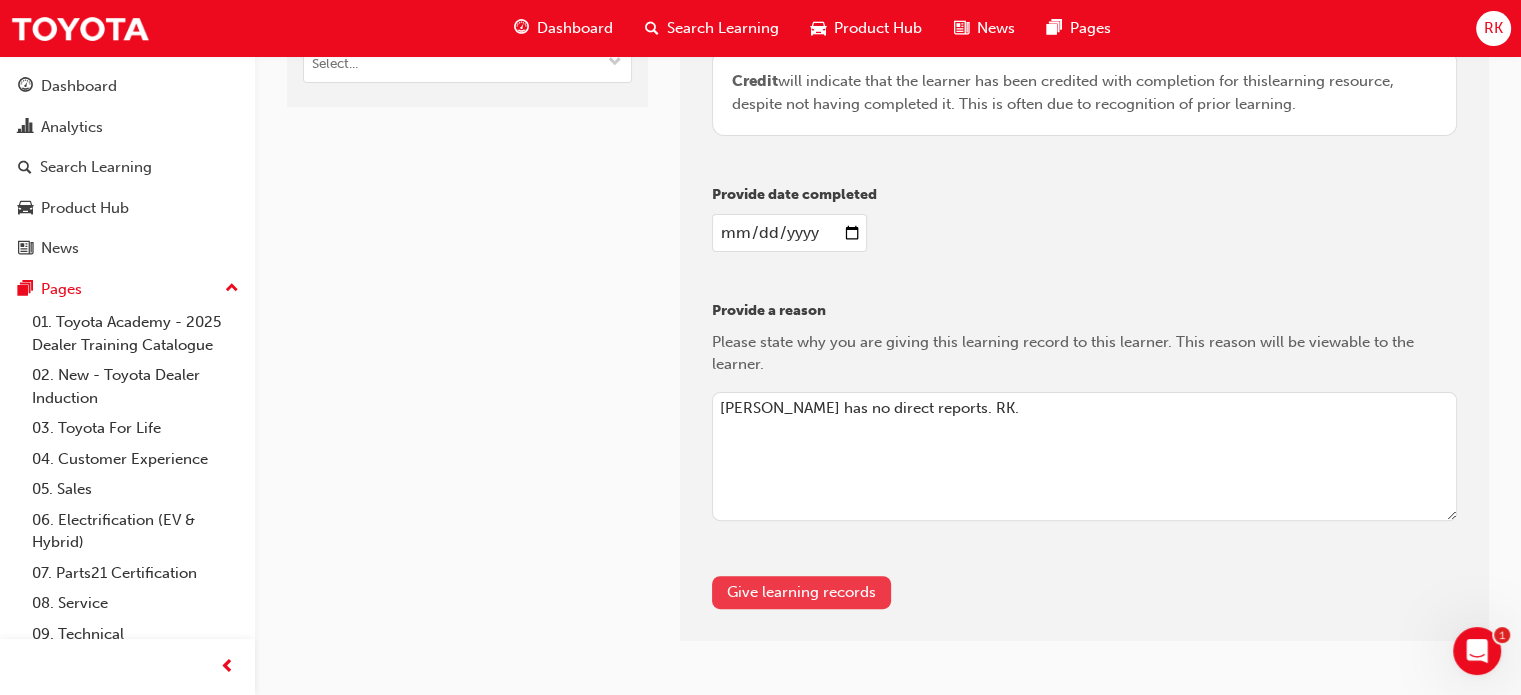 click on "Give learning records" at bounding box center [801, 592] 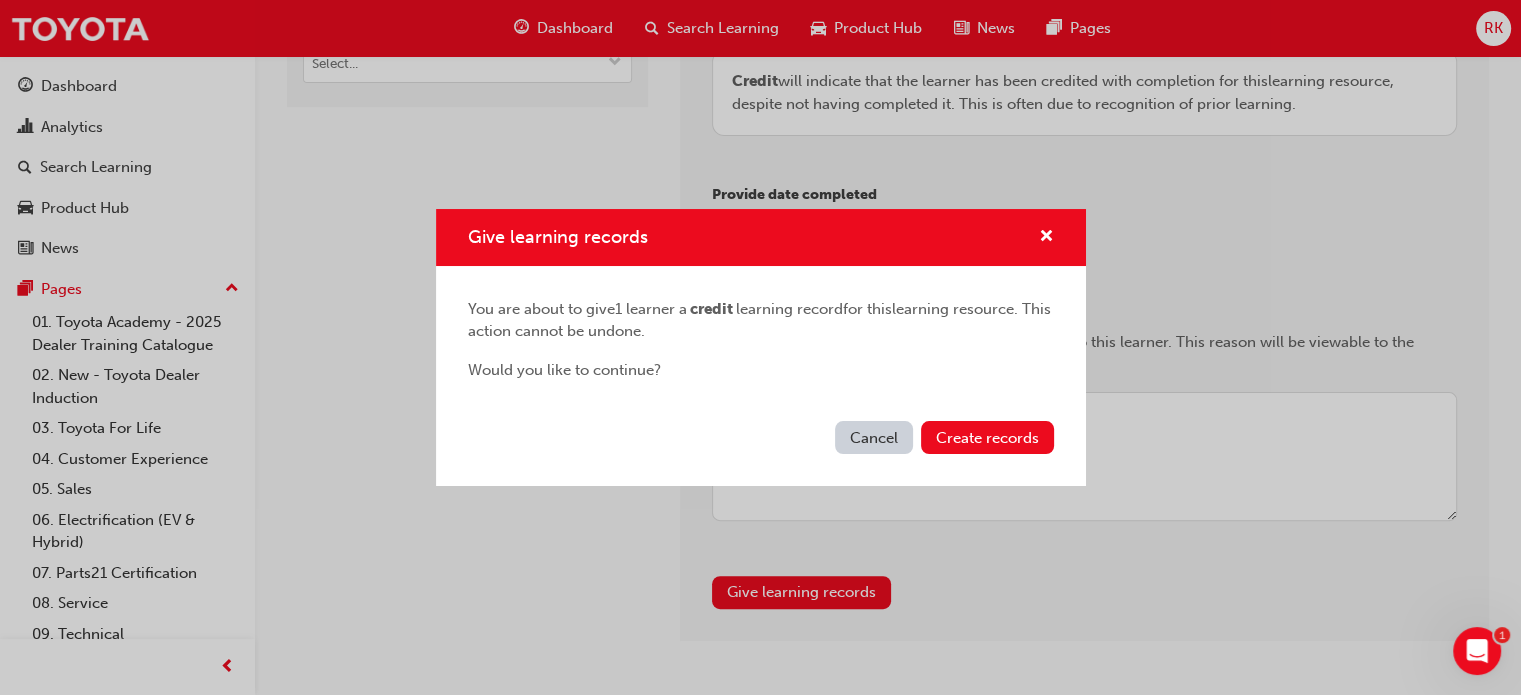 click on "Cancel Create records" at bounding box center [761, 449] 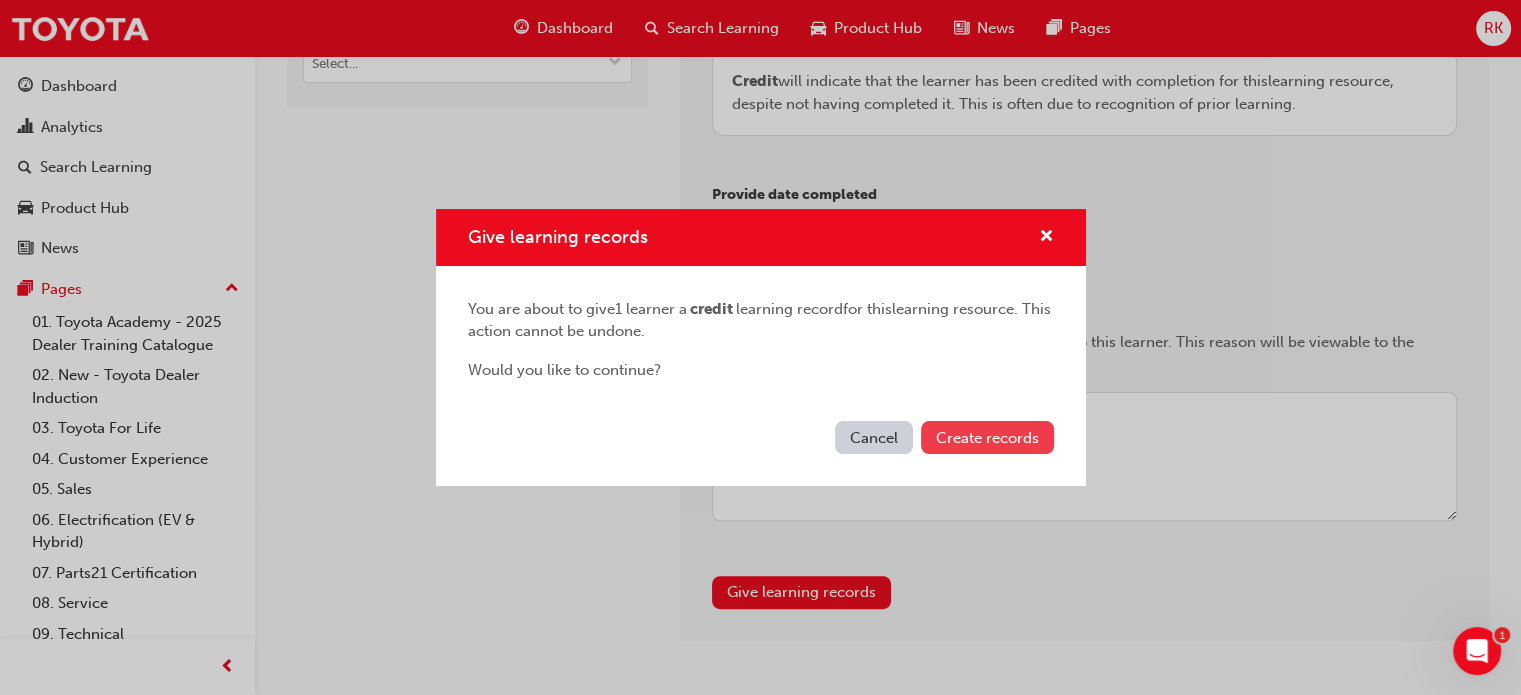 click on "Create records" at bounding box center [987, 438] 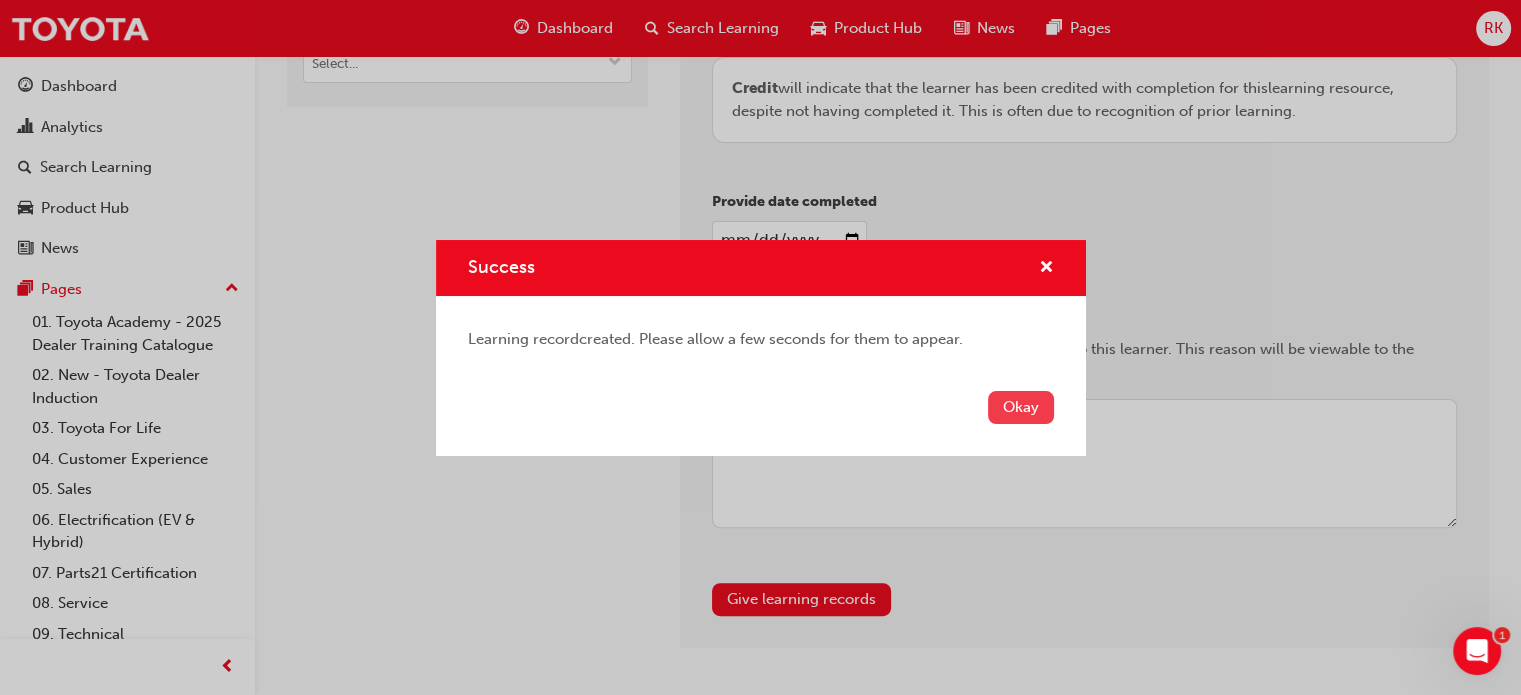 click on "Okay" at bounding box center [1021, 407] 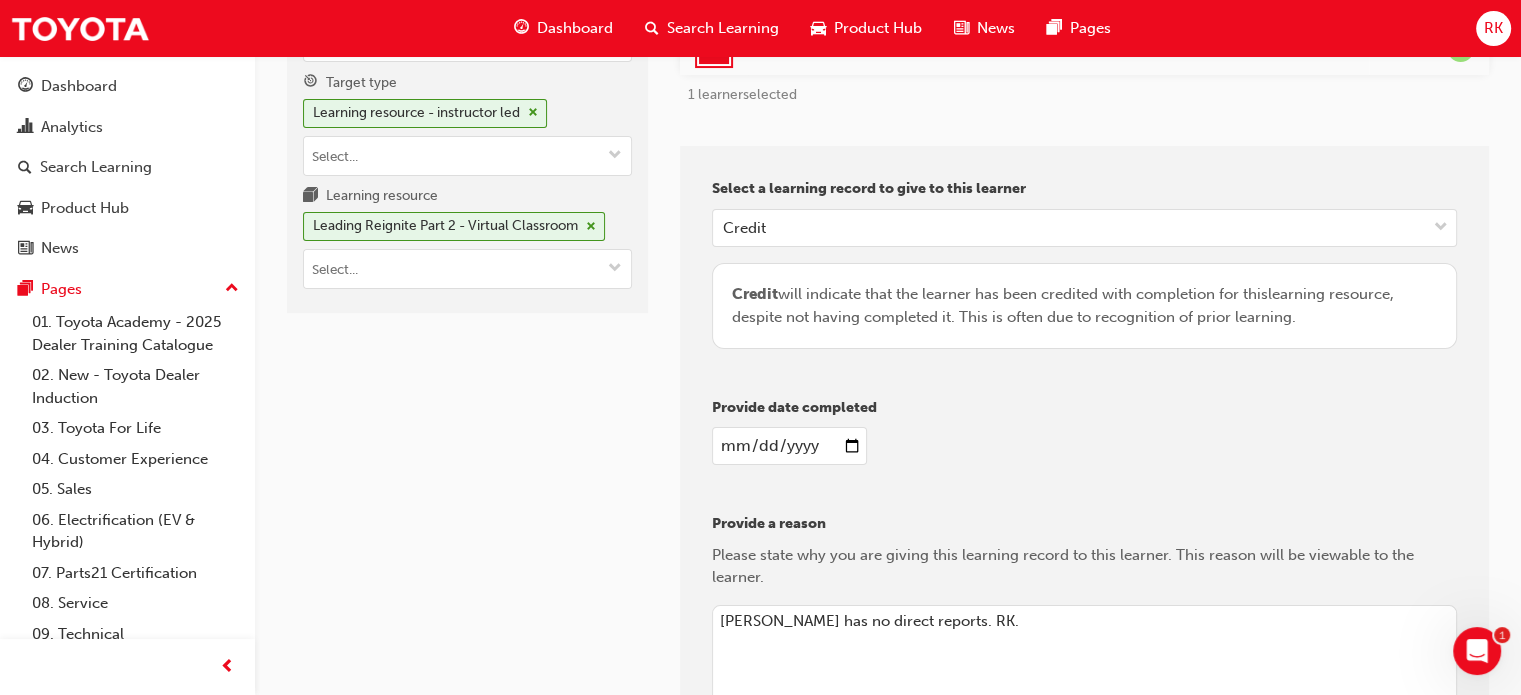 scroll, scrollTop: 0, scrollLeft: 0, axis: both 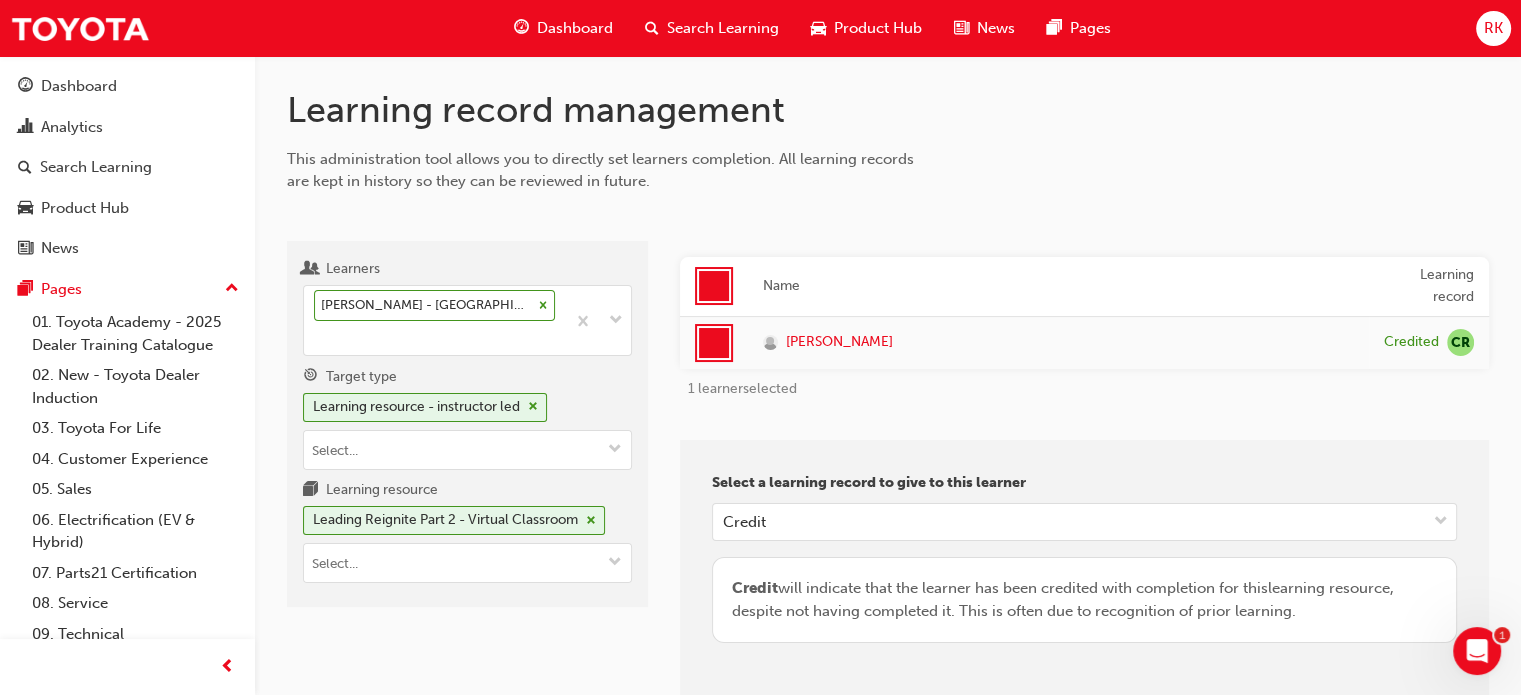 type 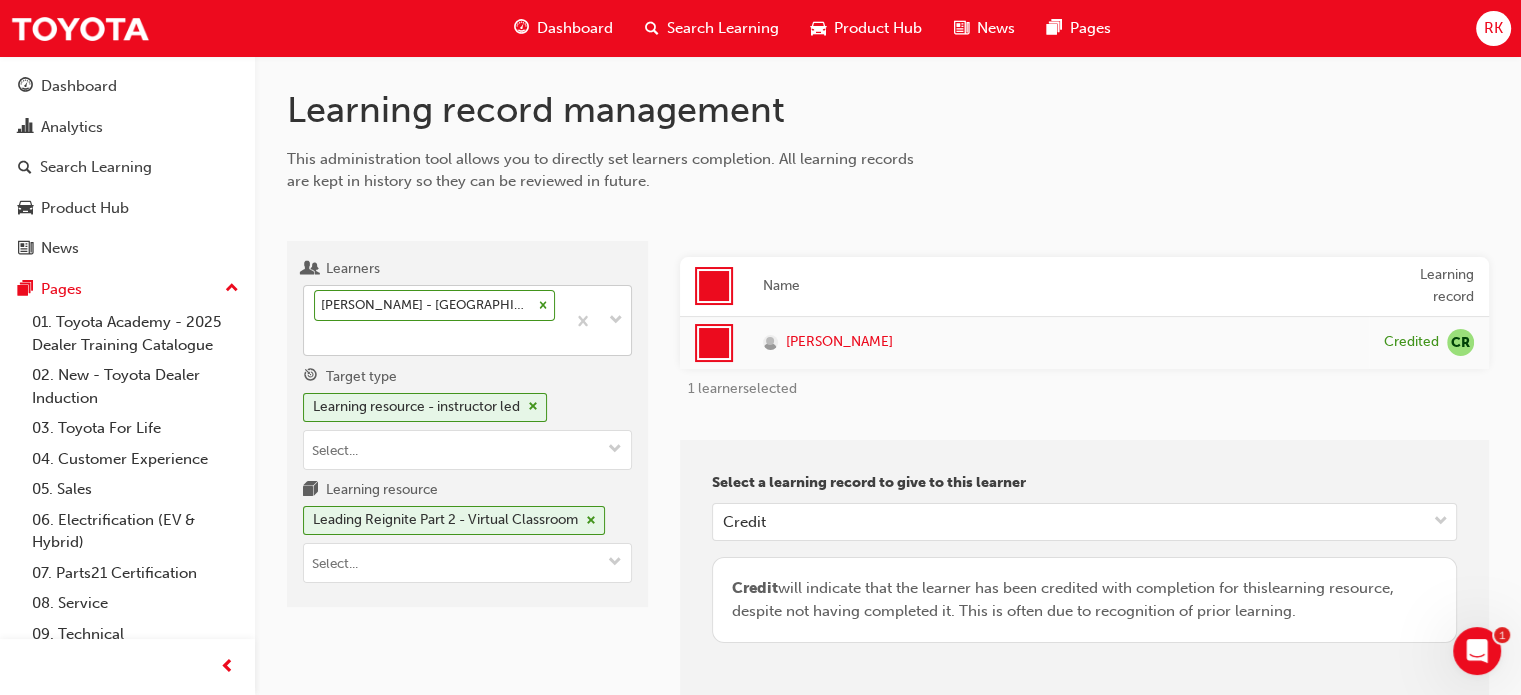 click 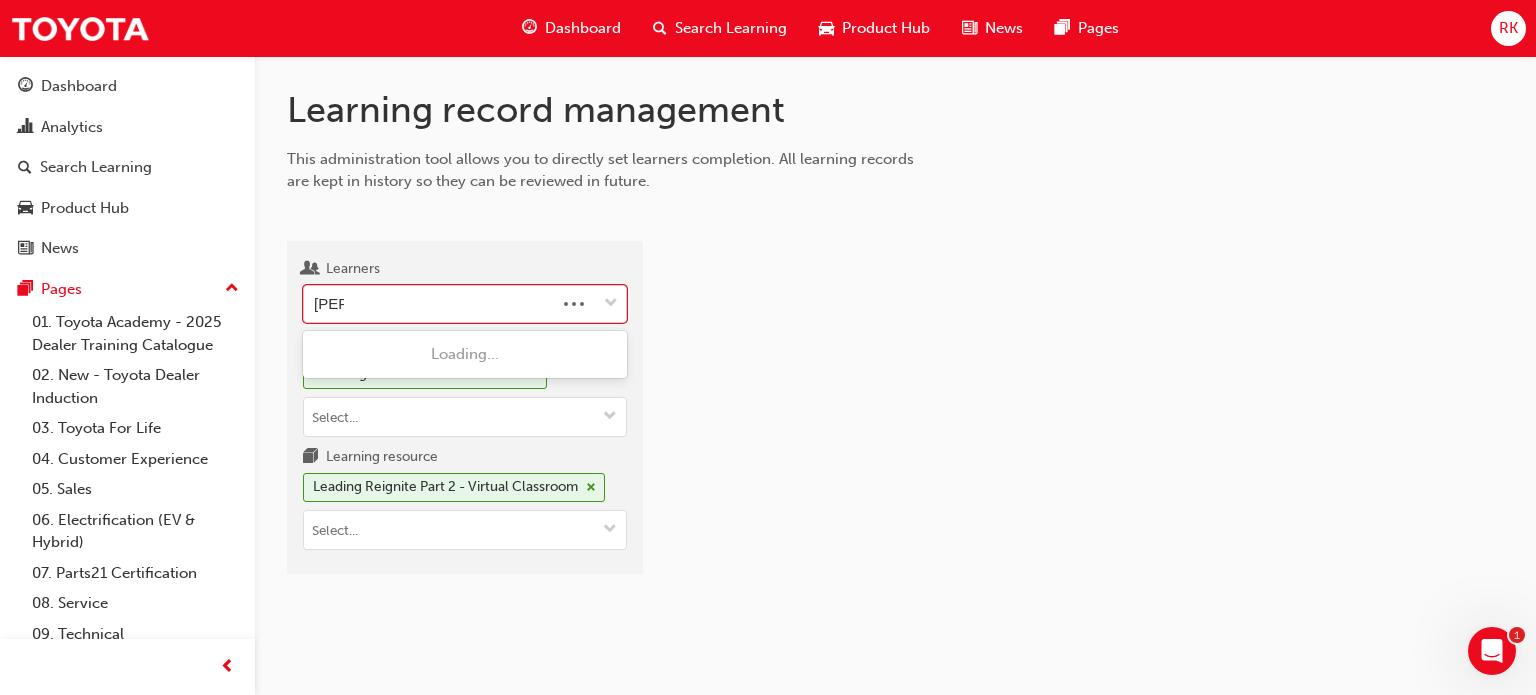 type on "maslov" 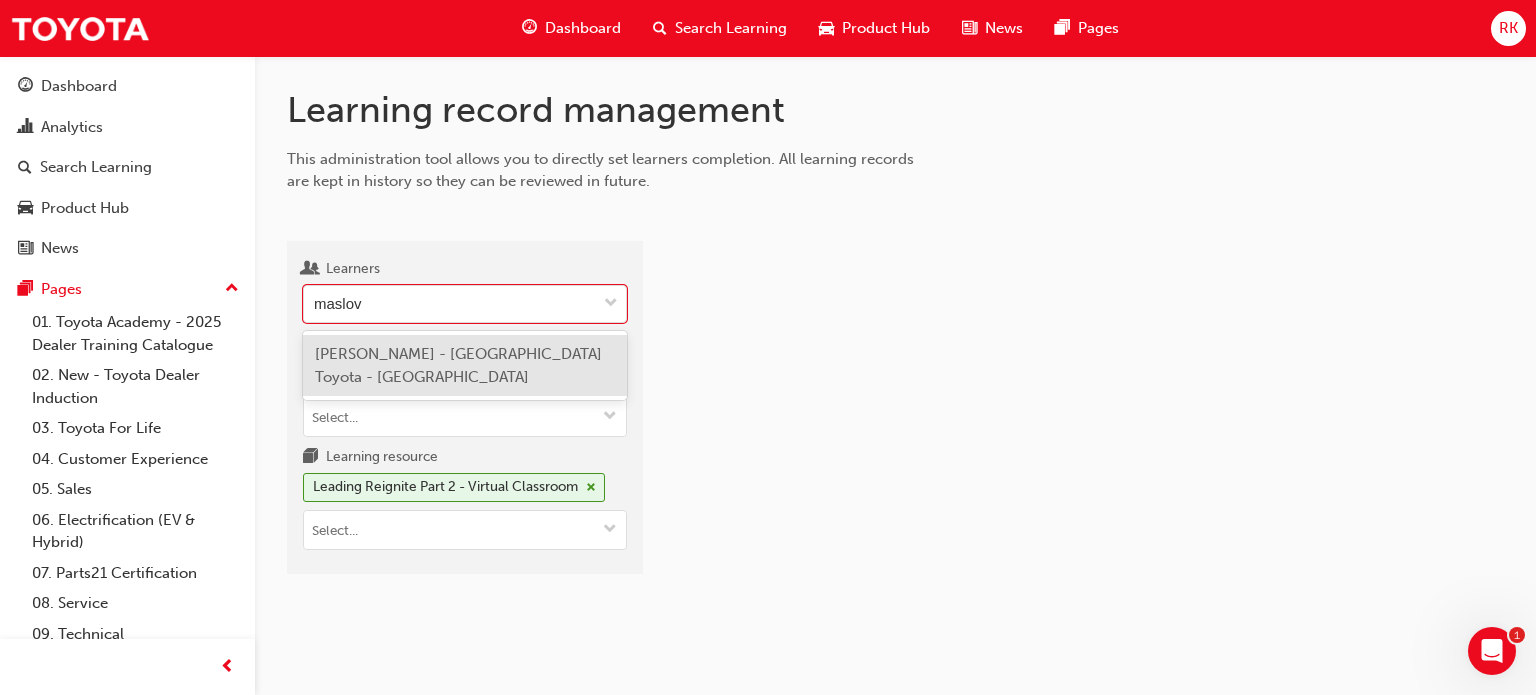 click on "[PERSON_NAME] - [GEOGRAPHIC_DATA] Toyota - [GEOGRAPHIC_DATA]" at bounding box center (458, 365) 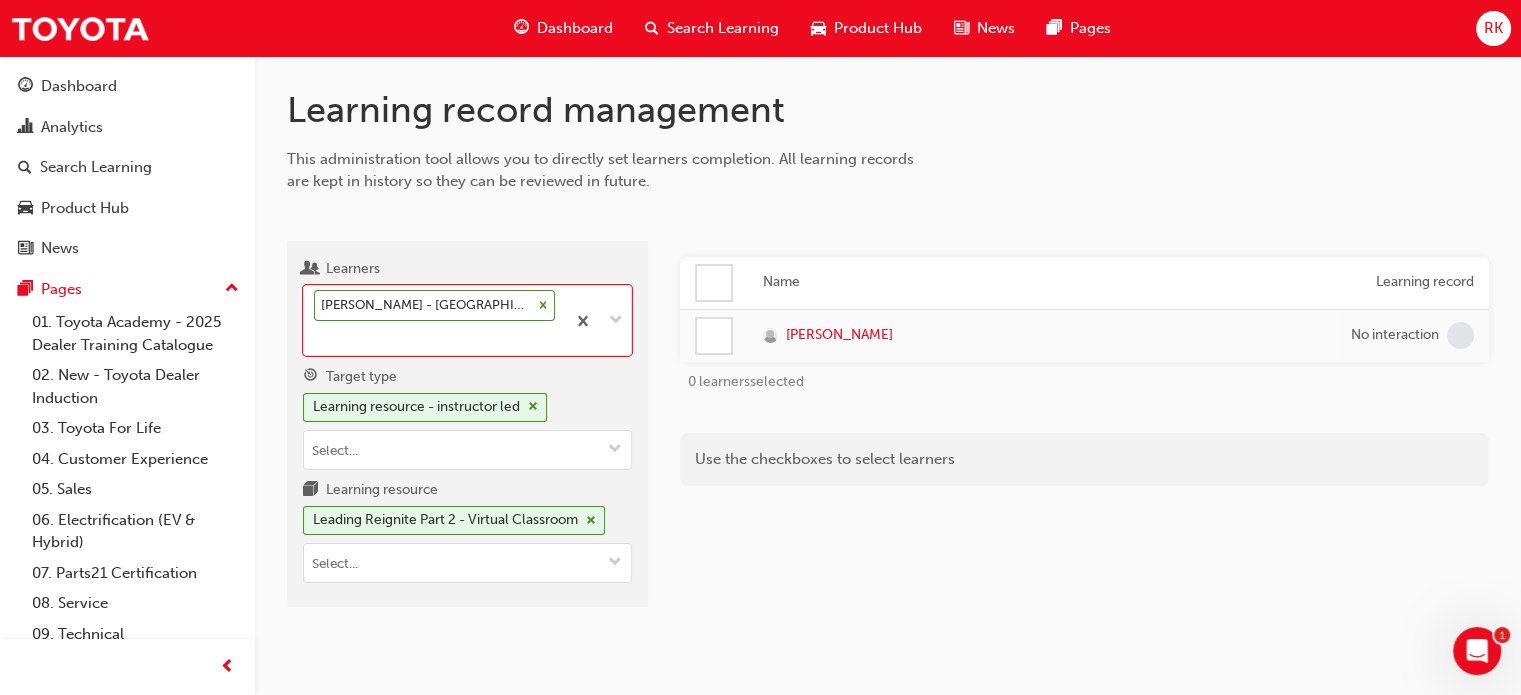 click on "Name Learning record [PERSON_NAME] No interaction 0   learners  selected Use the checkboxes to select learners" at bounding box center [1084, 432] 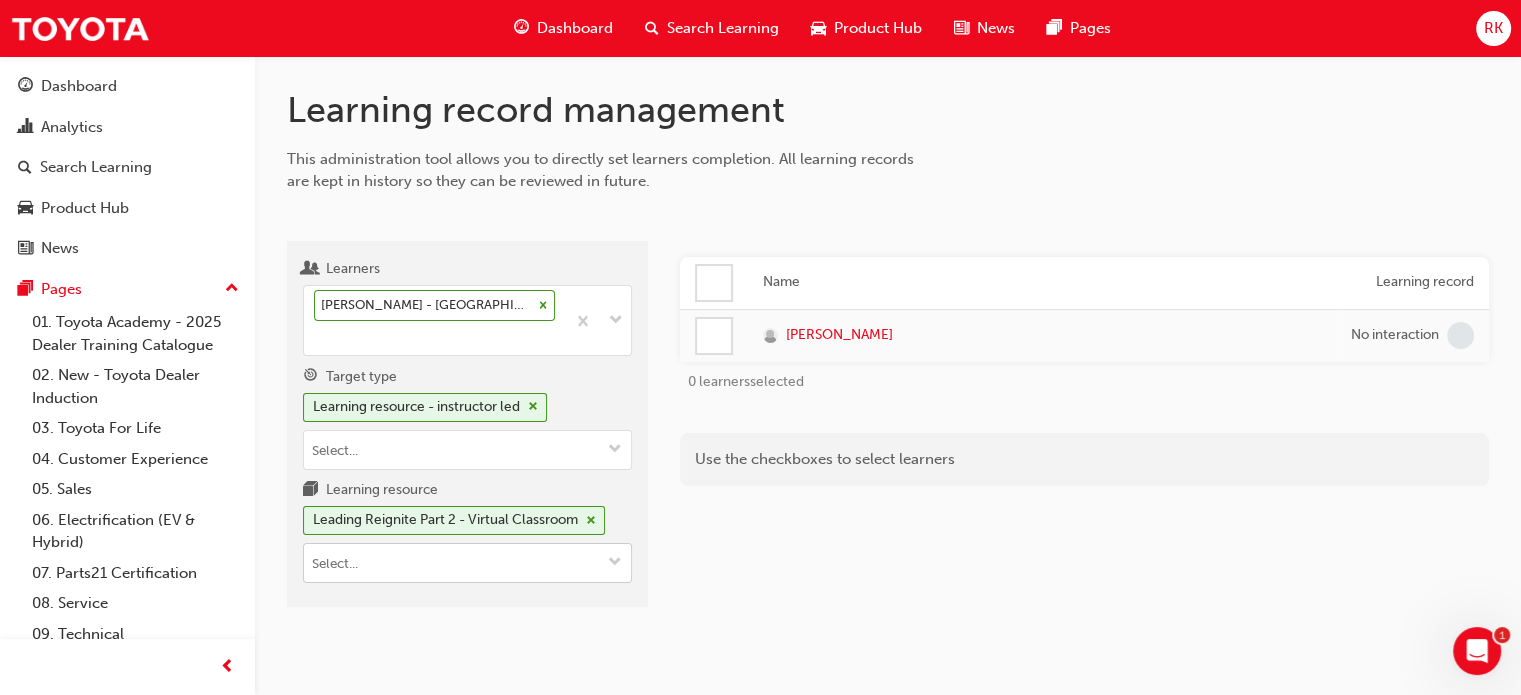 click at bounding box center [615, 563] 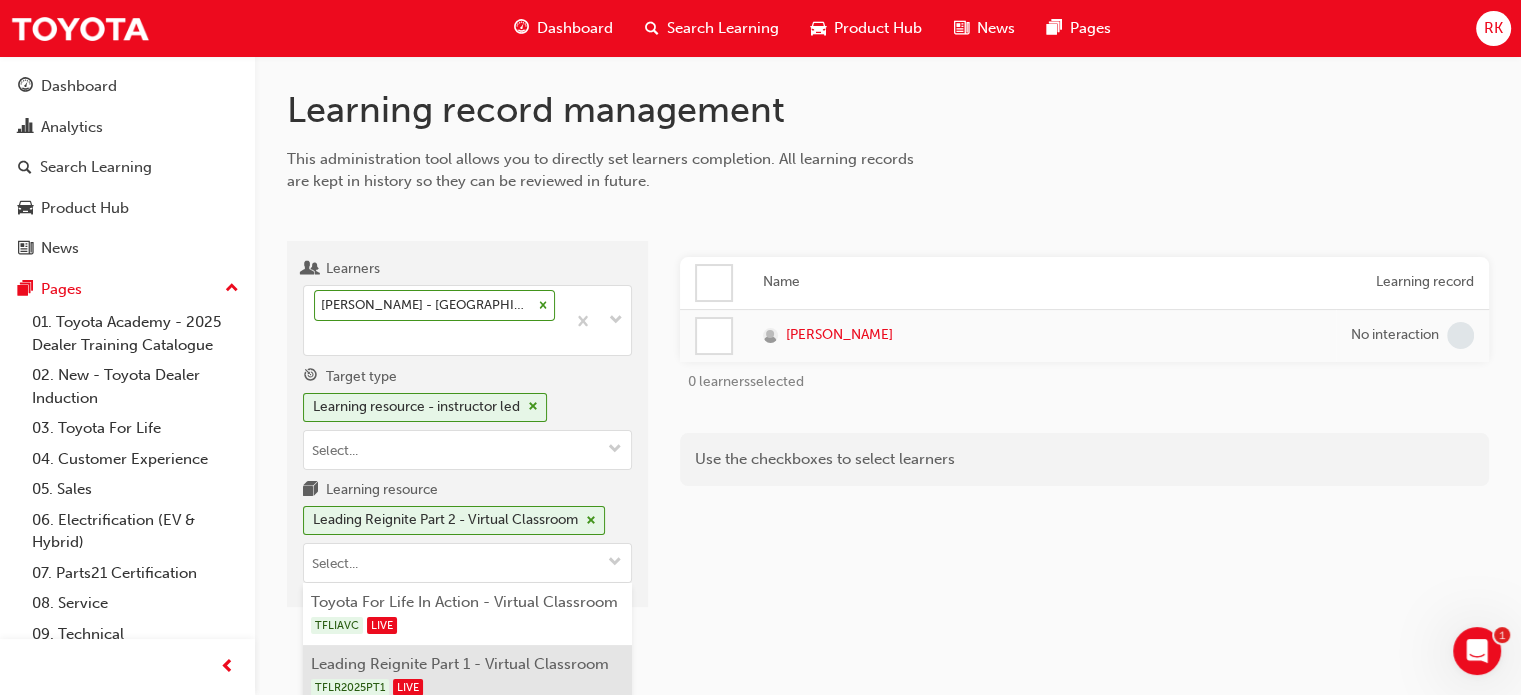 click on "Leading Reignite Part 1 - Virtual Classroom TFLR2025PT1 LIVE" at bounding box center (467, 676) 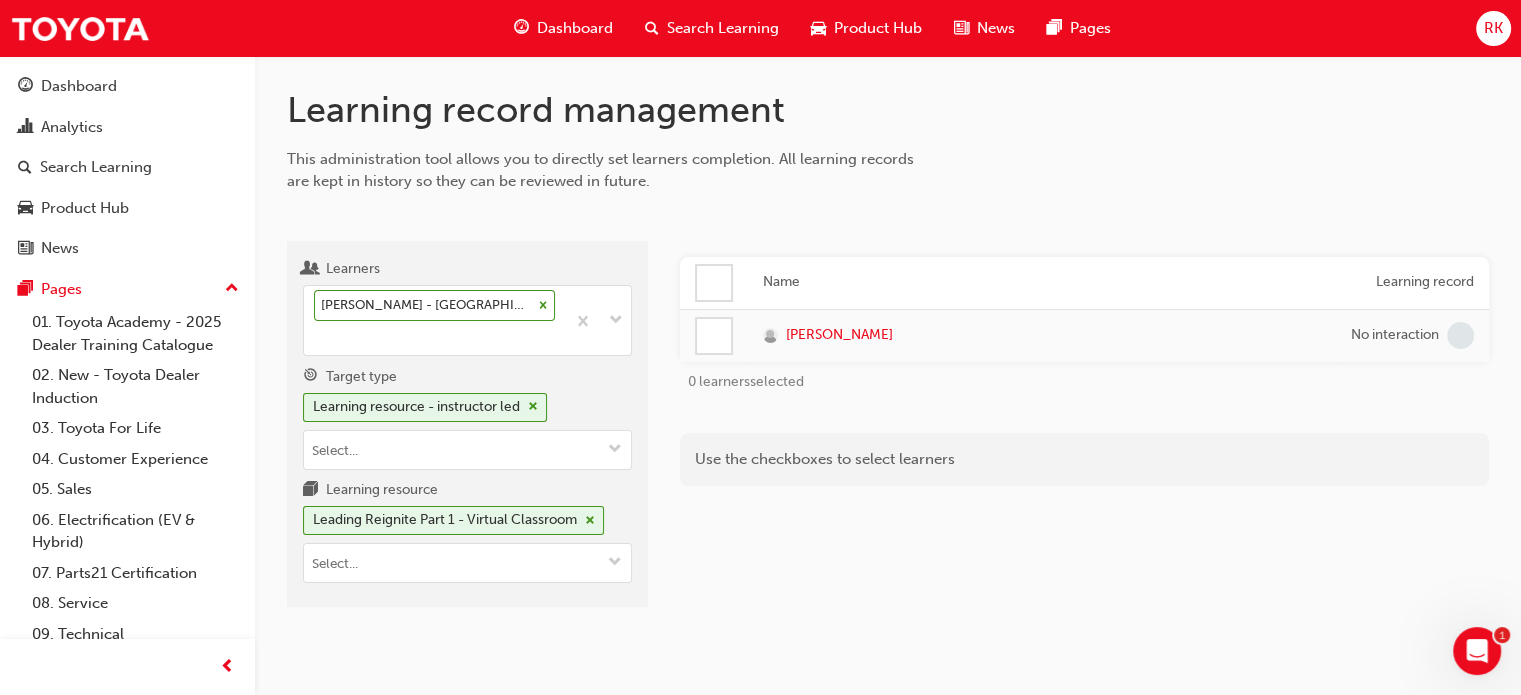 click on "Name Learning record [PERSON_NAME] No interaction 0   learners  selected Use the checkboxes to select learners" at bounding box center (1084, 432) 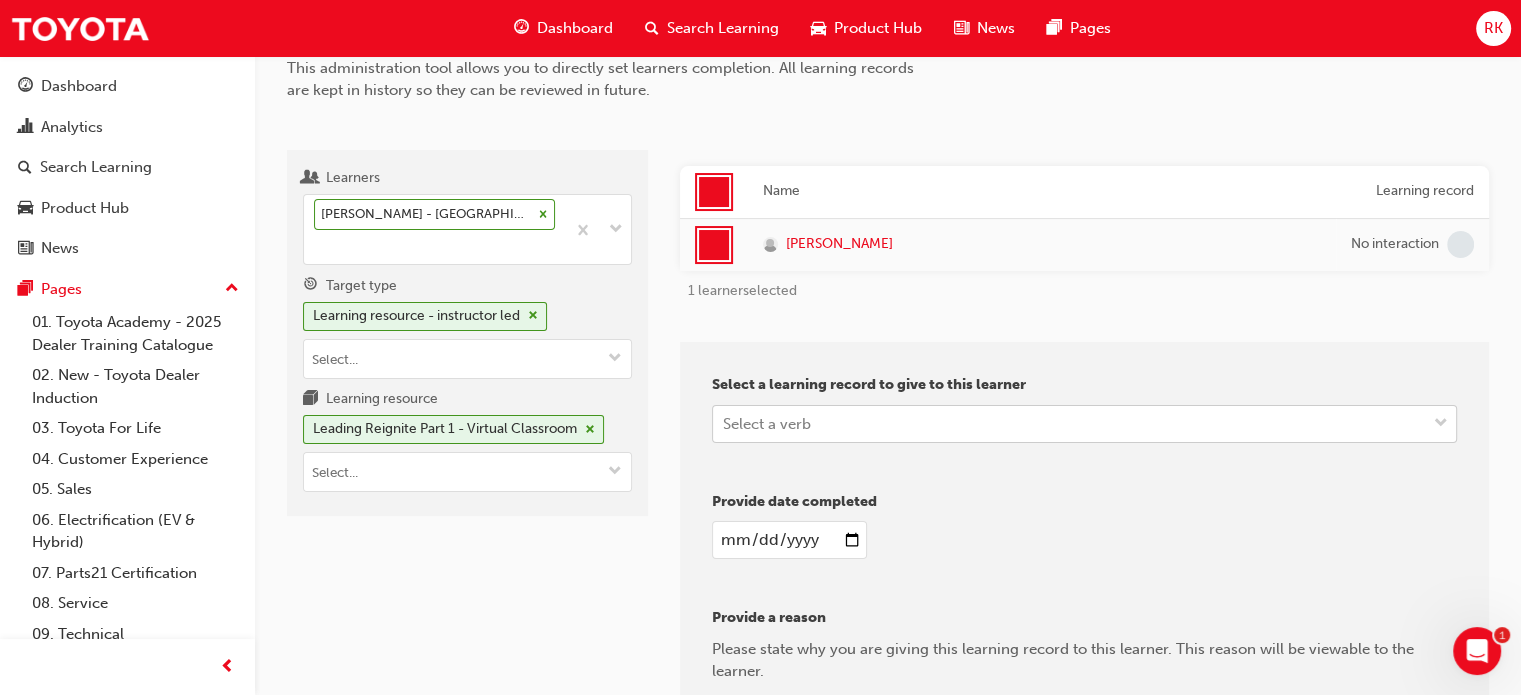 click on "Your version of Internet Explorer is outdated and not supported. Please upgrade to a  modern browser . Dashboard Search Learning Product Hub News Pages RK Dashboard Analytics Search Learning Product Hub News Pages Pages 01. Toyota Academy - 2025 Dealer Training Catalogue 02. New - Toyota Dealer Induction  03. Toyota For Life 04. Customer Experience 05. Sales 06. Electrification (EV & Hybrid) 07. Parts21 Certification 08. Service 09. Technical  10. TUNE Rev-Up Training All Pages Learning record management This administration tool allows you to directly set learners completion. All learning records are kept in history so they can be reviewed in future. Learners [PERSON_NAME] - [GEOGRAPHIC_DATA] Toyota - PORT AUGUSTA Target type Learning resource - instructor led Learning resource Leading Reignite Part 1 - Virtual Classroom Name Learning record [PERSON_NAME] No interaction 1   learner  selected Select a learning record to give to this learner Select a verb Provide date completed Provide a reason 1" at bounding box center (760, 256) 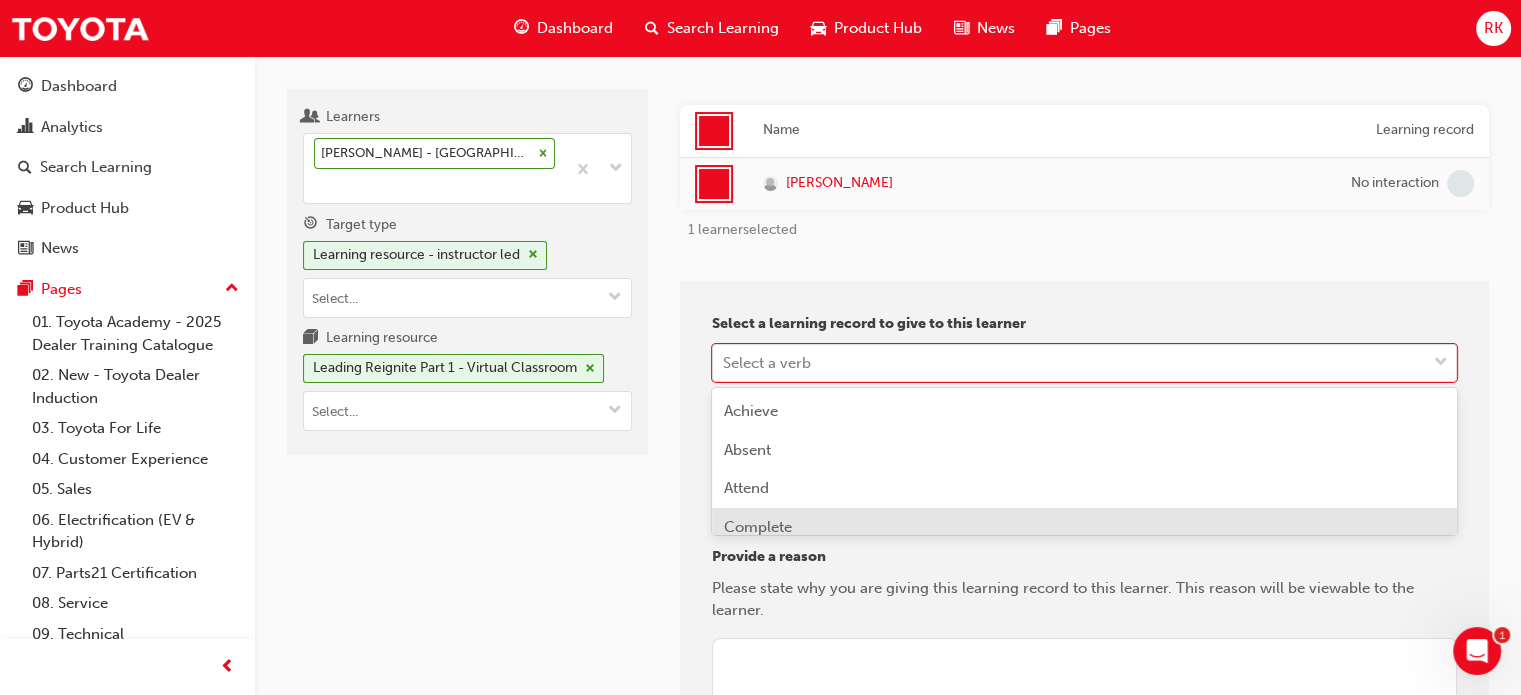 scroll, scrollTop: 153, scrollLeft: 0, axis: vertical 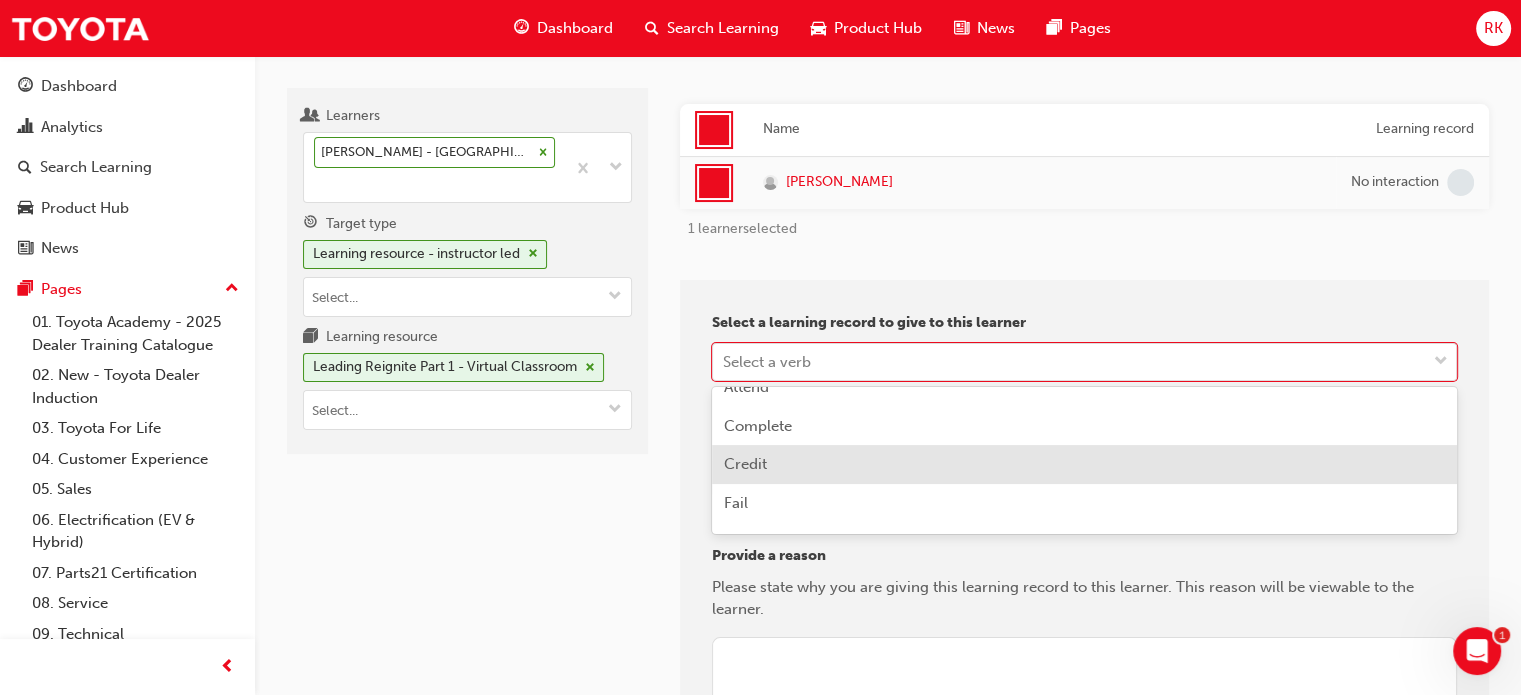 click on "Credit" at bounding box center (1084, 464) 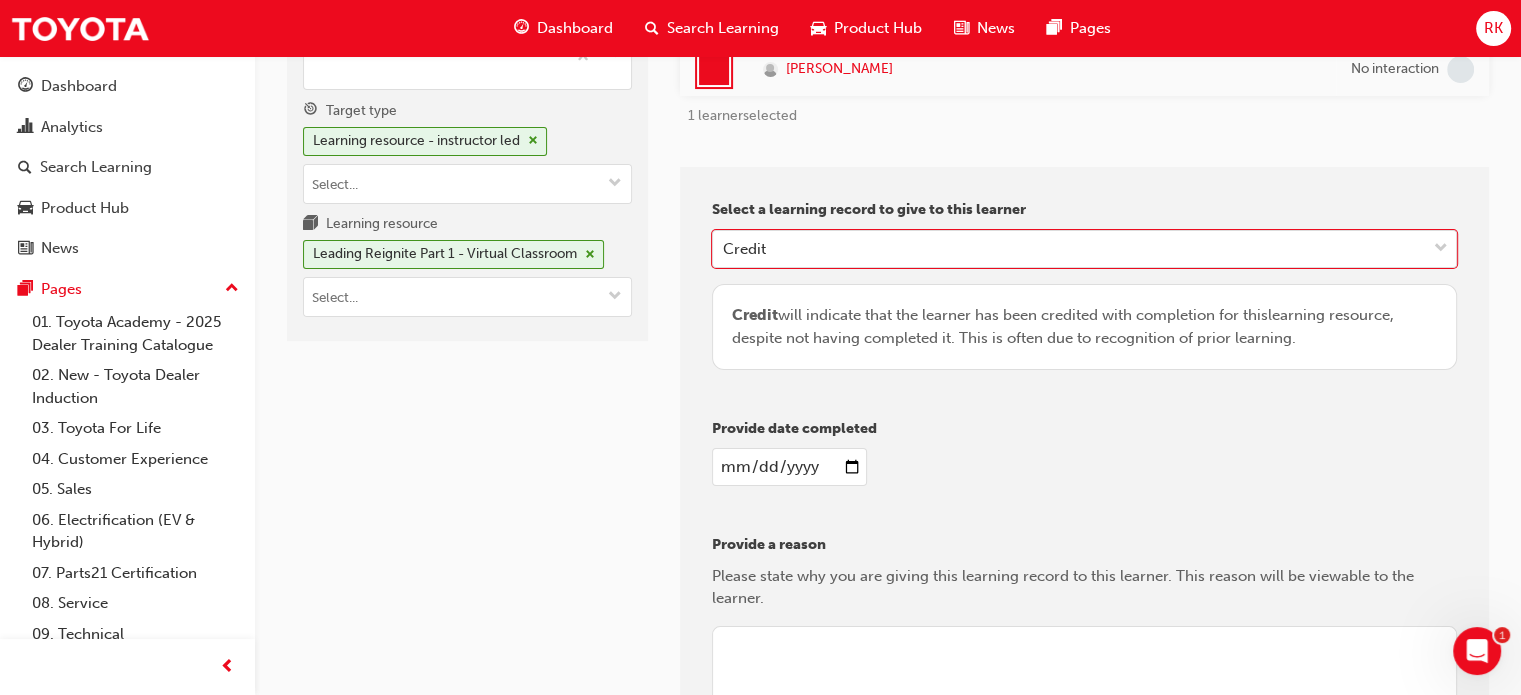 scroll, scrollTop: 353, scrollLeft: 0, axis: vertical 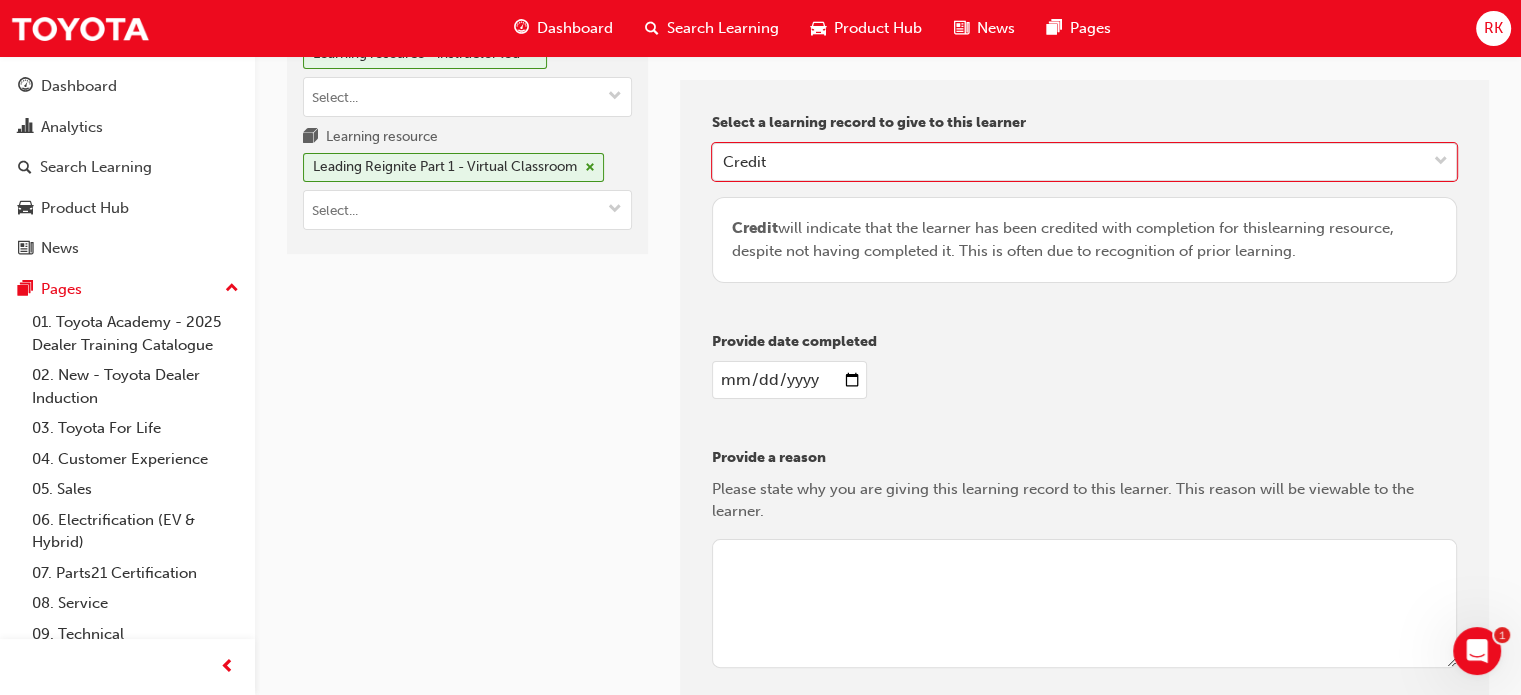 click at bounding box center [789, 380] 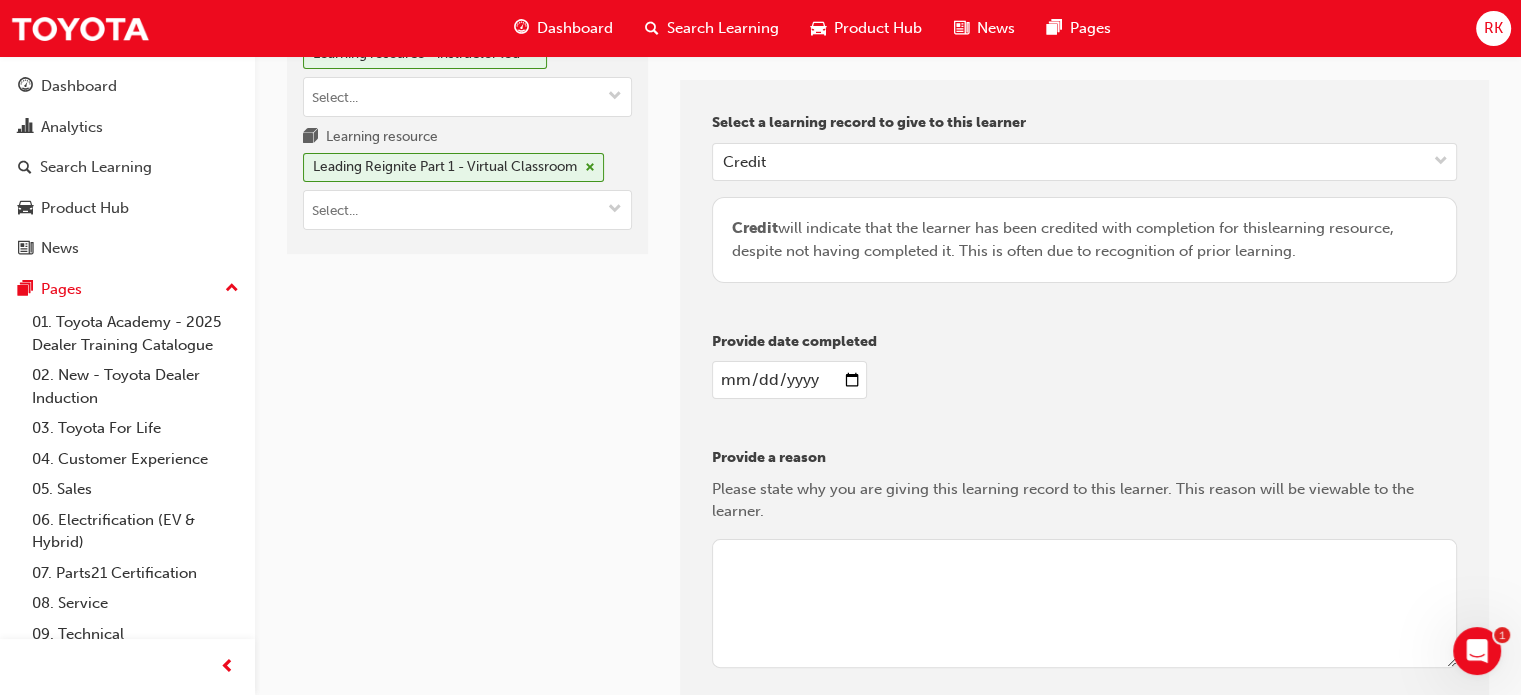 type on "[DATE]" 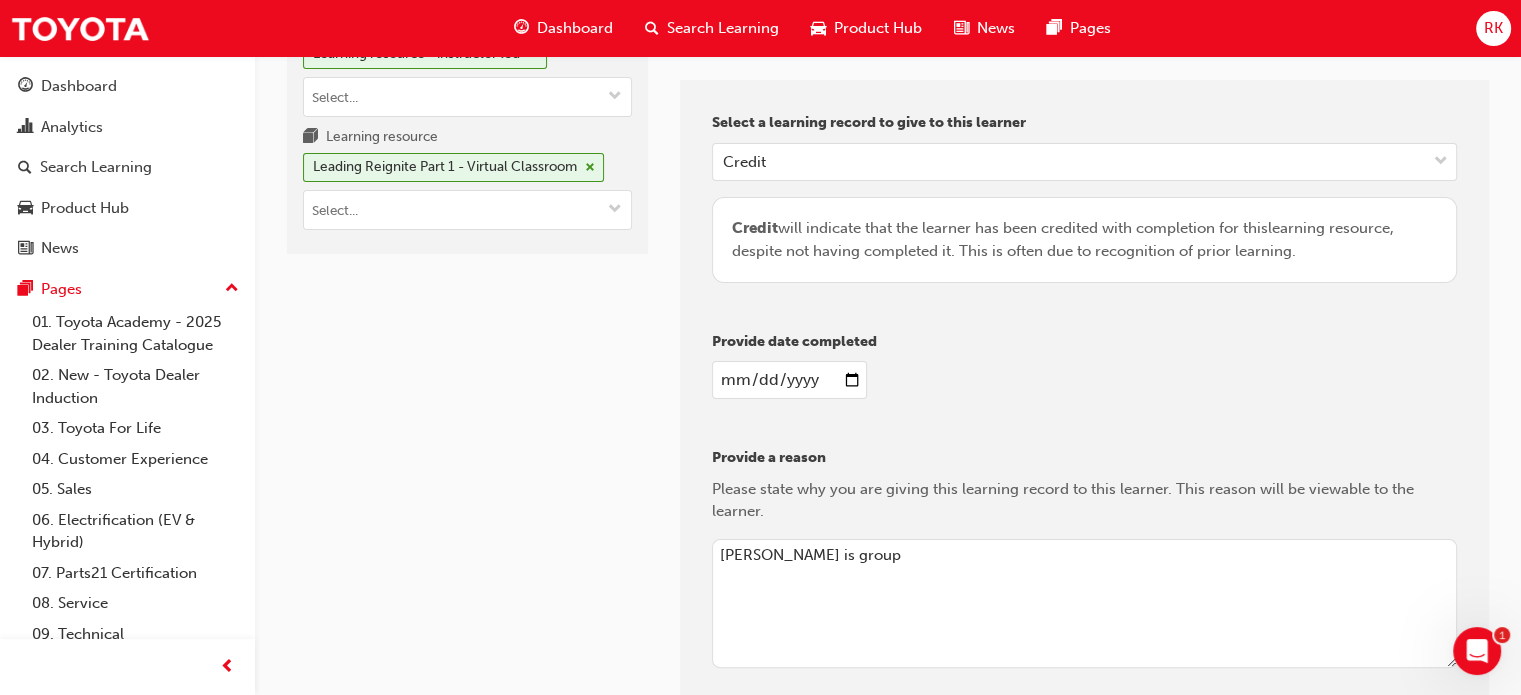 scroll, scrollTop: 153, scrollLeft: 0, axis: vertical 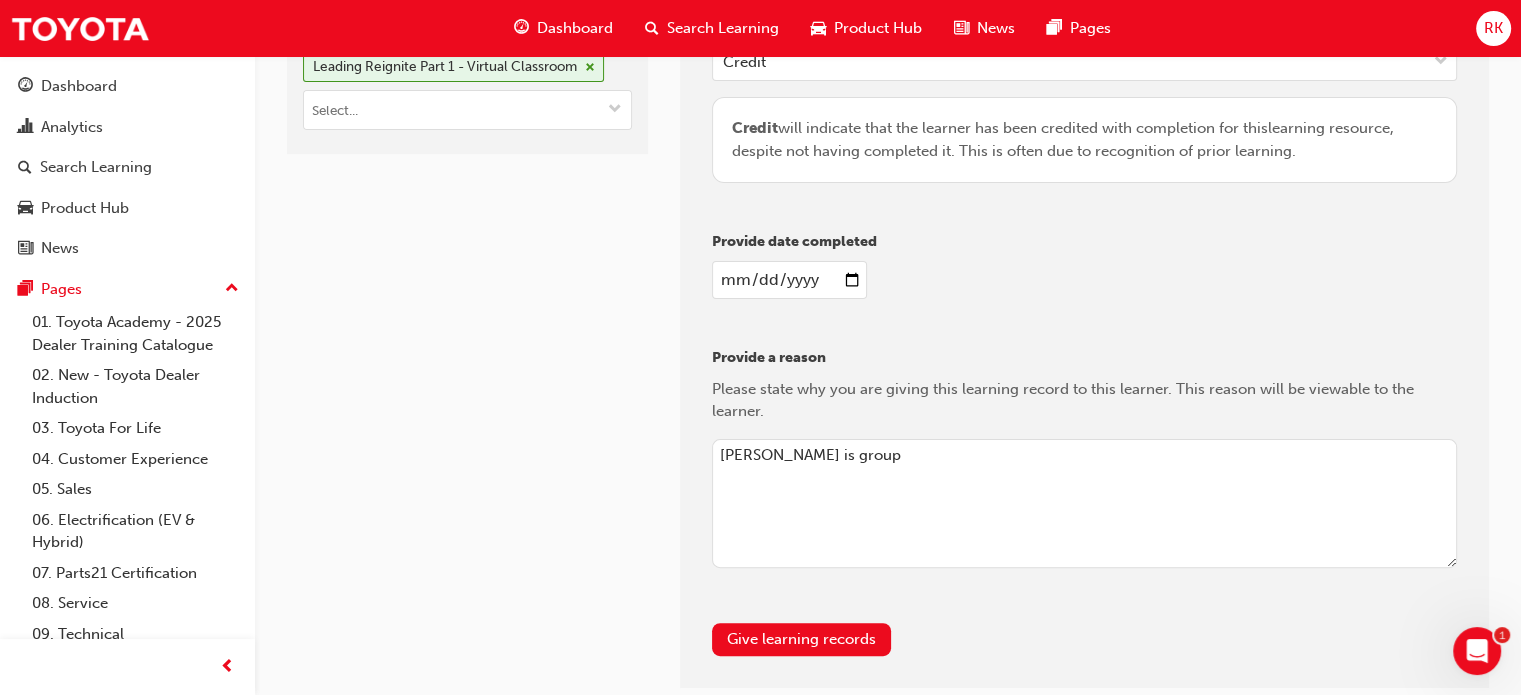 click on "[PERSON_NAME] is group" at bounding box center [1084, 504] 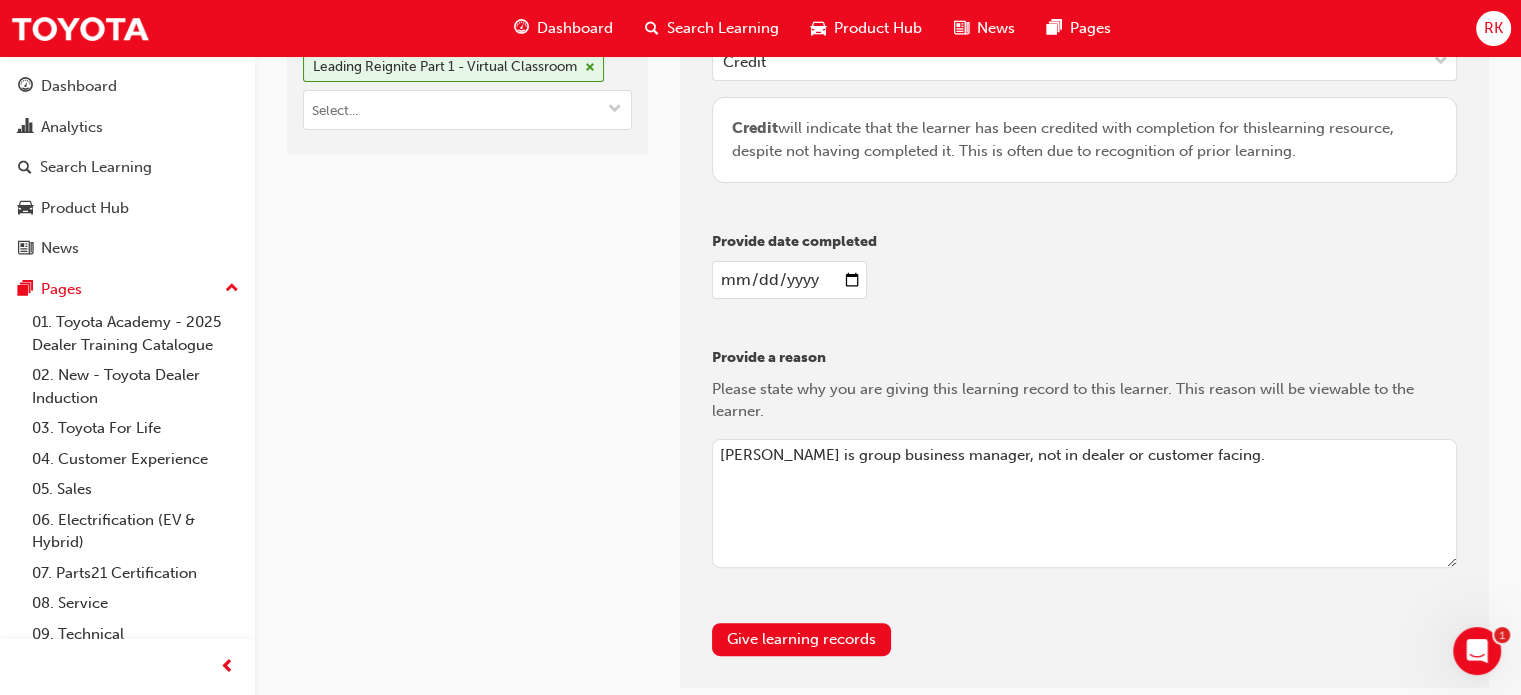 click on "[PERSON_NAME] is group business manager, not in dealer or customer facing." at bounding box center (1084, 504) 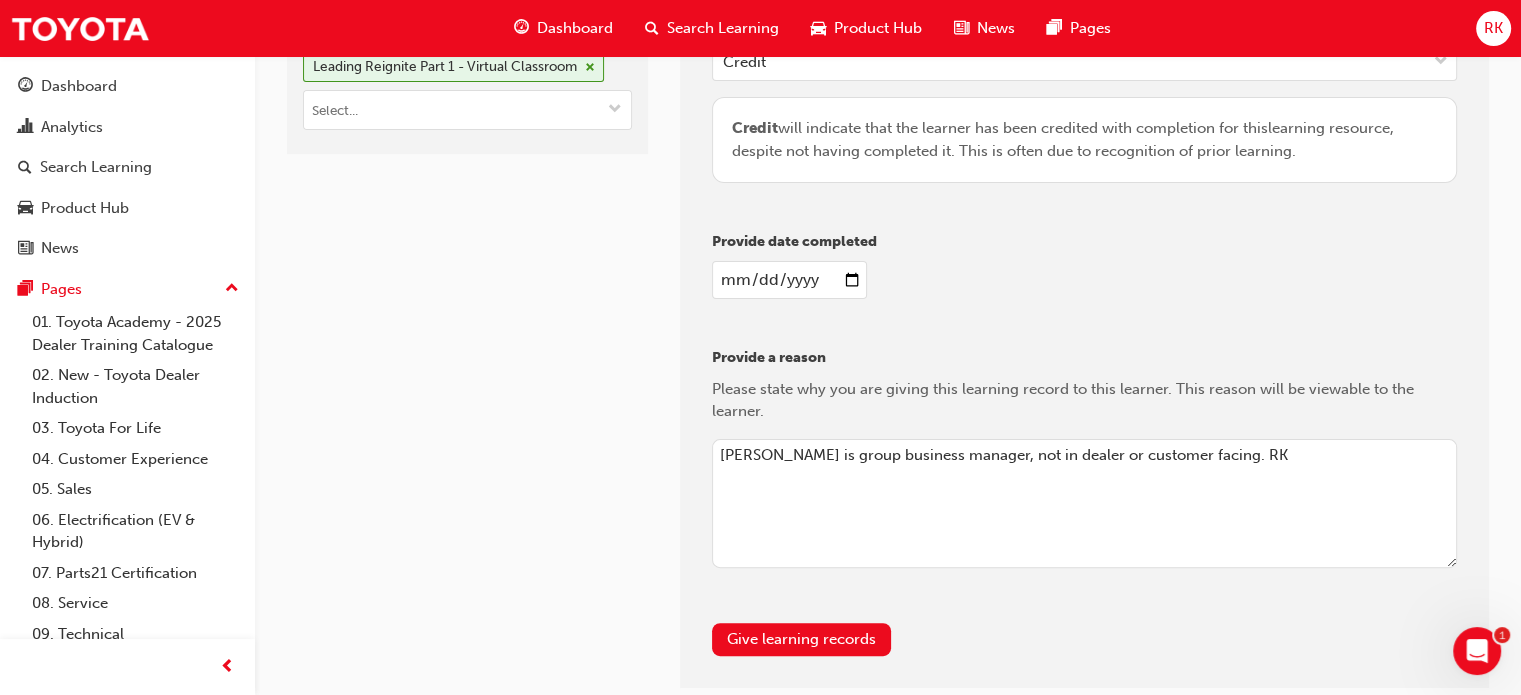 drag, startPoint x: 1021, startPoint y: 452, endPoint x: 1114, endPoint y: 347, distance: 140.26404 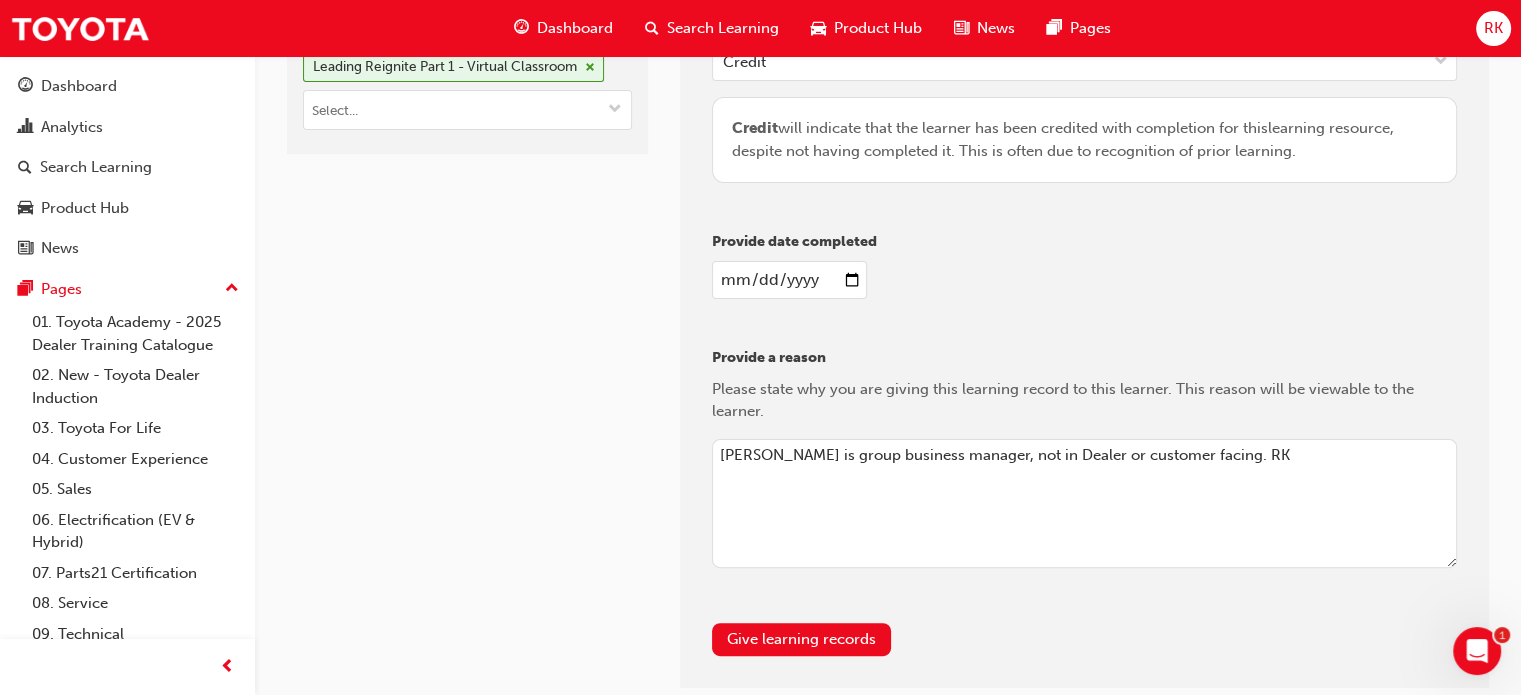 click on "[PERSON_NAME] is group business manager, not in Dealer or customer facing. RK" at bounding box center (1084, 504) 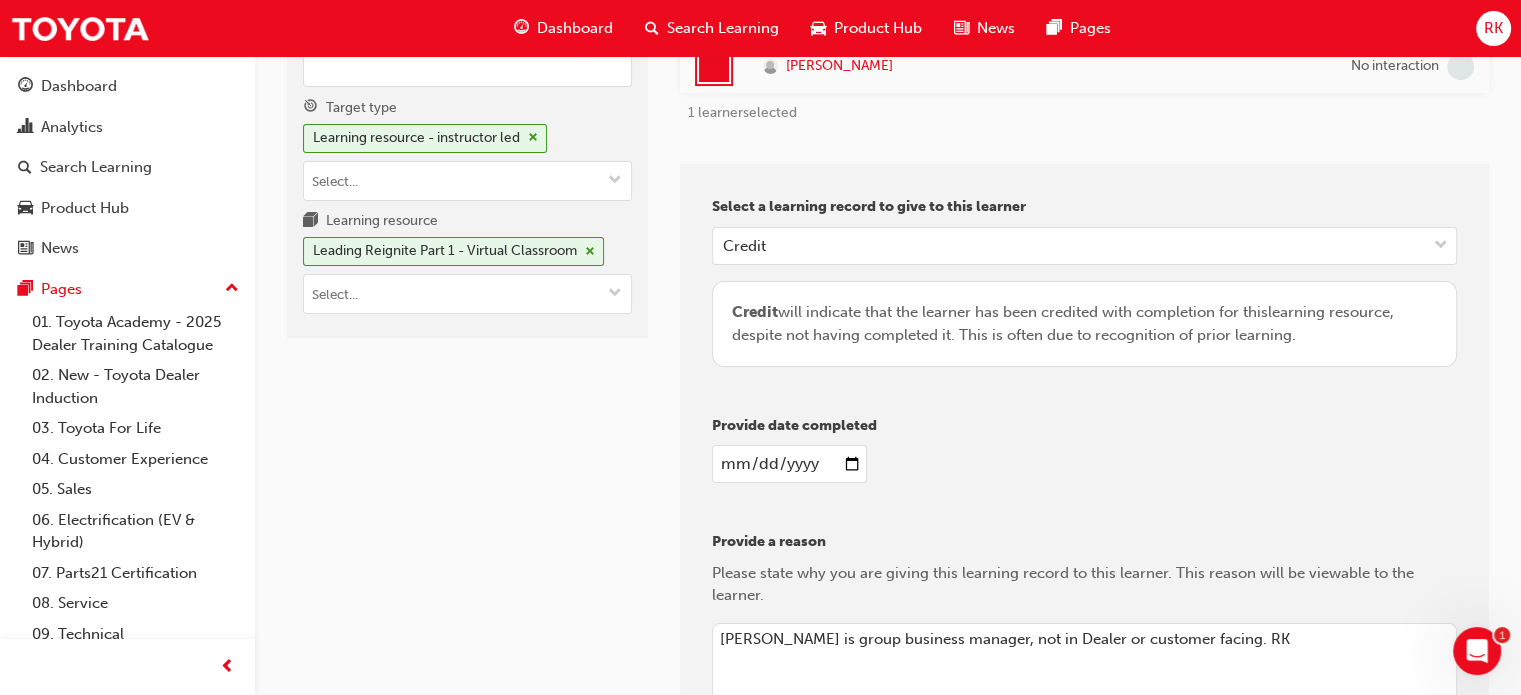 scroll, scrollTop: 453, scrollLeft: 0, axis: vertical 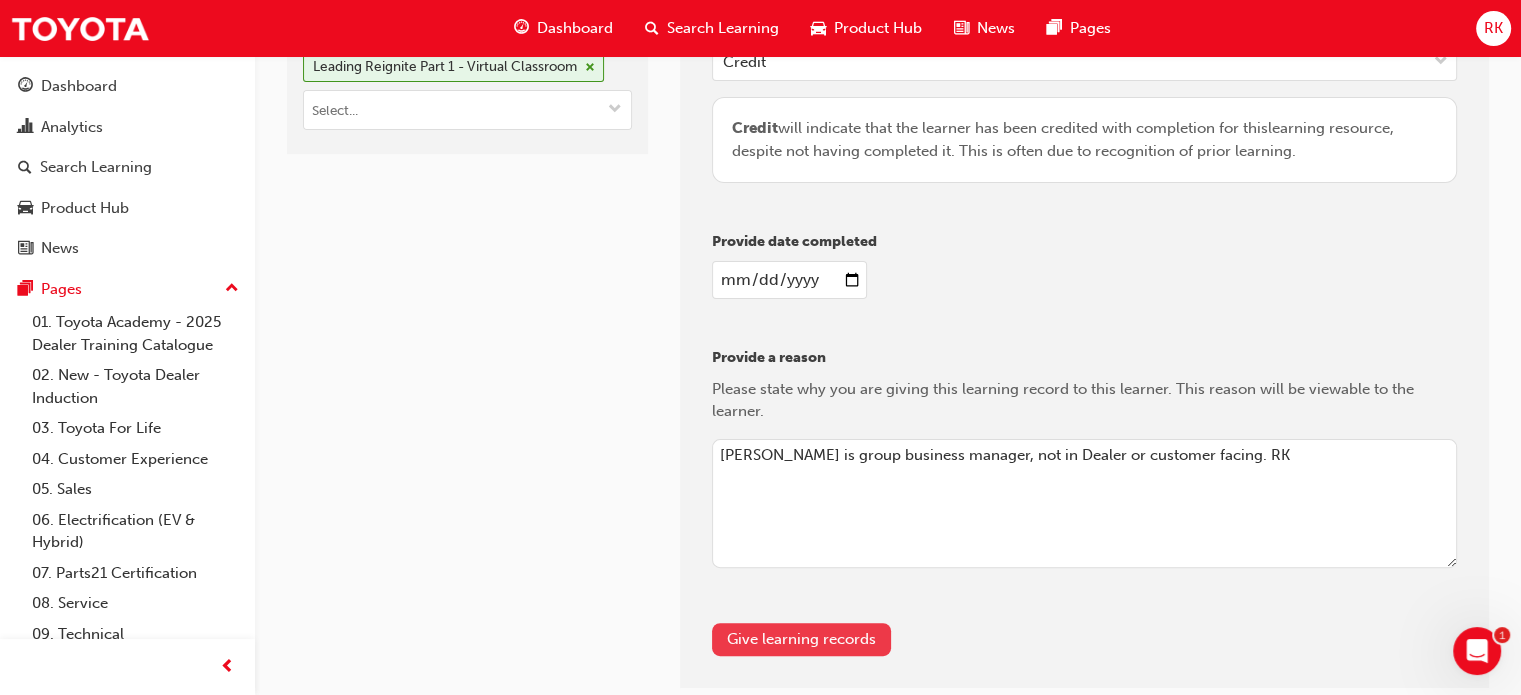 type on "[PERSON_NAME] is group business manager, not in Dealer or customer facing. RK" 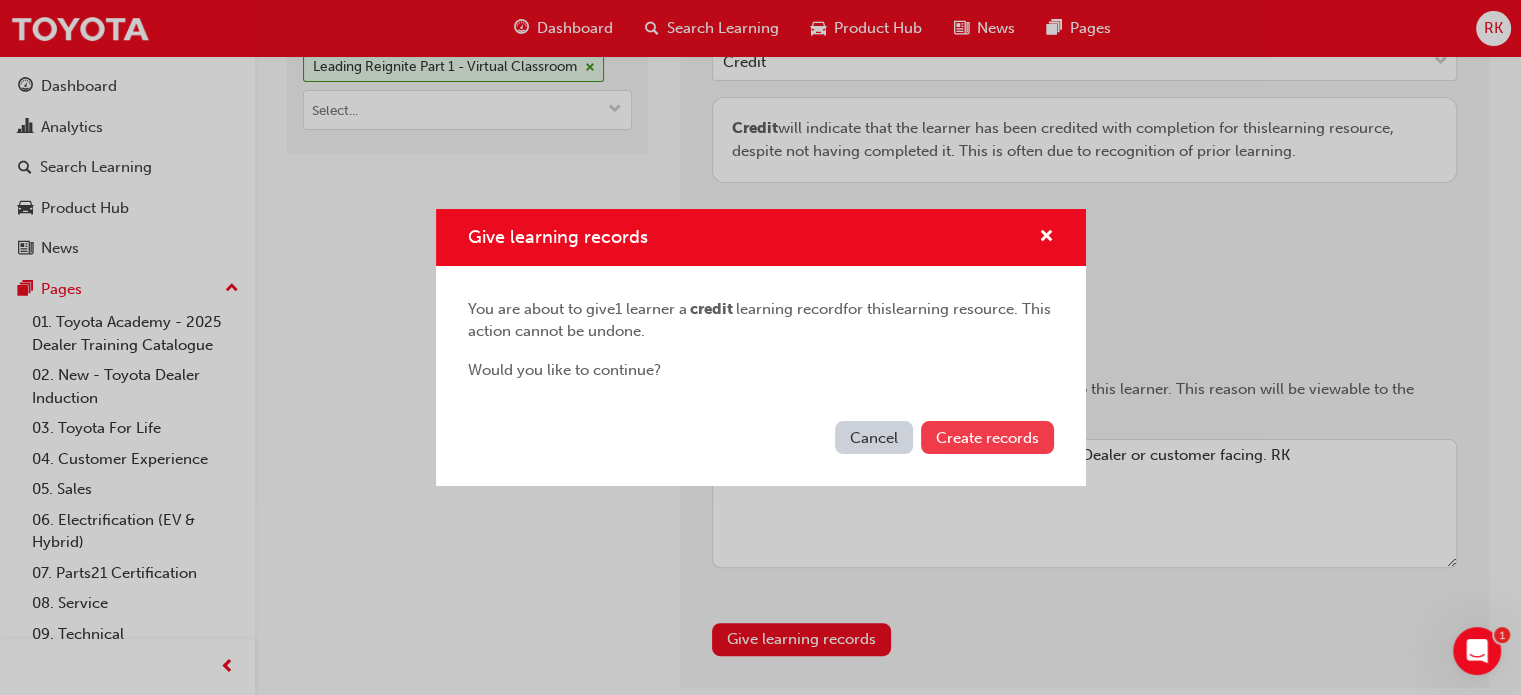 click on "Create records" at bounding box center (987, 438) 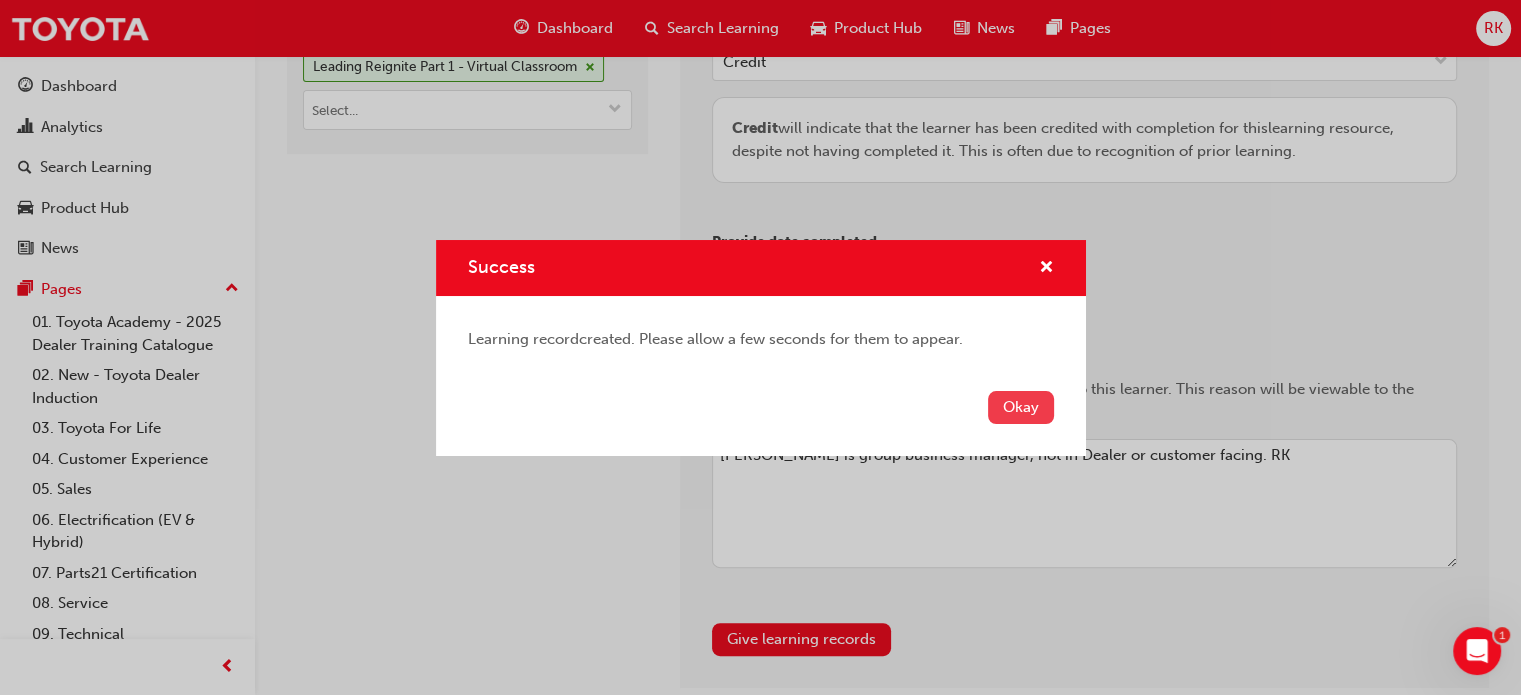 click on "Okay" at bounding box center [1021, 407] 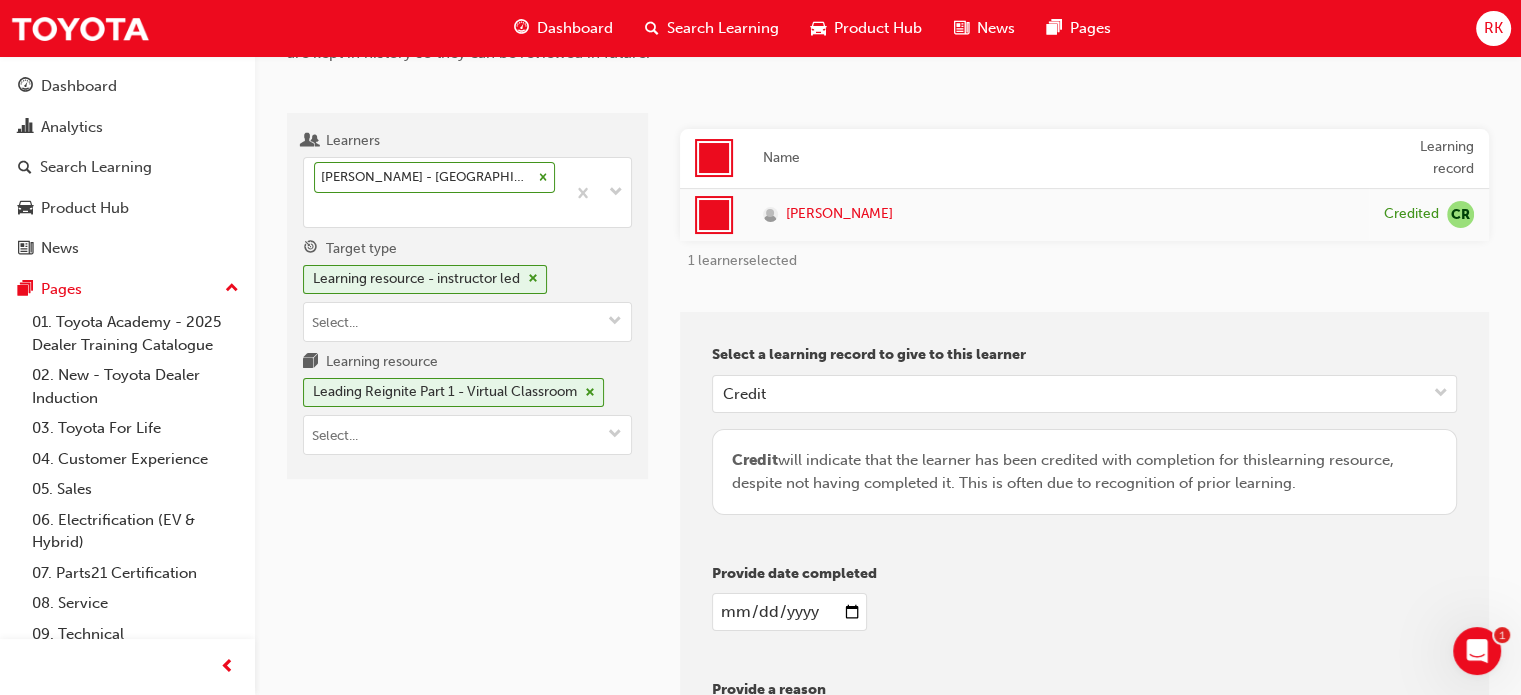 scroll, scrollTop: 0, scrollLeft: 0, axis: both 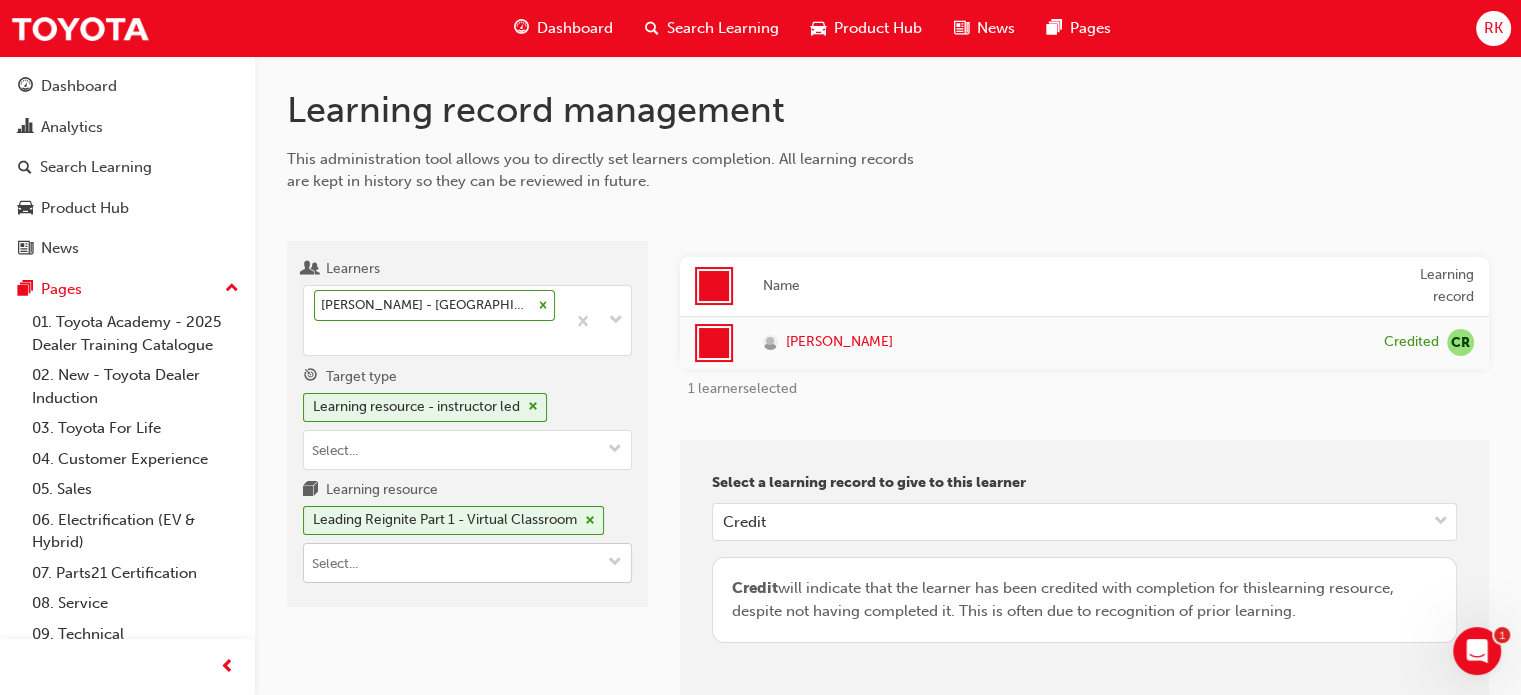 click at bounding box center (615, 563) 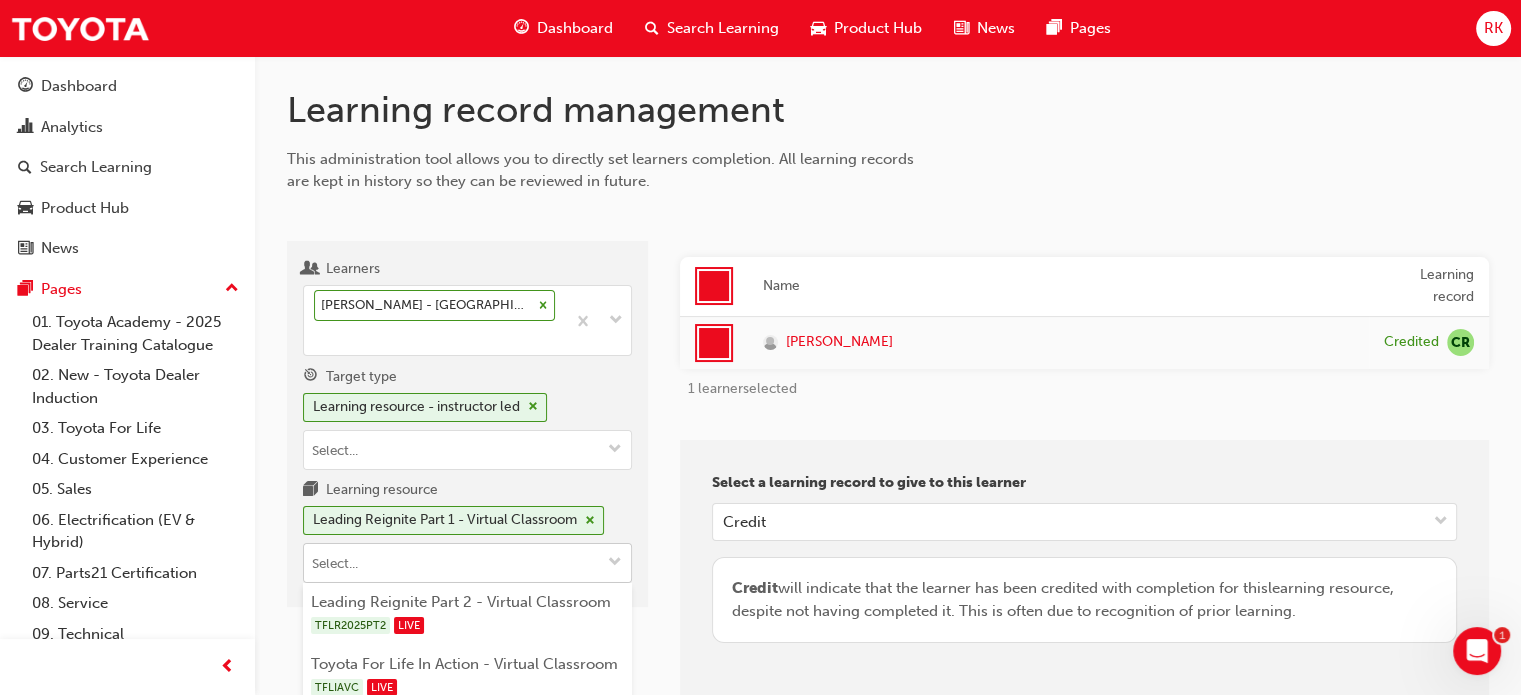 scroll, scrollTop: 100, scrollLeft: 0, axis: vertical 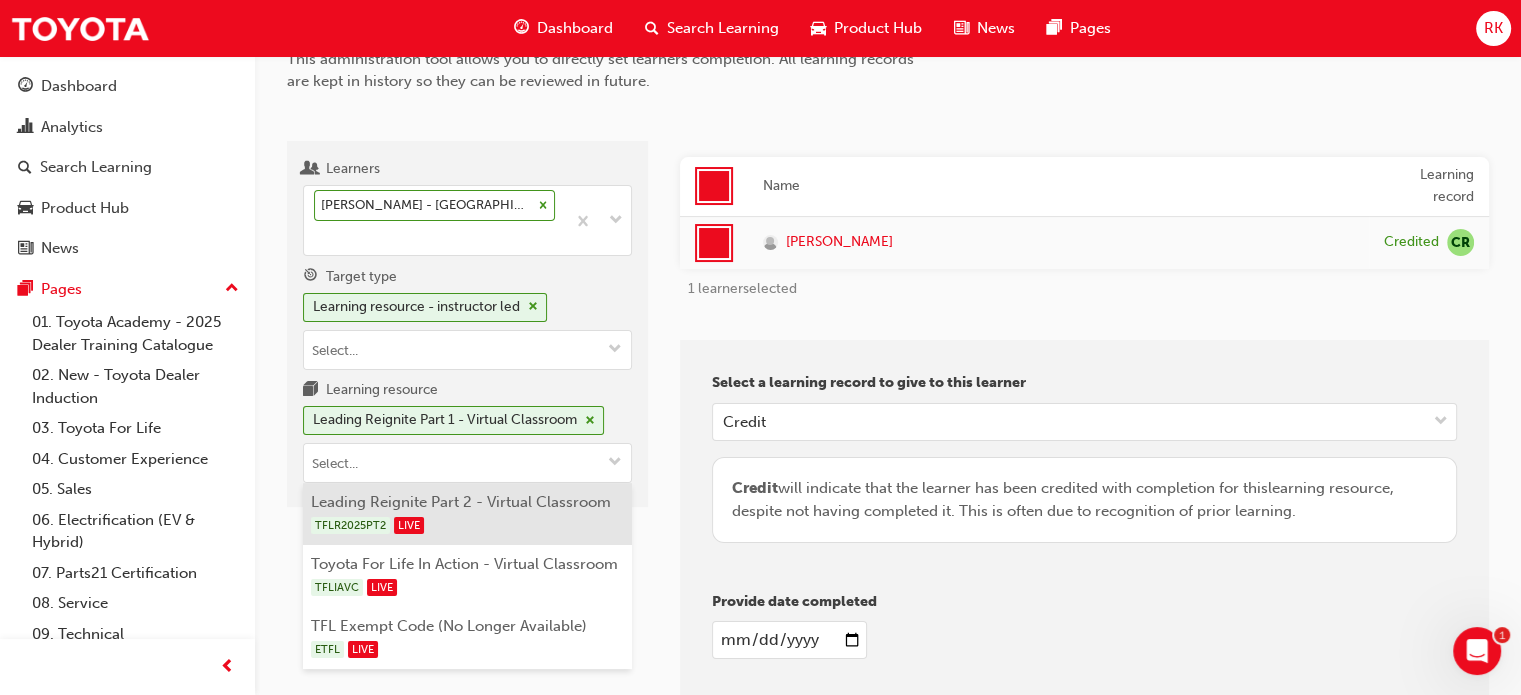 click on "TFLR2025PT2 LIVE" at bounding box center (468, 525) 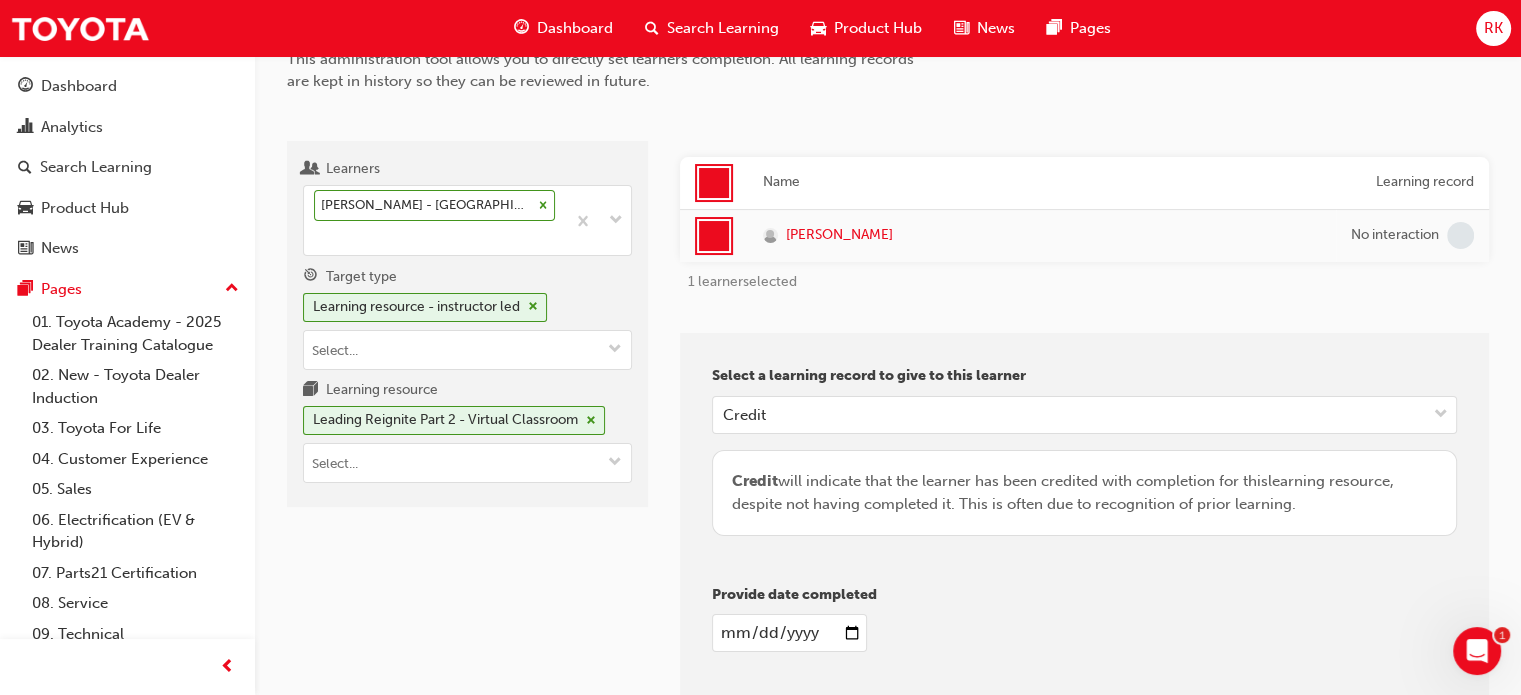 click on "Provide date completed" at bounding box center [1084, 595] 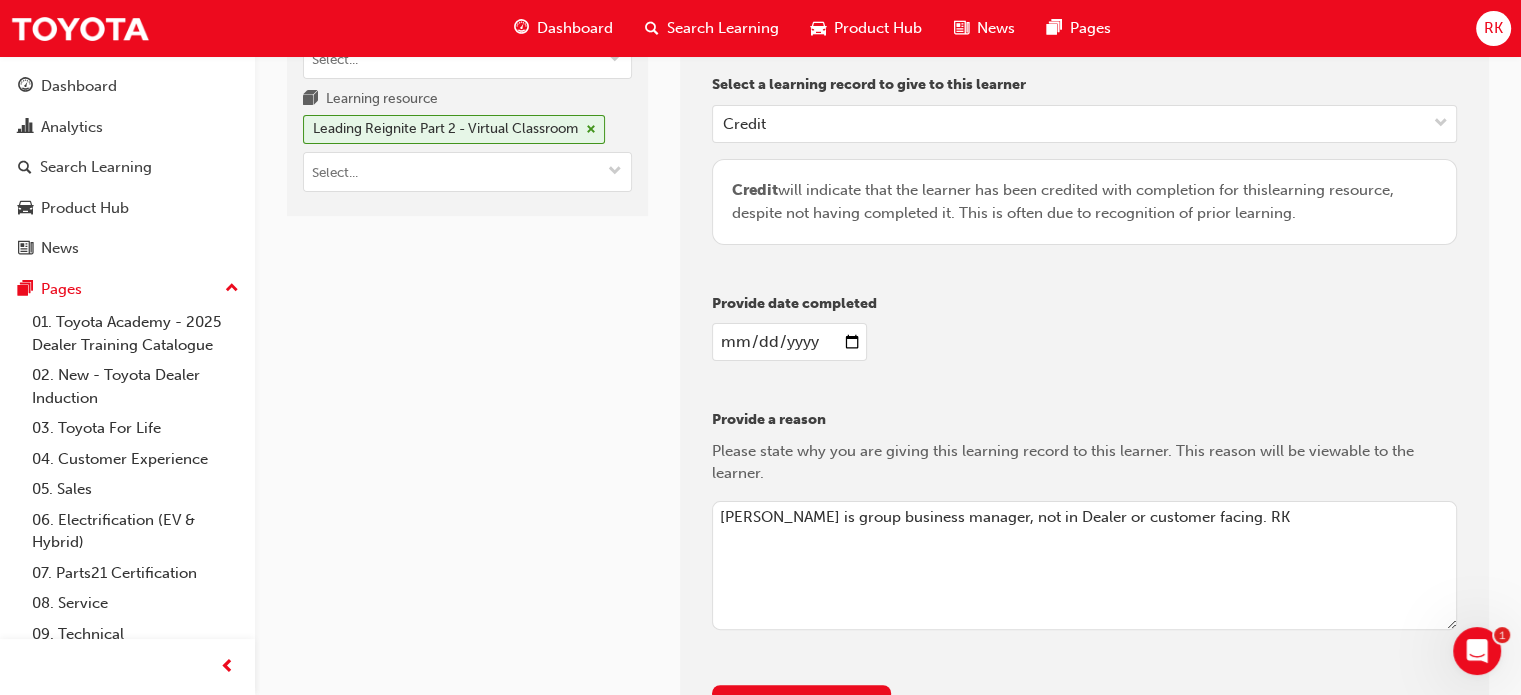 scroll, scrollTop: 557, scrollLeft: 0, axis: vertical 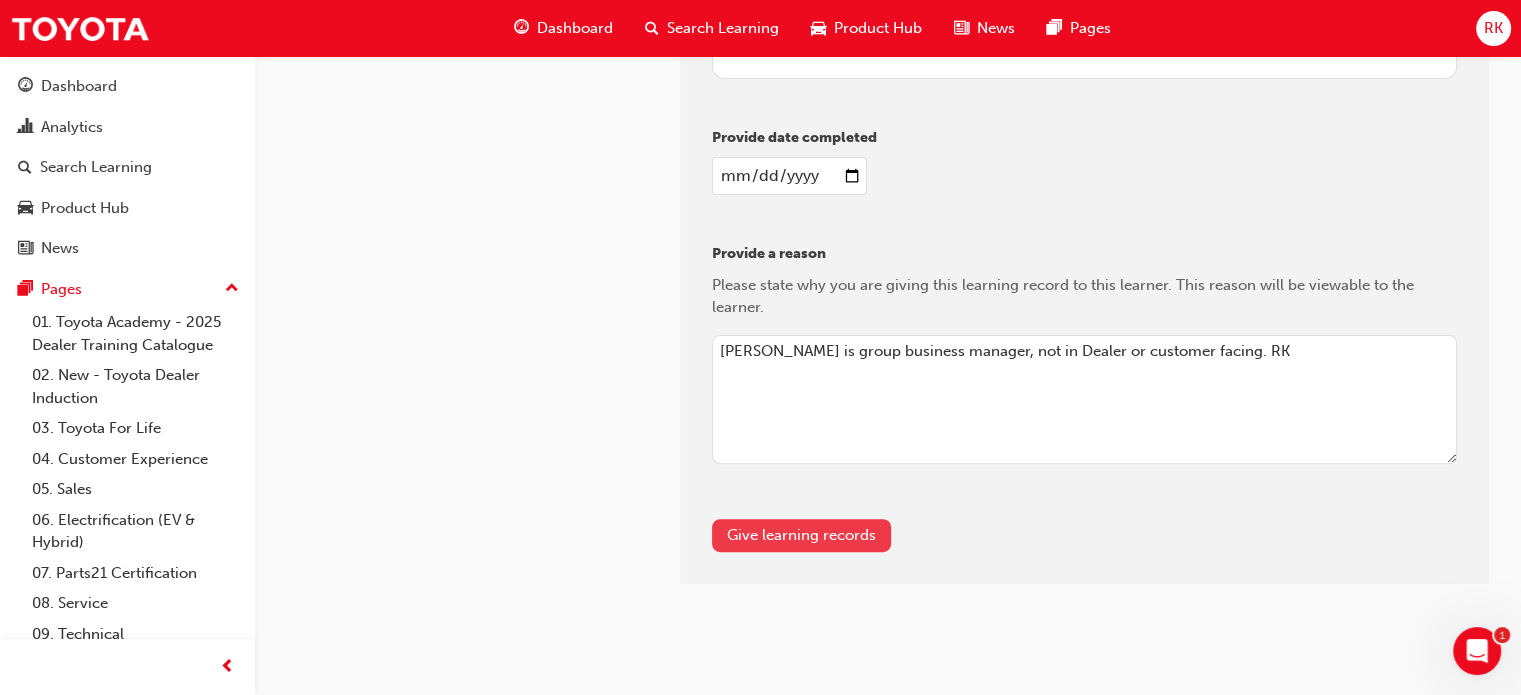 click on "Give learning records" at bounding box center [801, 535] 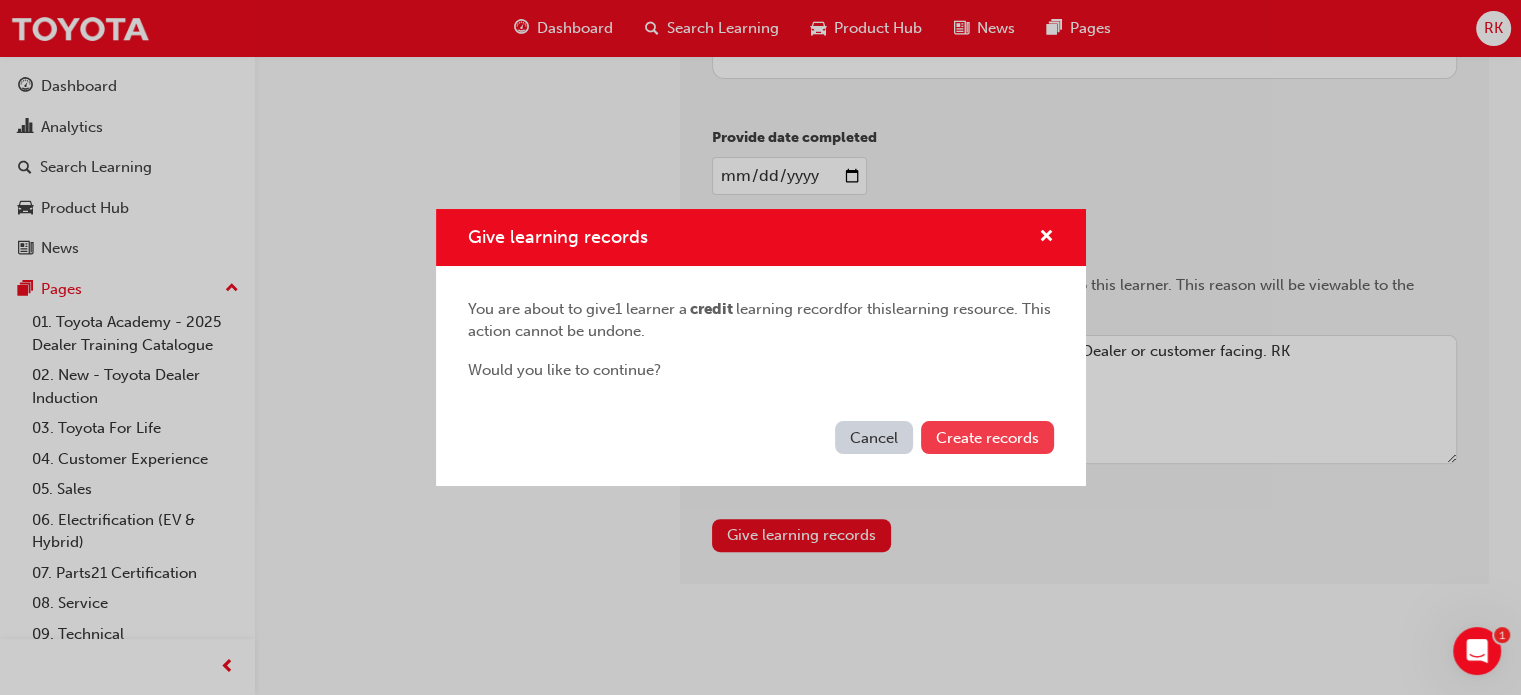 click on "Create records" at bounding box center [987, 438] 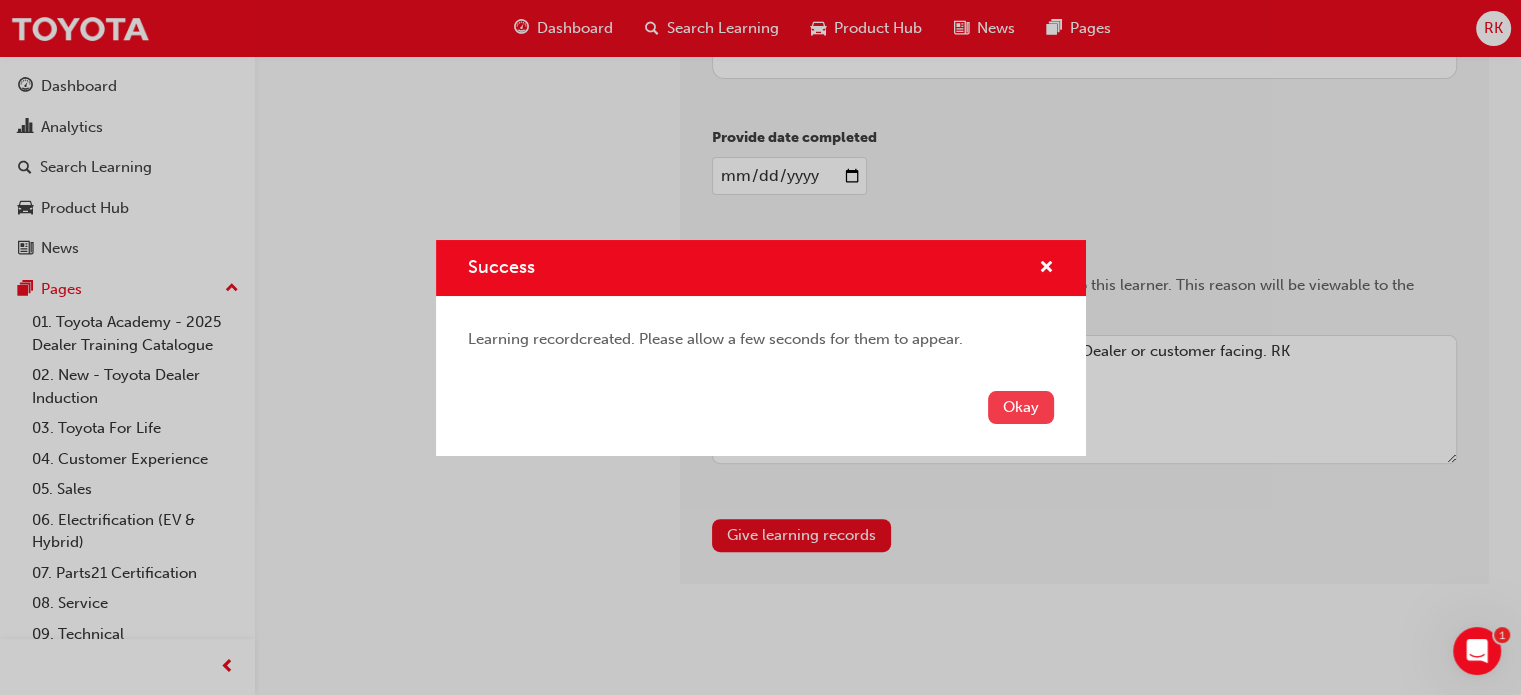 click on "Okay" at bounding box center [1021, 407] 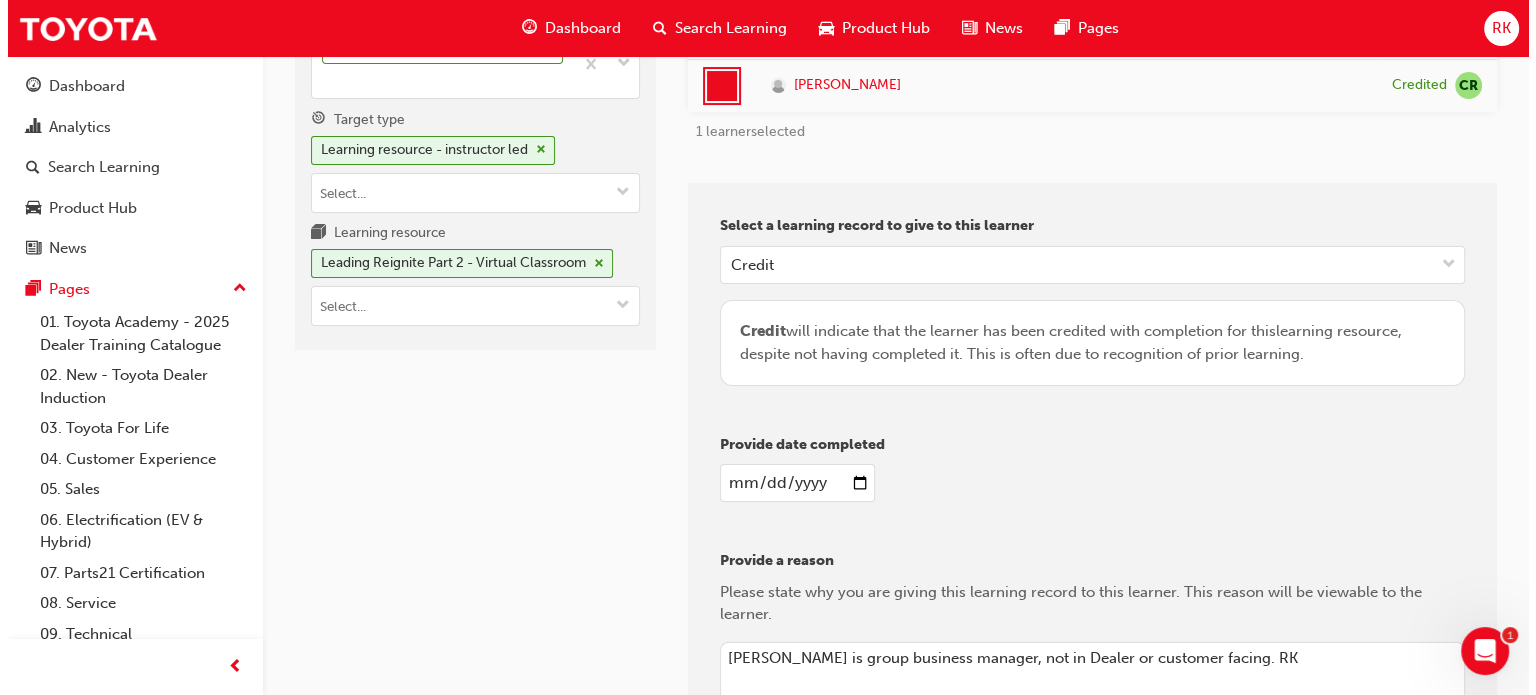 scroll, scrollTop: 0, scrollLeft: 0, axis: both 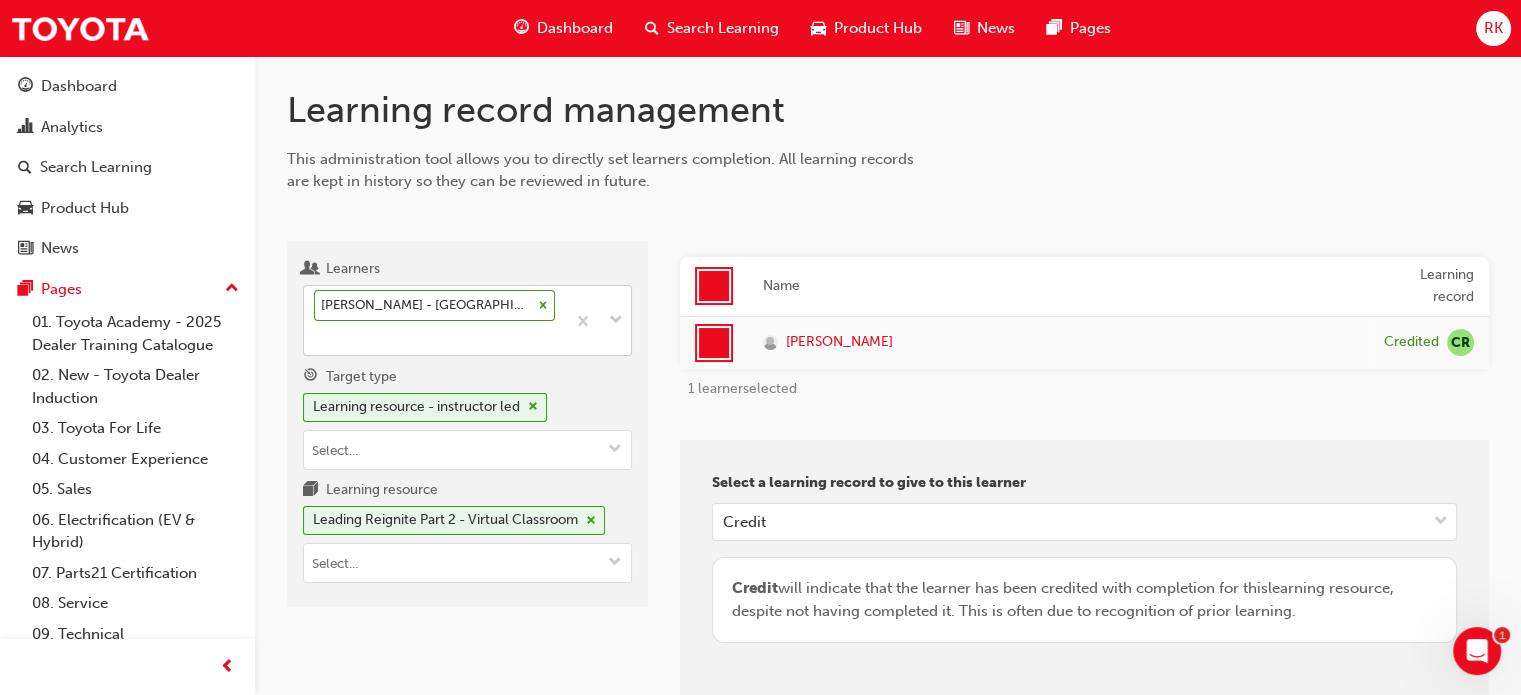 click 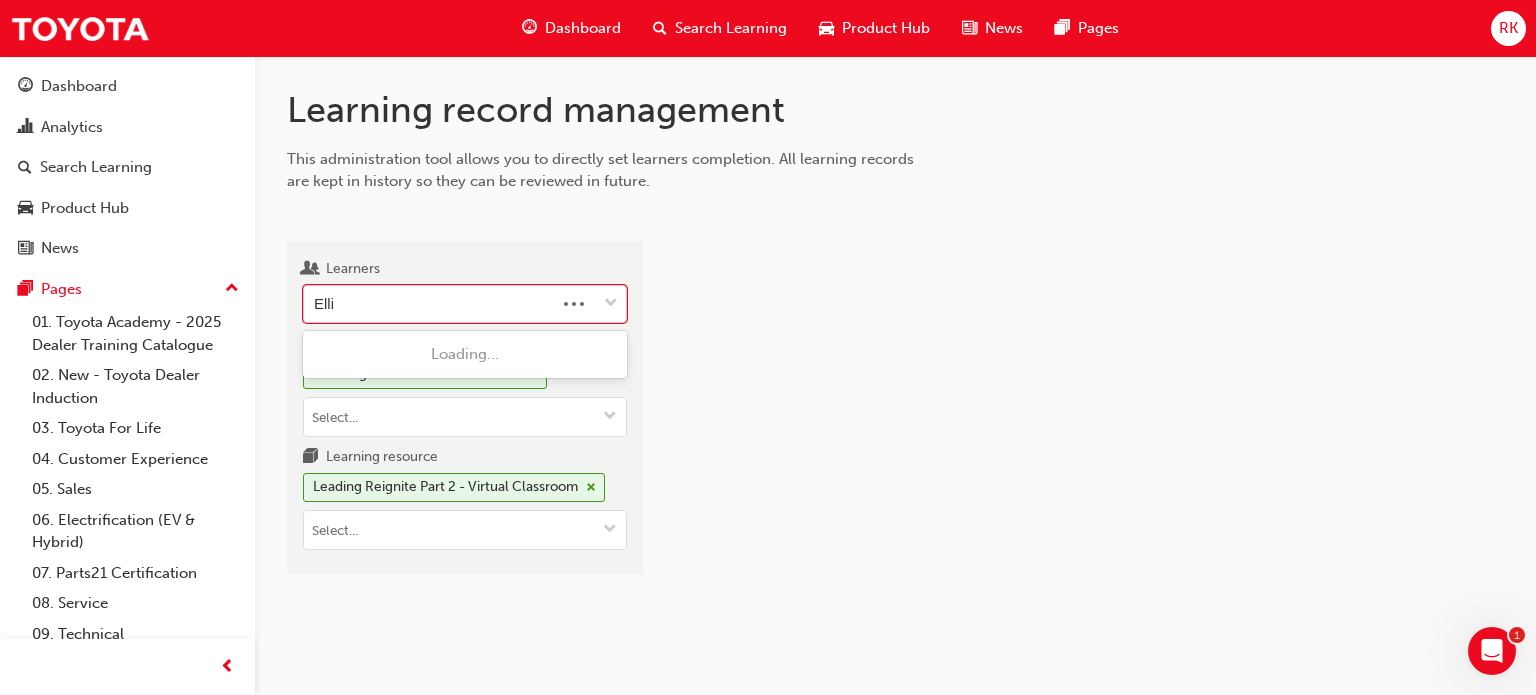 type on "[PERSON_NAME]" 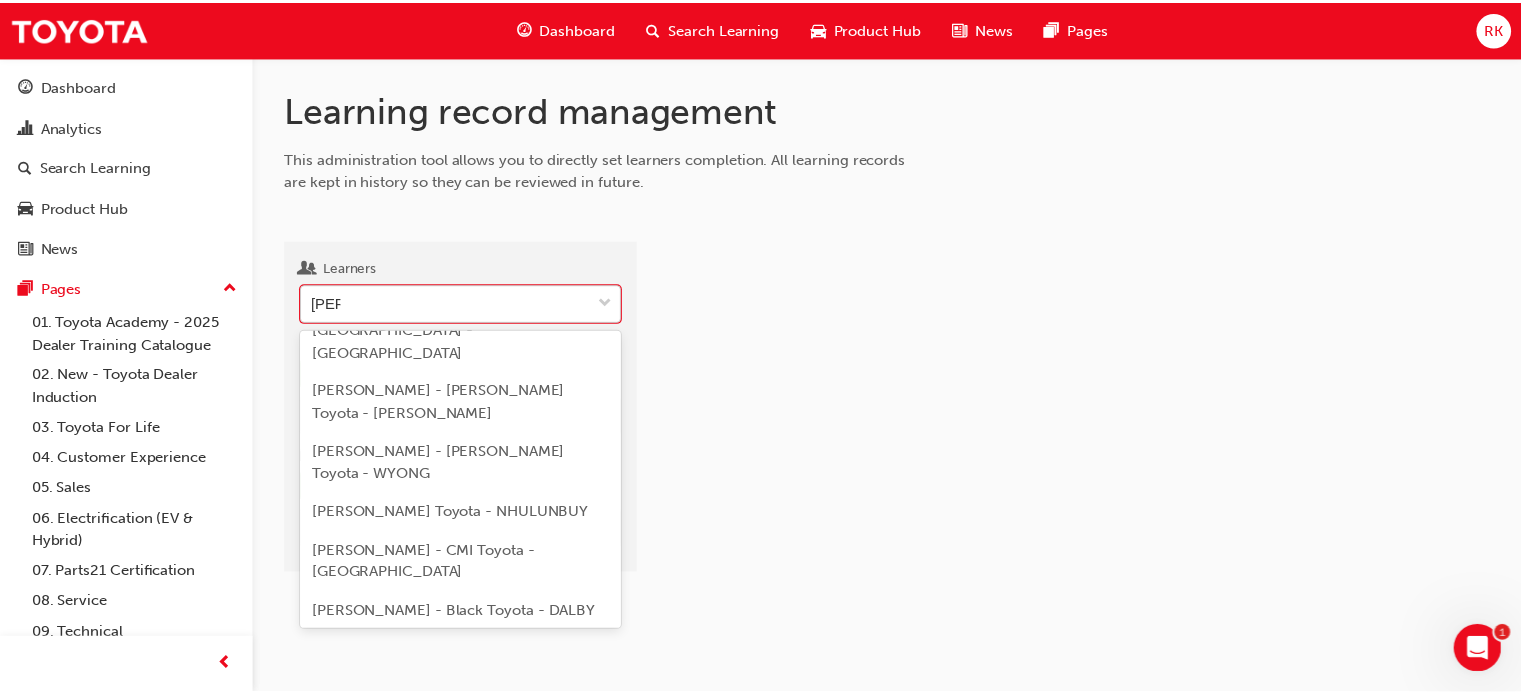 scroll, scrollTop: 305, scrollLeft: 0, axis: vertical 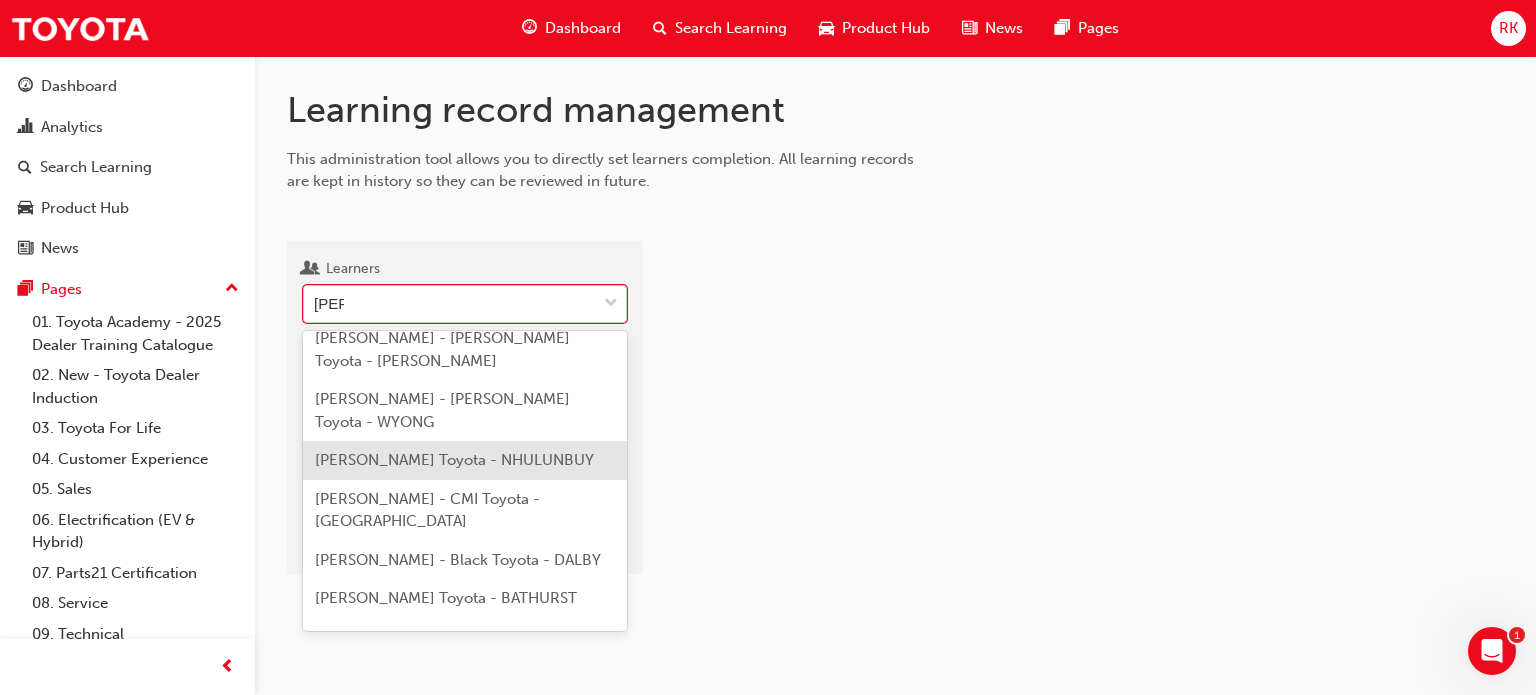 click on "[PERSON_NAME] Toyota - NHULUNBUY" at bounding box center (454, 460) 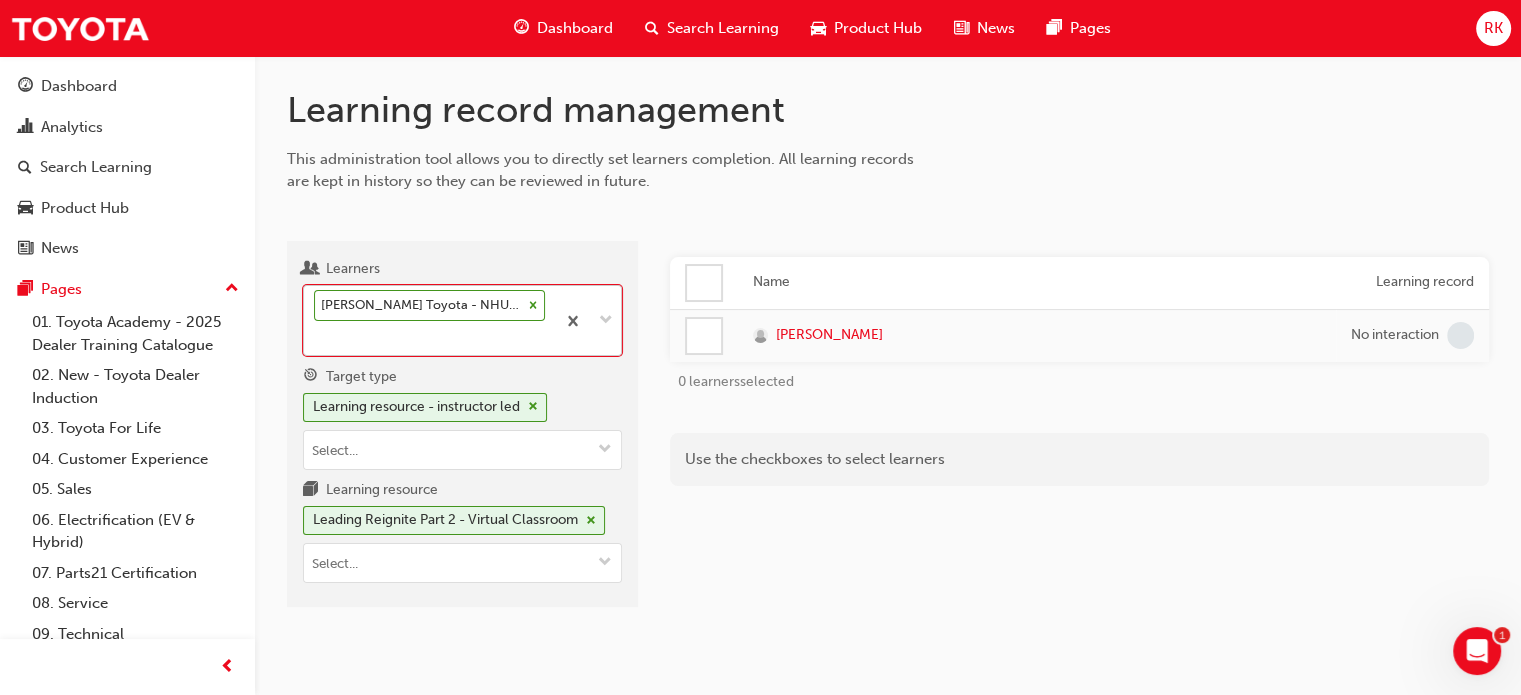 click on "Name Learning record [PERSON_NAME] No interaction 0   learners  selected Use the checkboxes to select learners" at bounding box center [1079, 432] 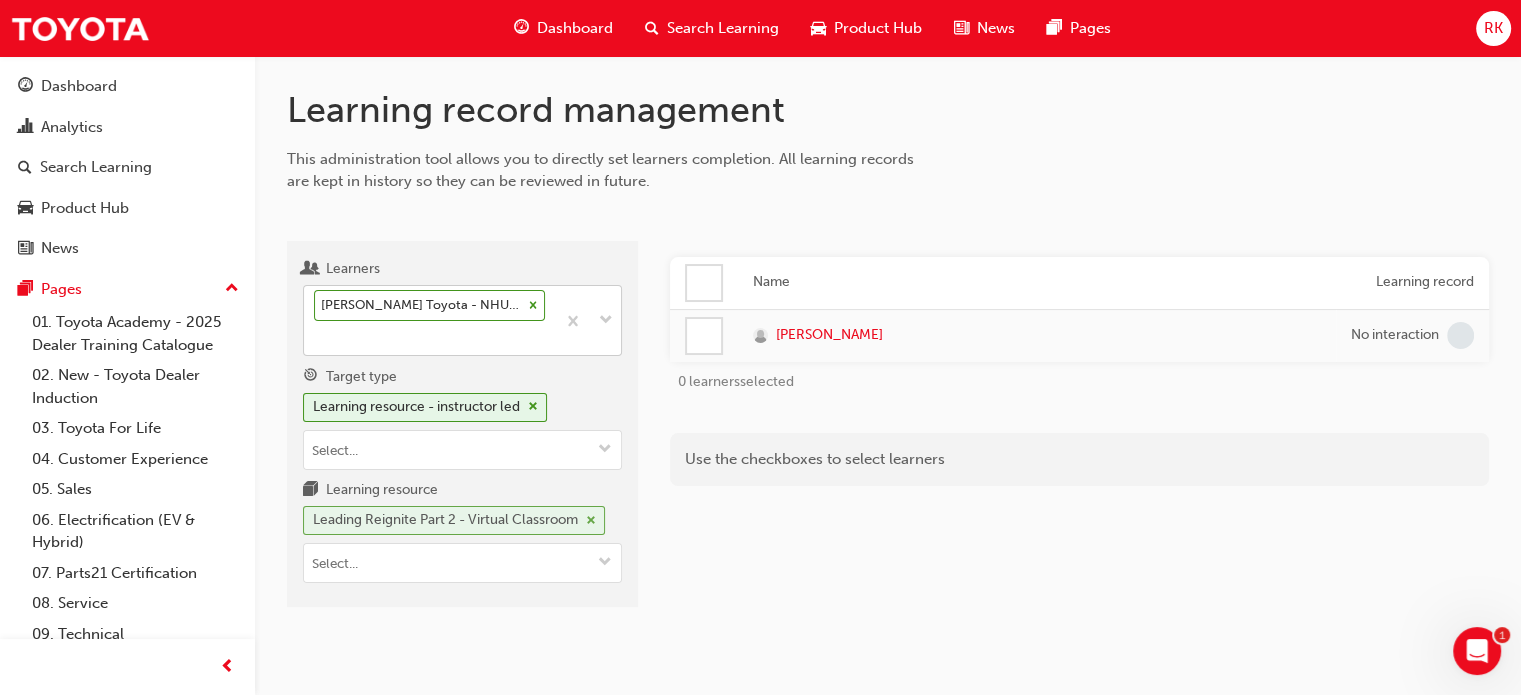 click at bounding box center (591, 521) 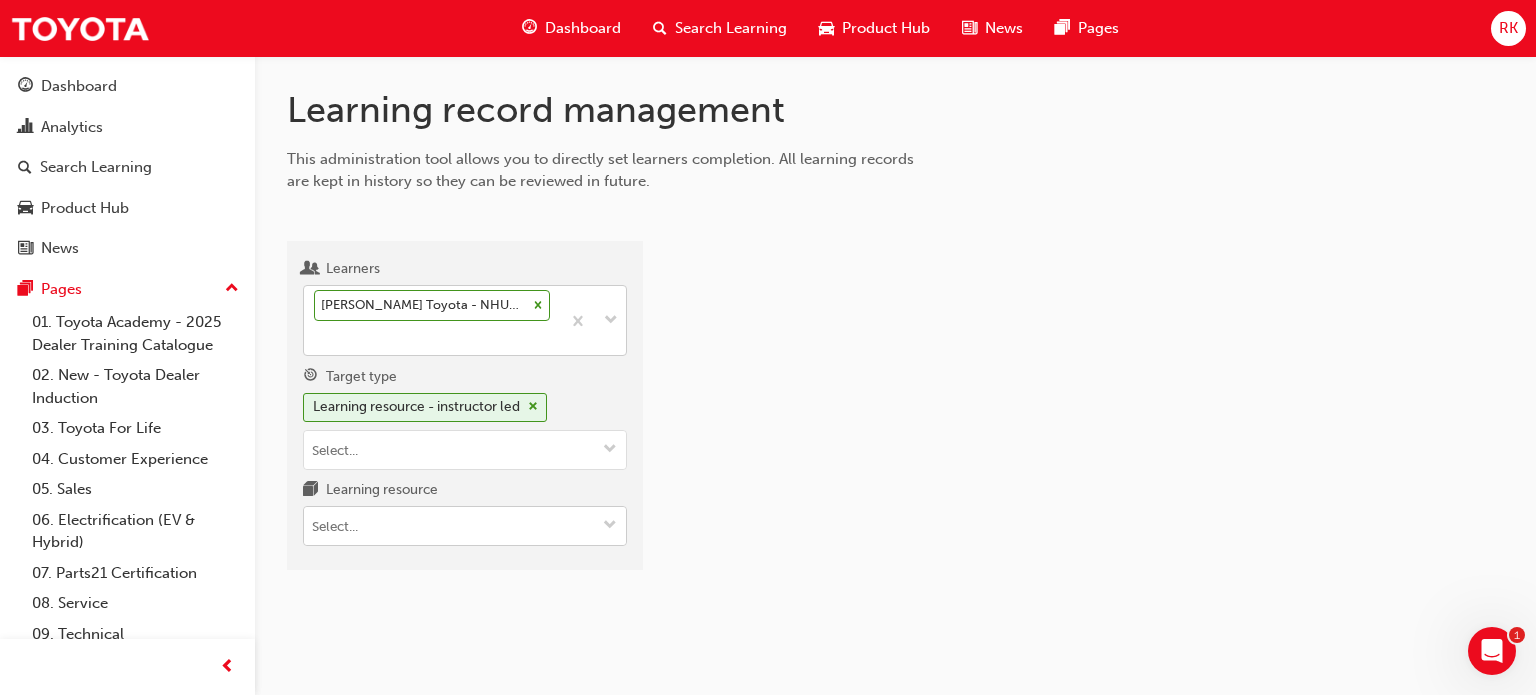 click on "Learning resource" at bounding box center (610, 526) 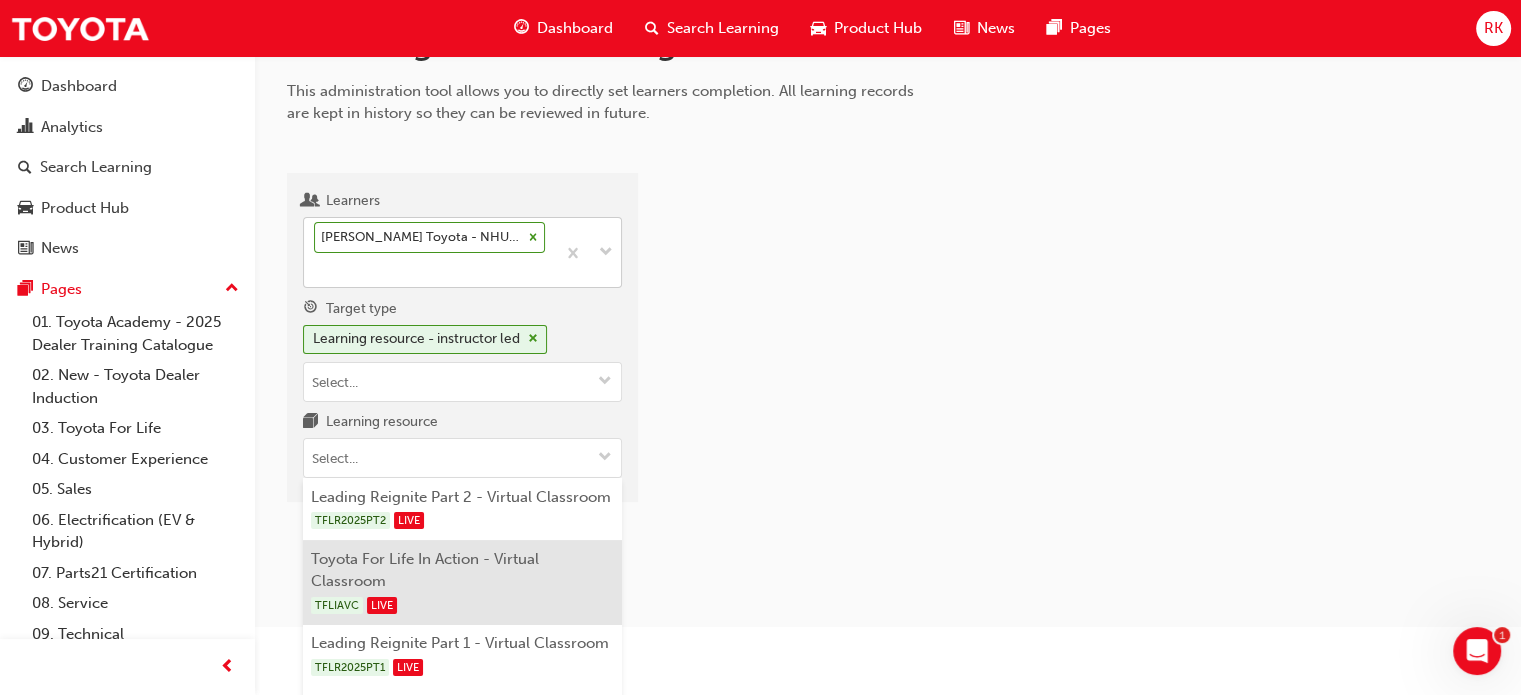 scroll, scrollTop: 119, scrollLeft: 0, axis: vertical 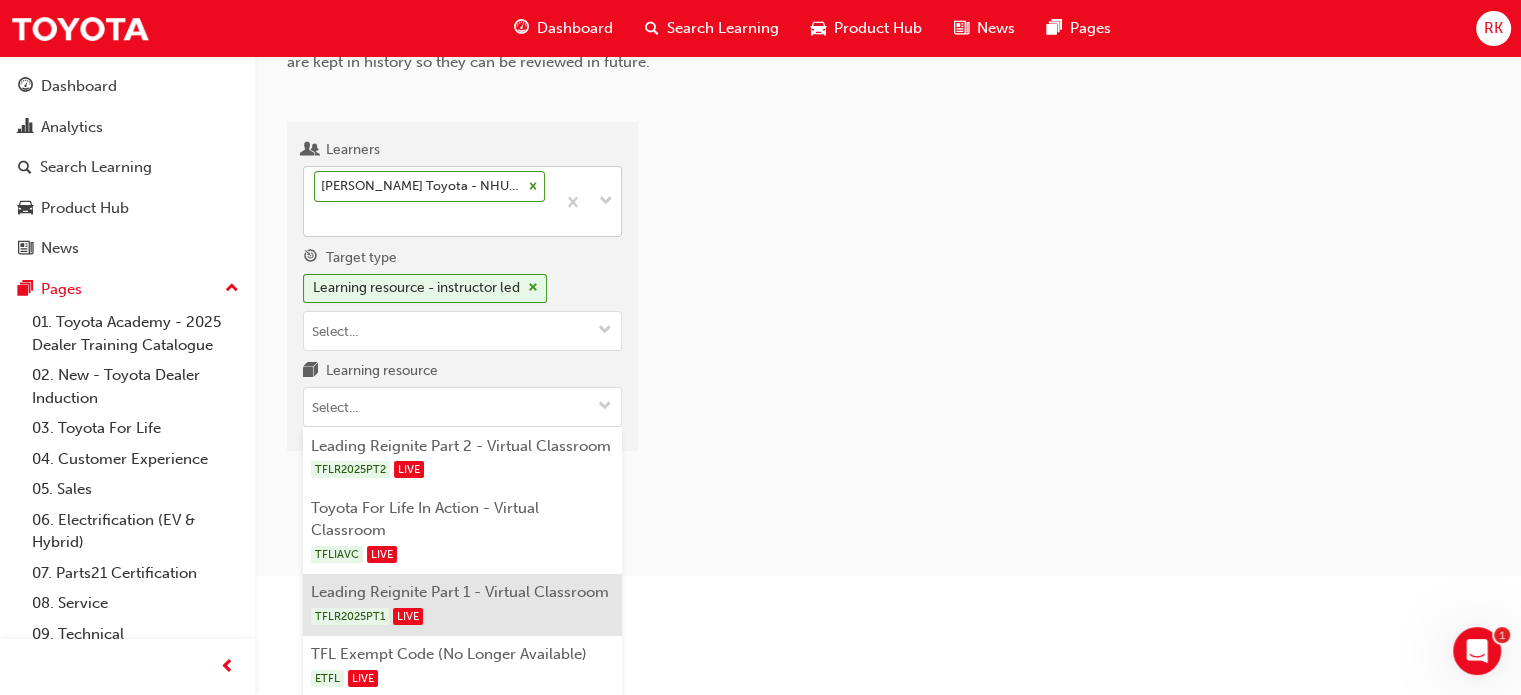 click on "Leading Reignite Part 1 - Virtual Classroom TFLR2025PT1 LIVE" at bounding box center [462, 605] 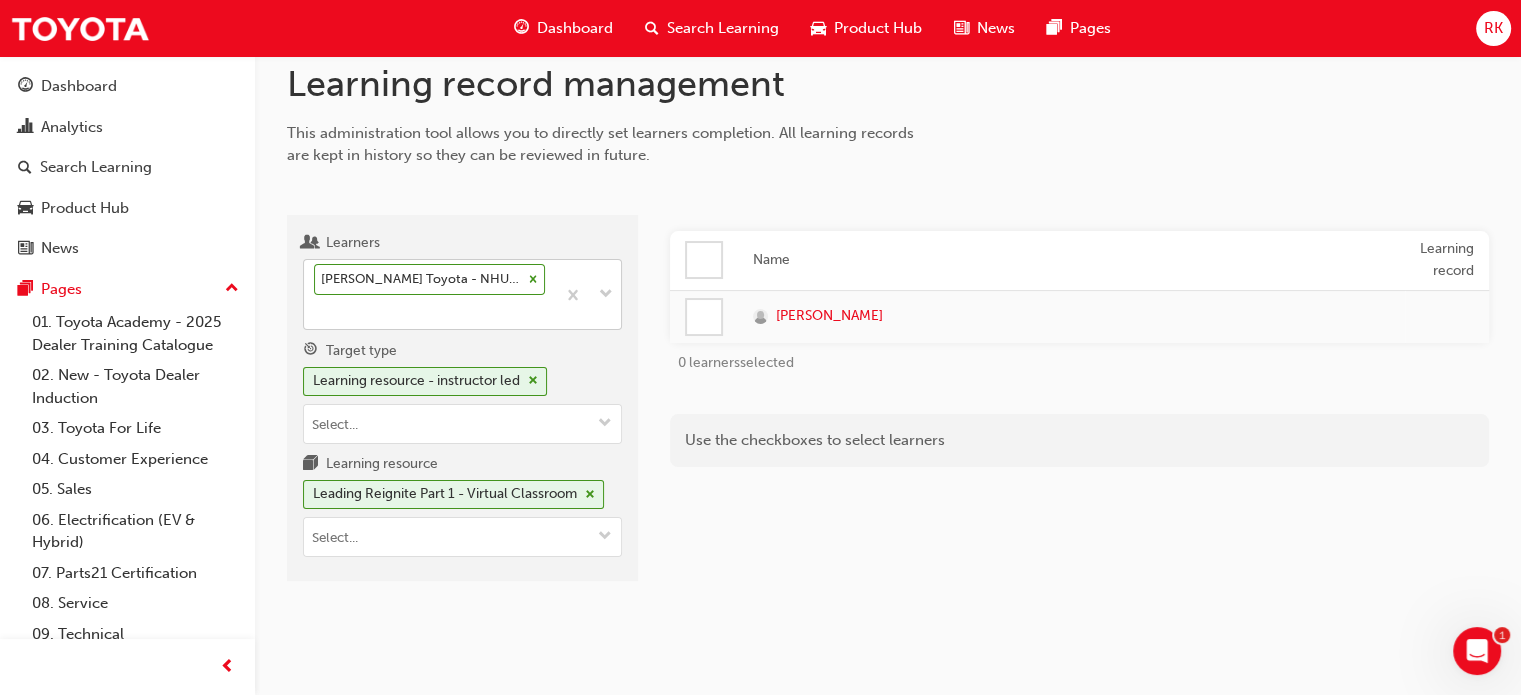 scroll, scrollTop: 0, scrollLeft: 0, axis: both 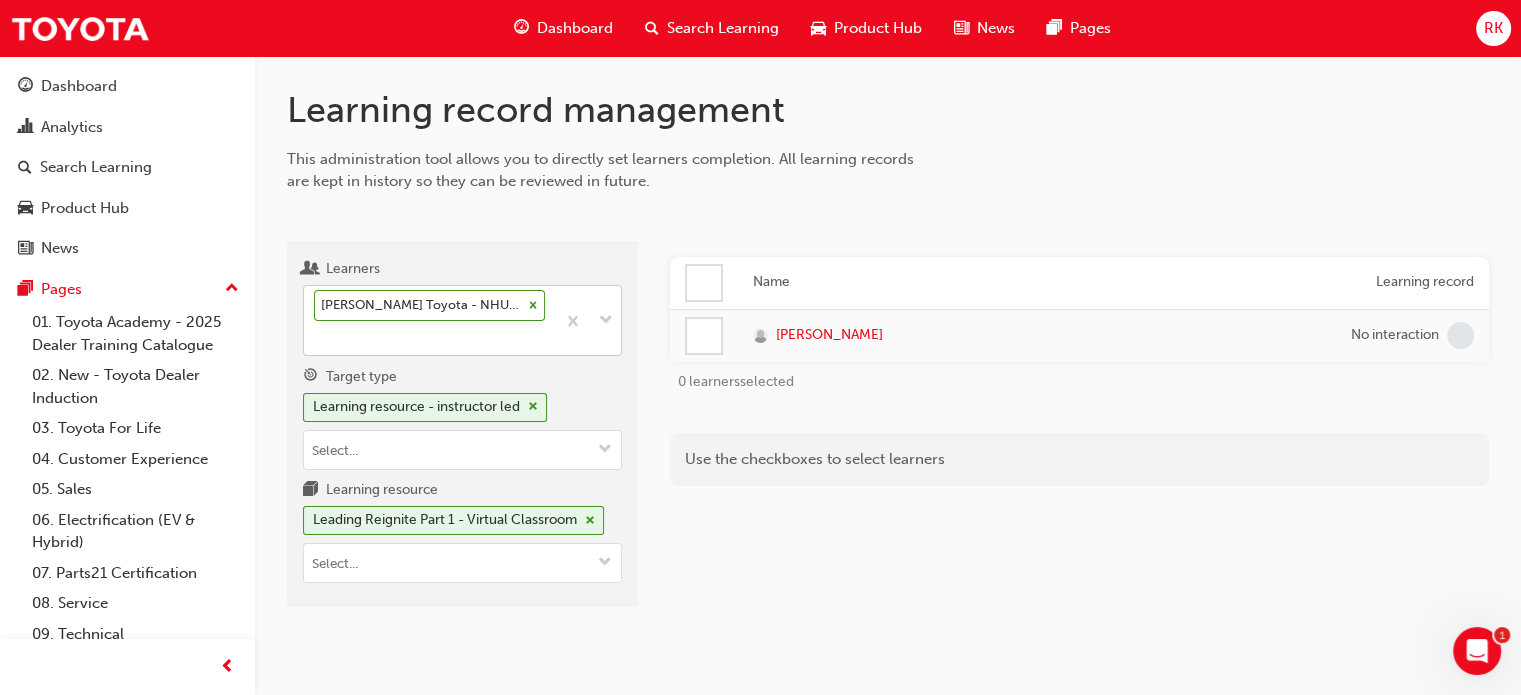 click at bounding box center [704, 283] 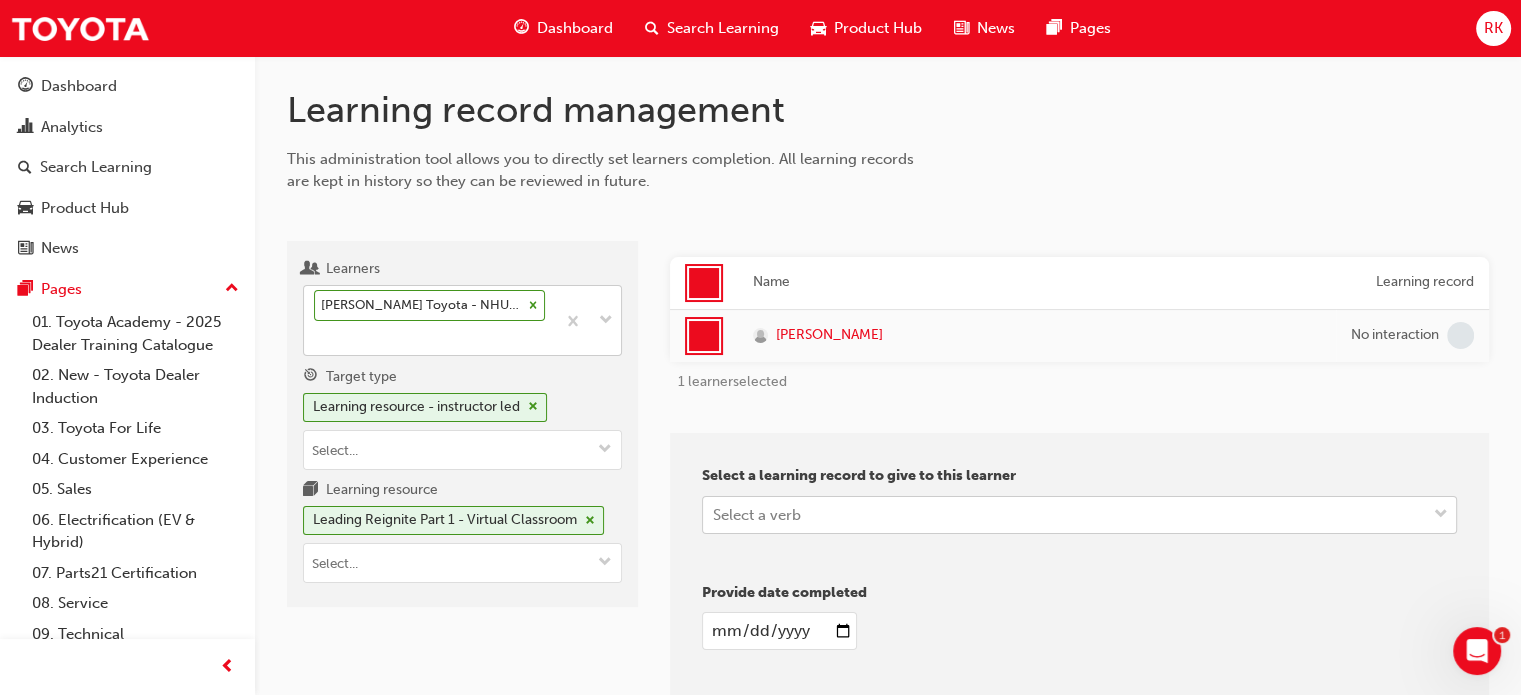 click on "Your version of Internet Explorer is outdated and not supported. Please upgrade to a  modern browser . Dashboard Search Learning Product Hub News Pages RK Dashboard Analytics Search Learning Product Hub News Pages Pages 01. Toyota Academy - 2025 Dealer Training Catalogue 02. New - Toyota Dealer Induction  03. Toyota For Life 04. Customer Experience 05. Sales 06. Electrification (EV & Hybrid) 07. Parts21 Certification 08. Service 09. Technical  10. TUNE Rev-Up Training All Pages Learning record management This administration tool allows you to directly set learners completion. All learning records are kept in history so they can be reviewed in future. Learners [PERSON_NAME] Toyota - NHULUNBUY Target type Learning resource - instructor led Learning resource Leading Reignite Part 1 - Virtual Classroom Name Learning record [PERSON_NAME] No interaction 1   learner  selected Select a learning record to give to this learner Select a verb Provide date completed Provide a reason 1" at bounding box center [760, 347] 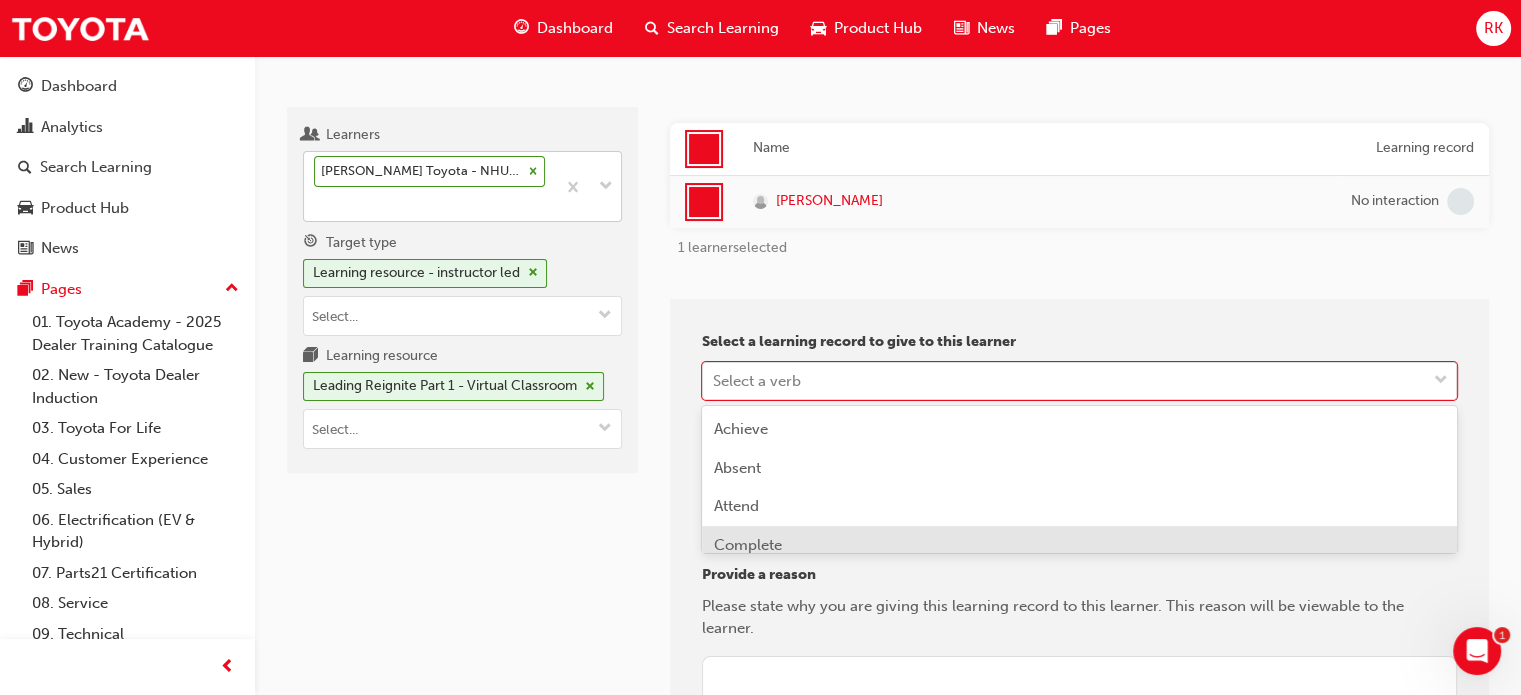 scroll, scrollTop: 153, scrollLeft: 0, axis: vertical 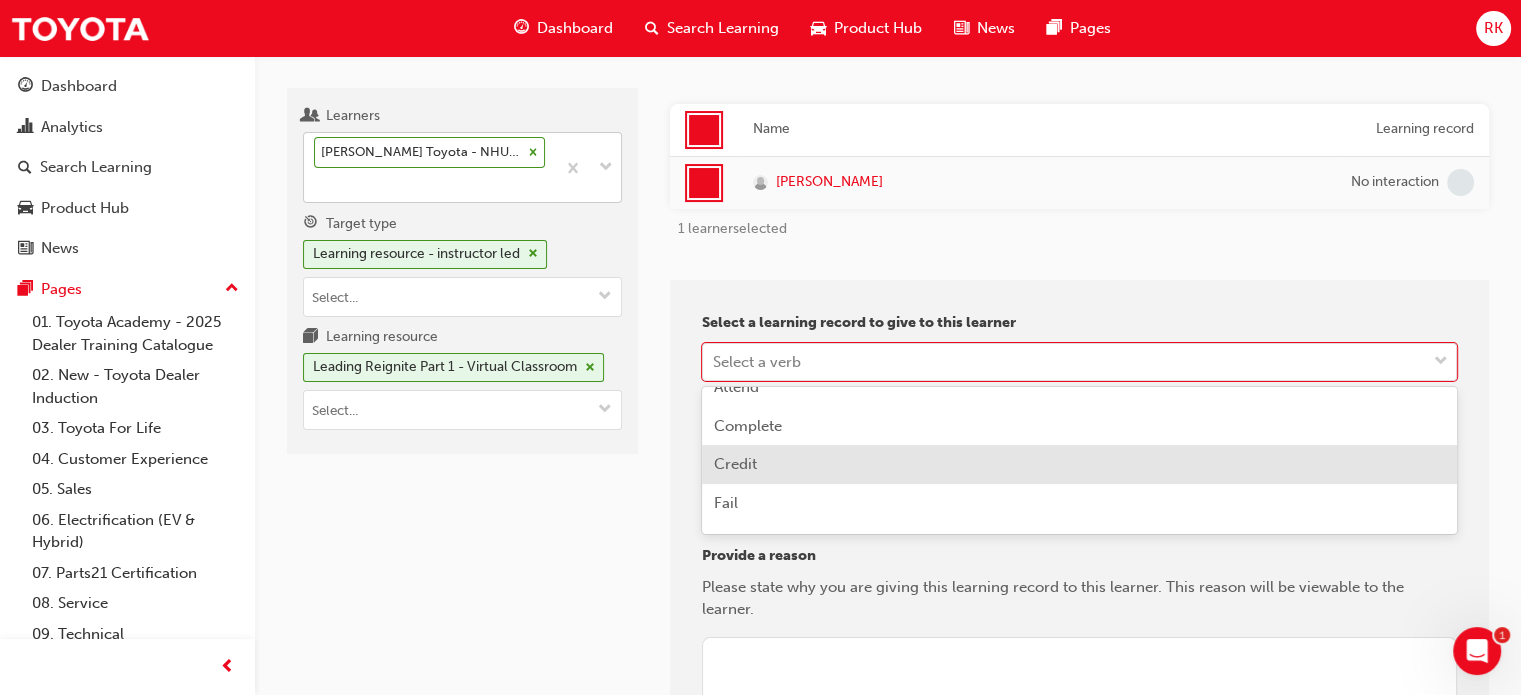 click on "Credit" at bounding box center [1079, 464] 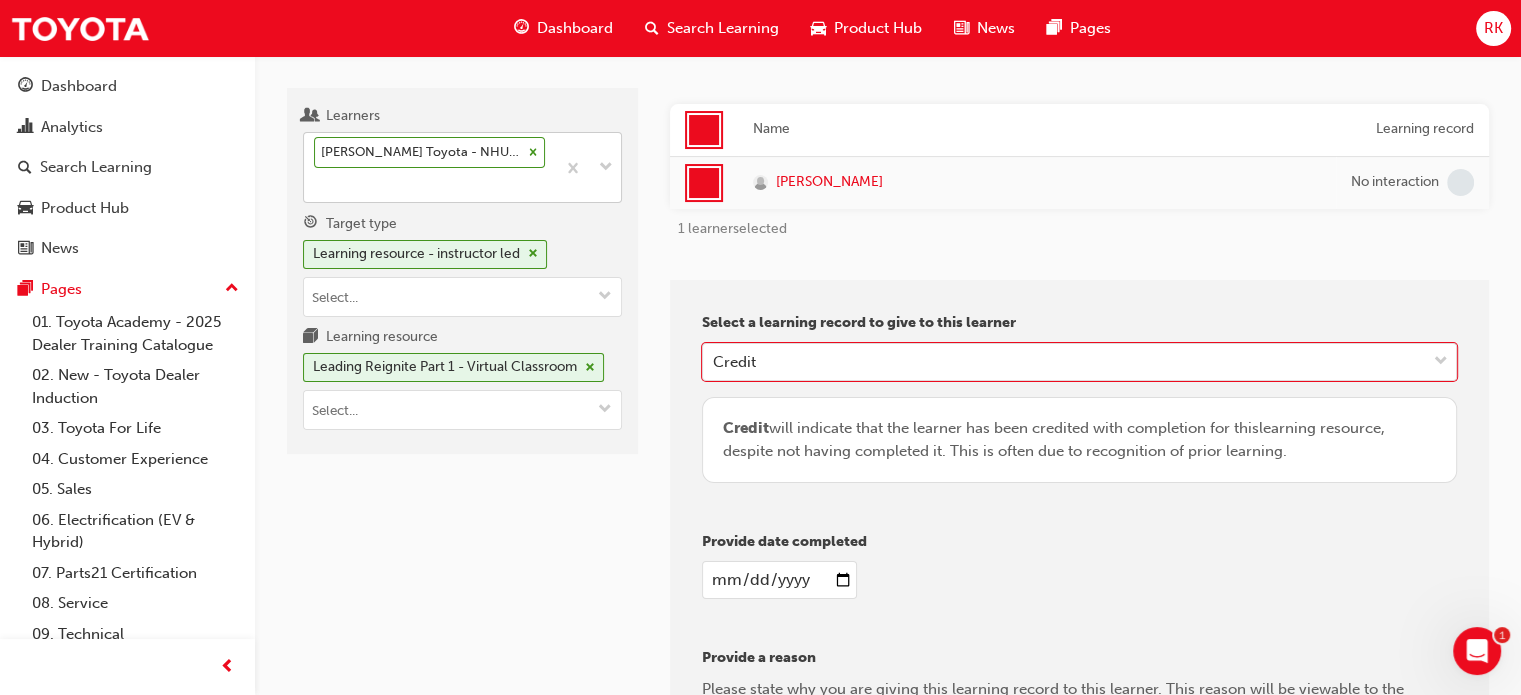 click at bounding box center [1079, 580] 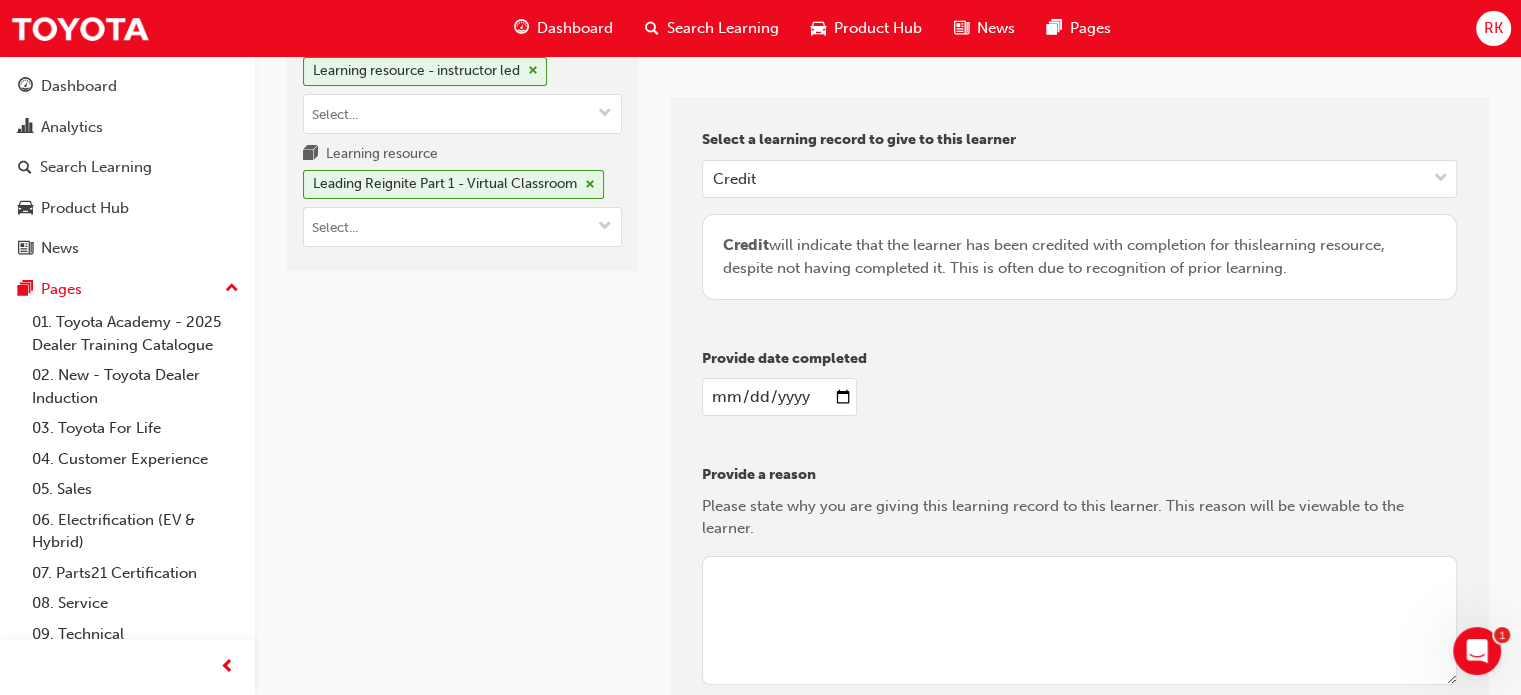 scroll, scrollTop: 353, scrollLeft: 0, axis: vertical 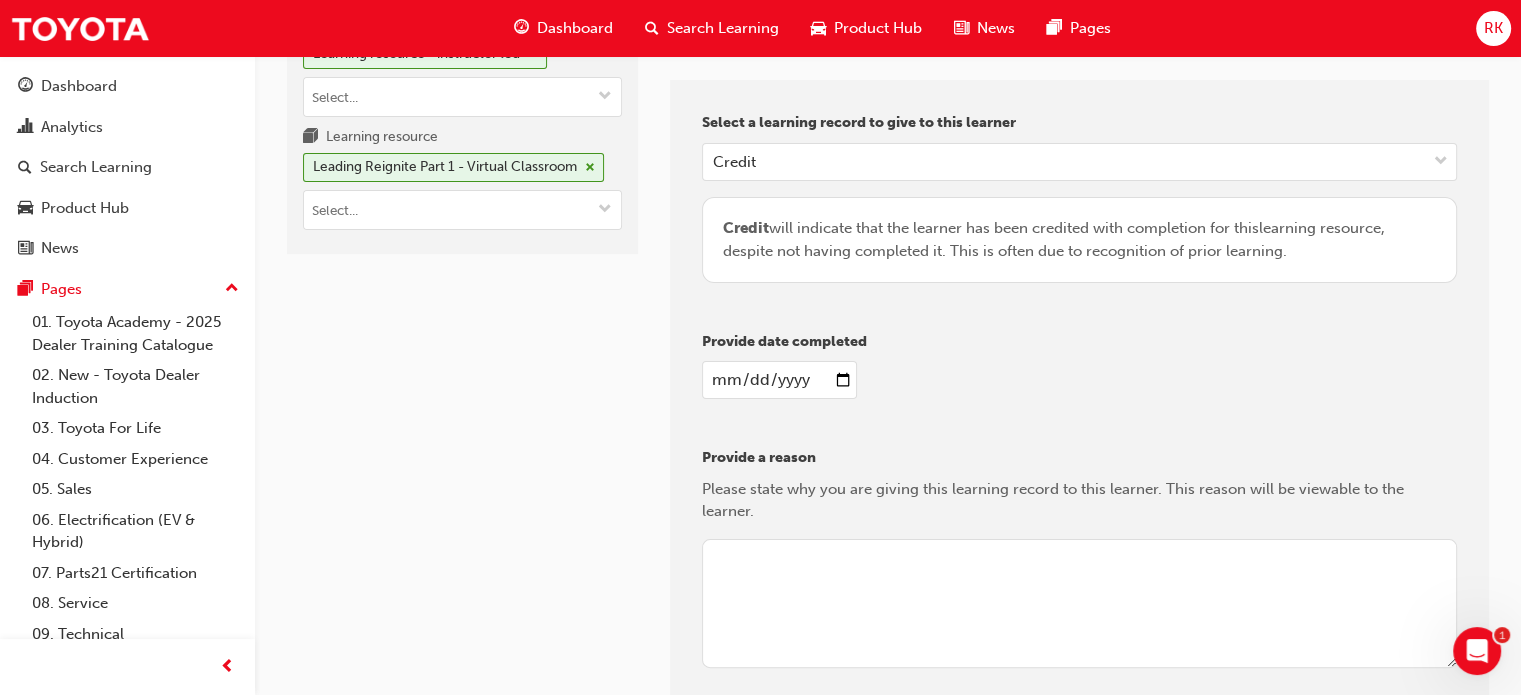 click at bounding box center [779, 380] 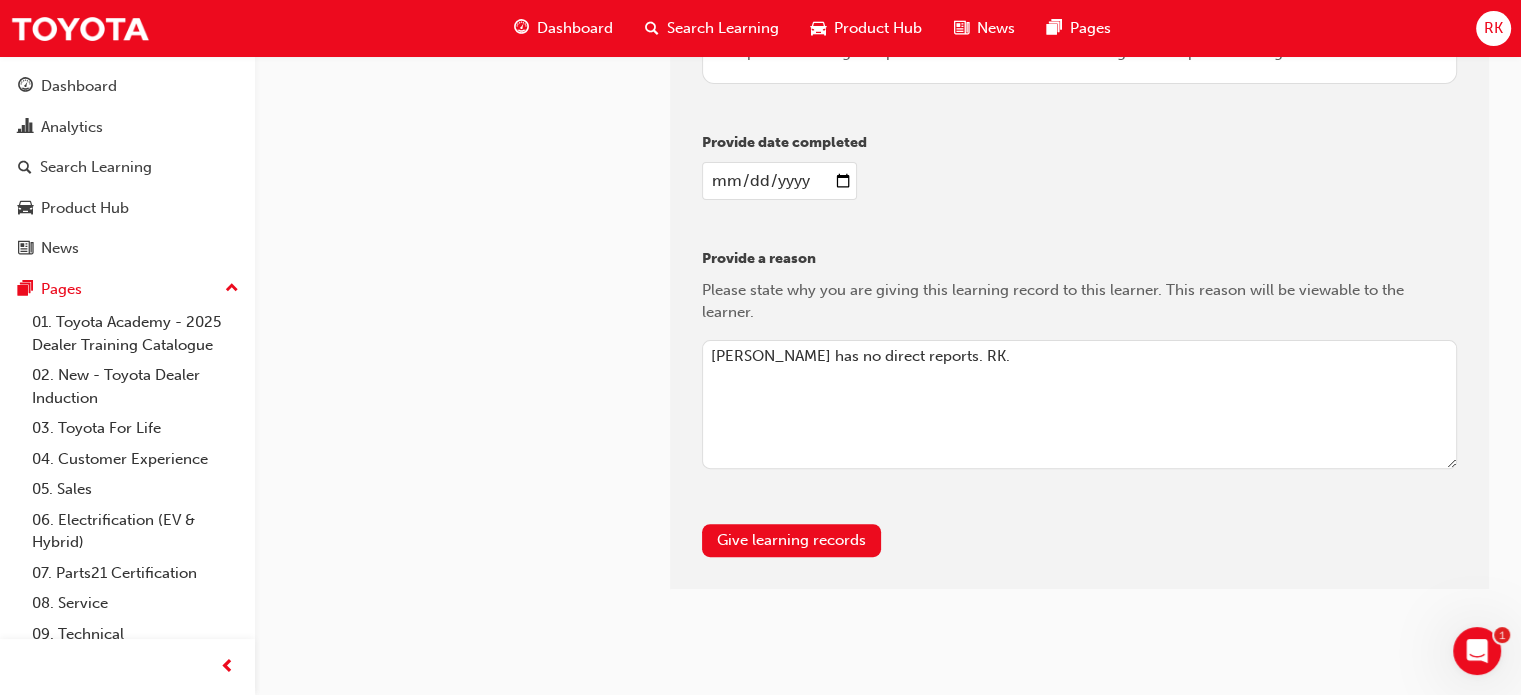 scroll, scrollTop: 557, scrollLeft: 0, axis: vertical 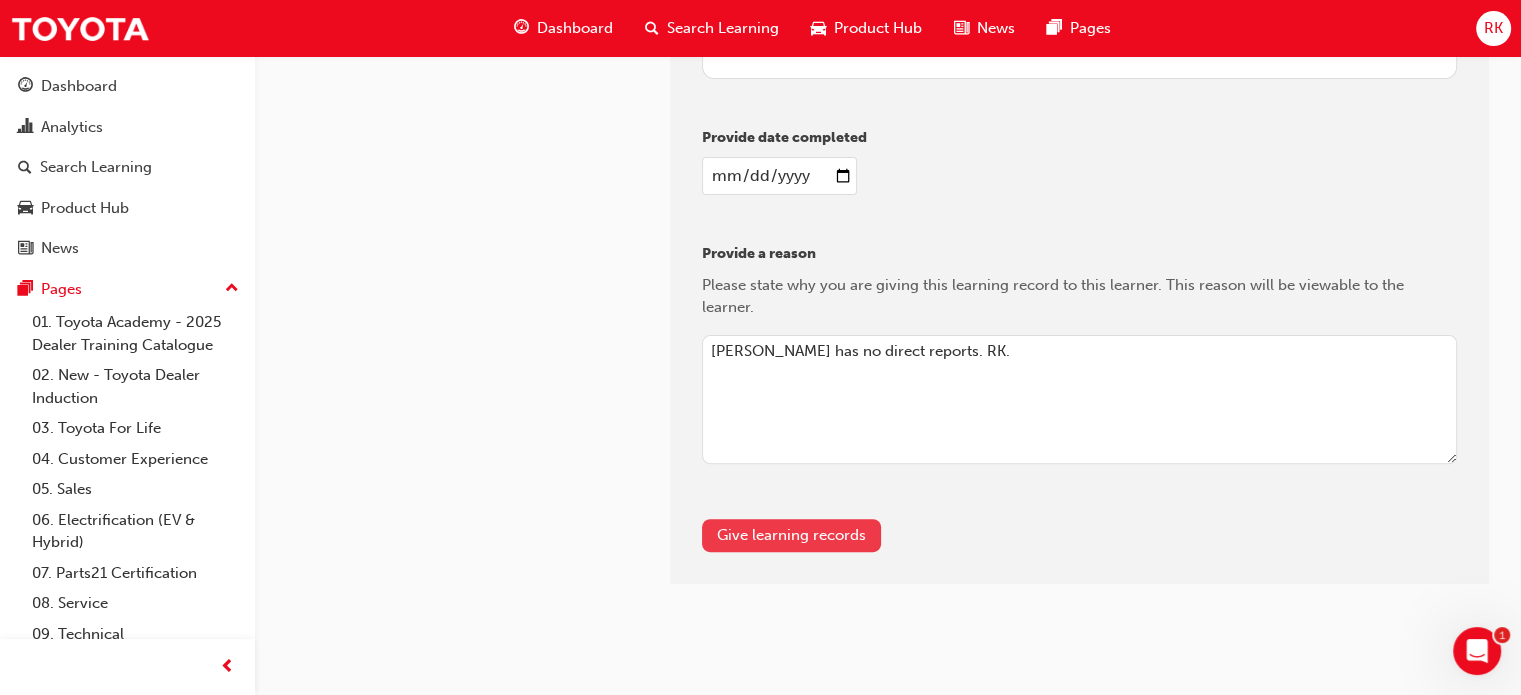 type on "[PERSON_NAME] has no direct reports. RK." 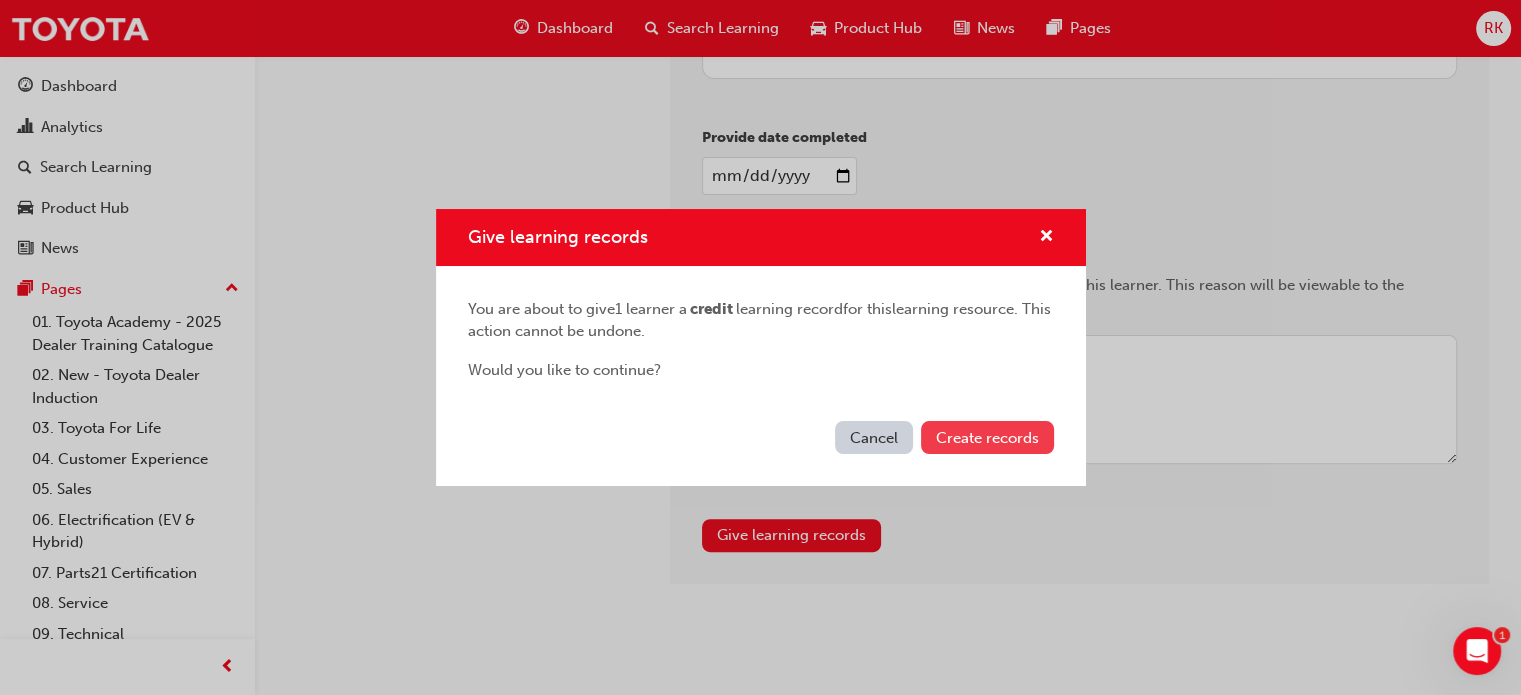 drag, startPoint x: 955, startPoint y: 439, endPoint x: 973, endPoint y: 435, distance: 18.439089 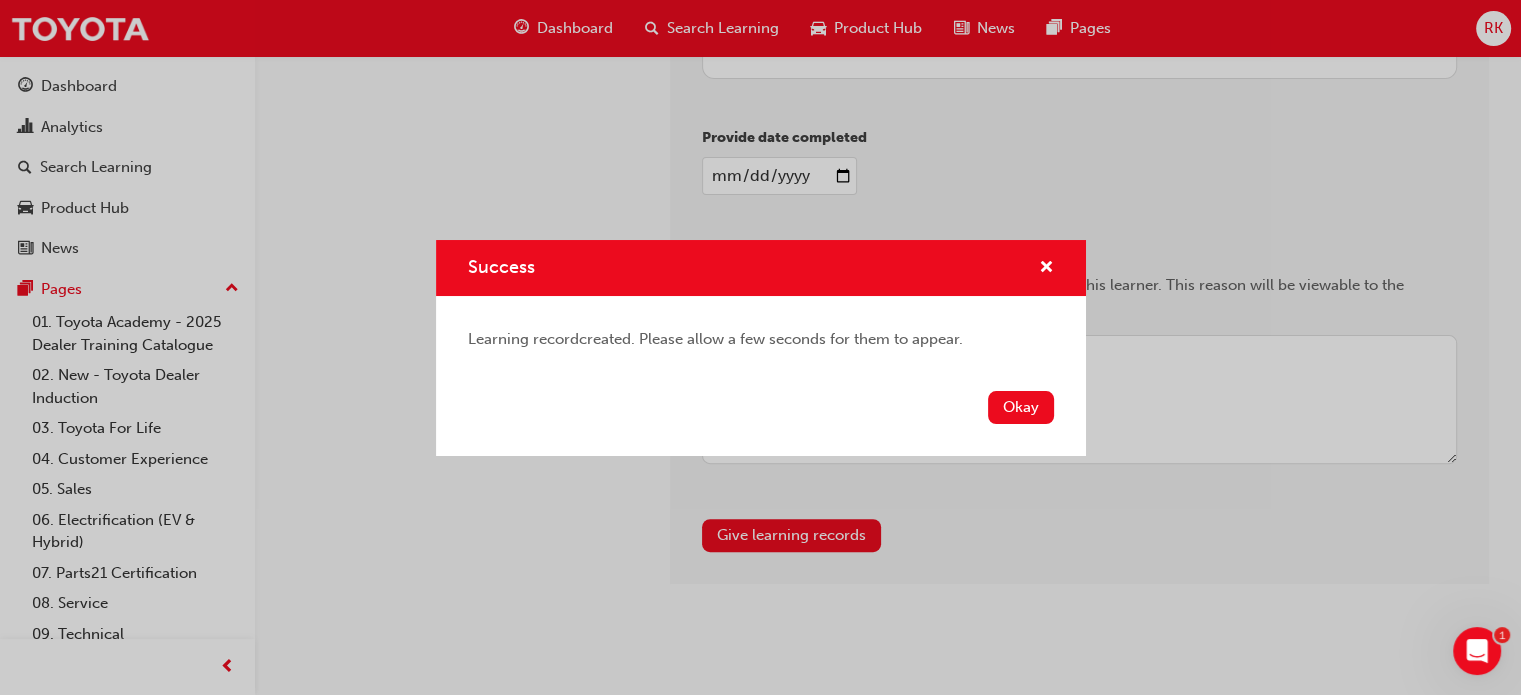 click on "Okay" at bounding box center (1021, 407) 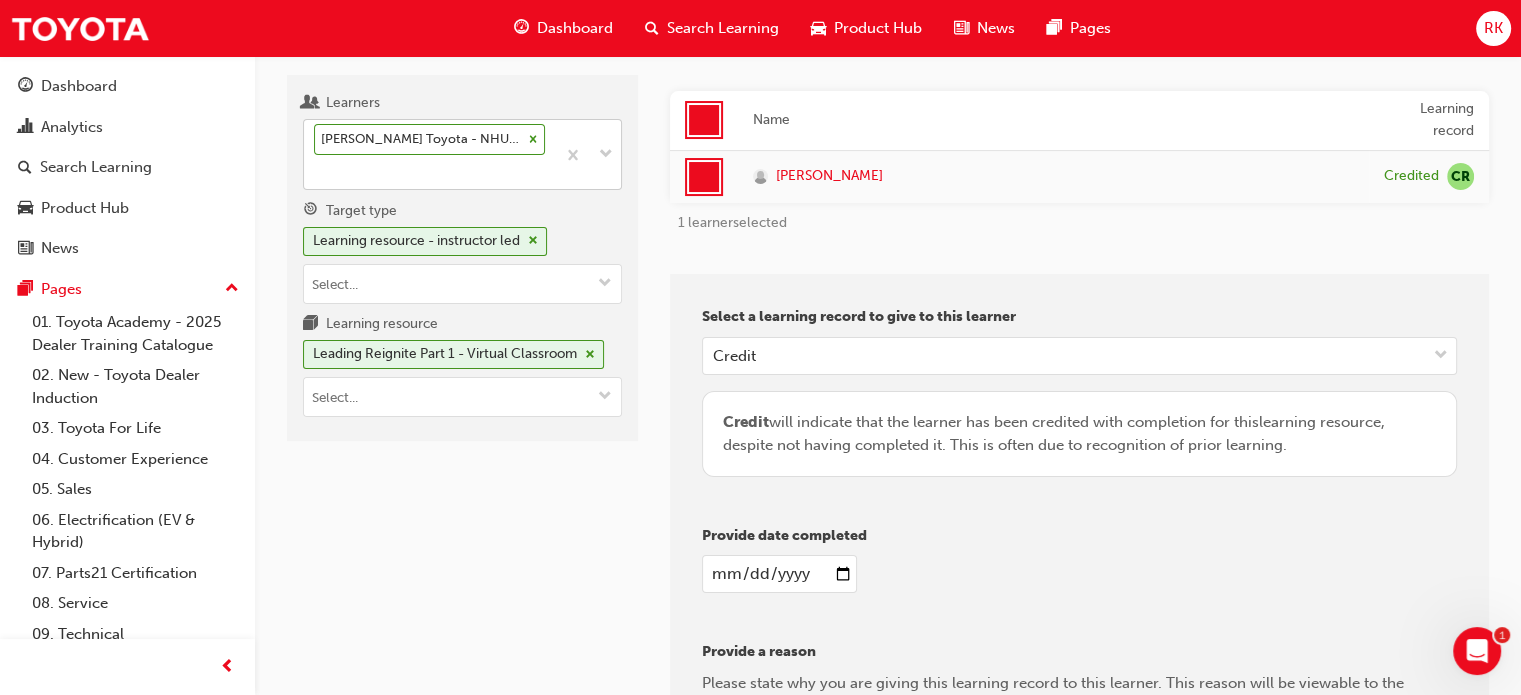 scroll, scrollTop: 57, scrollLeft: 0, axis: vertical 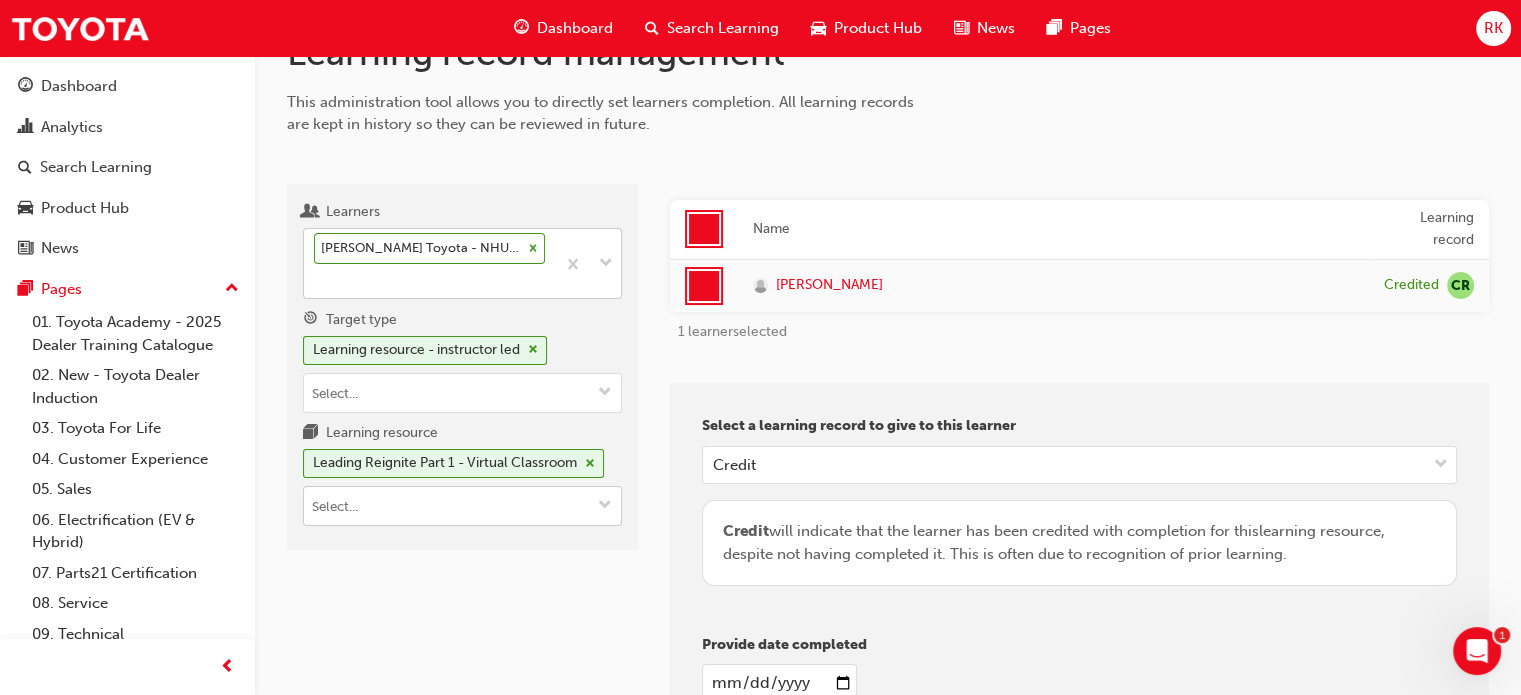 click at bounding box center (605, 506) 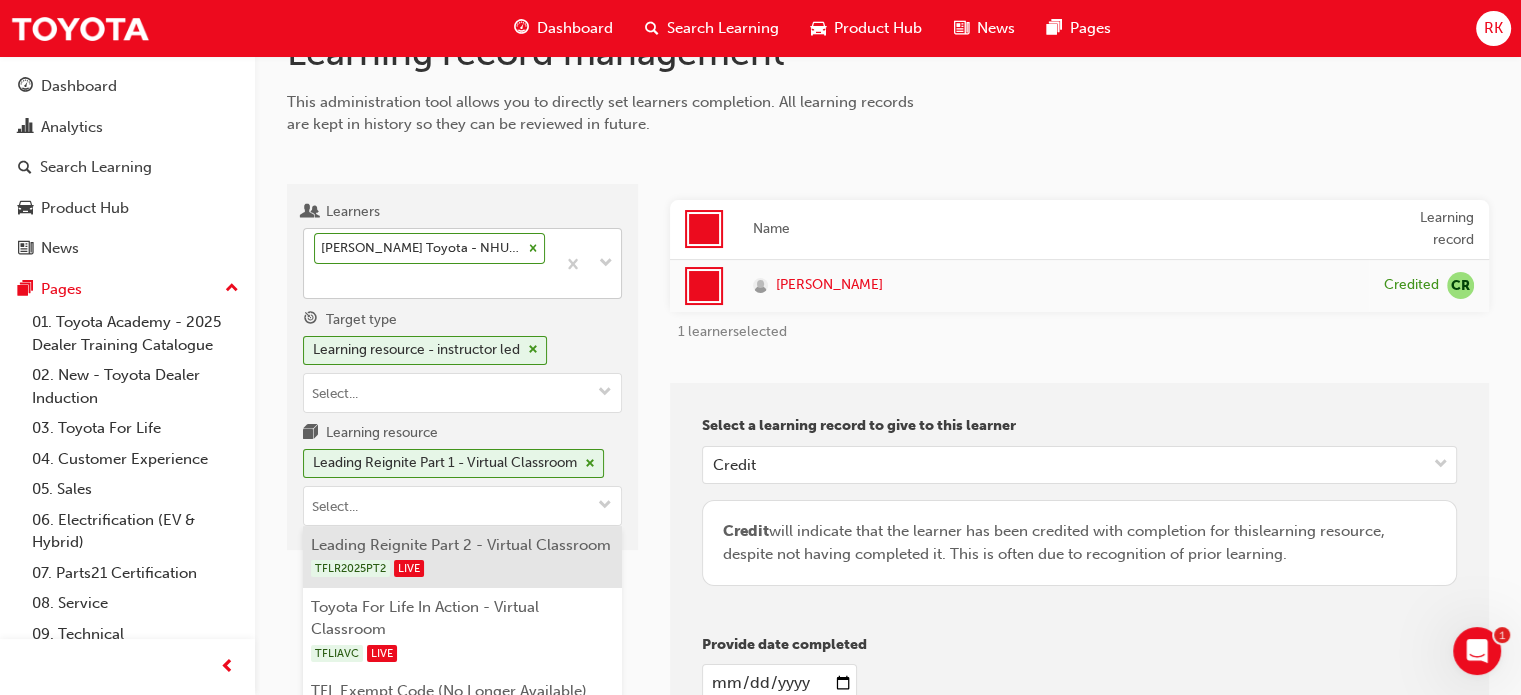 click on "Leading Reignite Part 2 - Virtual Classroom TFLR2025PT2 LIVE" at bounding box center (462, 557) 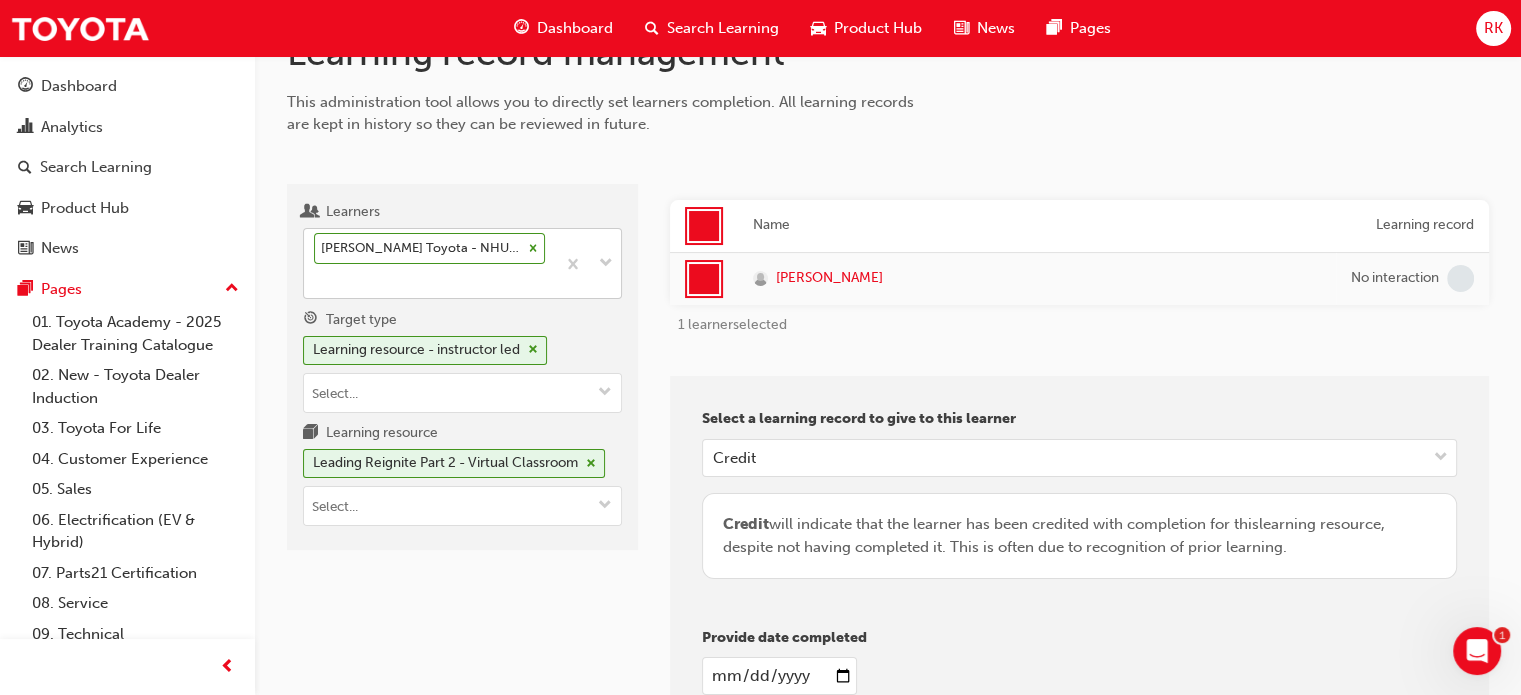 click on "Select a learning record to give to this learner Credit Credit  will indicate that the learner has been credited with completion for this  learning resource , despite not having completed it. This is often due to recognition of prior learning. Provide date completed [DATE] Provide a reason Please state why you are giving this learning record to this learner. This reason will be viewable to the learner. [PERSON_NAME] has no direct reports. RK. Give learning records" at bounding box center [1079, 730] 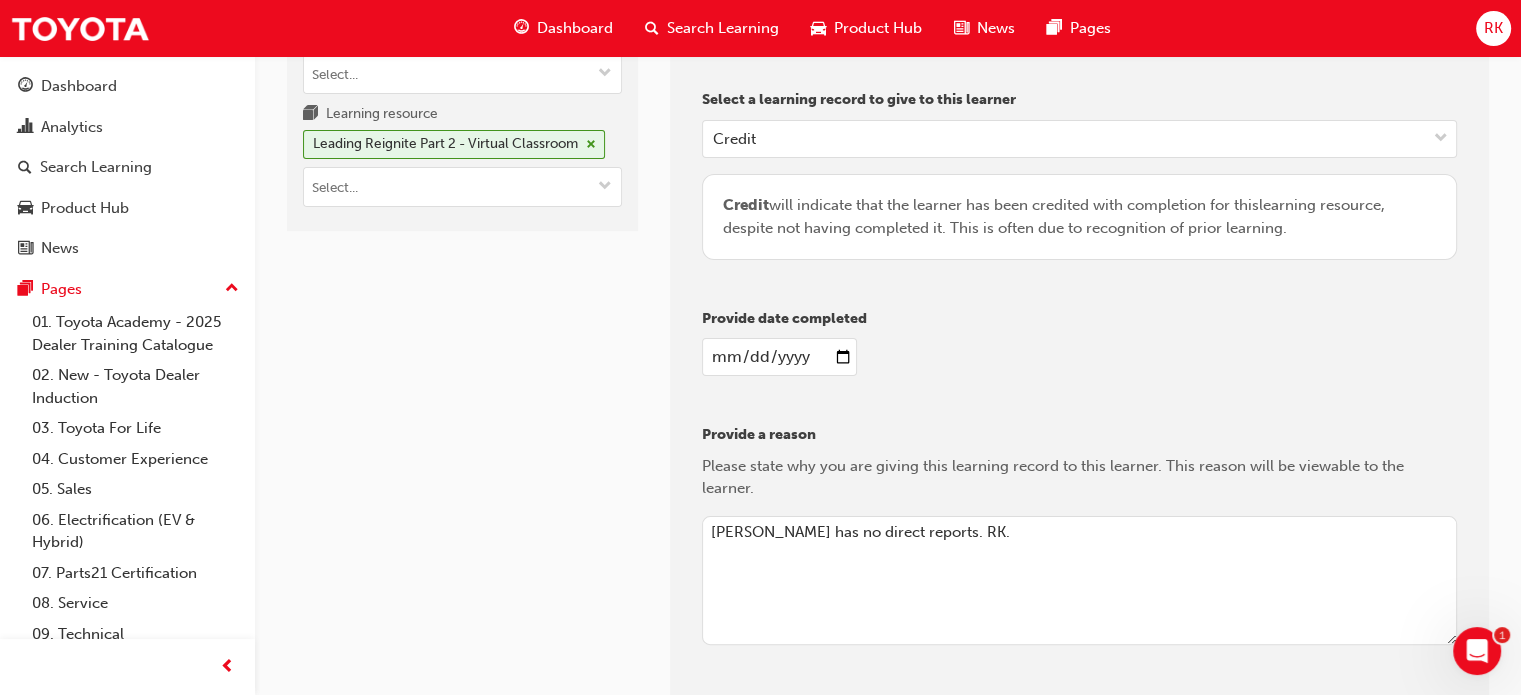 scroll, scrollTop: 457, scrollLeft: 0, axis: vertical 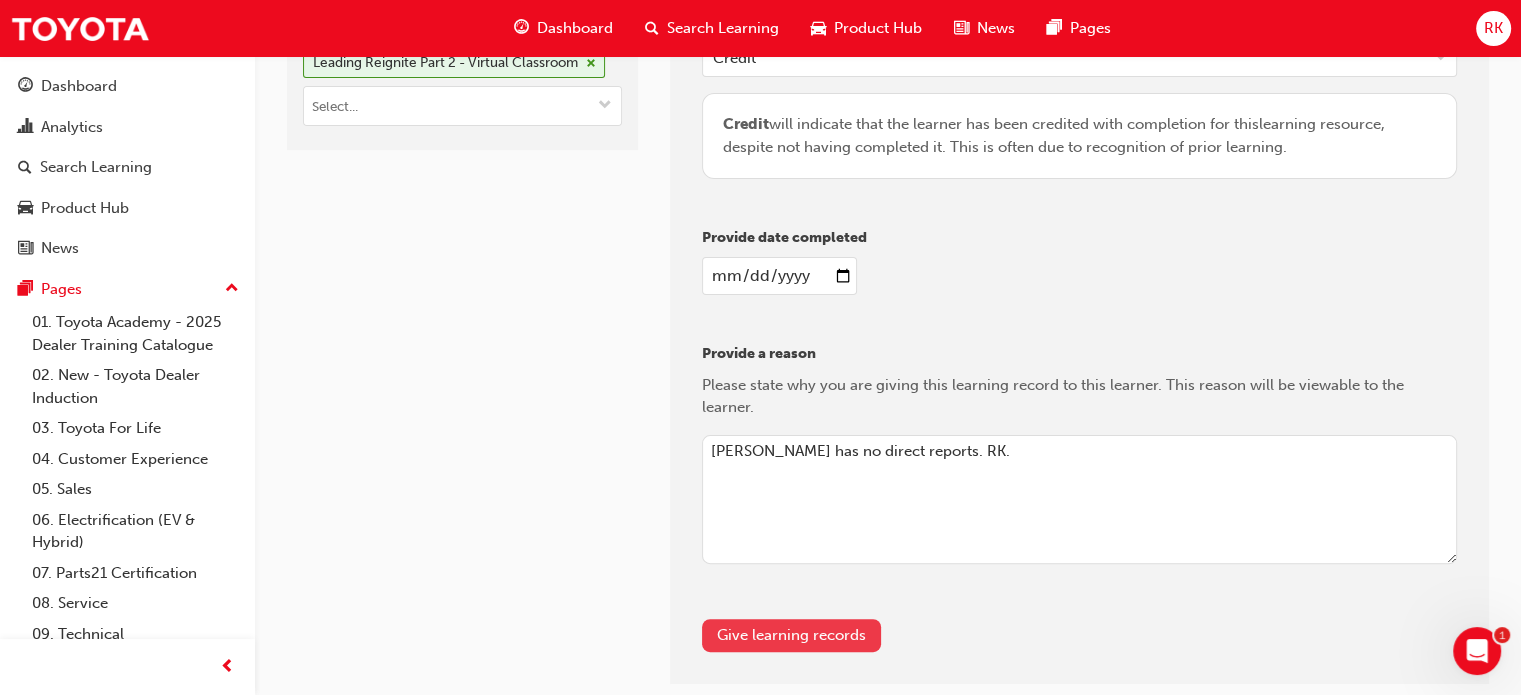 click on "Give learning records" at bounding box center [791, 635] 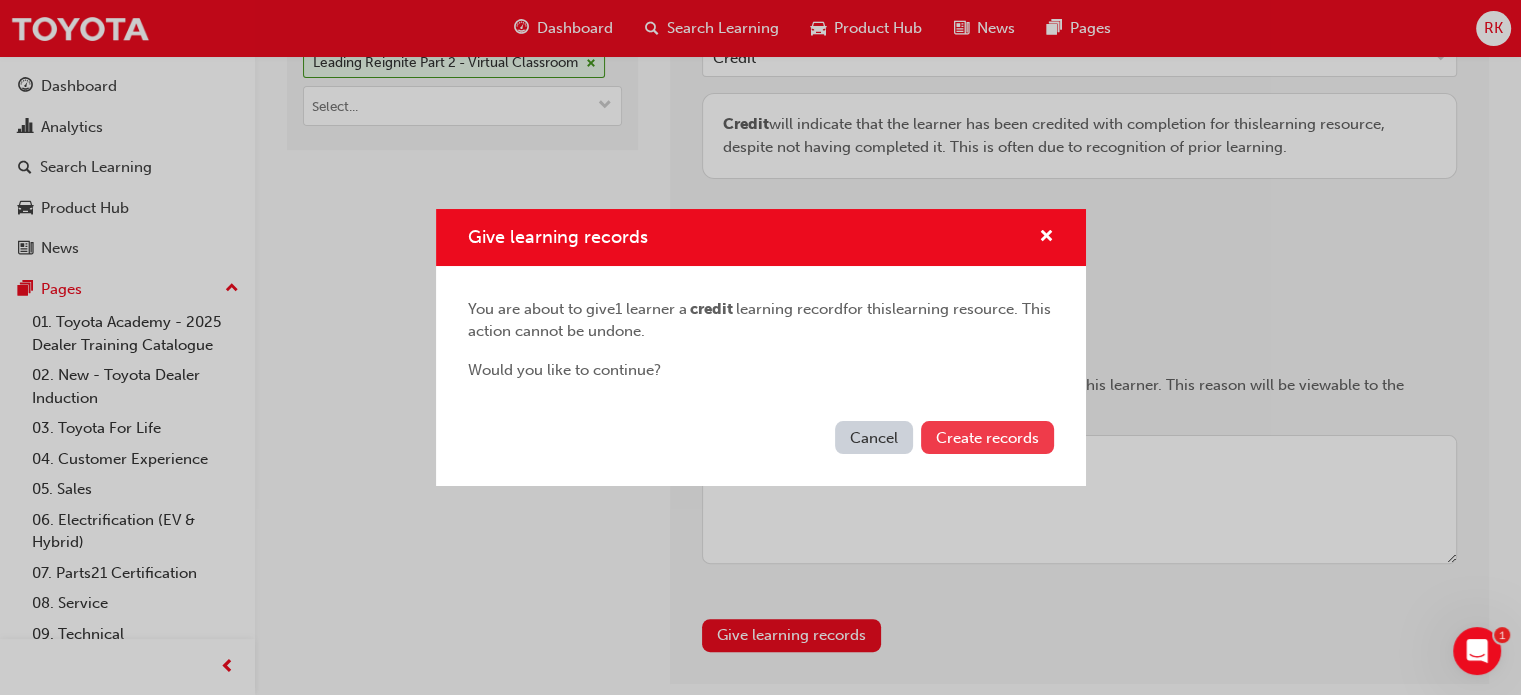 click on "Create records" at bounding box center (987, 438) 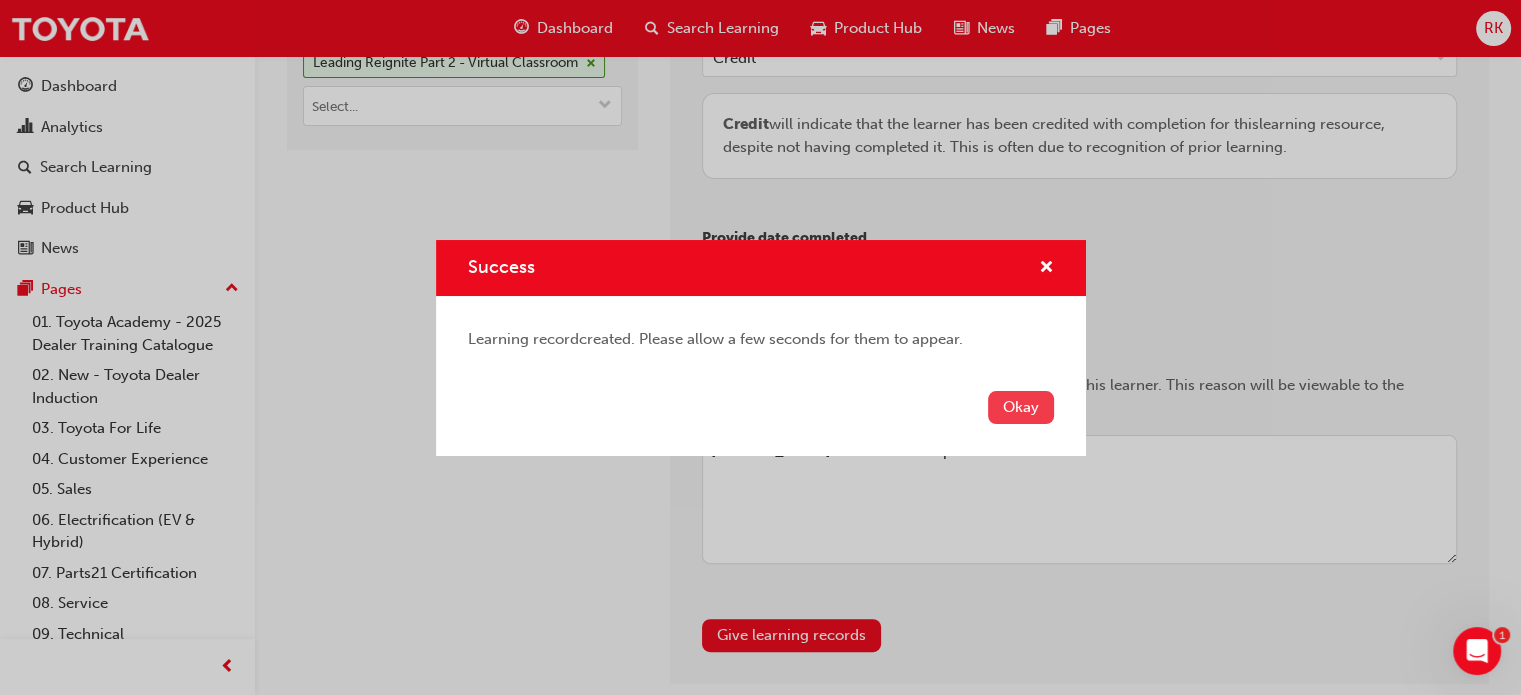 click on "Okay" at bounding box center (1021, 407) 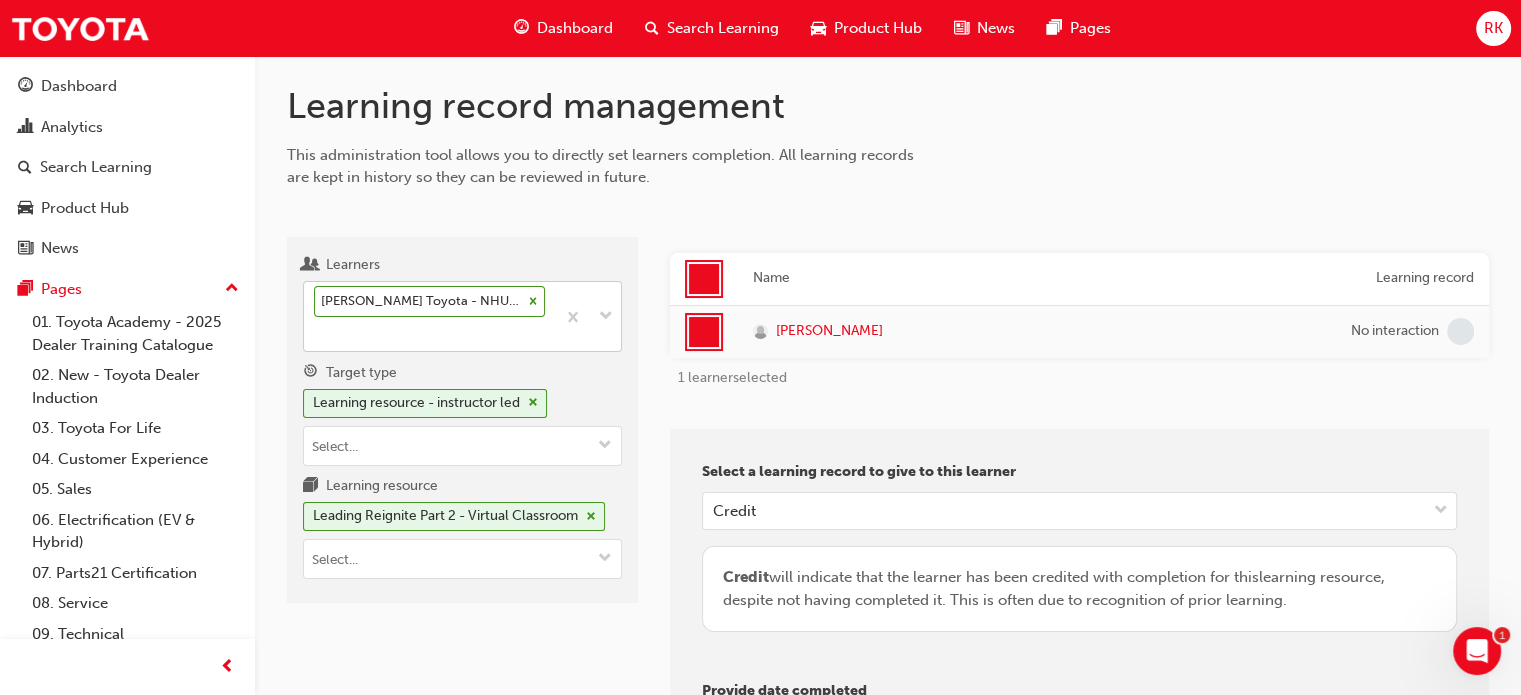 scroll, scrollTop: 0, scrollLeft: 0, axis: both 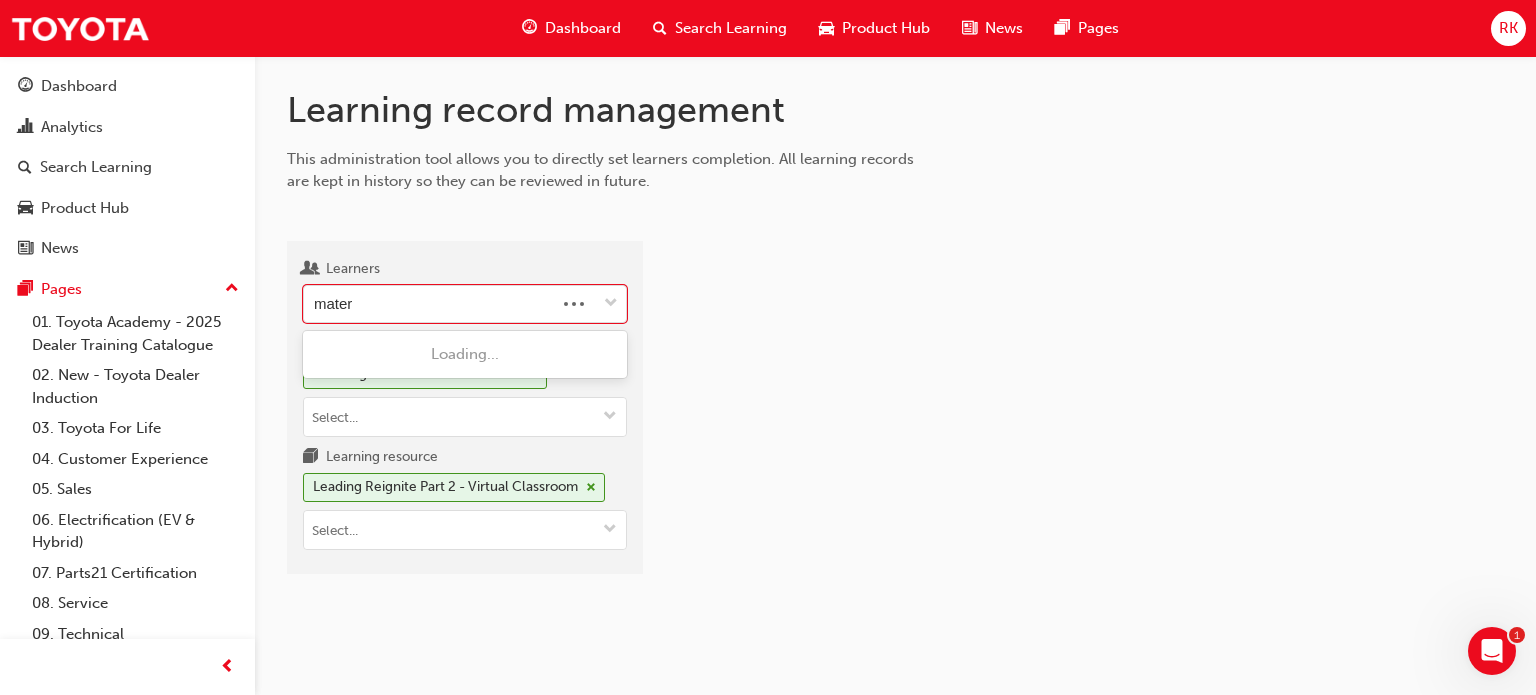 type on "[PERSON_NAME]" 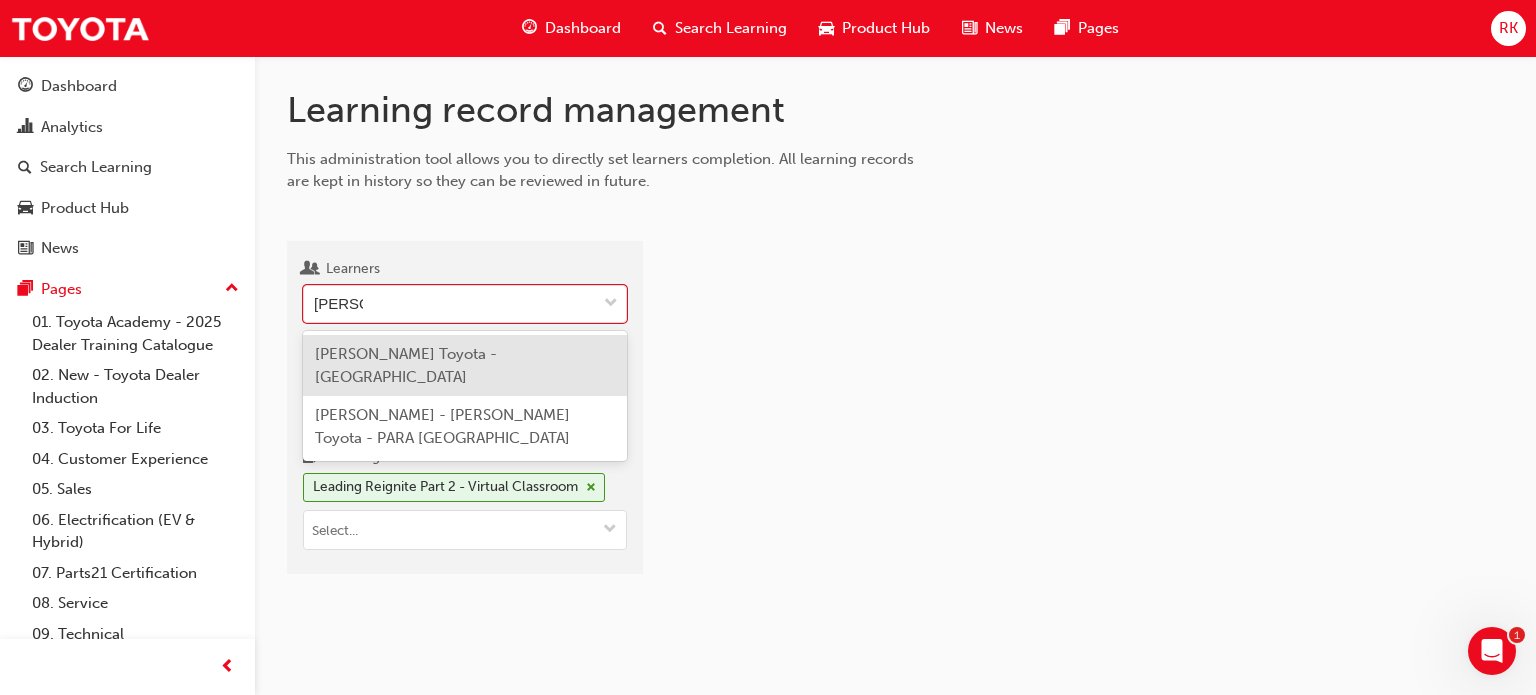 click on "[PERSON_NAME] Toyota - [GEOGRAPHIC_DATA]" at bounding box center (406, 365) 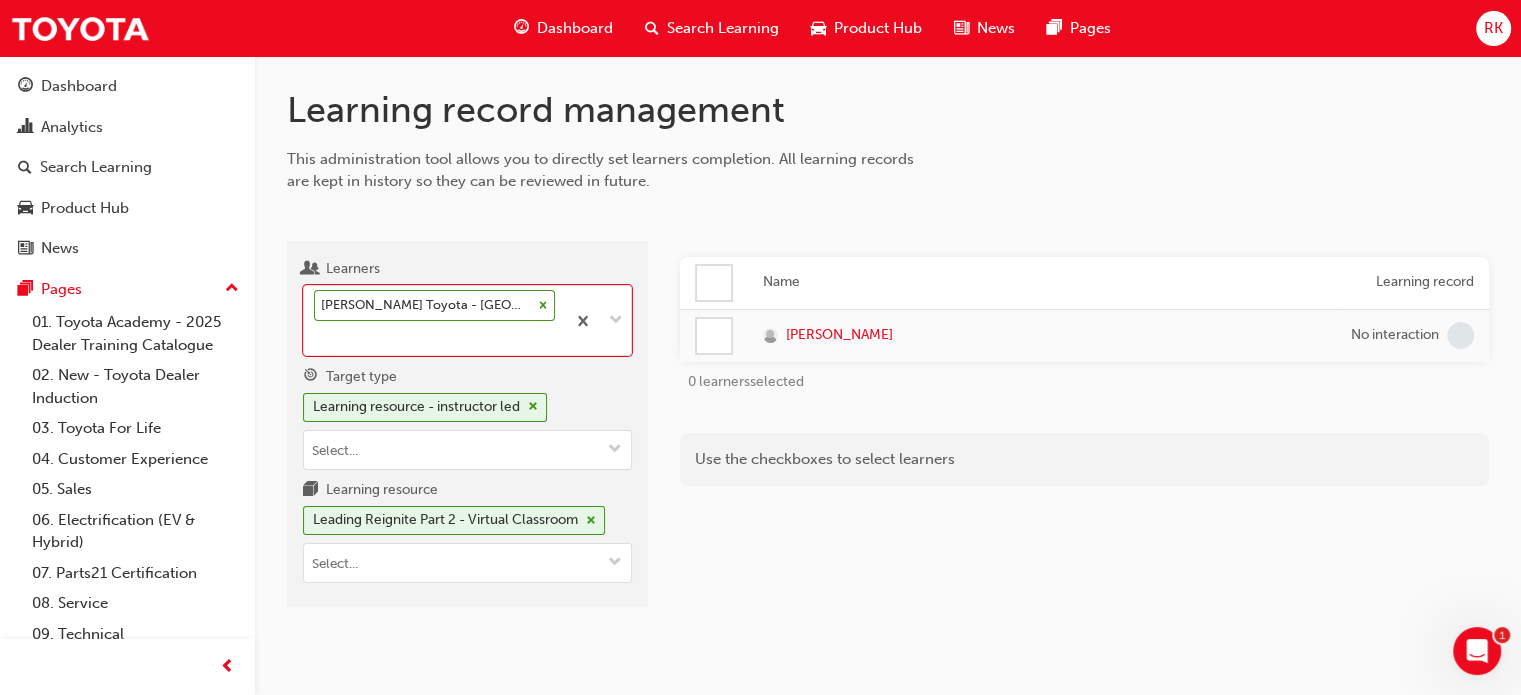 click on "Name Learning record [PERSON_NAME] No interaction 0   learners  selected Use the checkboxes to select learners" at bounding box center (1084, 432) 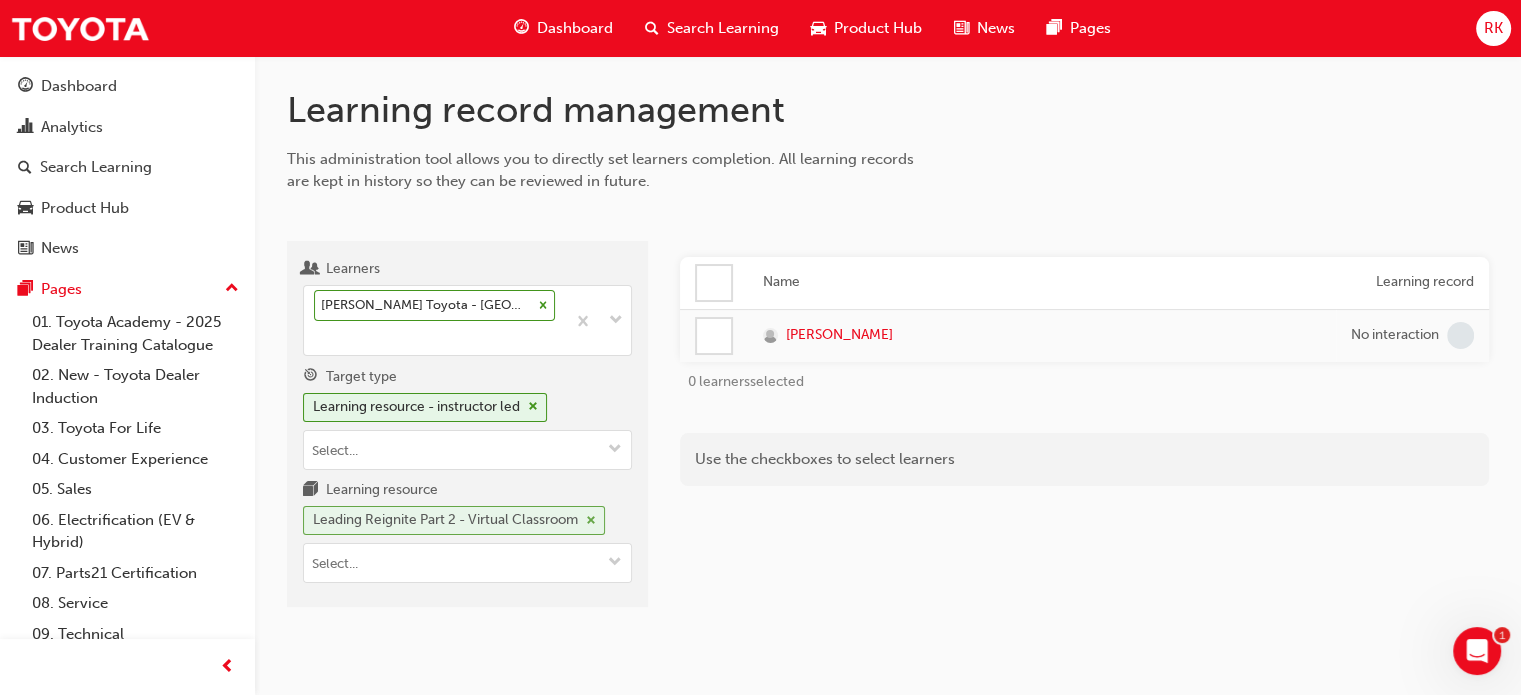 click at bounding box center (591, 521) 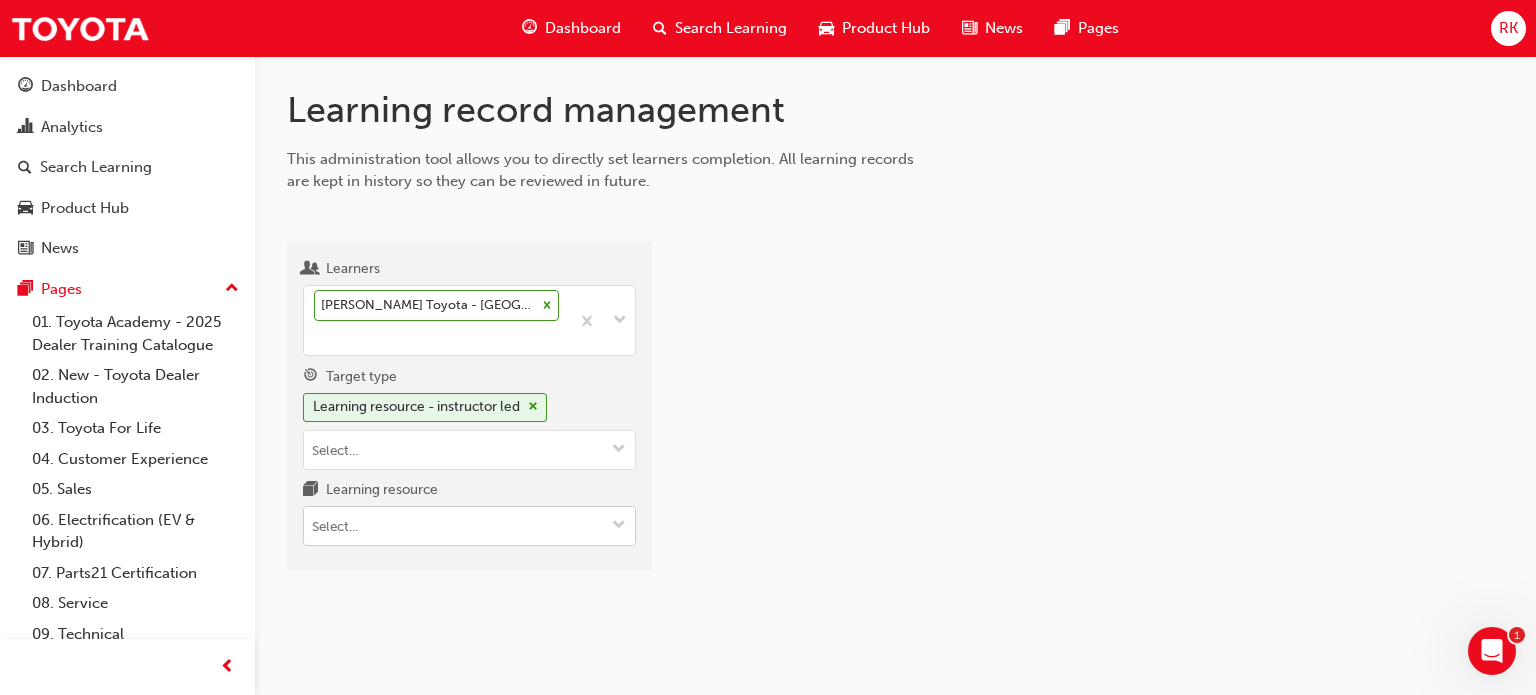 click at bounding box center [619, 526] 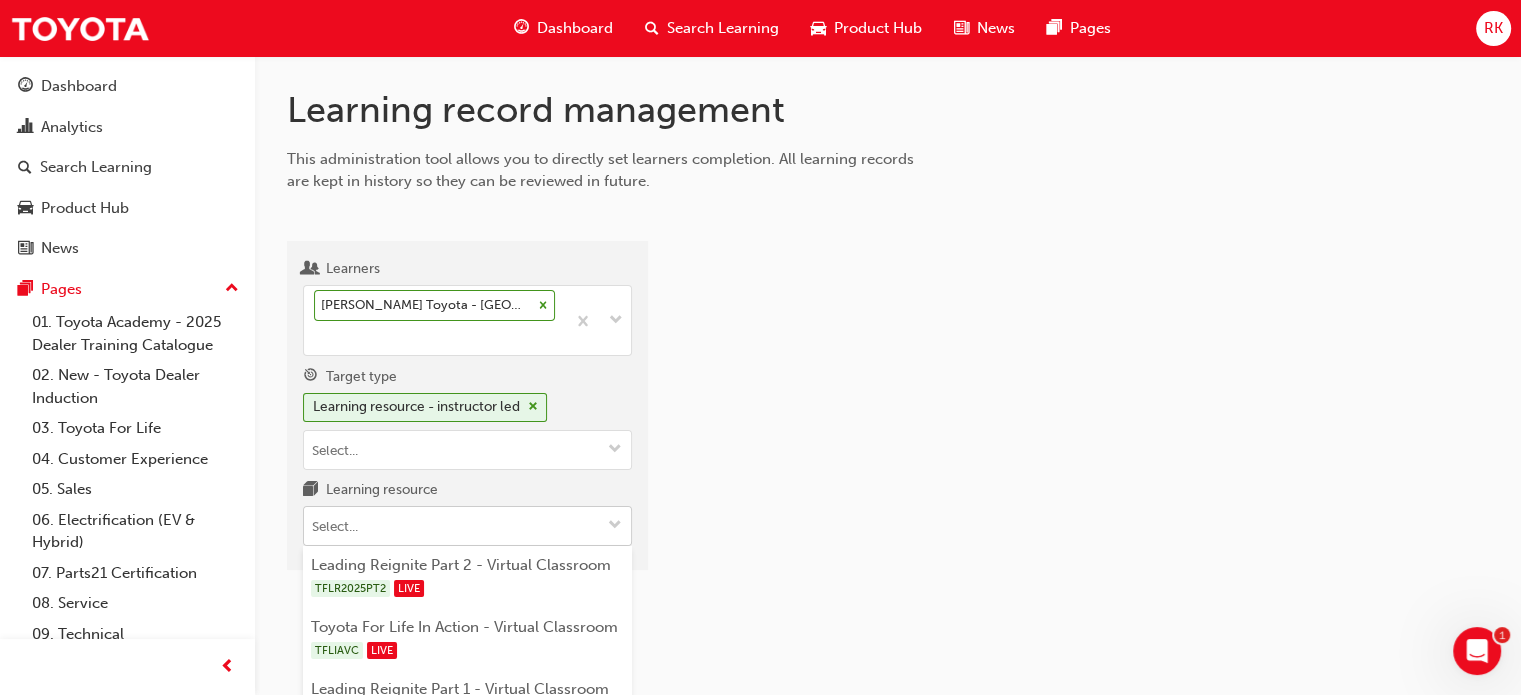 scroll, scrollTop: 96, scrollLeft: 0, axis: vertical 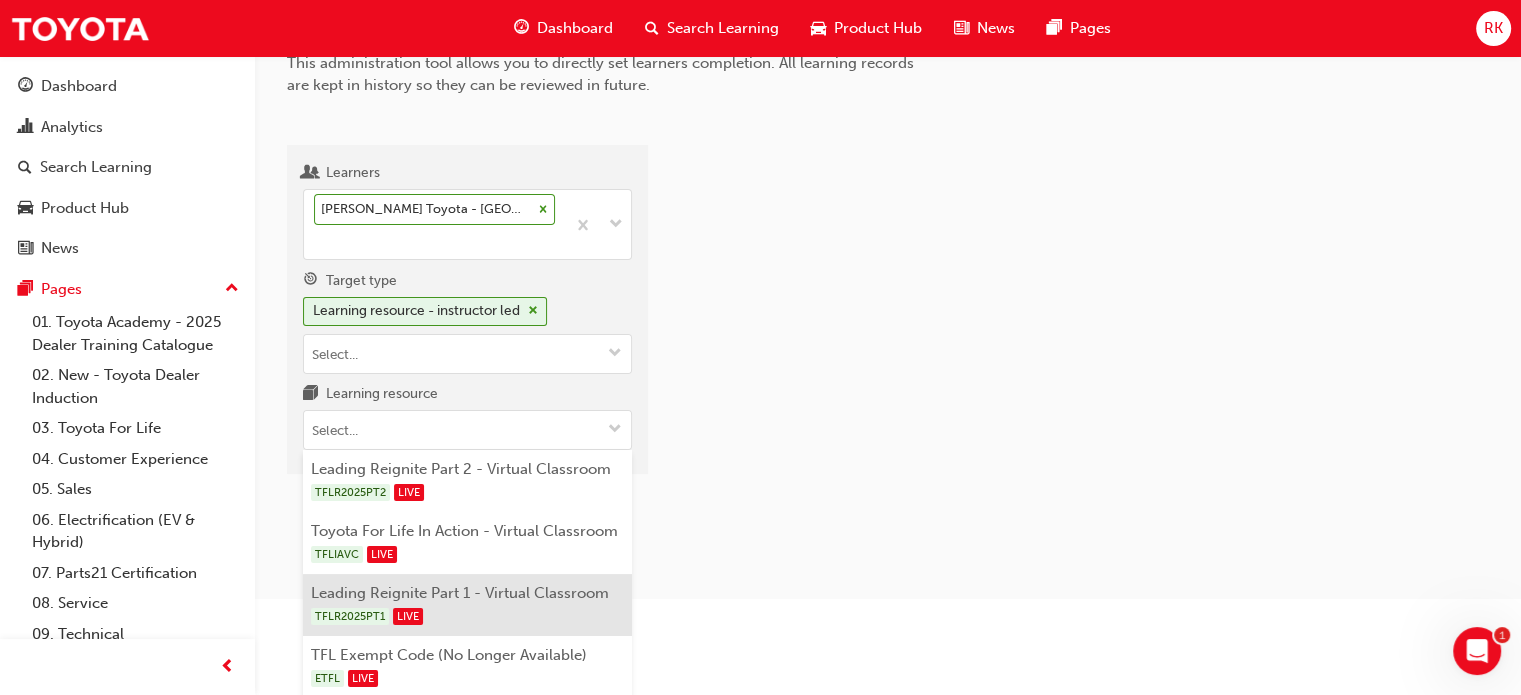 click on "Leading Reignite Part 1 - Virtual Classroom TFLR2025PT1 LIVE" at bounding box center (467, 605) 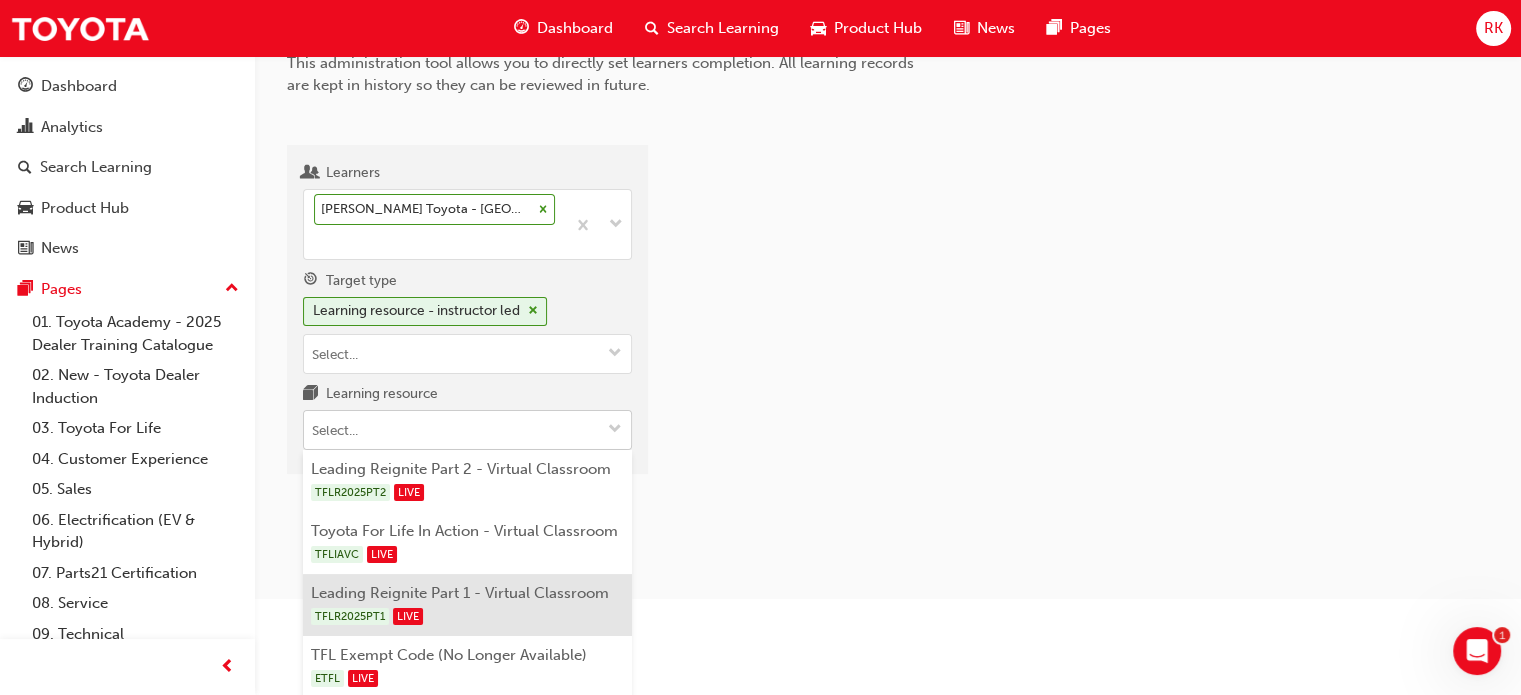 scroll, scrollTop: 0, scrollLeft: 0, axis: both 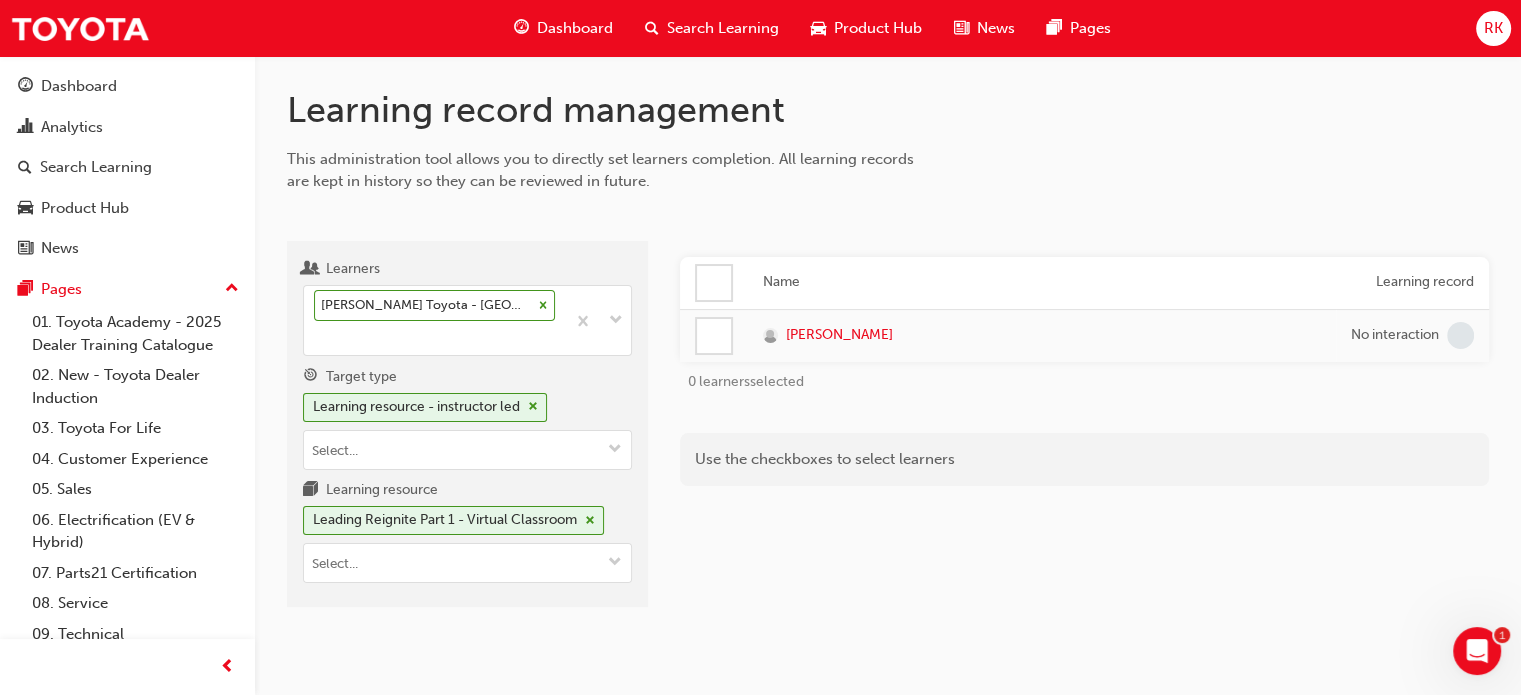 click on "Name Learning record [PERSON_NAME] No interaction 0   learners  selected Use the checkboxes to select learners" at bounding box center [1084, 432] 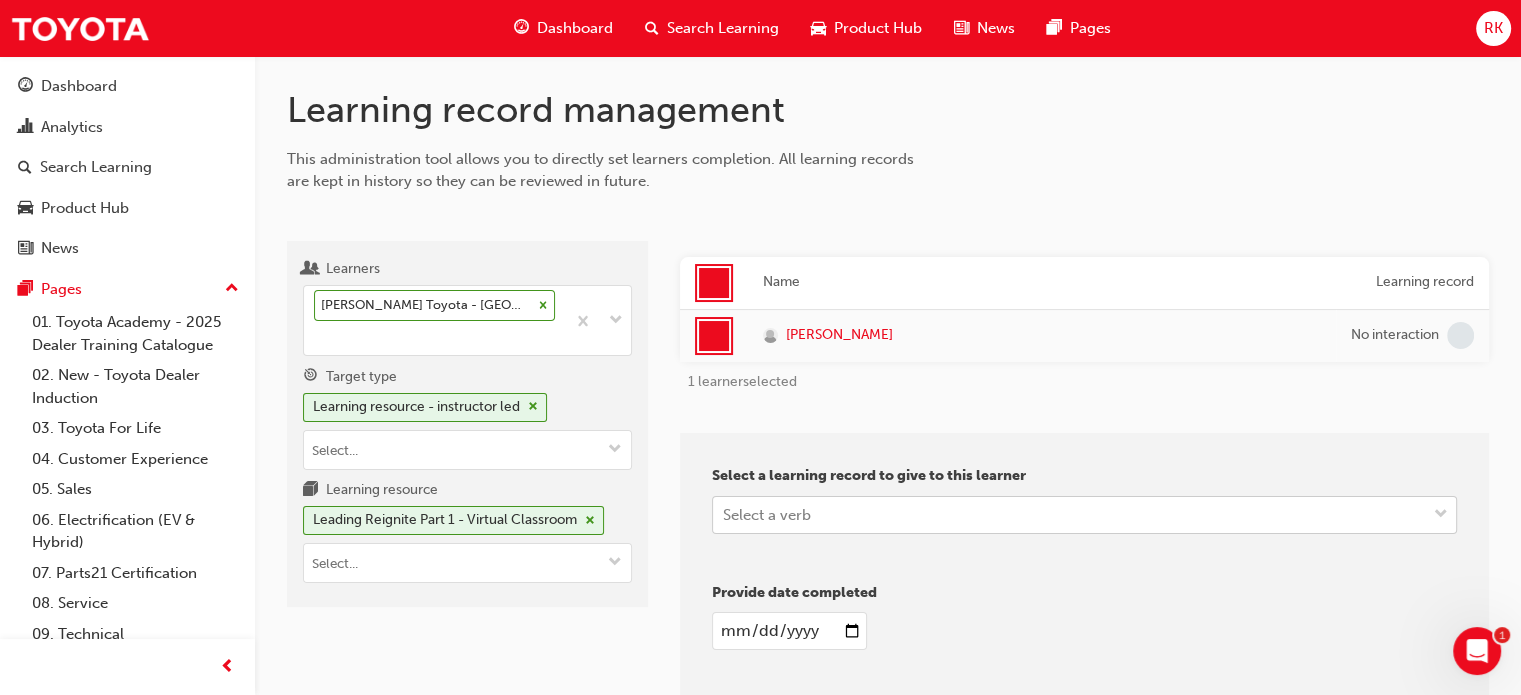 click on "Your version of Internet Explorer is outdated and not supported. Please upgrade to a  modern browser . Dashboard Search Learning Product Hub News Pages RK Dashboard Analytics Search Learning Product Hub News Pages Pages 01. Toyota Academy - 2025 Dealer Training Catalogue 02. New - Toyota Dealer Induction  03. Toyota For Life 04. Customer Experience 05. Sales 06. Electrification (EV & Hybrid) 07. Parts21 Certification 08. Service 09. Technical  10. TUNE Rev-Up Training All Pages Learning record management This administration tool allows you to directly set learners completion. All learning records are kept in history so they can be reviewed in future. Learners [PERSON_NAME] Toyota - SOMERTON PARK Target type Learning resource - instructor led Learning resource Leading Reignite Part 1 - Virtual Classroom Name Learning record [PERSON_NAME] No interaction 1   learner  selected Select a learning record to give to this learner Select a verb Provide date completed Provide a reason 1" at bounding box center [760, 347] 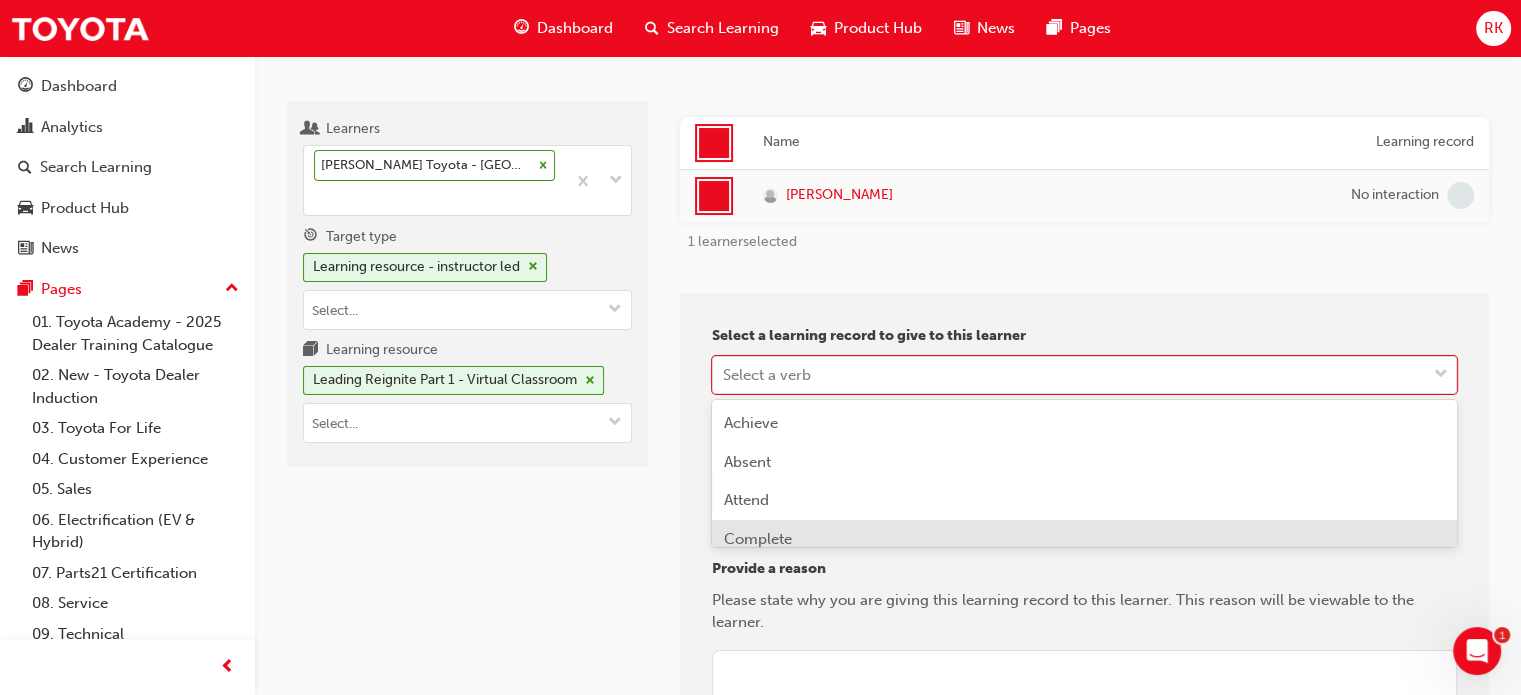scroll, scrollTop: 153, scrollLeft: 0, axis: vertical 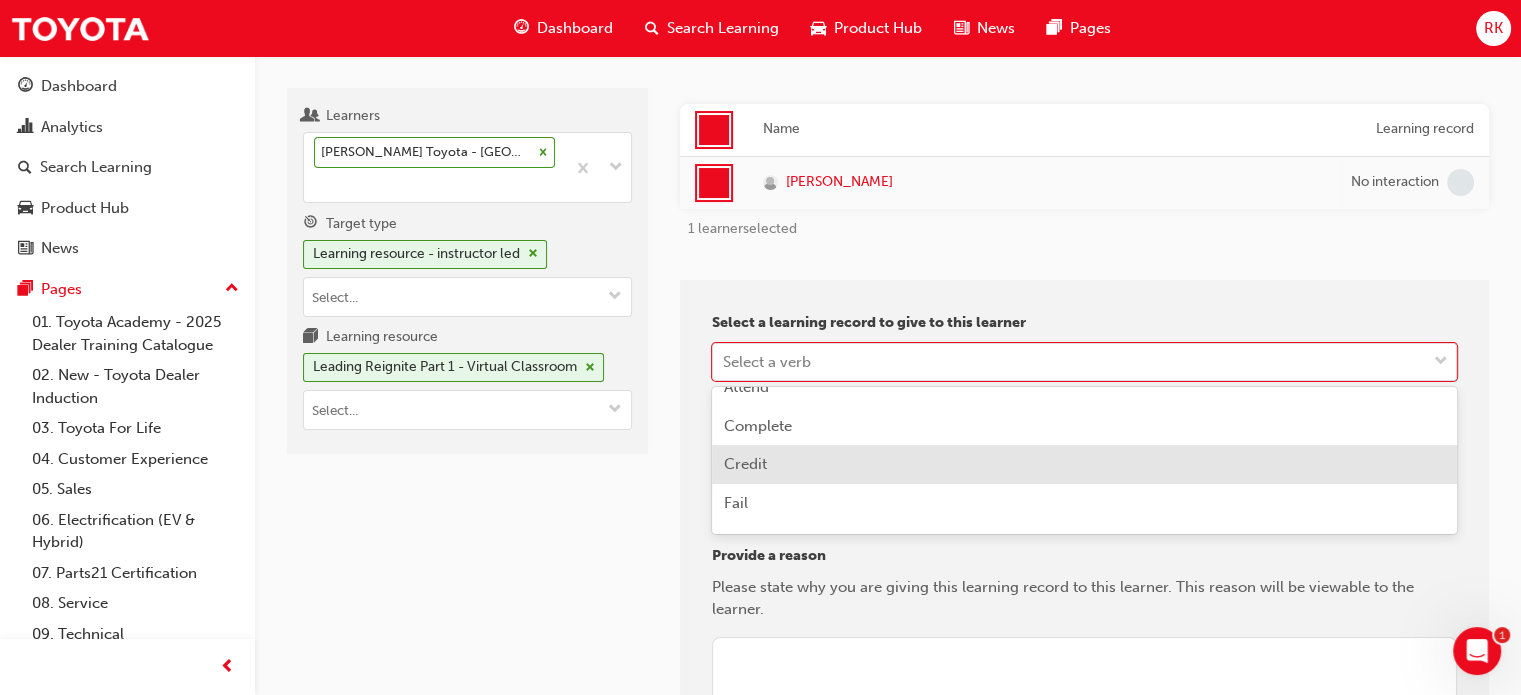 click on "Credit" at bounding box center [1084, 464] 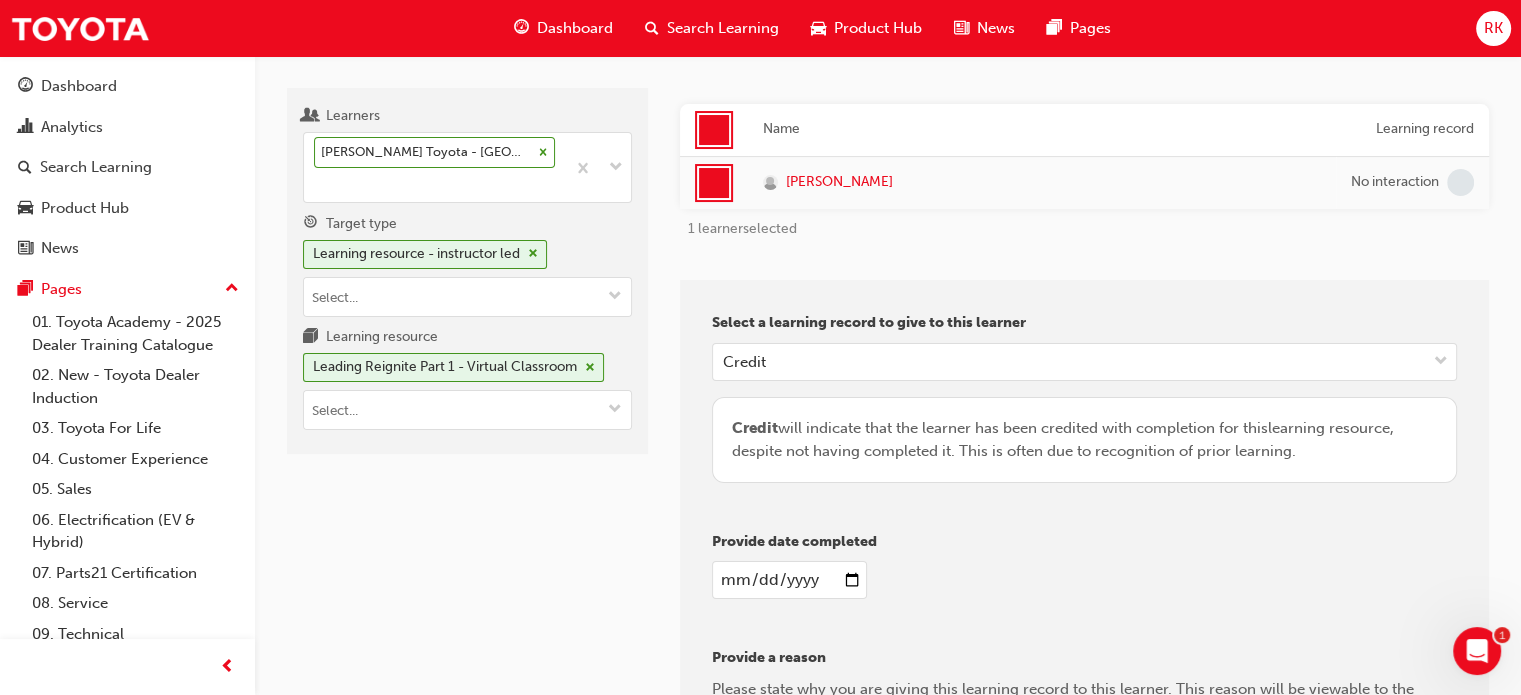 click at bounding box center (789, 580) 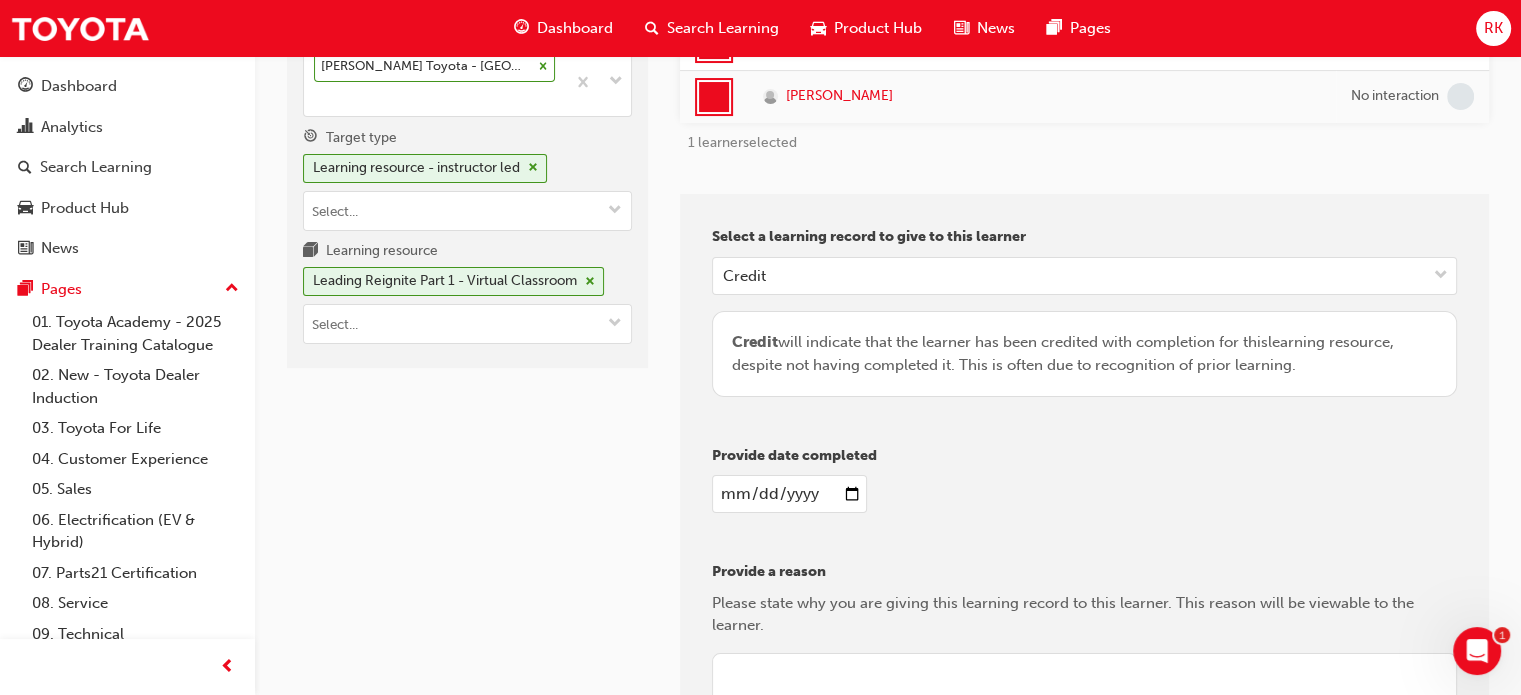 scroll, scrollTop: 353, scrollLeft: 0, axis: vertical 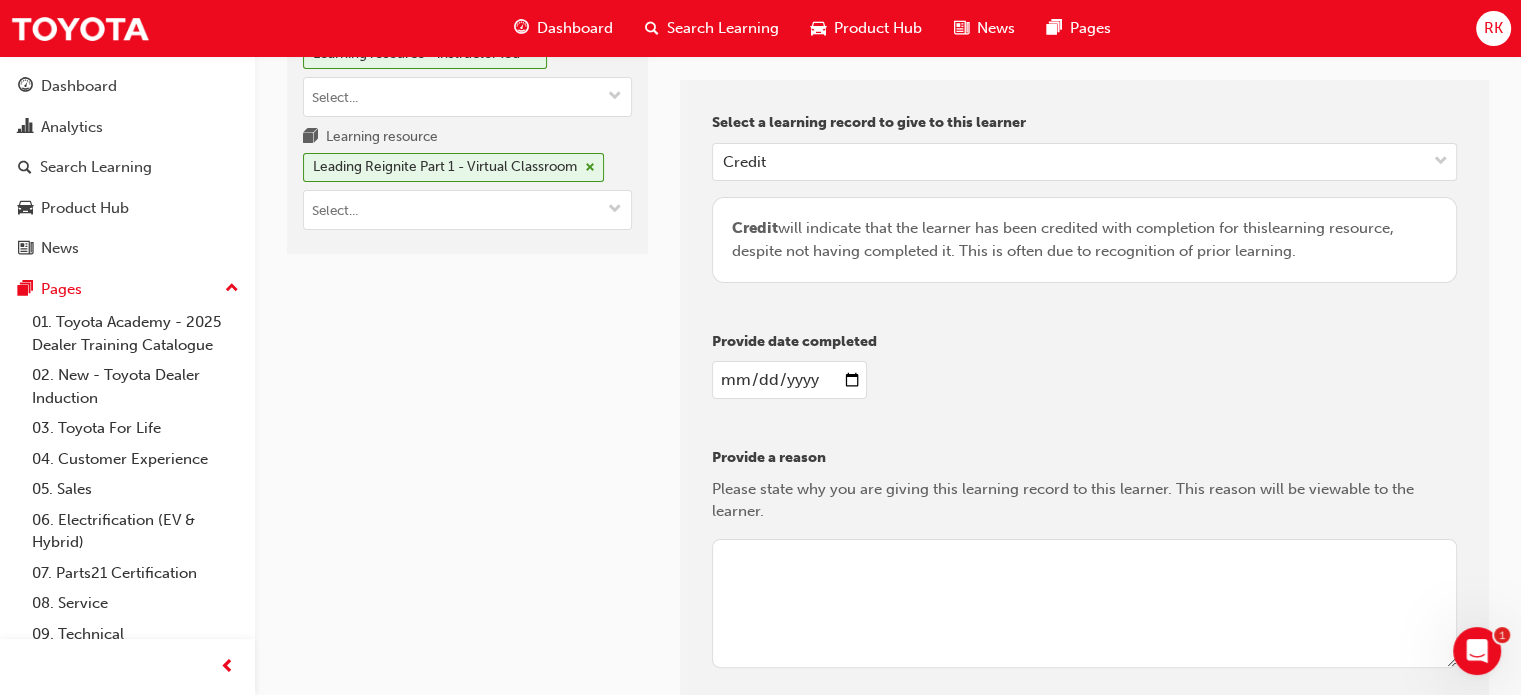click at bounding box center [1084, 604] 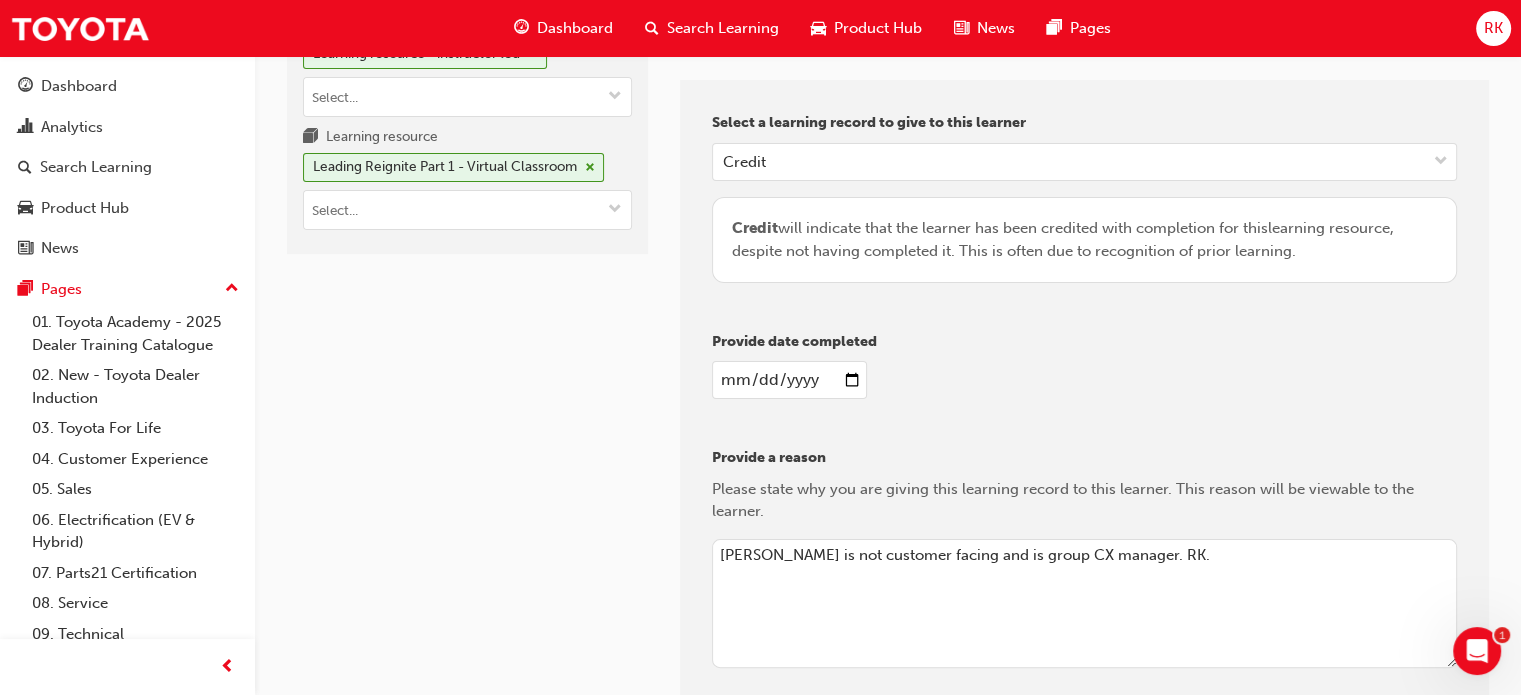 drag, startPoint x: 694, startPoint y: 555, endPoint x: 622, endPoint y: 555, distance: 72 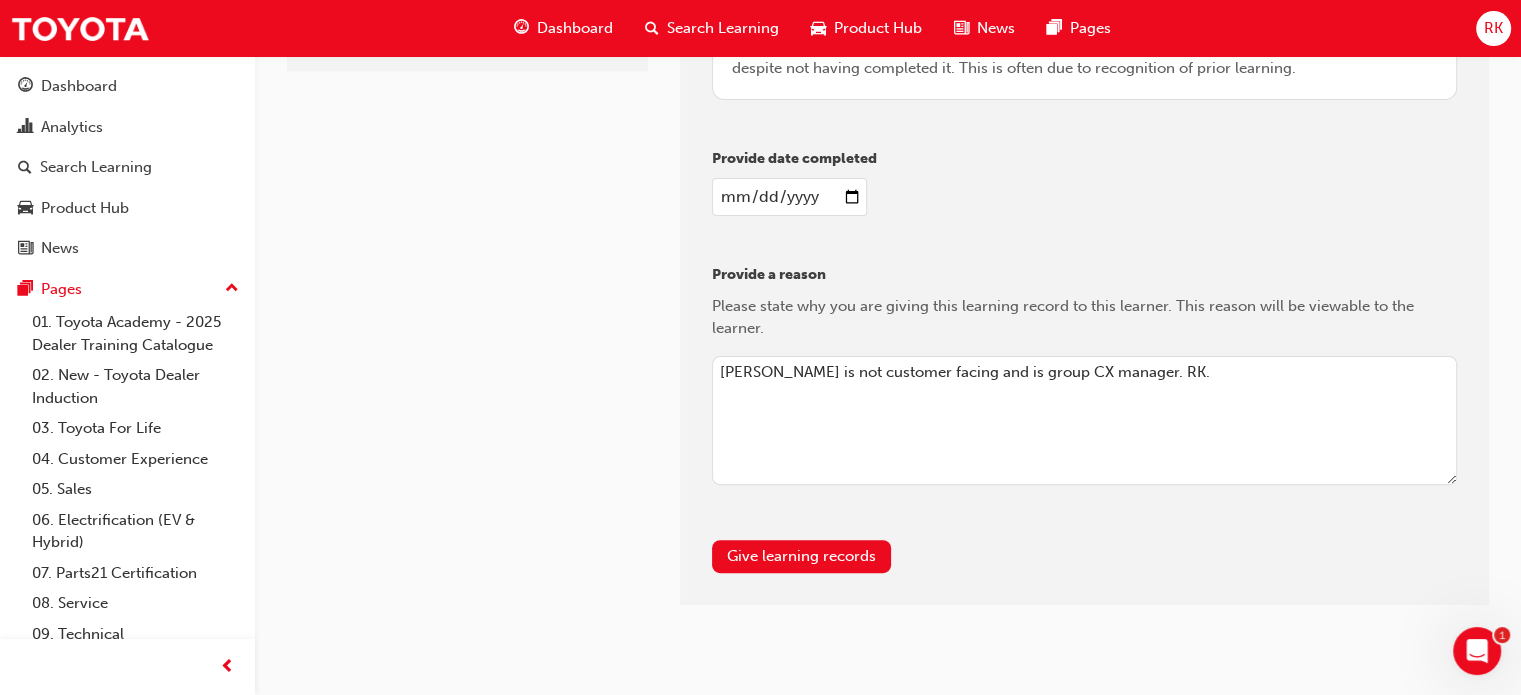 scroll, scrollTop: 557, scrollLeft: 0, axis: vertical 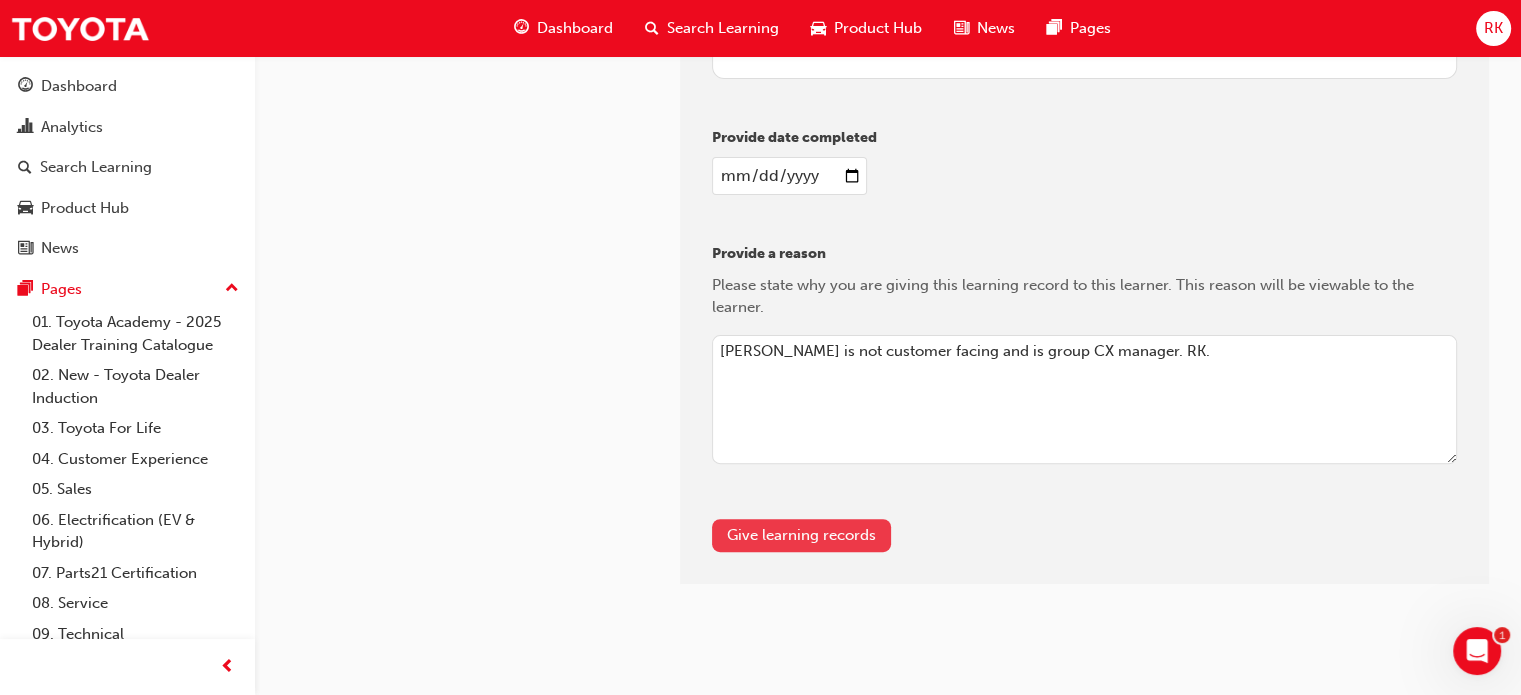 type on "[PERSON_NAME] is not customer facing and is group CX manager. RK." 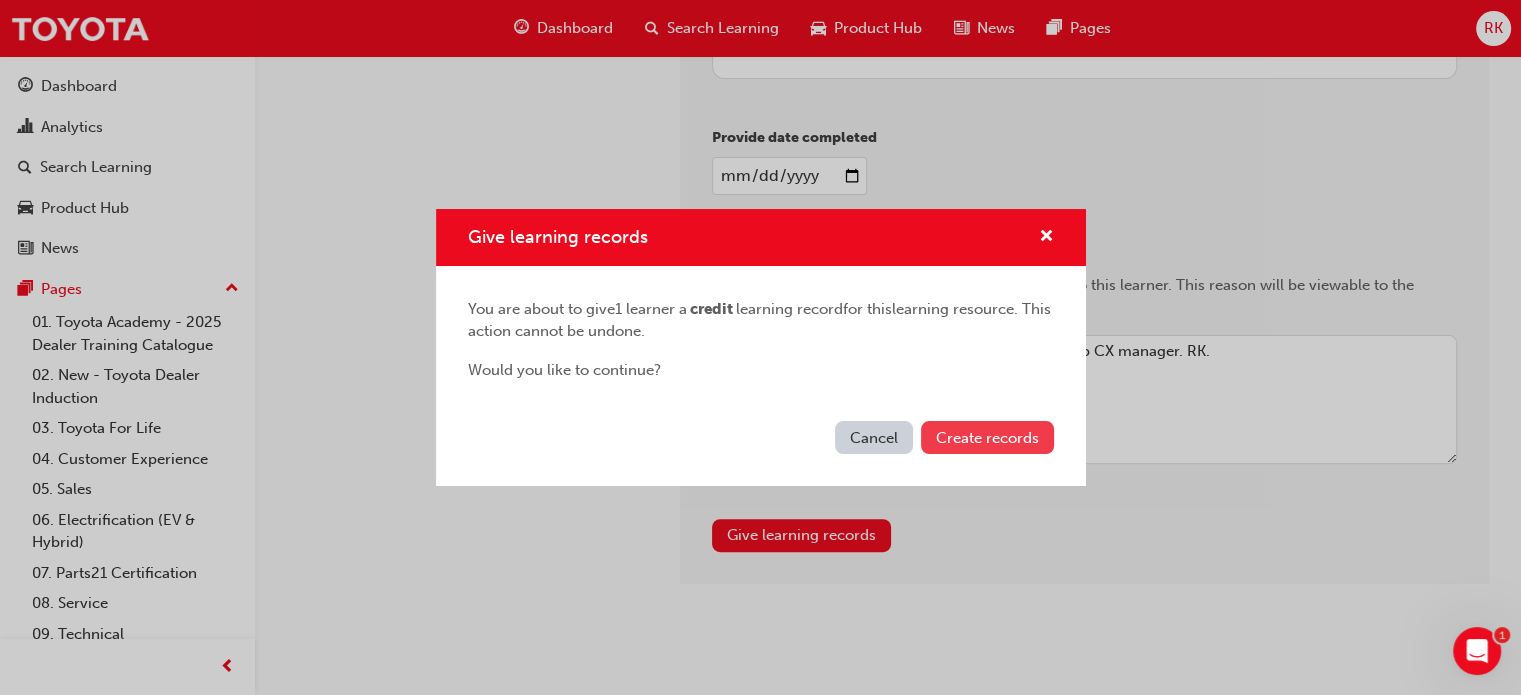 click on "Create records" at bounding box center [987, 438] 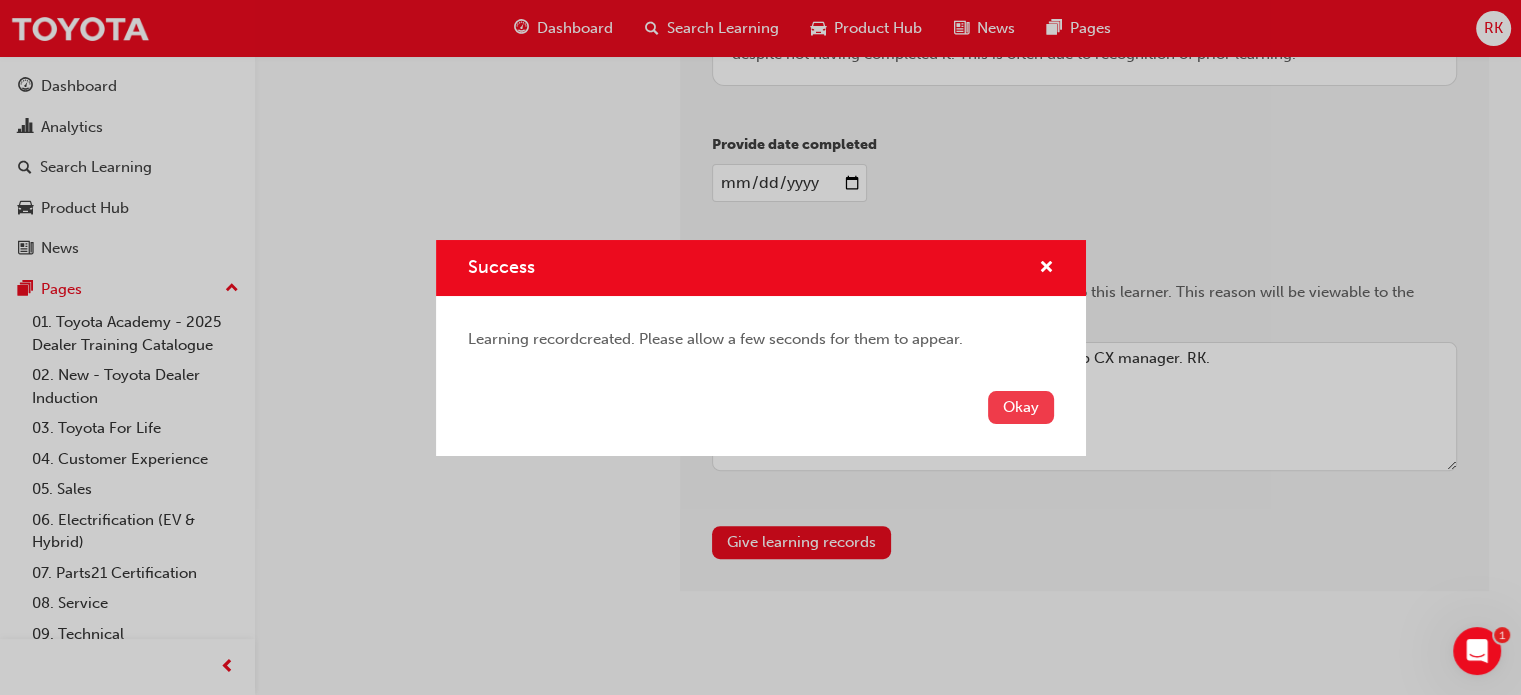 click on "Okay" at bounding box center [1021, 407] 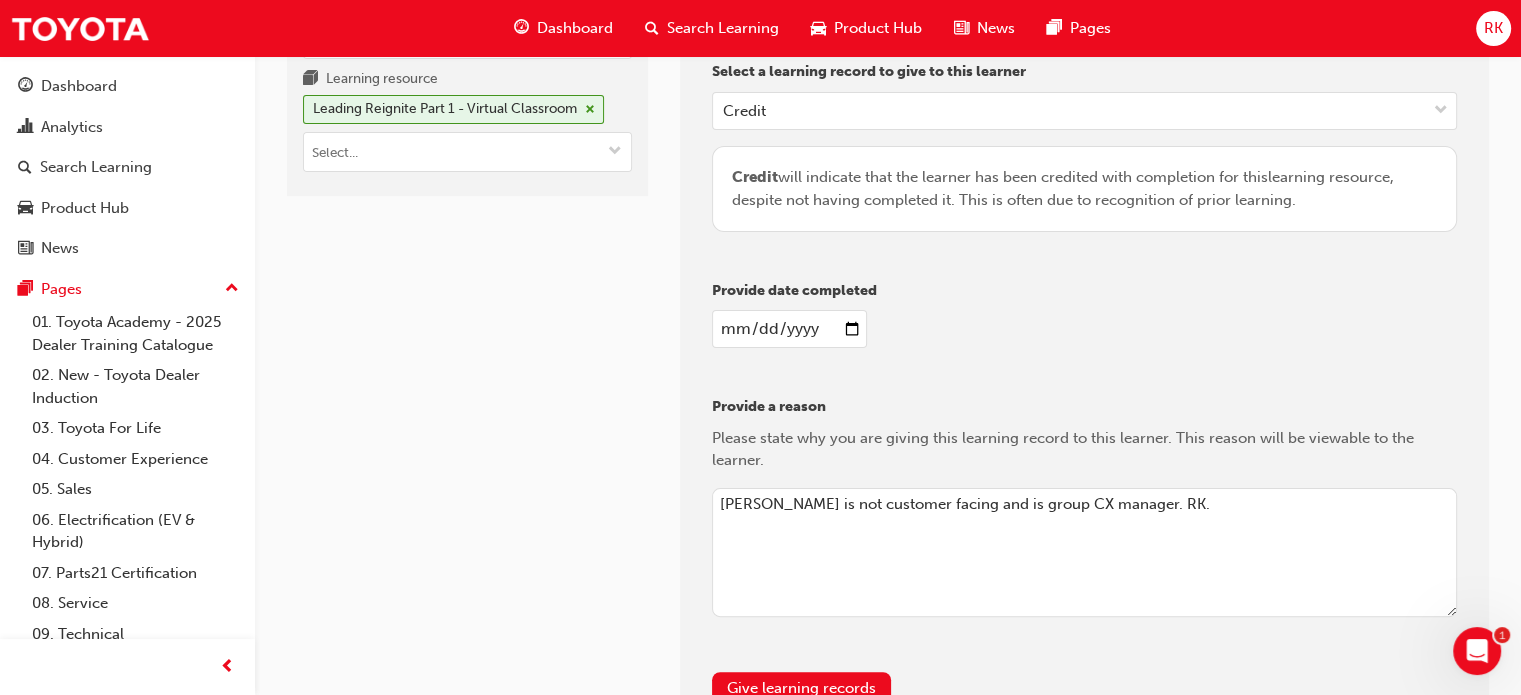 scroll, scrollTop: 57, scrollLeft: 0, axis: vertical 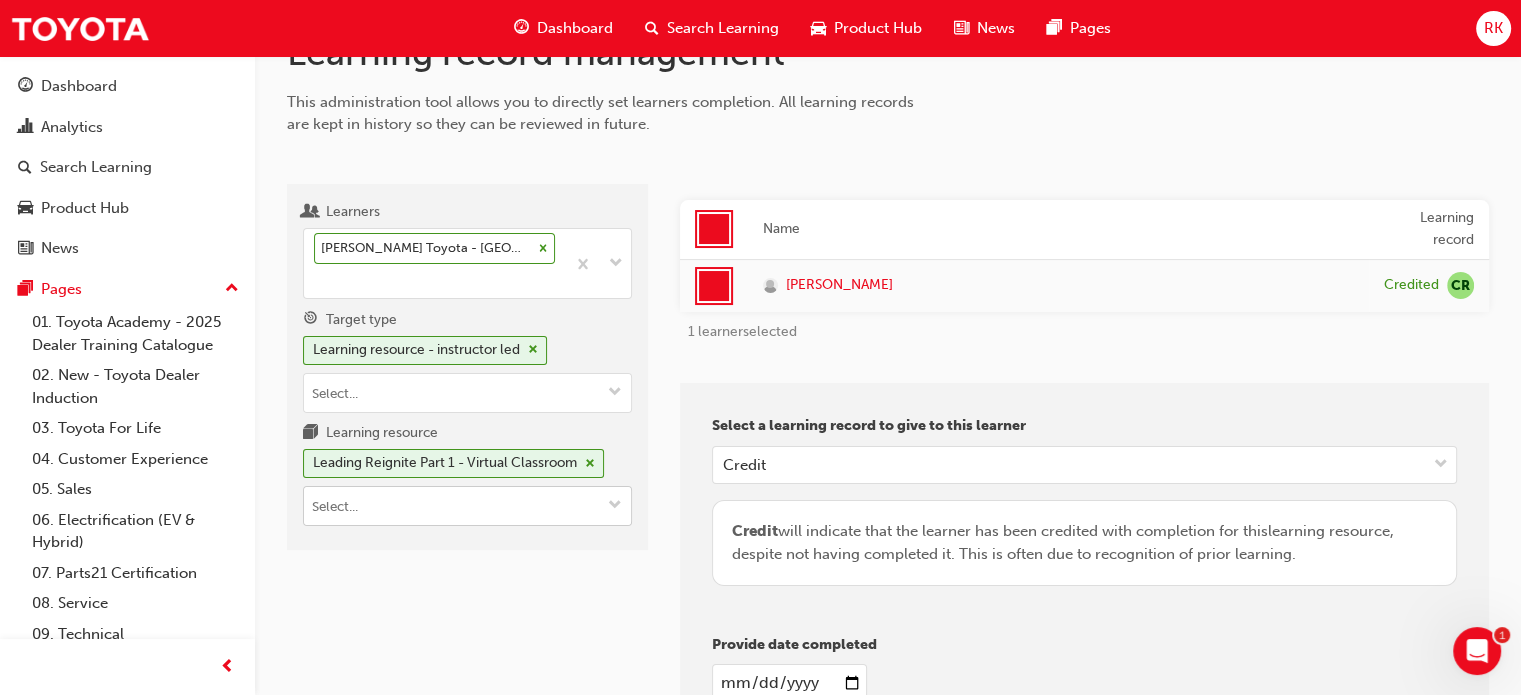 click at bounding box center [615, 506] 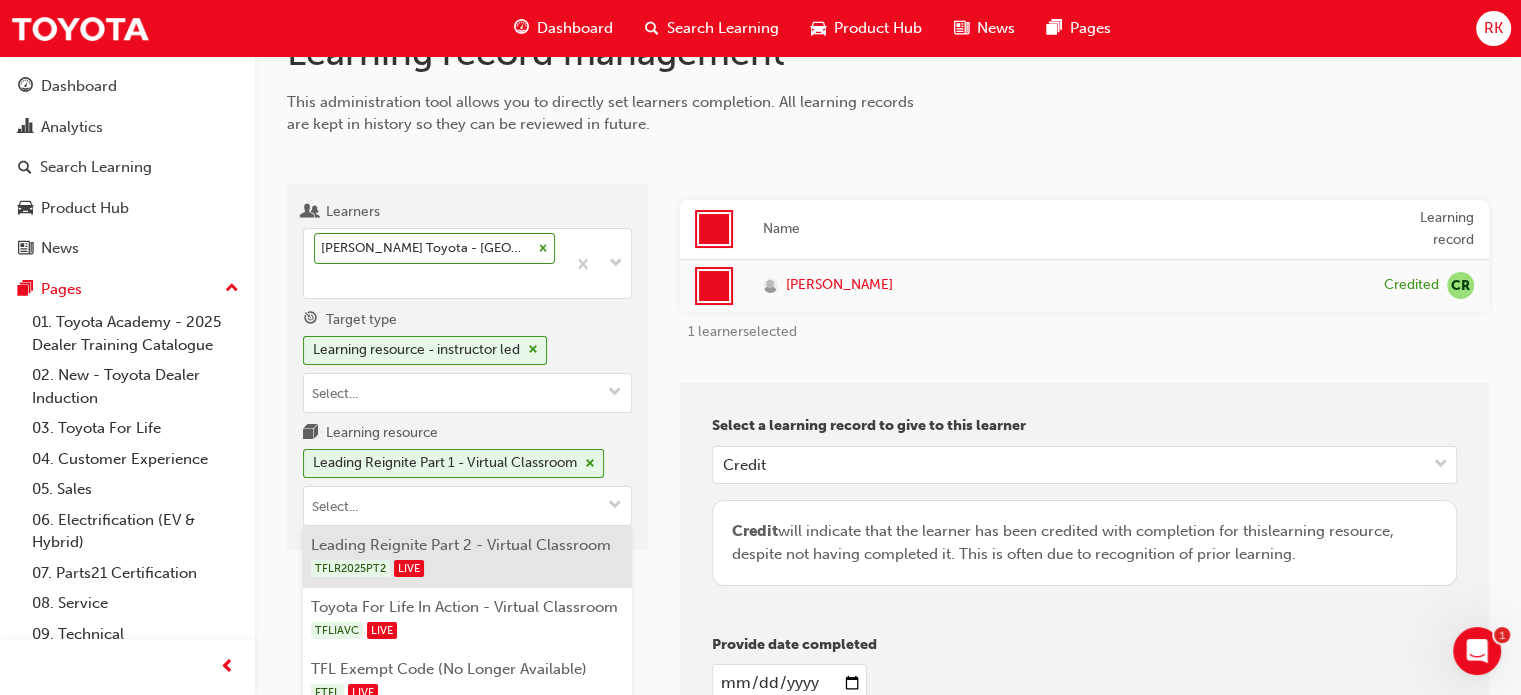 click on "TFLR2025PT2 LIVE" at bounding box center (468, 568) 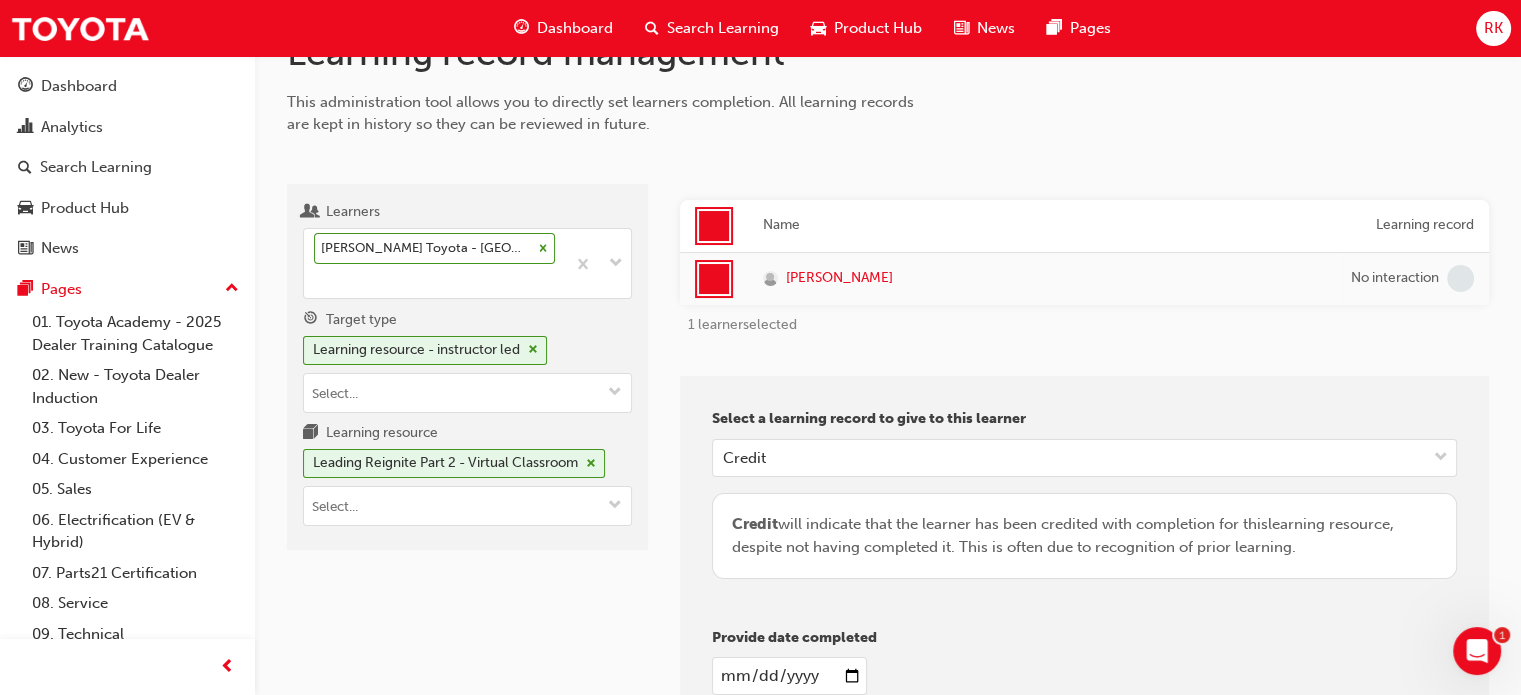 click on "Select a learning record to give to this learner Credit Credit  will indicate that the learner has been credited with completion for this  learning resource , despite not having completed it. This is often due to recognition of prior learning. Provide date completed [DATE] Provide a reason Please state why you are giving this learning record to this learner. This reason will be viewable to the learner. [PERSON_NAME] is not customer facing and is group CX manager. RK. Give learning records" at bounding box center (1084, 730) 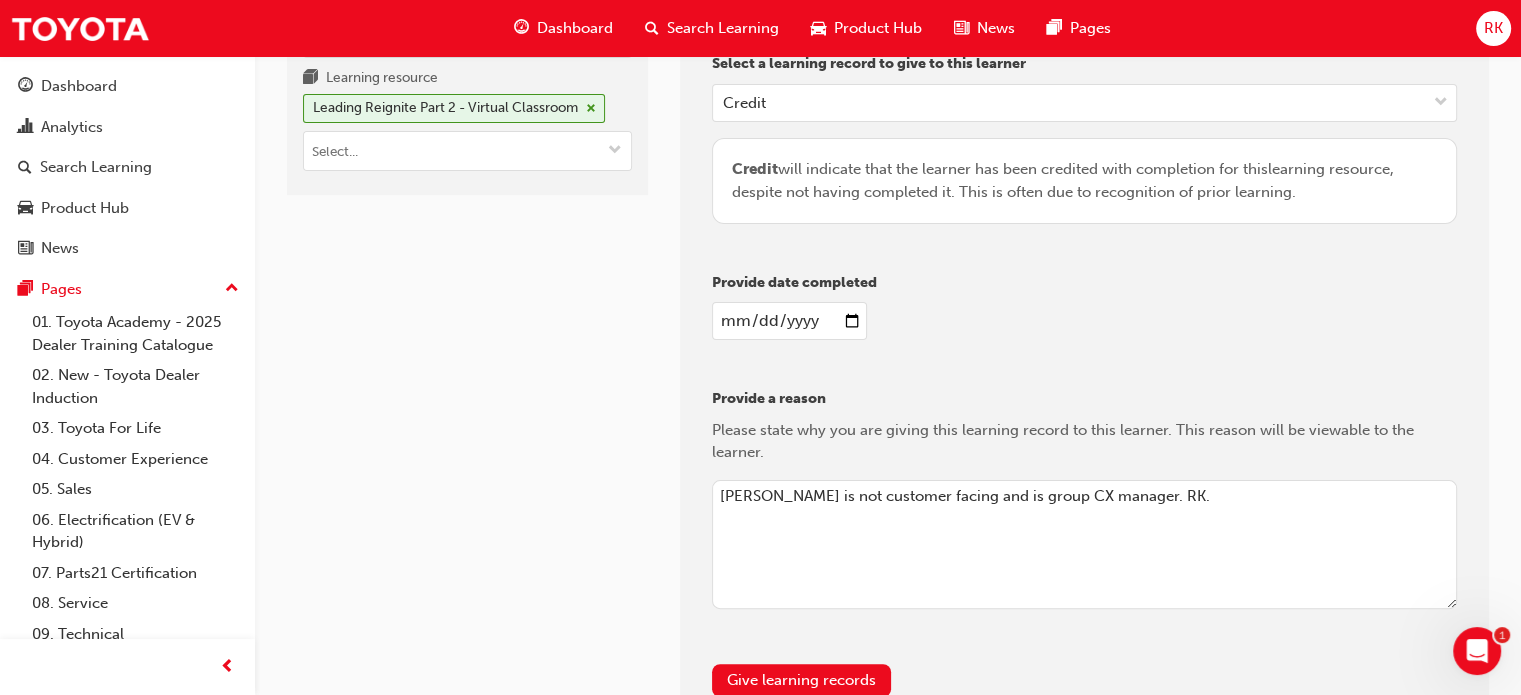 scroll, scrollTop: 557, scrollLeft: 0, axis: vertical 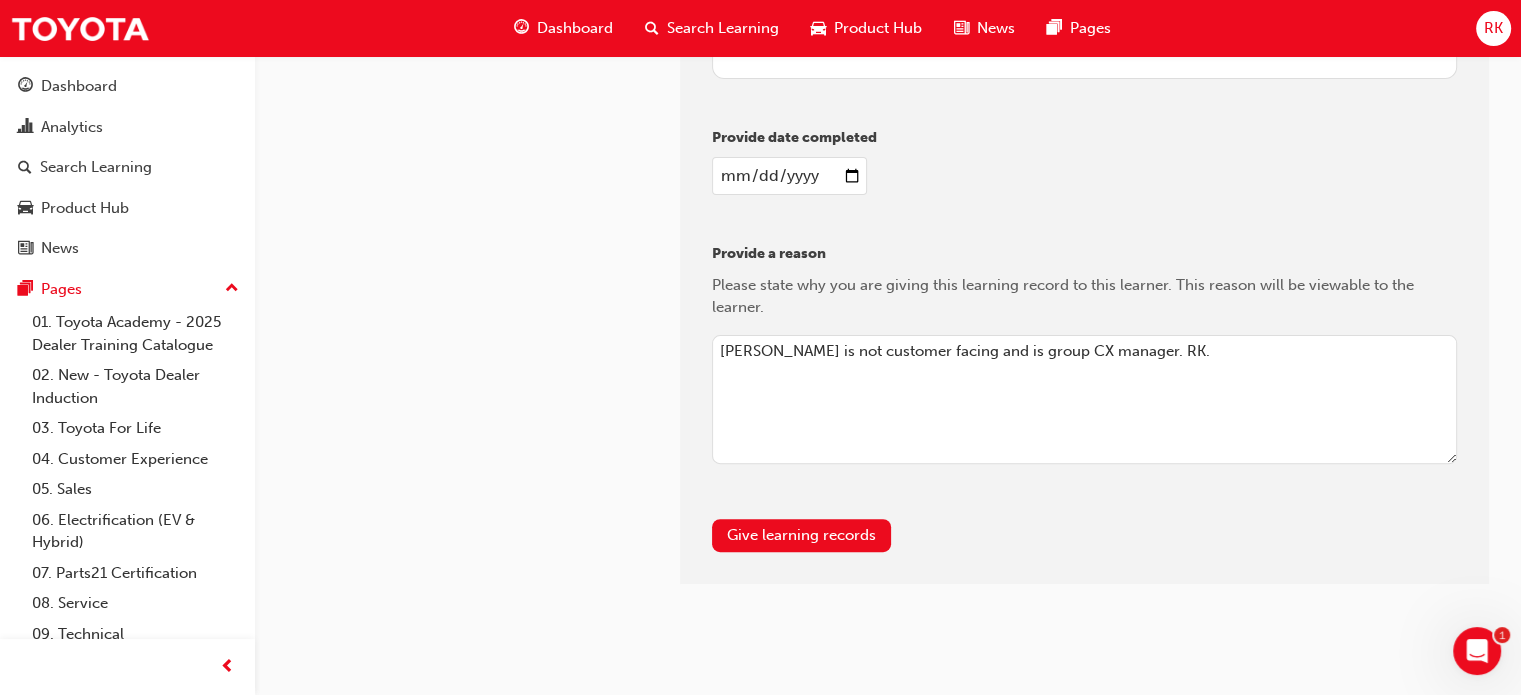 click on "Select a learning record to give to this learner Credit Credit  will indicate that the learner has been credited with completion for this  learning resource , despite not having completed it. This is often due to recognition of prior learning. Provide date completed [DATE] Provide a reason Please state why you are giving this learning record to this learner. This reason will be viewable to the learner. [PERSON_NAME] is not customer facing and is group CX manager. RK. Give learning records" at bounding box center (1084, 230) 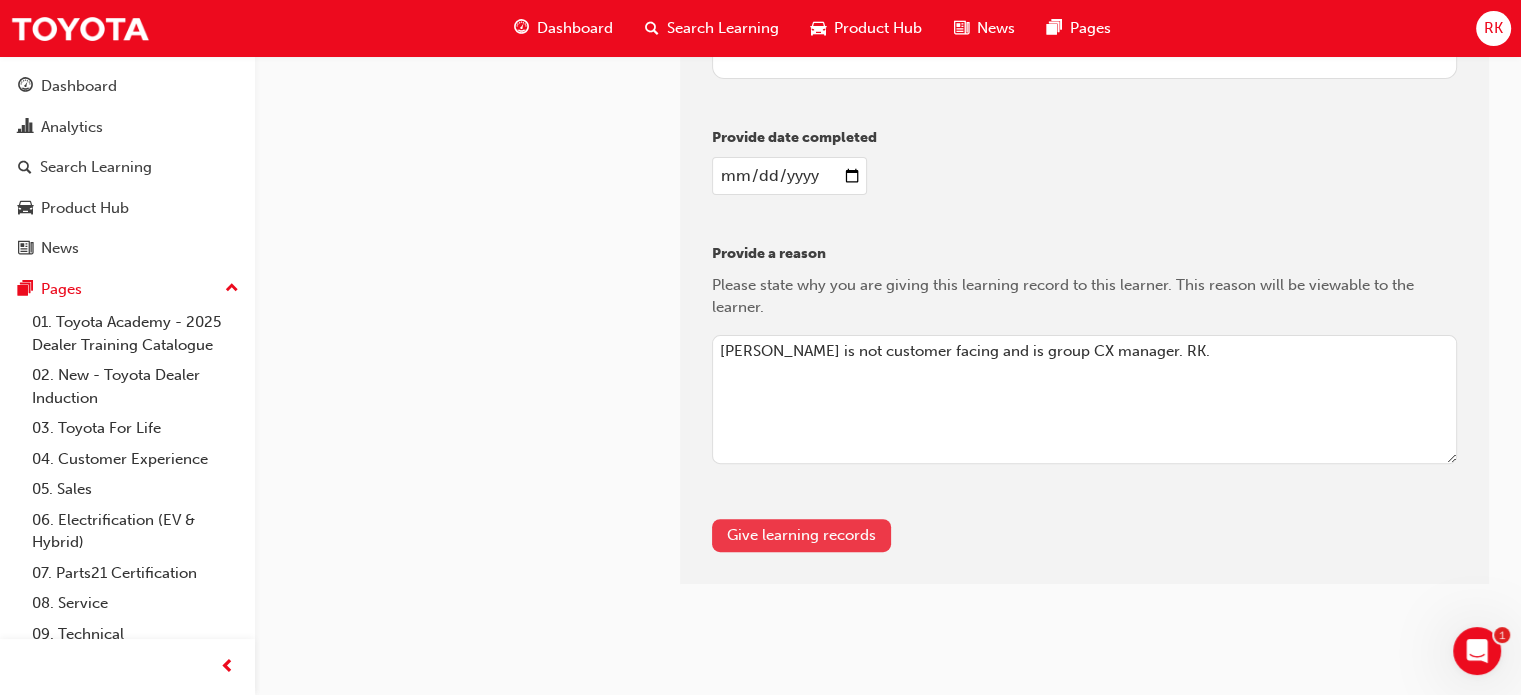 click on "Give learning records" at bounding box center (801, 535) 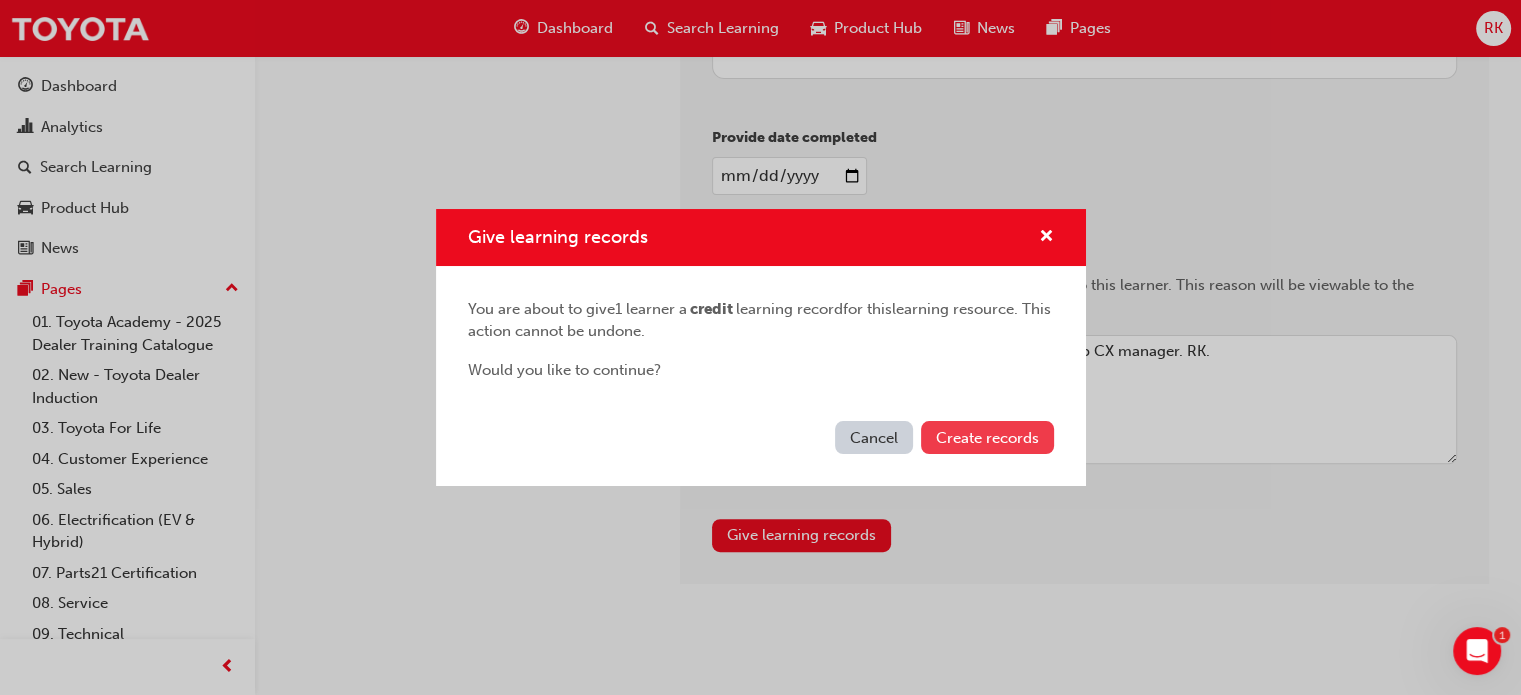 click on "Create records" at bounding box center [987, 437] 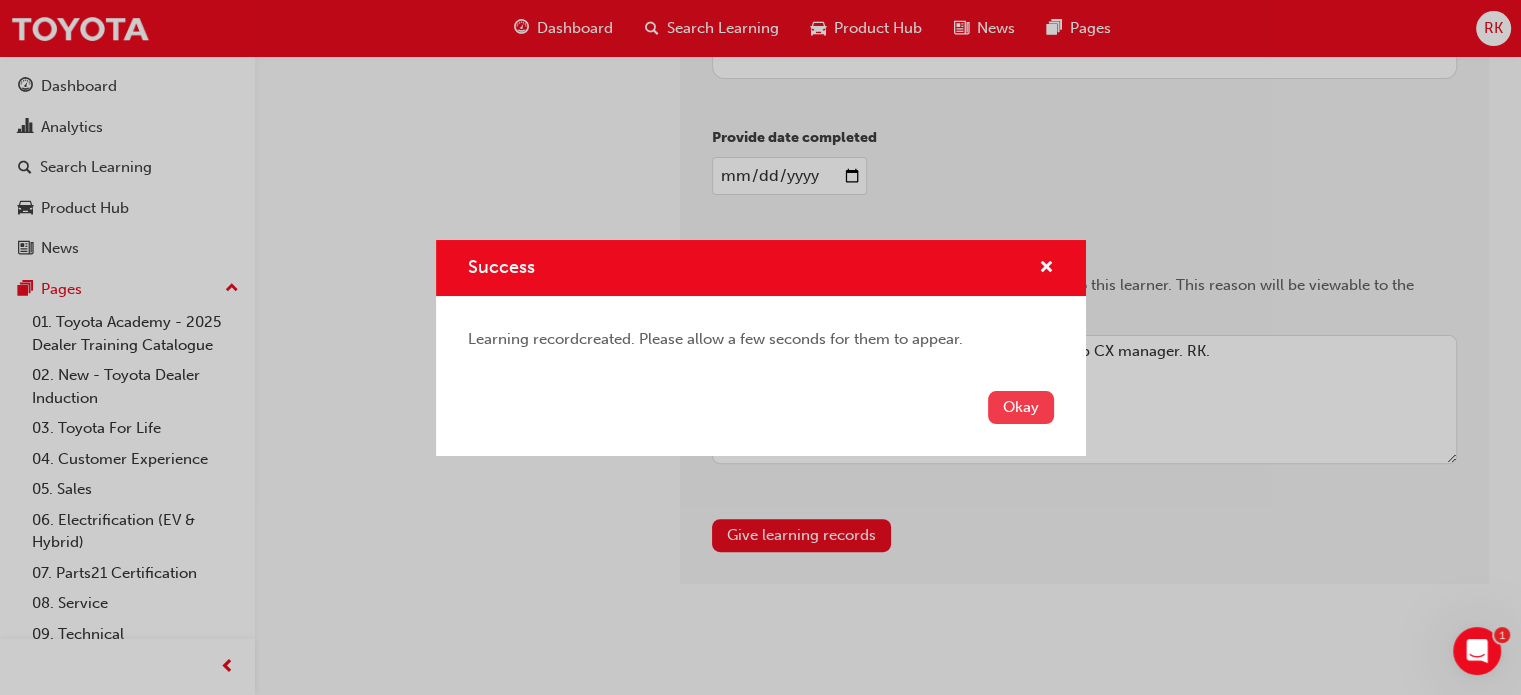 click on "Okay" at bounding box center (1021, 407) 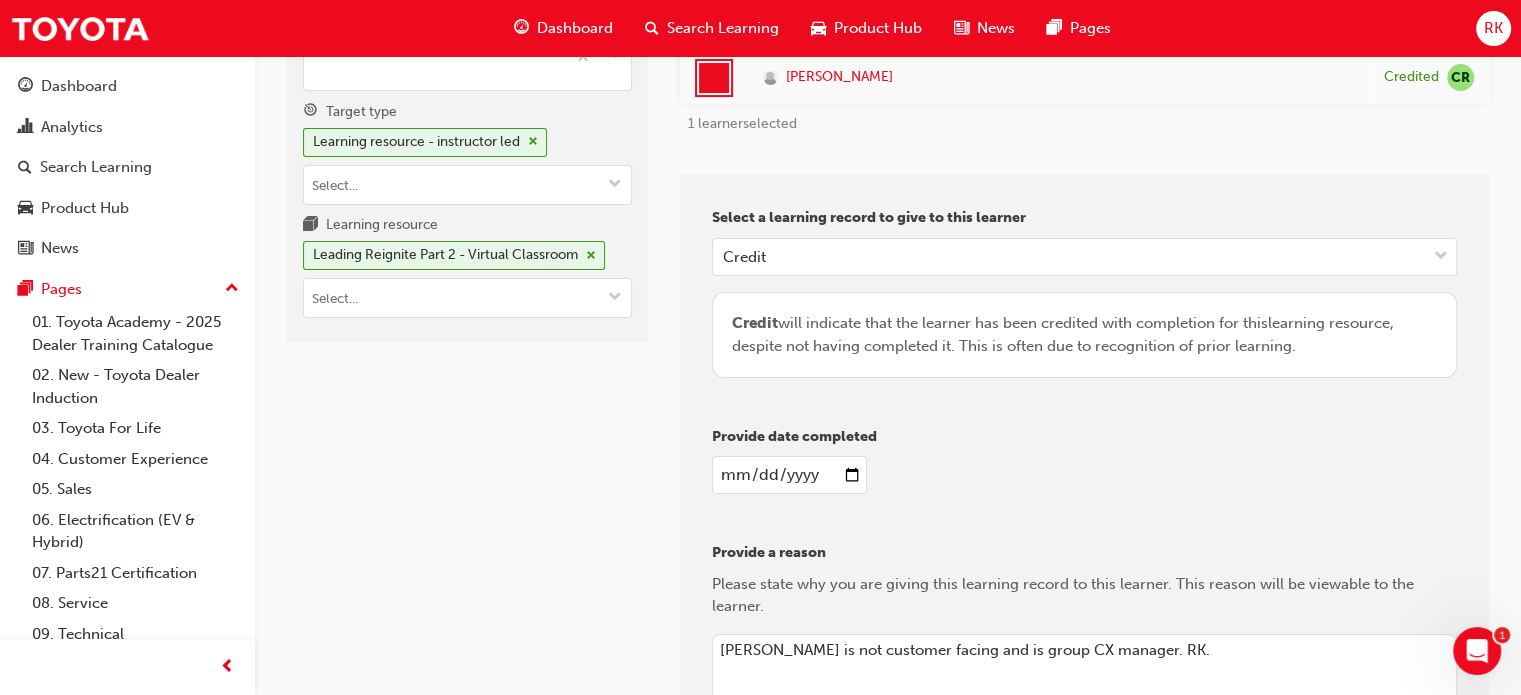 scroll, scrollTop: 0, scrollLeft: 0, axis: both 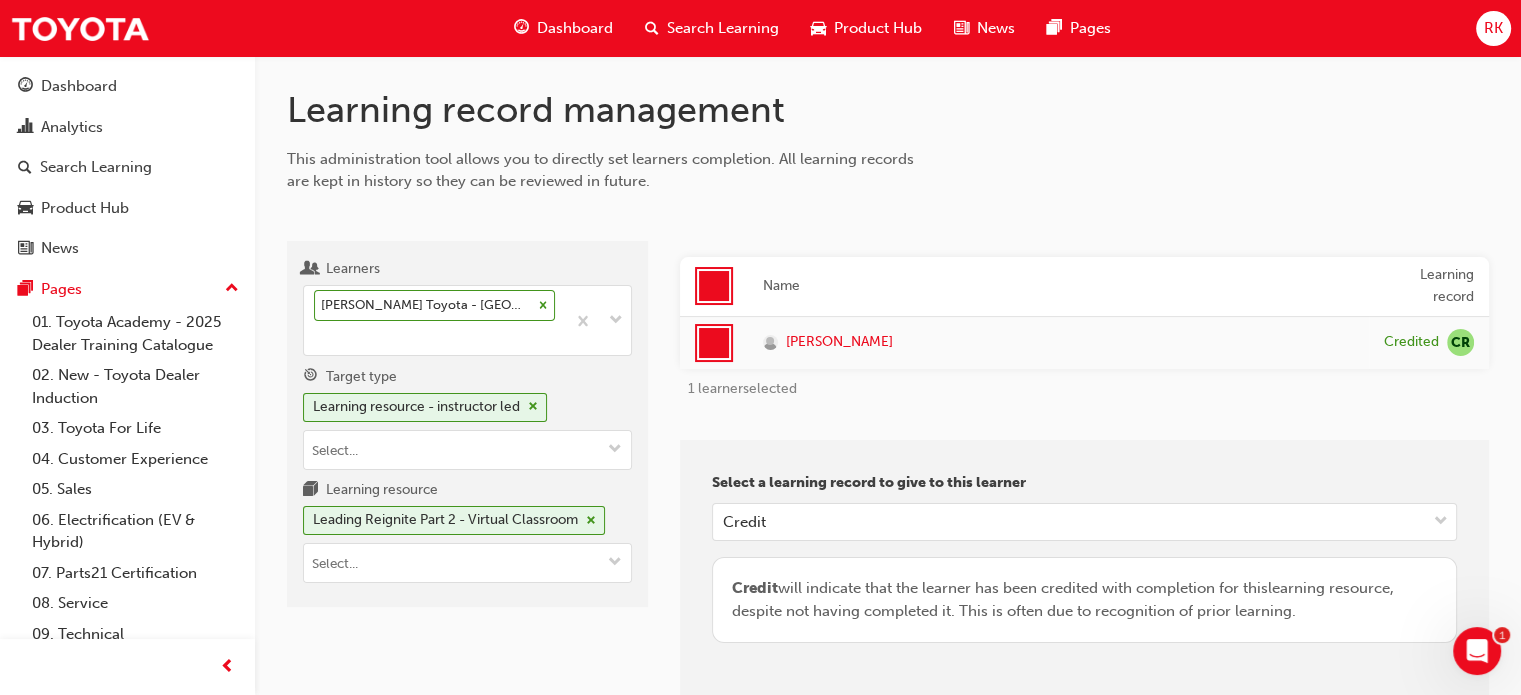 type 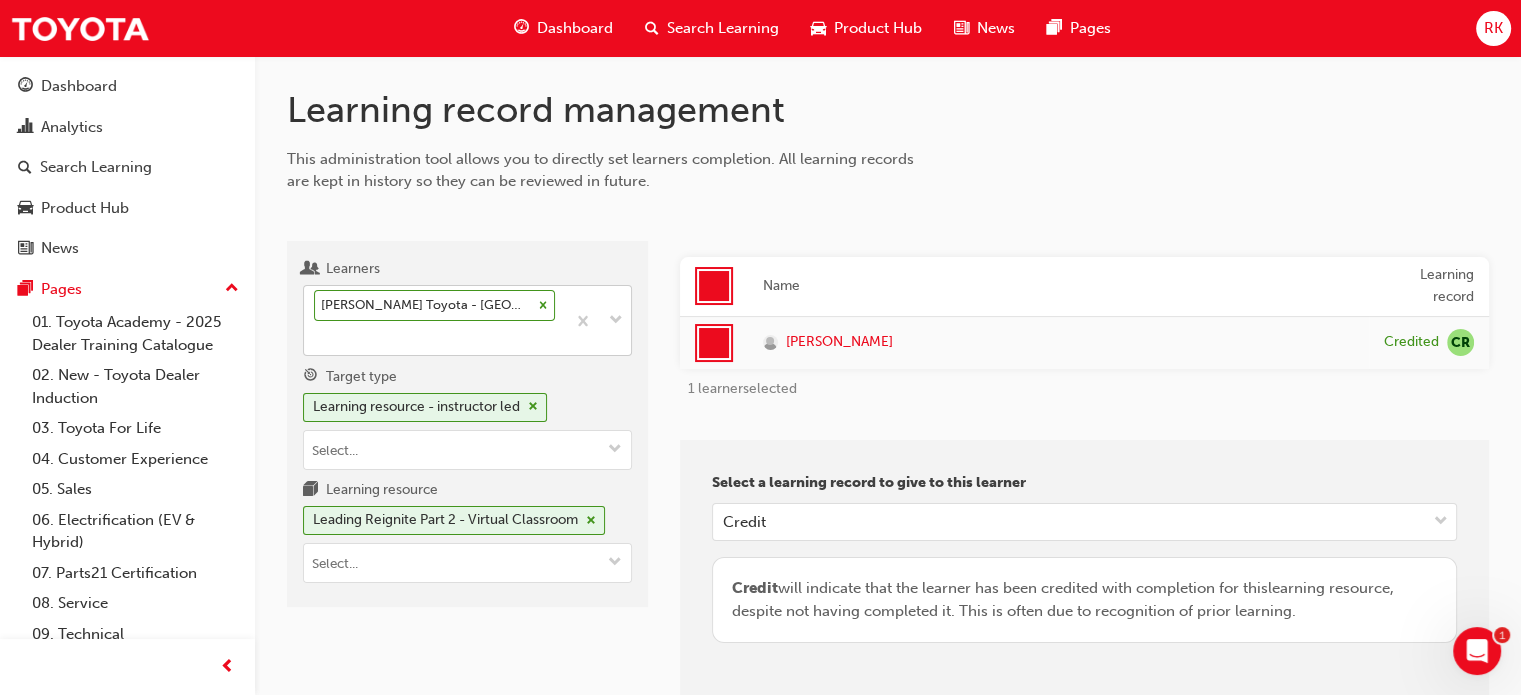 click 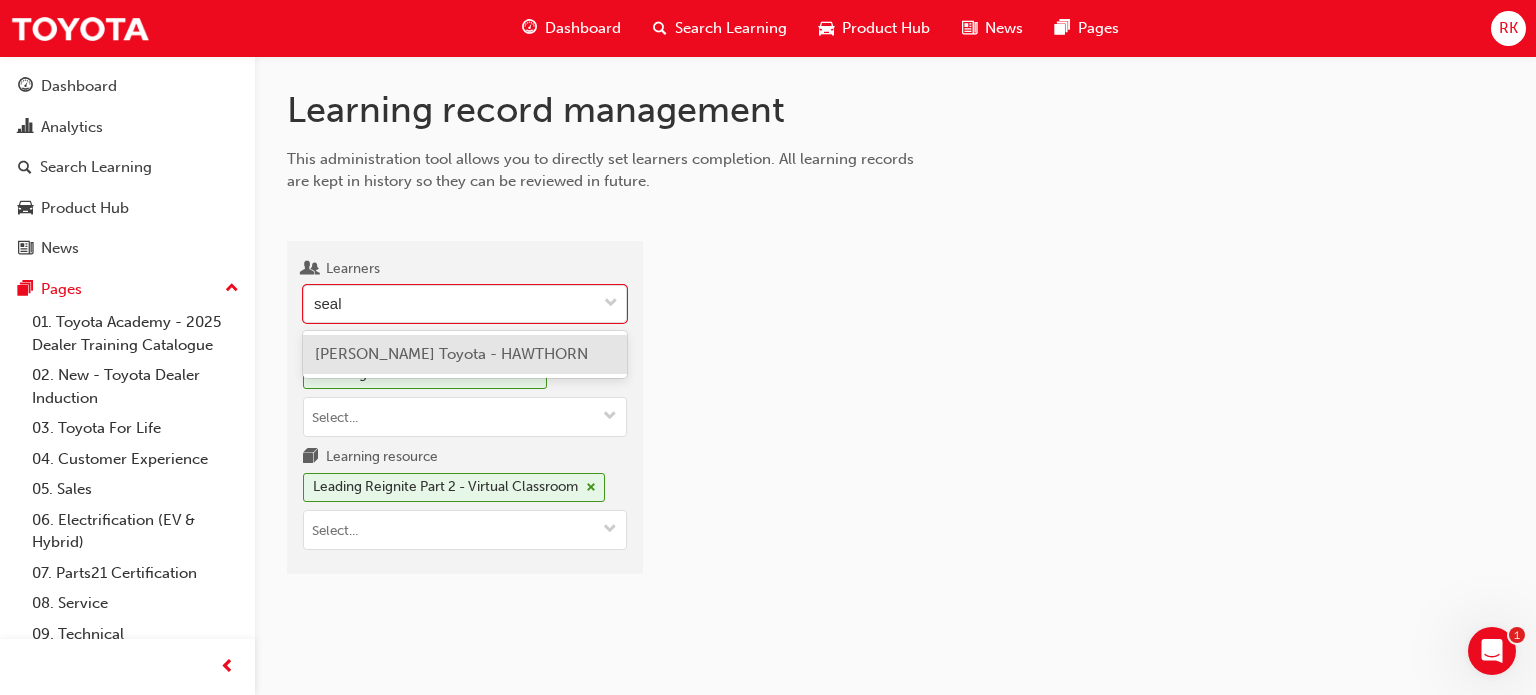 click on "[PERSON_NAME] Toyota - HAWTHORN" at bounding box center [465, 354] 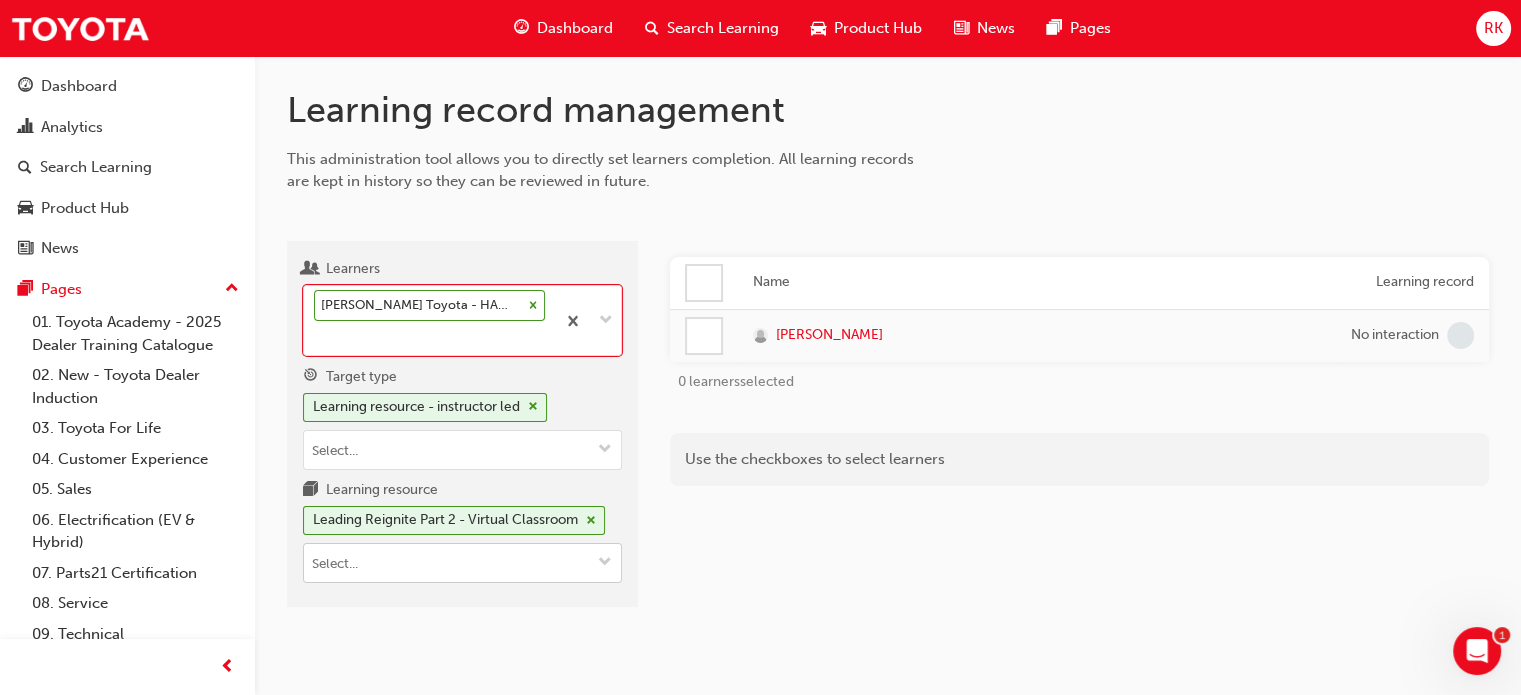 click at bounding box center (605, 563) 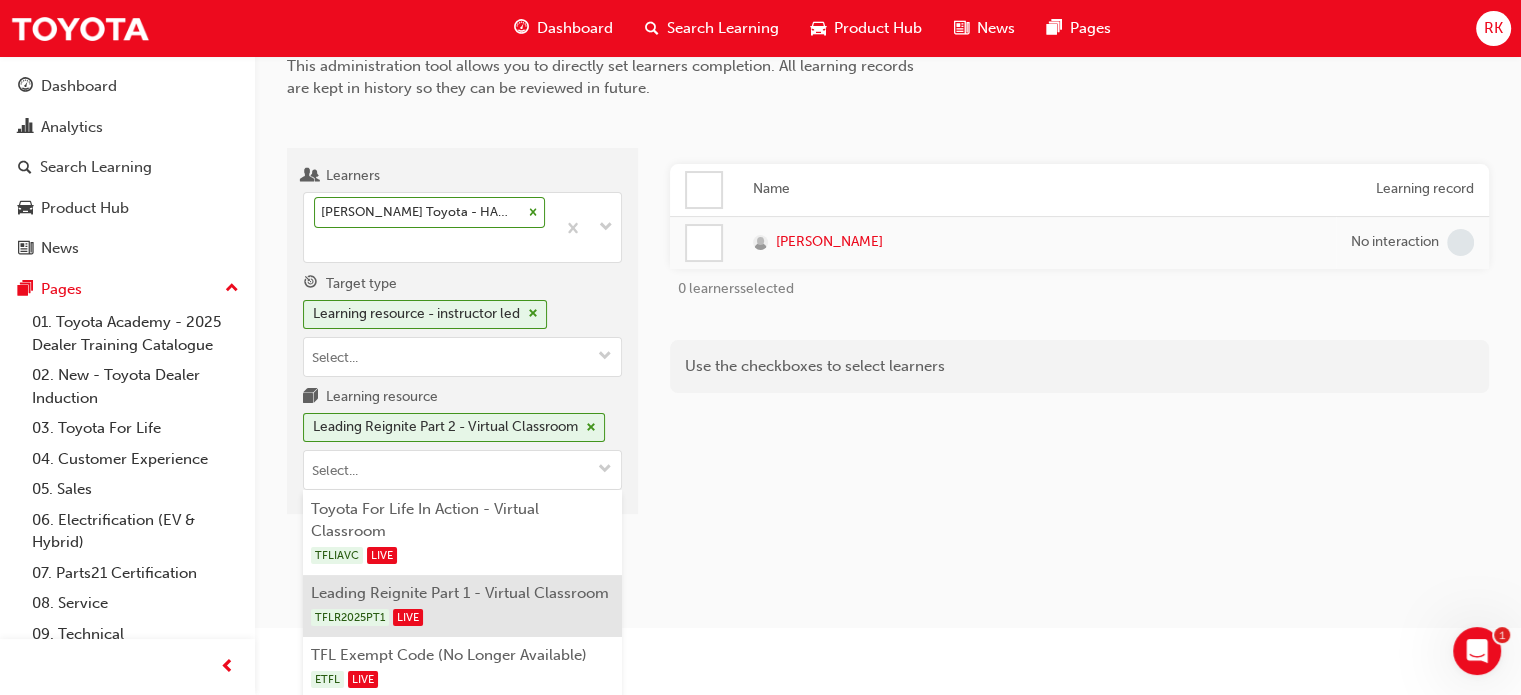 drag, startPoint x: 508, startPoint y: 604, endPoint x: 773, endPoint y: 571, distance: 267.0468 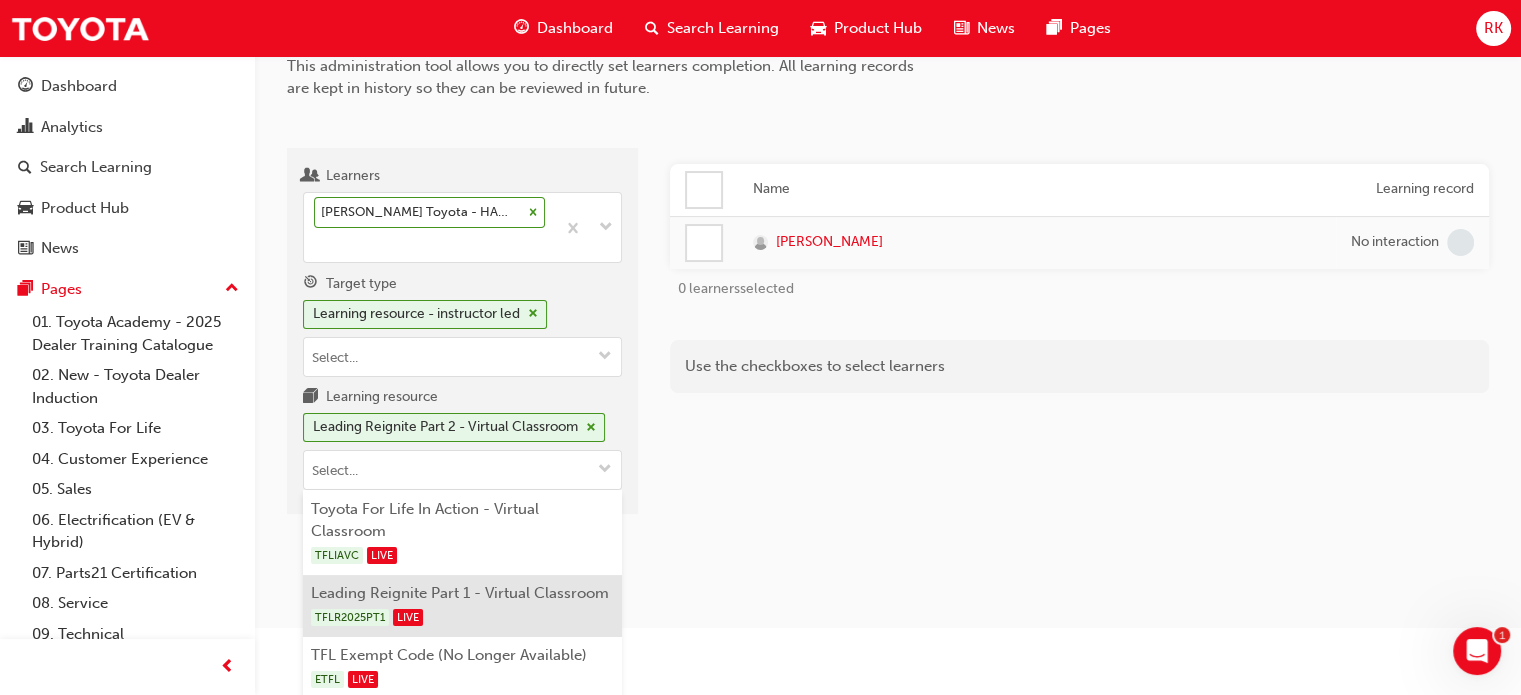 click on "TFLR2025PT1 LIVE" at bounding box center [463, 617] 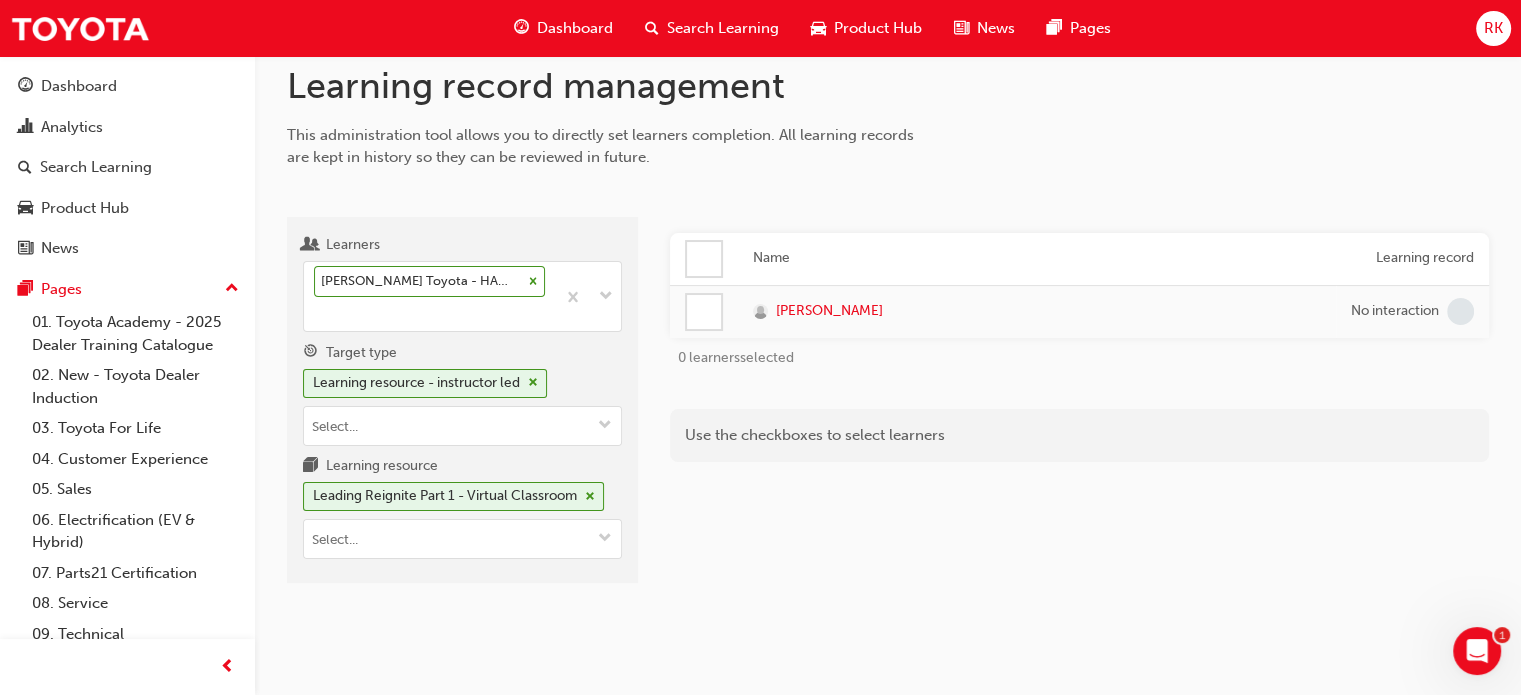 click on "Name Learning record [PERSON_NAME] No interaction 0   learners  selected Use the checkboxes to select learners" at bounding box center (1079, 408) 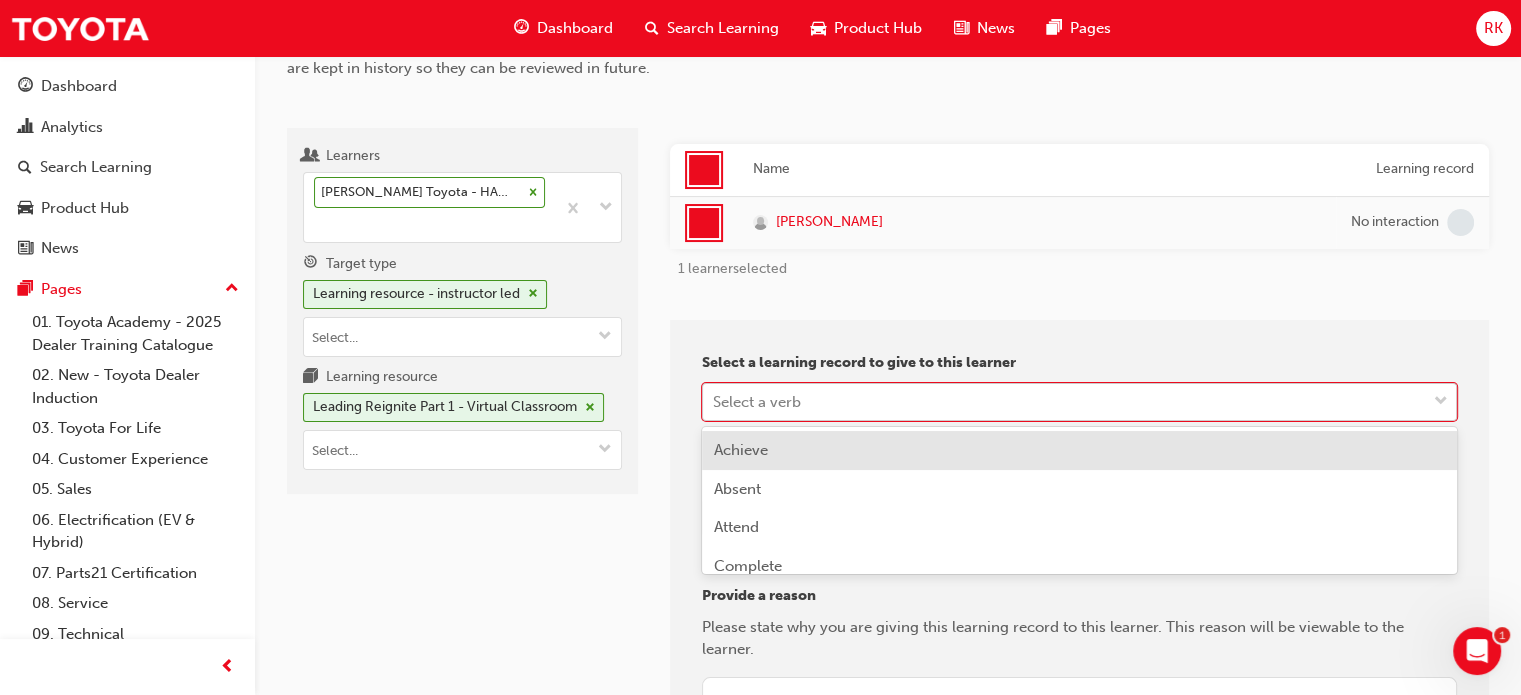 click on "Your version of Internet Explorer is outdated and not supported. Please upgrade to a  modern browser . Dashboard Search Learning Product Hub News Pages RK Dashboard Analytics Search Learning Product Hub News Pages Pages 01. Toyota Academy - 2025 Dealer Training Catalogue 02. New - Toyota Dealer Induction  03. Toyota For Life 04. Customer Experience 05. Sales 06. Electrification (EV & Hybrid) 07. Parts21 Certification 08. Service 09. Technical  10. TUNE Rev-Up Training All Pages Learning record management This administration tool allows you to directly set learners completion. All learning records are kept in history so they can be reviewed in future. Learners [PERSON_NAME] Toyota - HAWTHORN Target type Learning resource - instructor led Learning resource Leading Reignite Part 1 - Virtual Classroom Name Learning record [PERSON_NAME] No interaction 1   learner  selected Select a learning record to give to this learner     Select a verb Provide date completed Provide a reason 1 Achieve Absent Attend Credit" at bounding box center (760, 234) 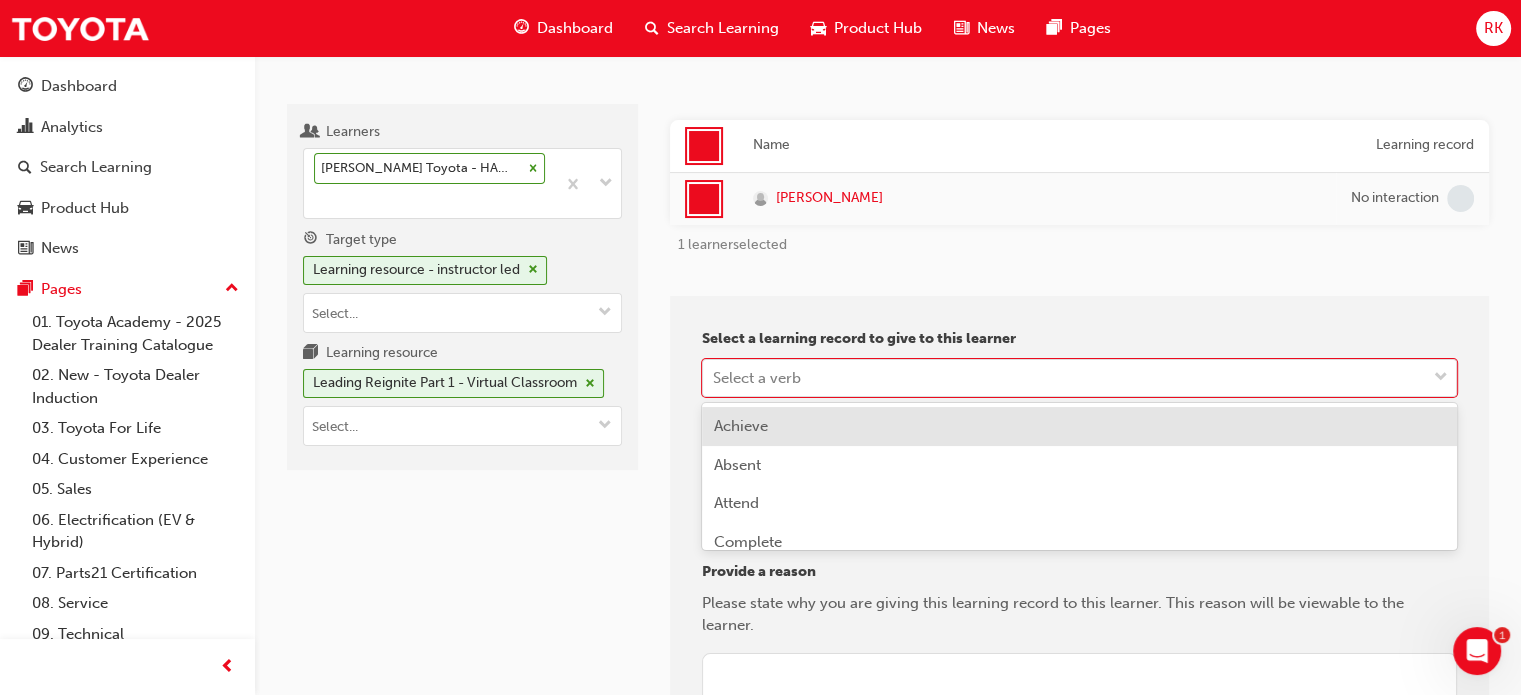 scroll, scrollTop: 153, scrollLeft: 0, axis: vertical 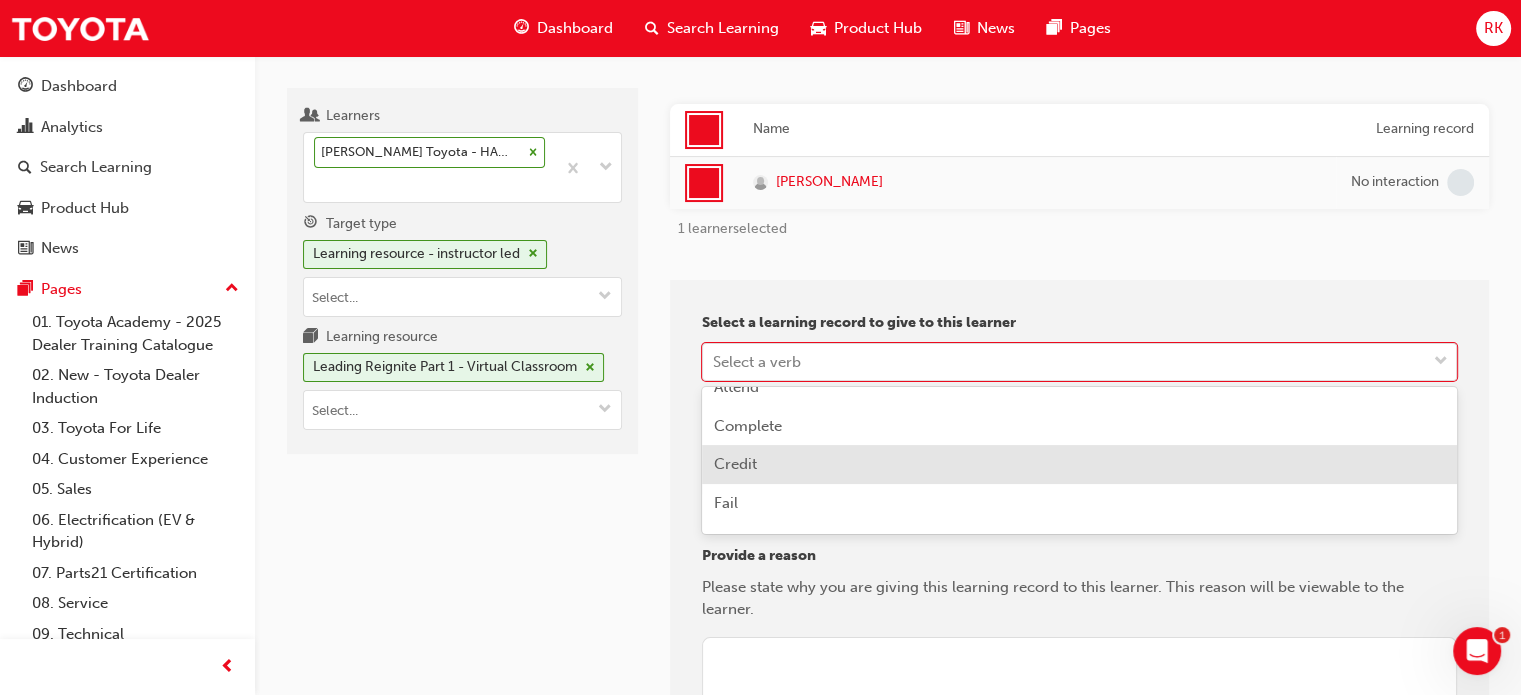 click on "Credit" at bounding box center (1079, 464) 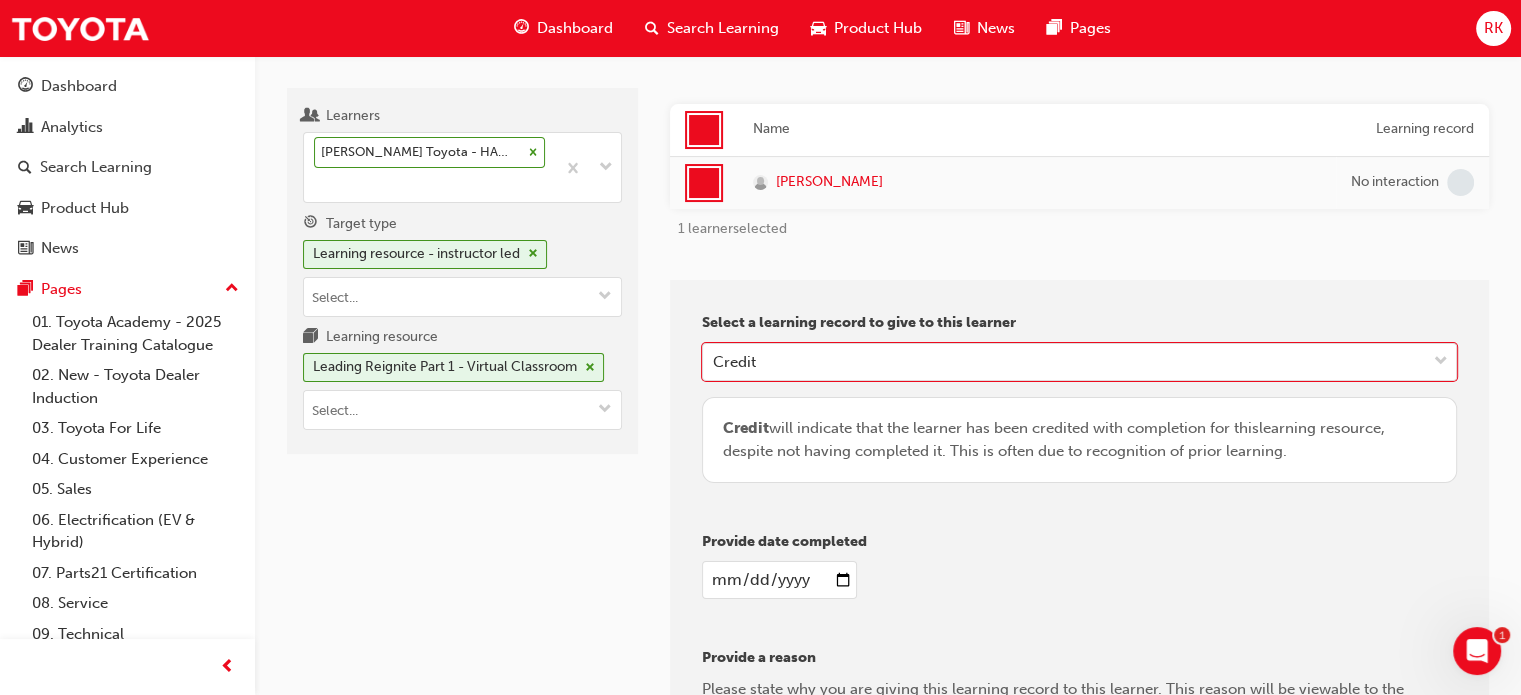 click on "Provide date completed" at bounding box center [1079, 542] 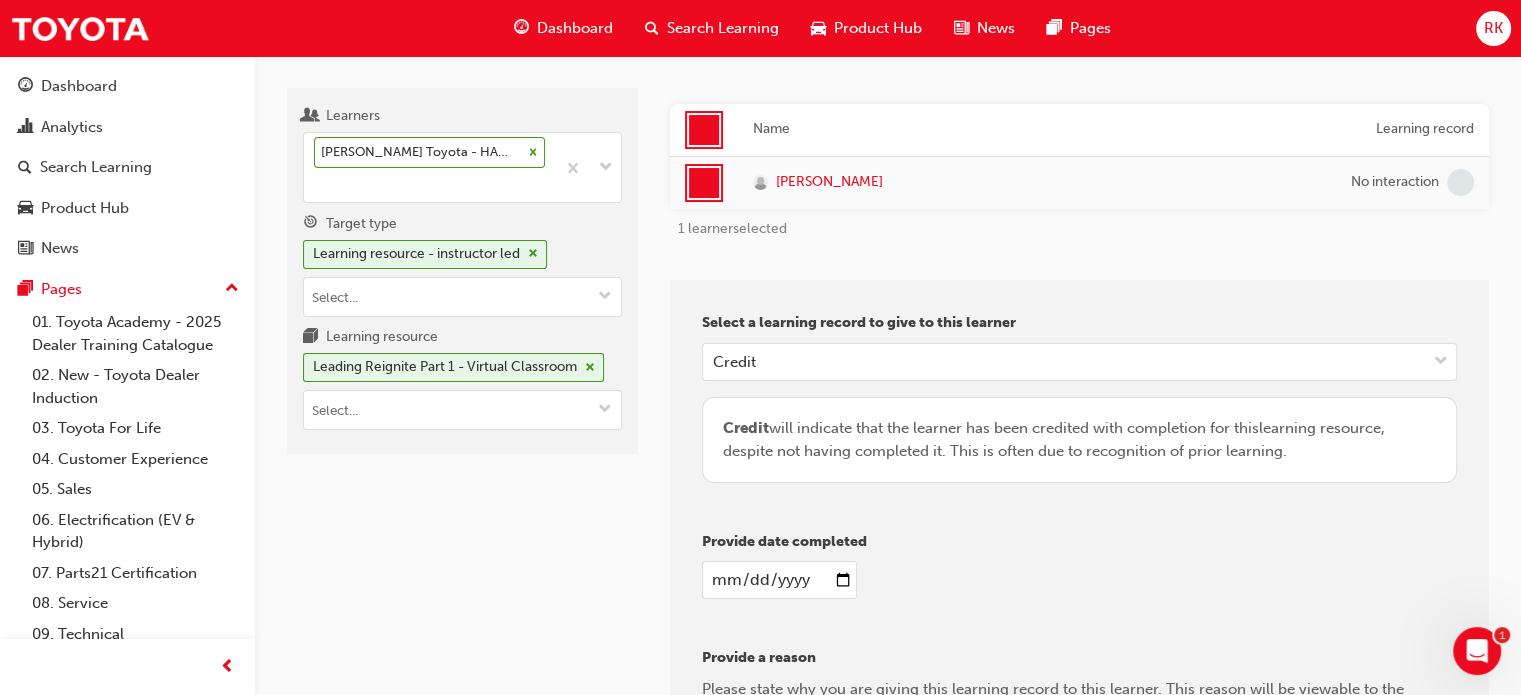click at bounding box center [779, 580] 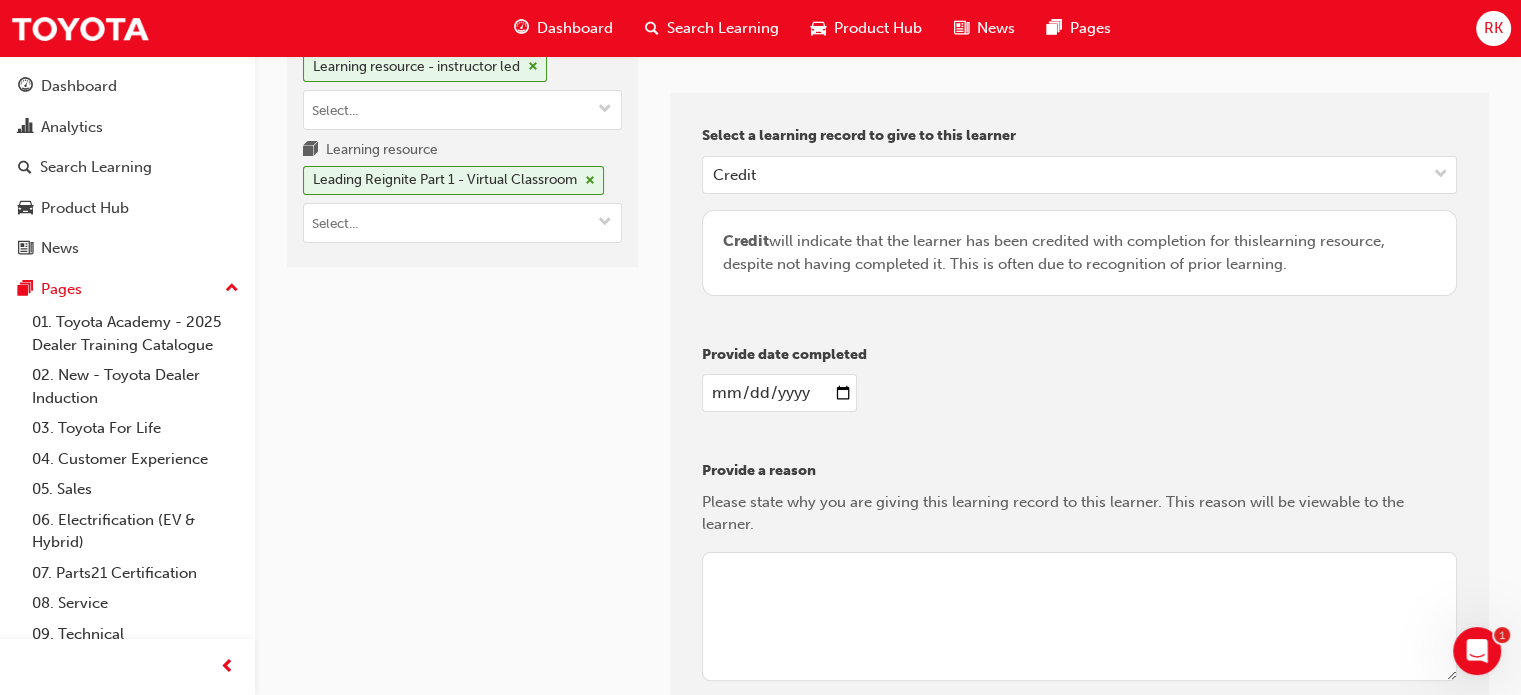 scroll, scrollTop: 353, scrollLeft: 0, axis: vertical 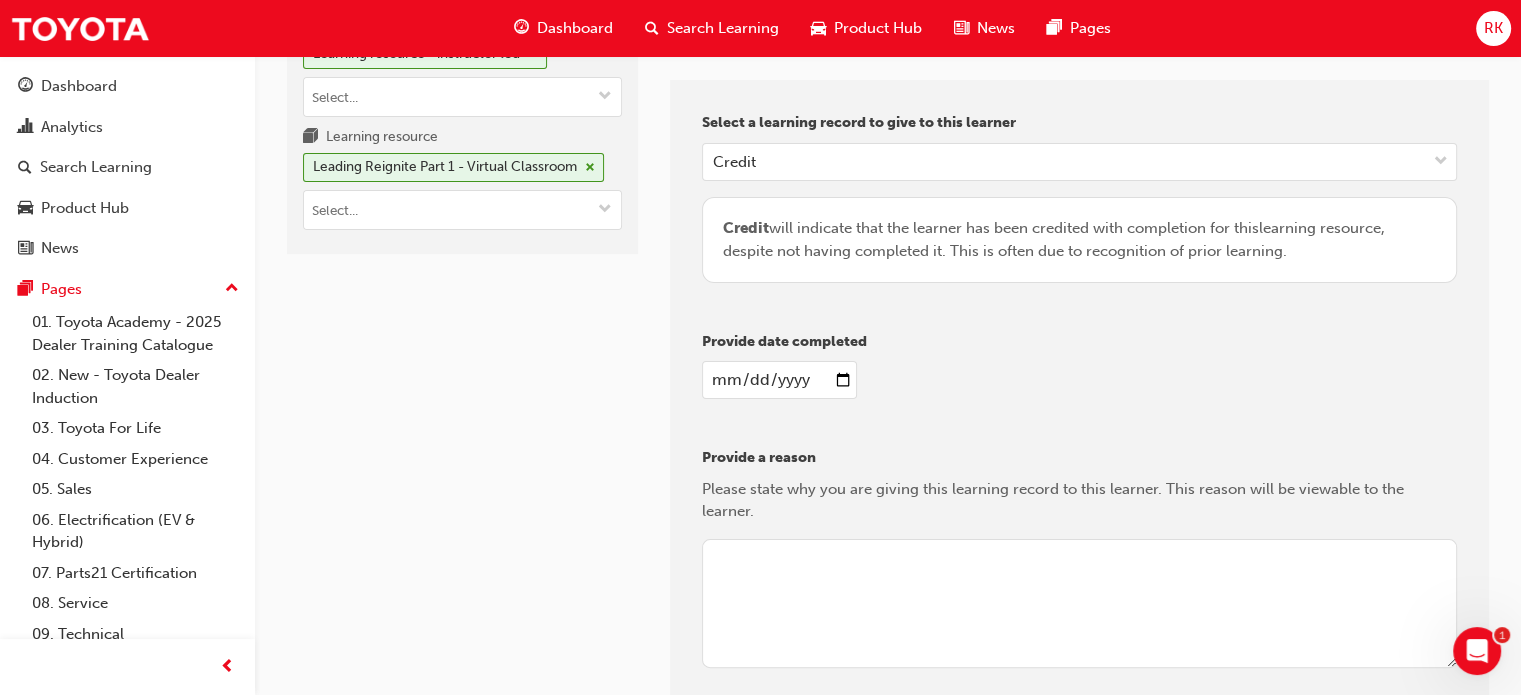 click at bounding box center (1079, 604) 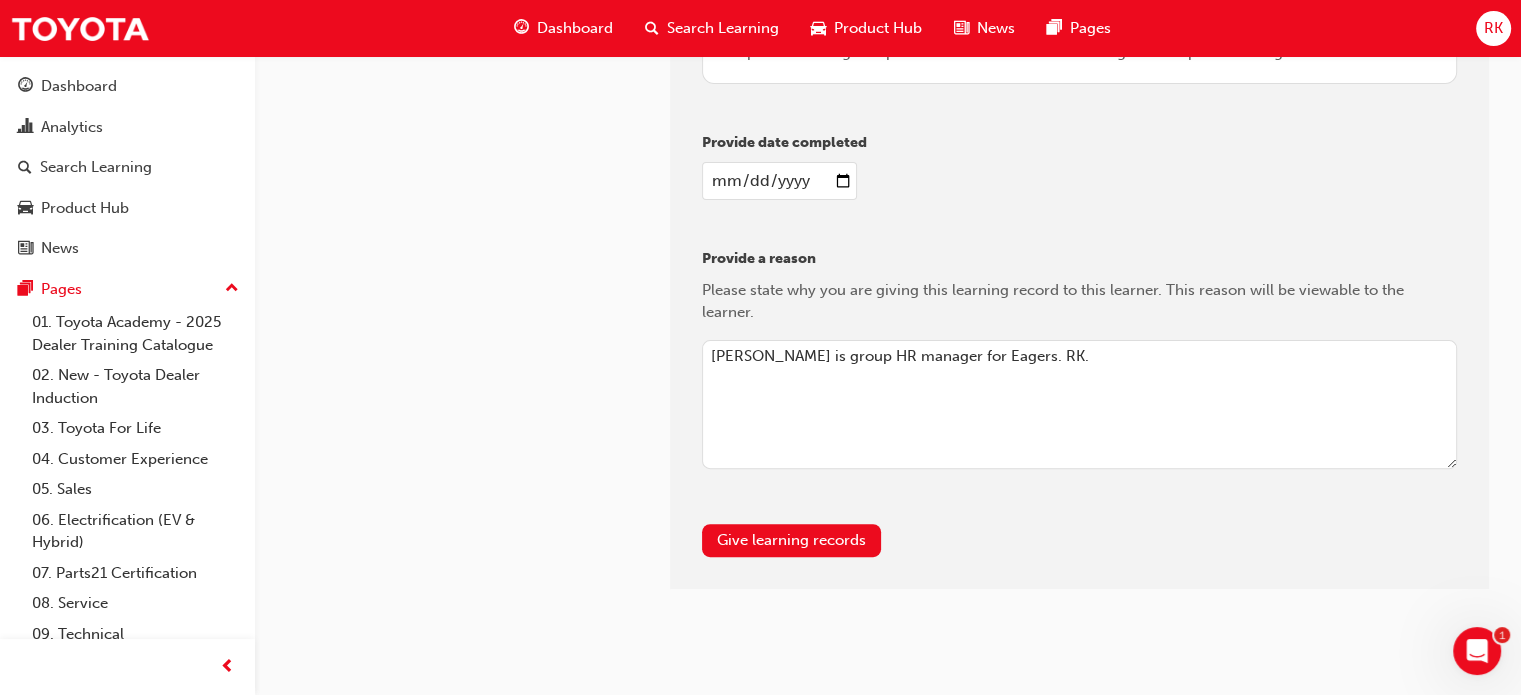 scroll, scrollTop: 557, scrollLeft: 0, axis: vertical 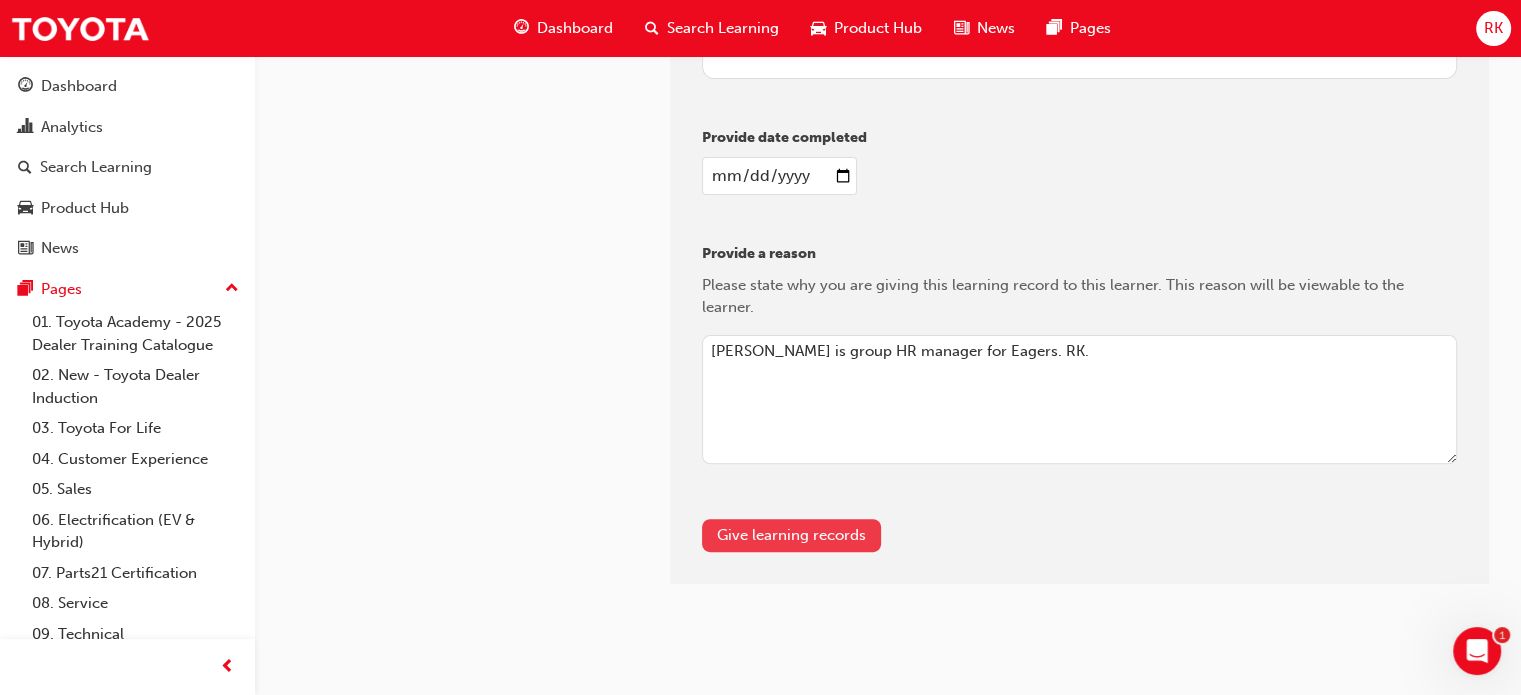 type on "[PERSON_NAME] is group HR manager for Eagers. RK." 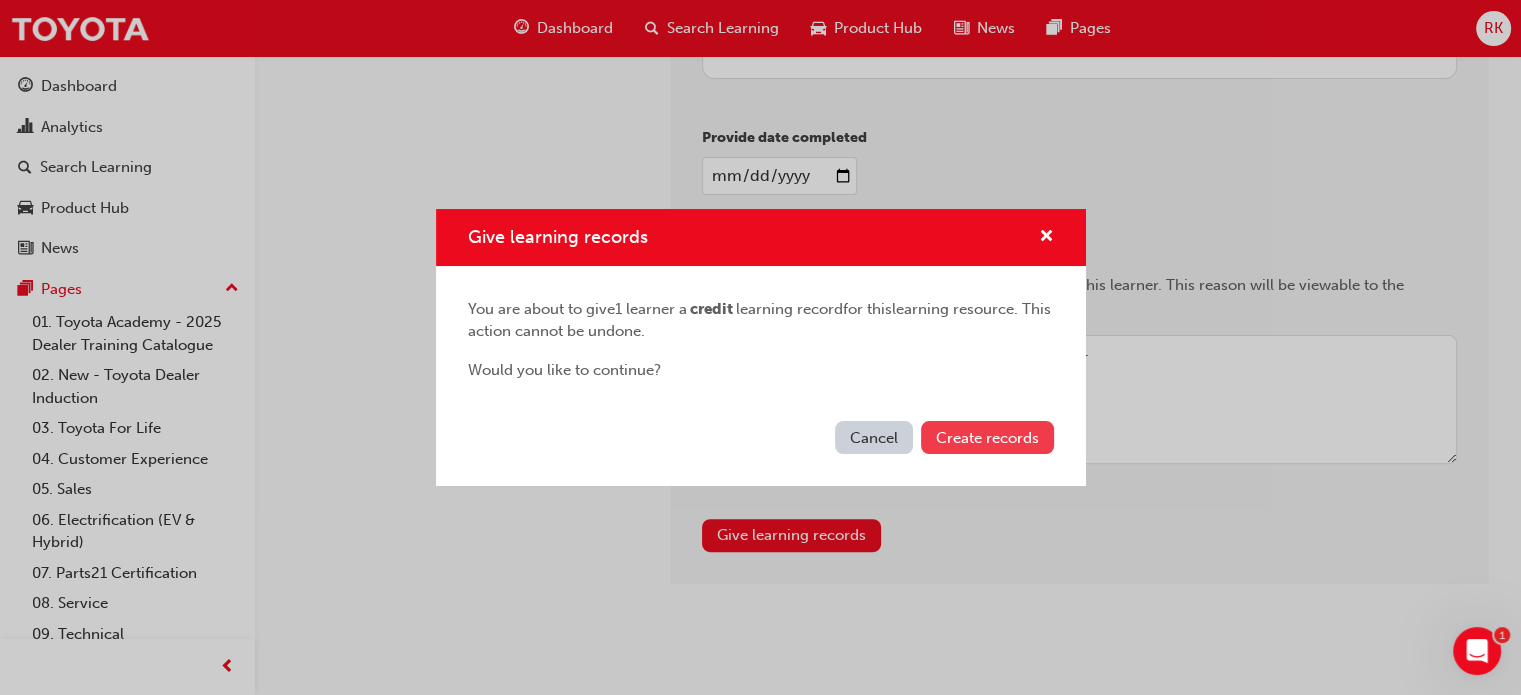 click on "Create records" at bounding box center (987, 438) 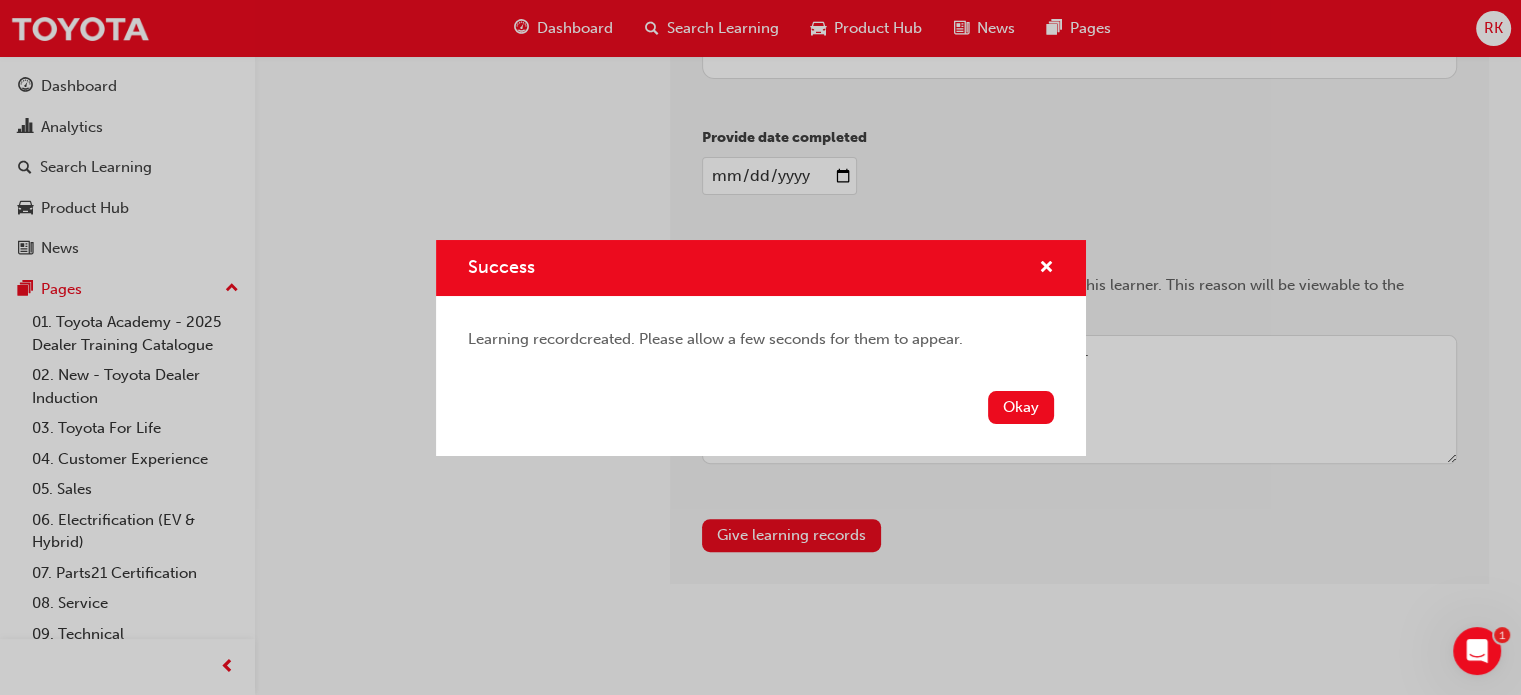drag, startPoint x: 1015, startPoint y: 400, endPoint x: 1038, endPoint y: 412, distance: 25.942244 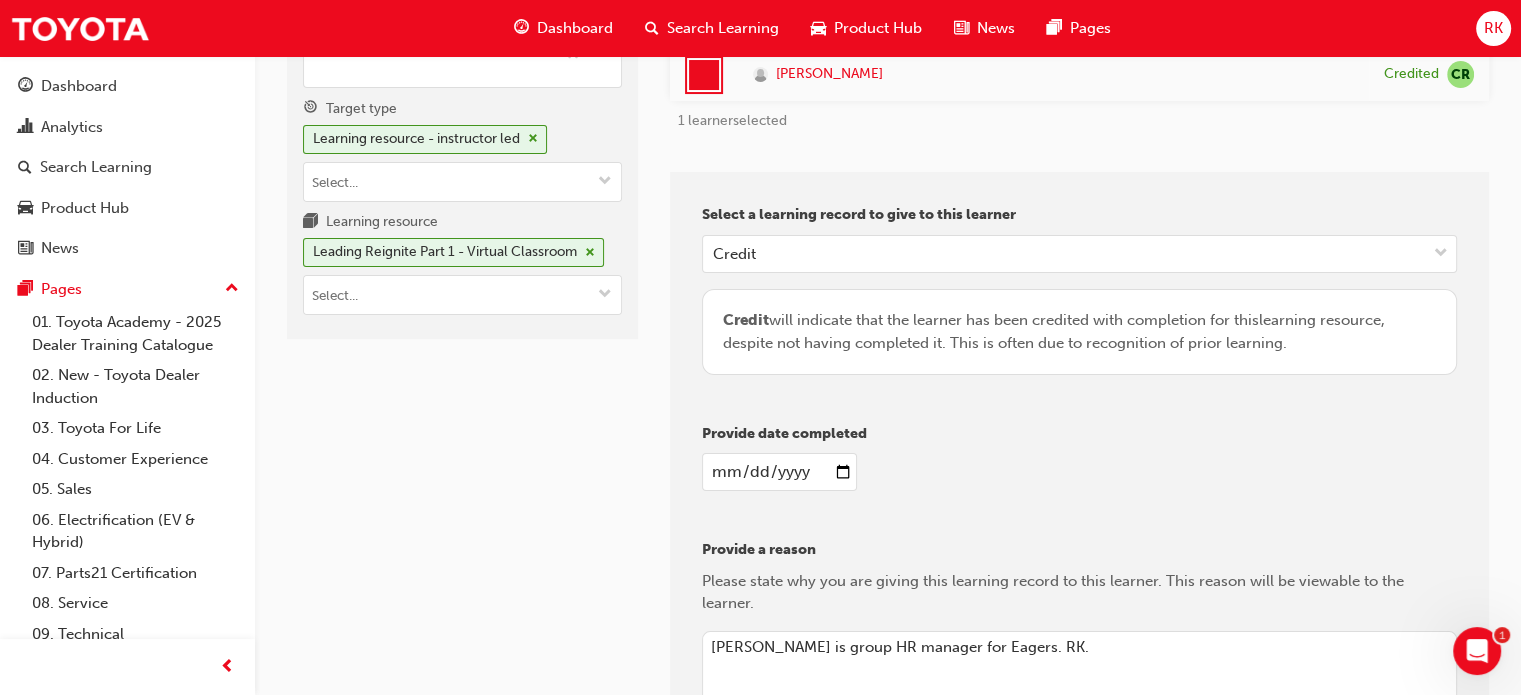 scroll, scrollTop: 300, scrollLeft: 0, axis: vertical 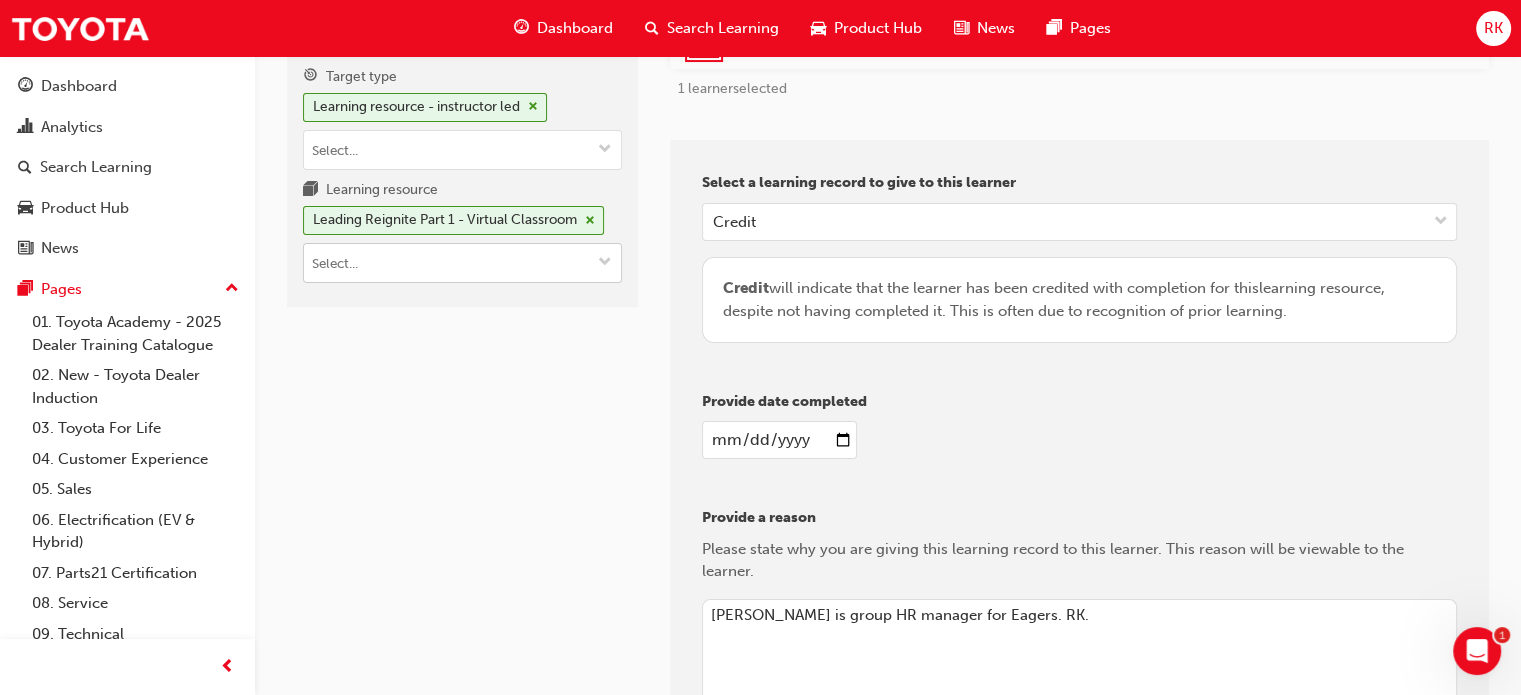 click on "Learning resource Leading Reignite Part 1 - Virtual Classroom" at bounding box center [605, 263] 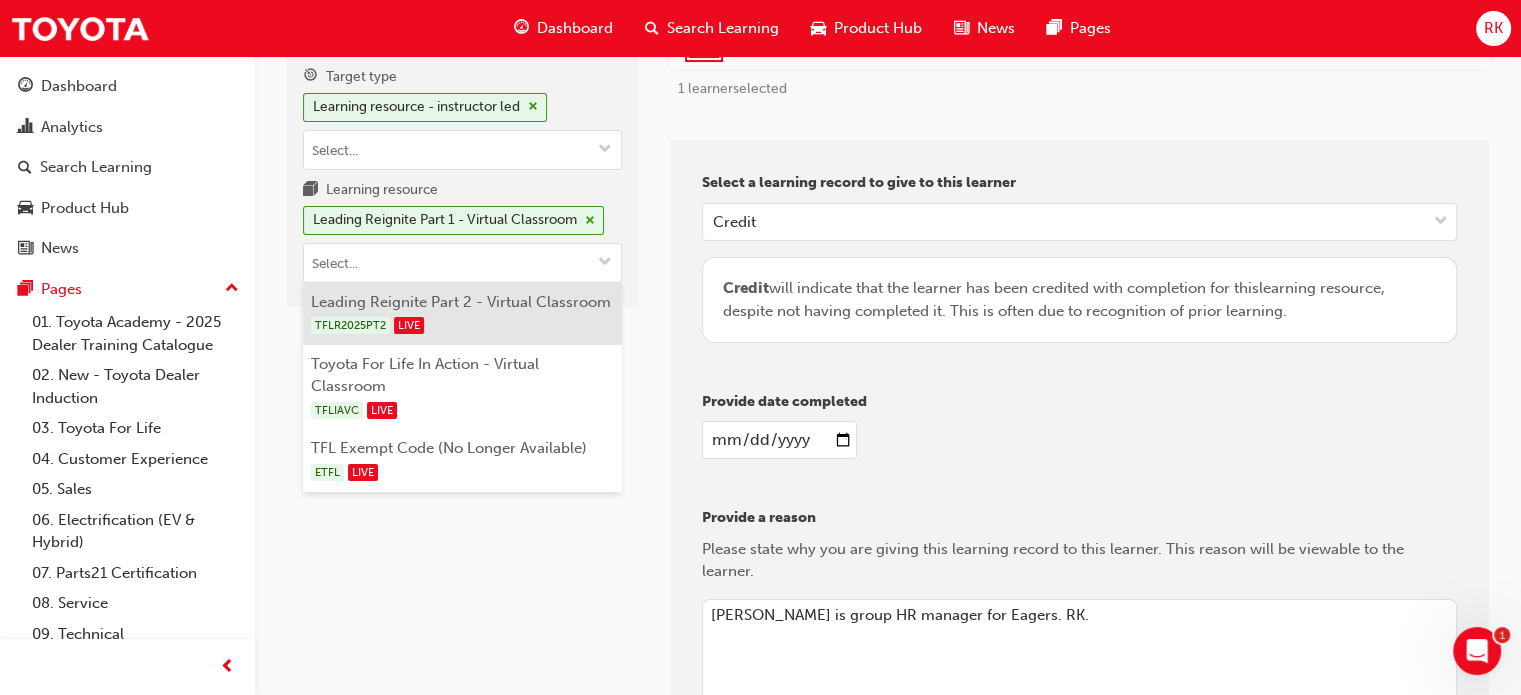 click on "TFLR2025PT2 LIVE" at bounding box center [463, 325] 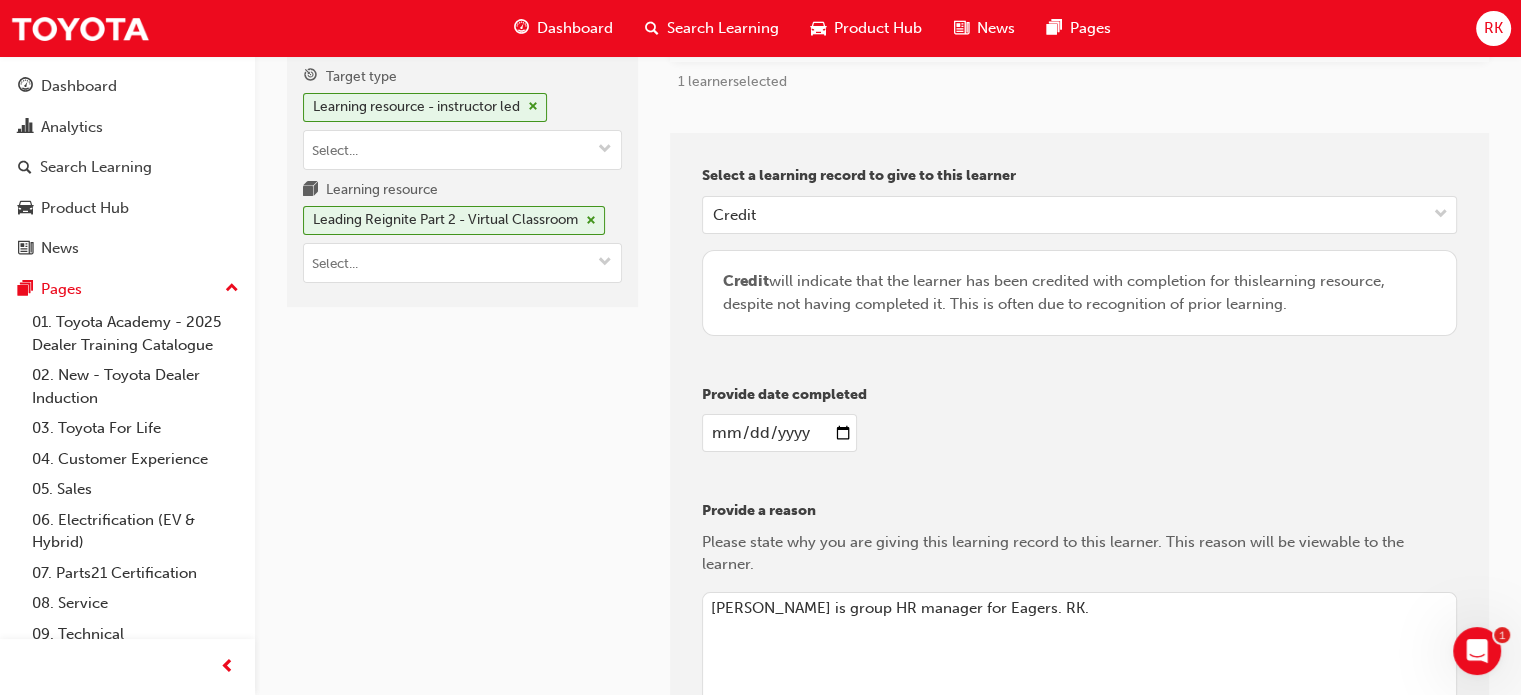 click on "Learners [PERSON_NAME] Toyota - HAWTHORN Target type Learning resource - instructor led Learning resource Leading Reignite Part 2 - Virtual Classroom" at bounding box center (462, 391) 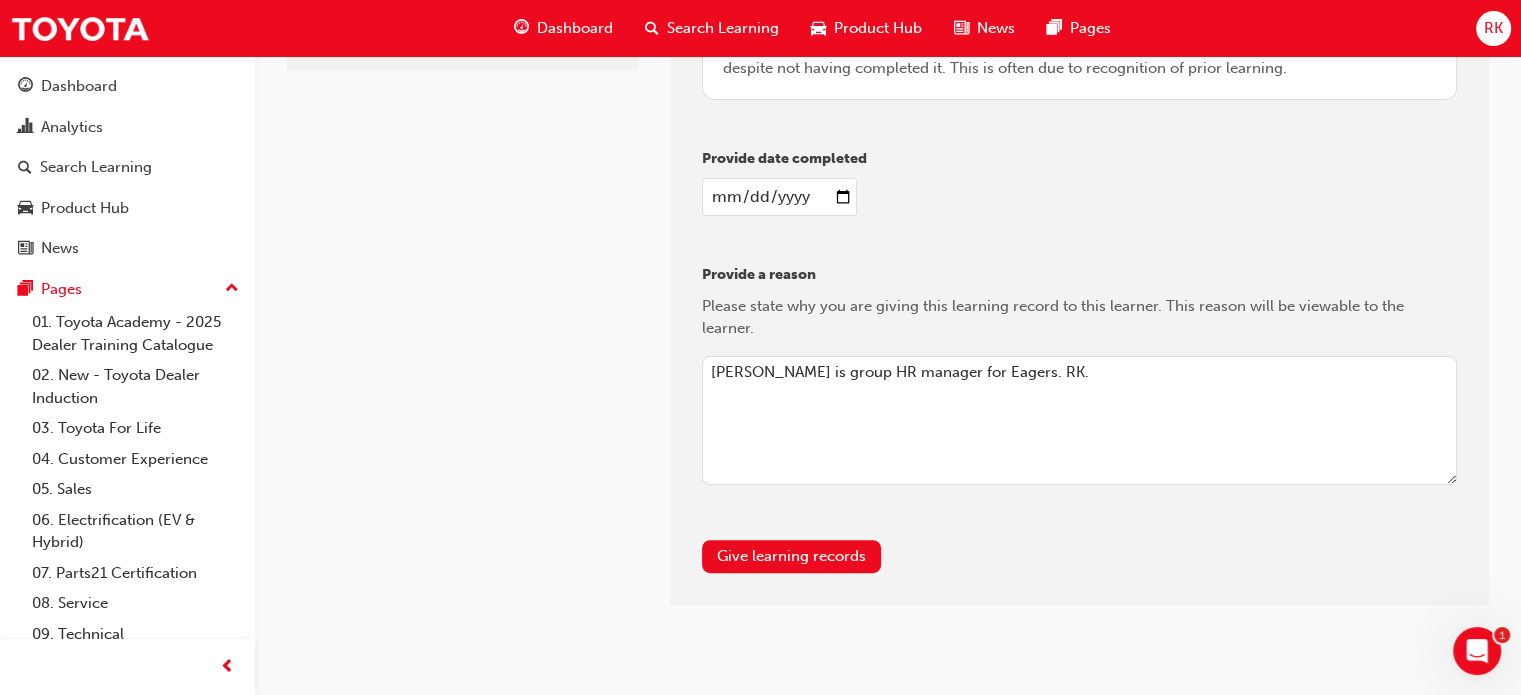 scroll, scrollTop: 557, scrollLeft: 0, axis: vertical 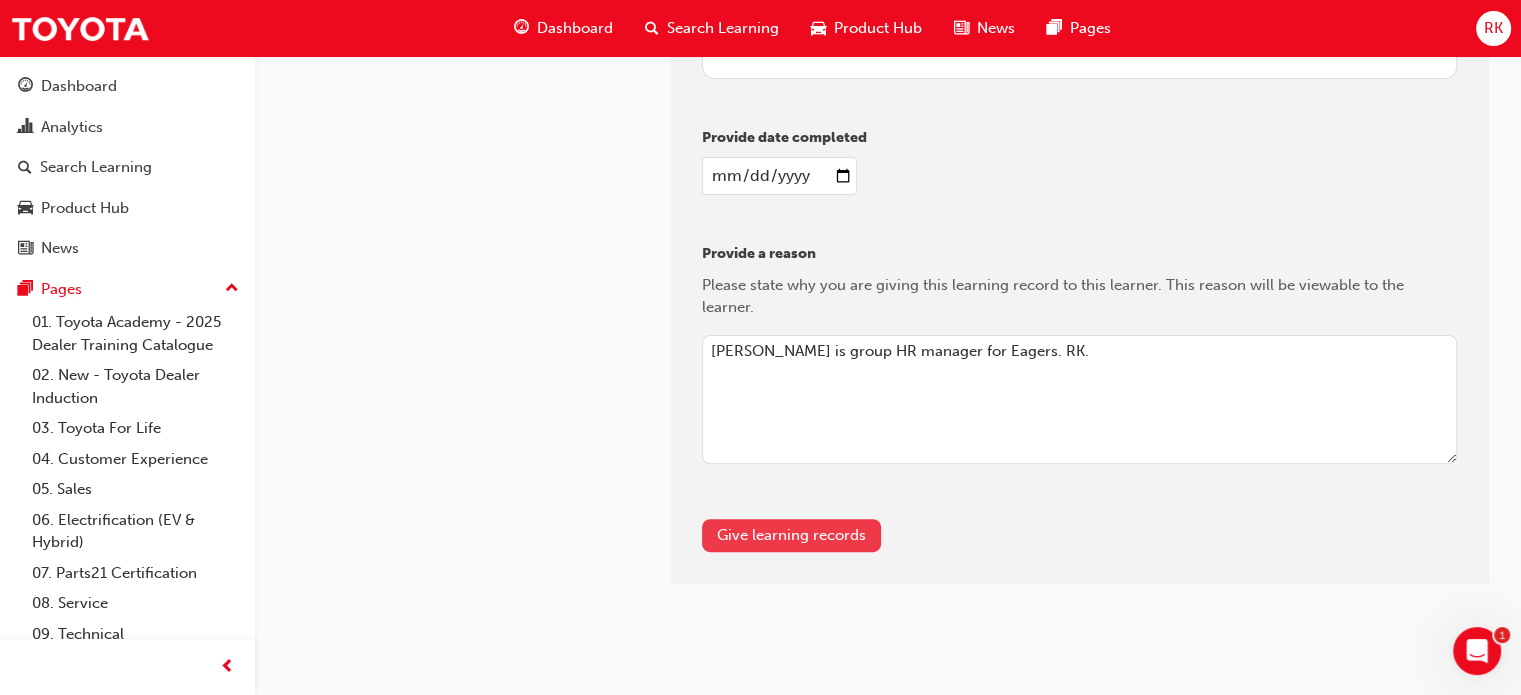 click on "Give learning records" at bounding box center [791, 535] 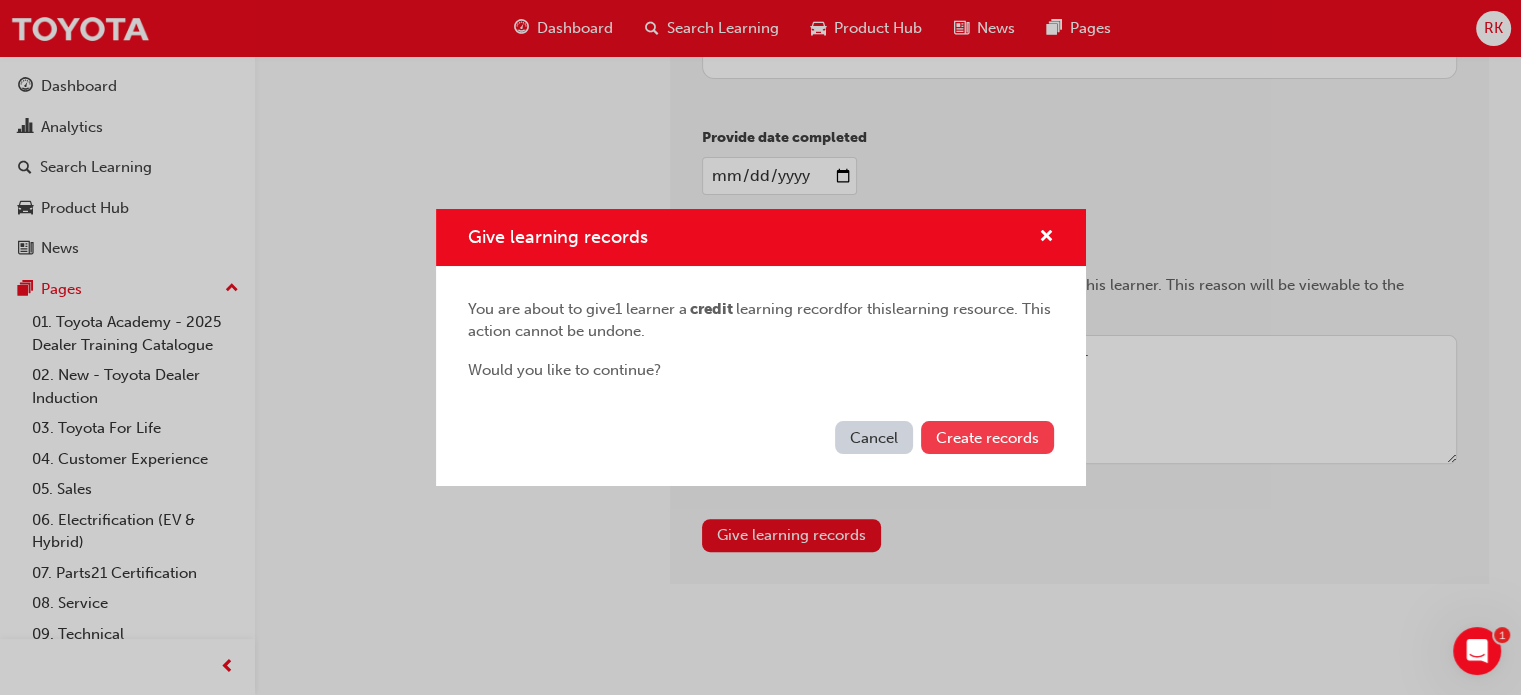 click on "Create records" at bounding box center (987, 438) 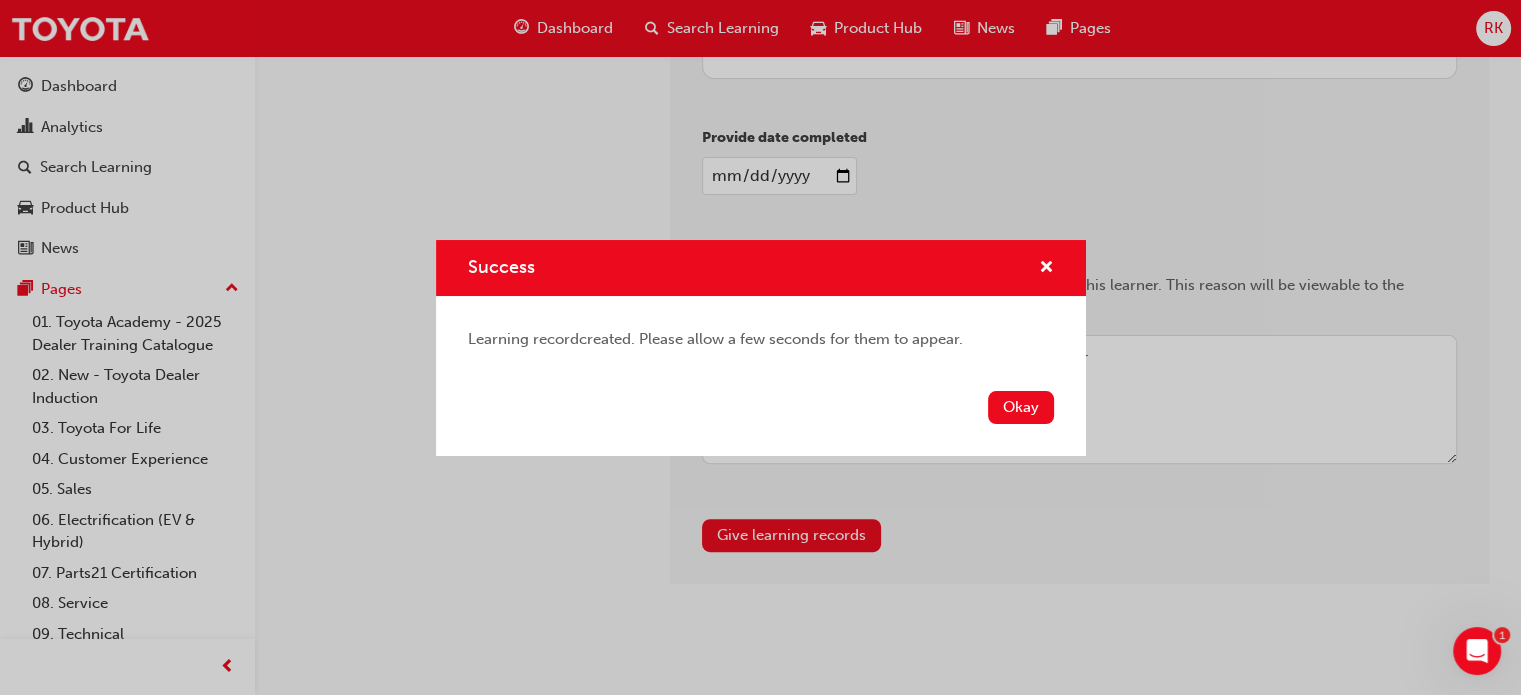 click on "Okay" at bounding box center [1021, 407] 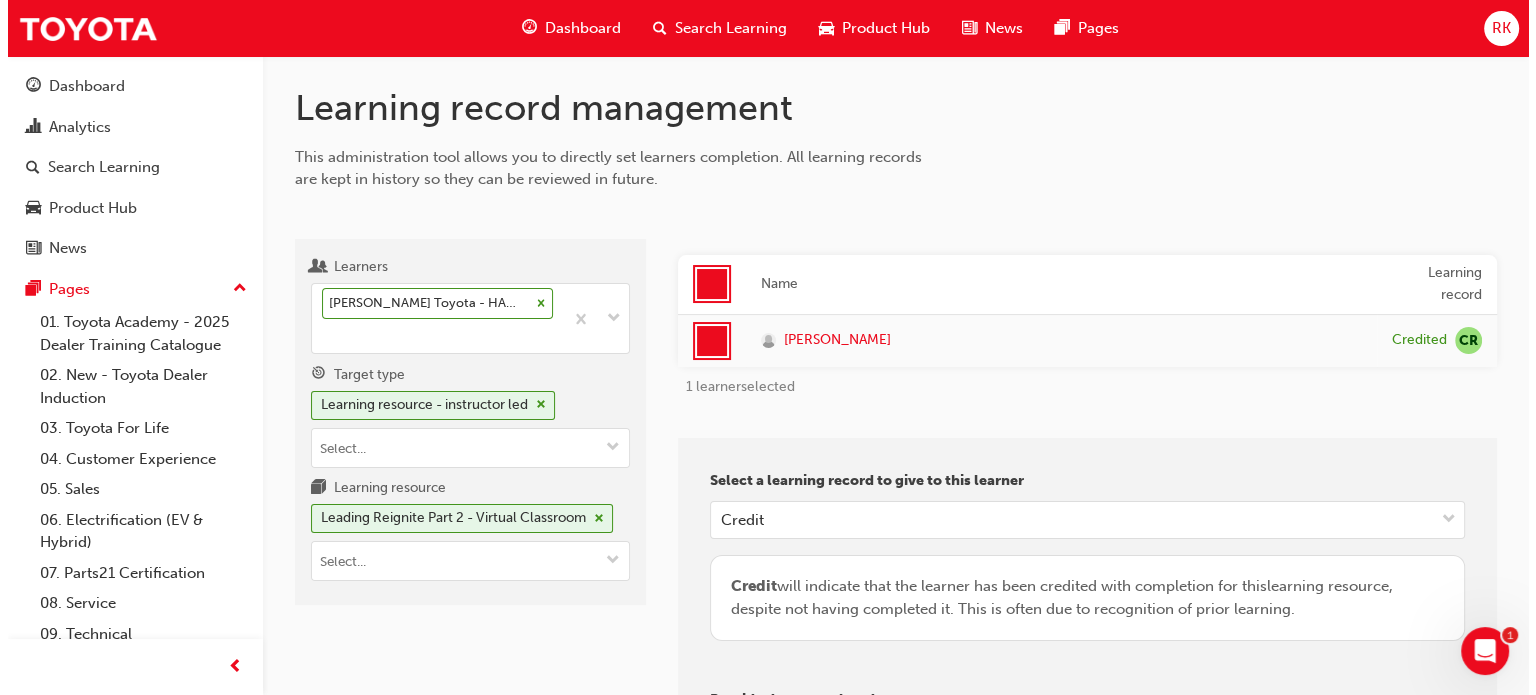 scroll, scrollTop: 0, scrollLeft: 0, axis: both 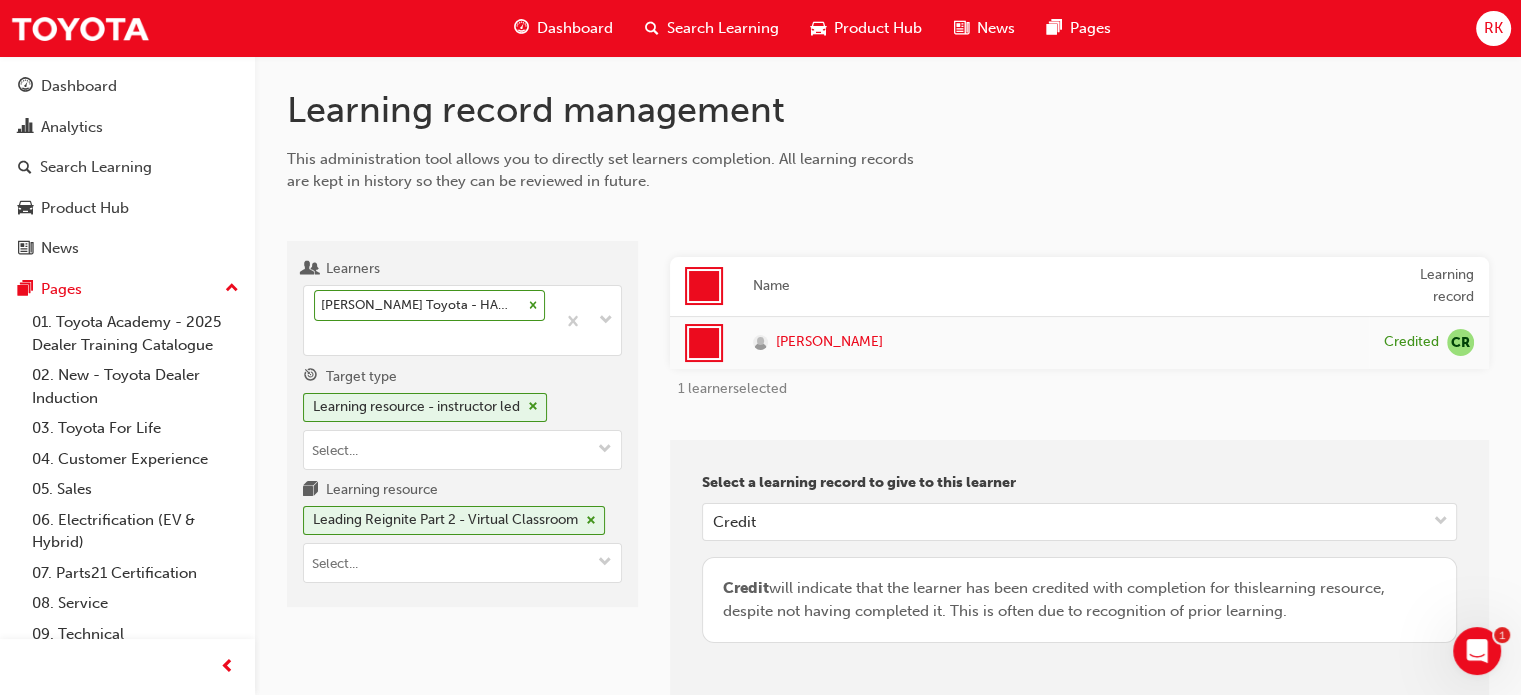 type 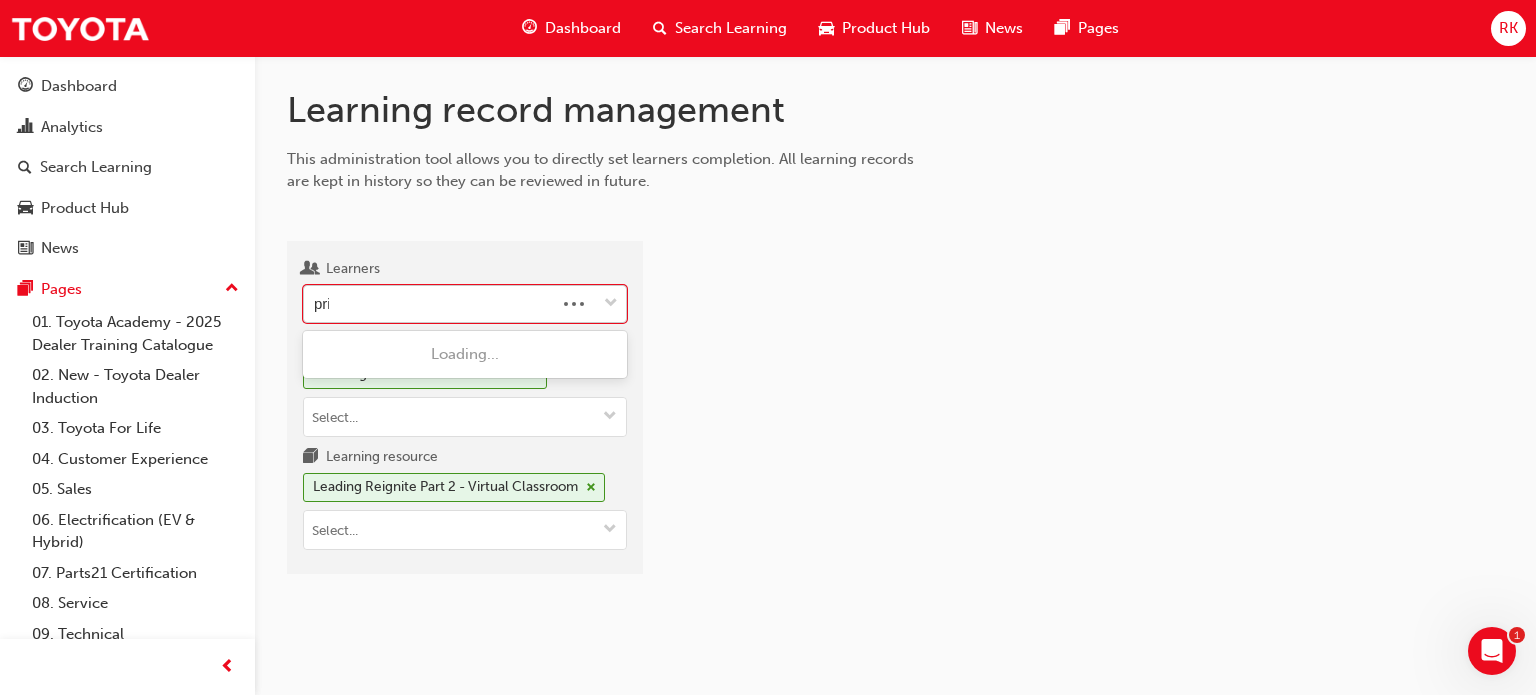 type on "price" 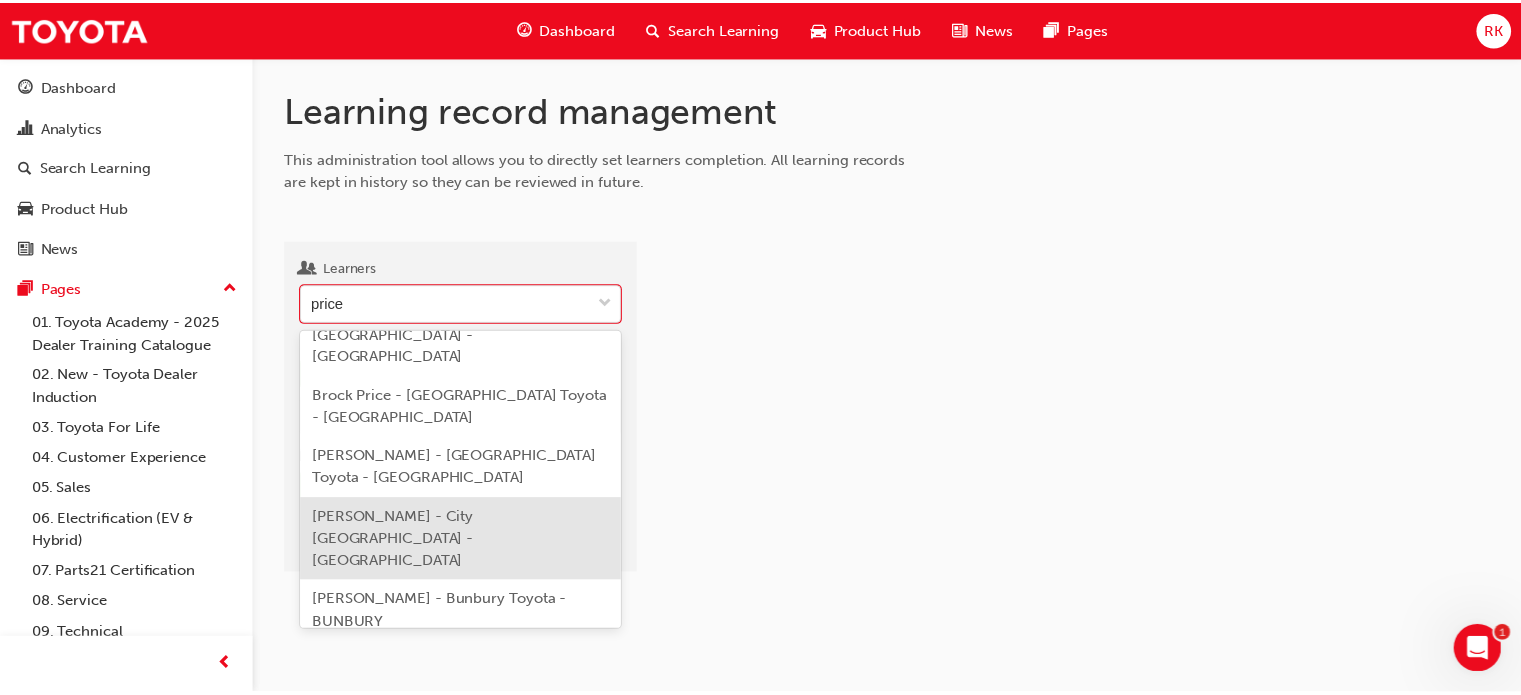 scroll, scrollTop: 67, scrollLeft: 0, axis: vertical 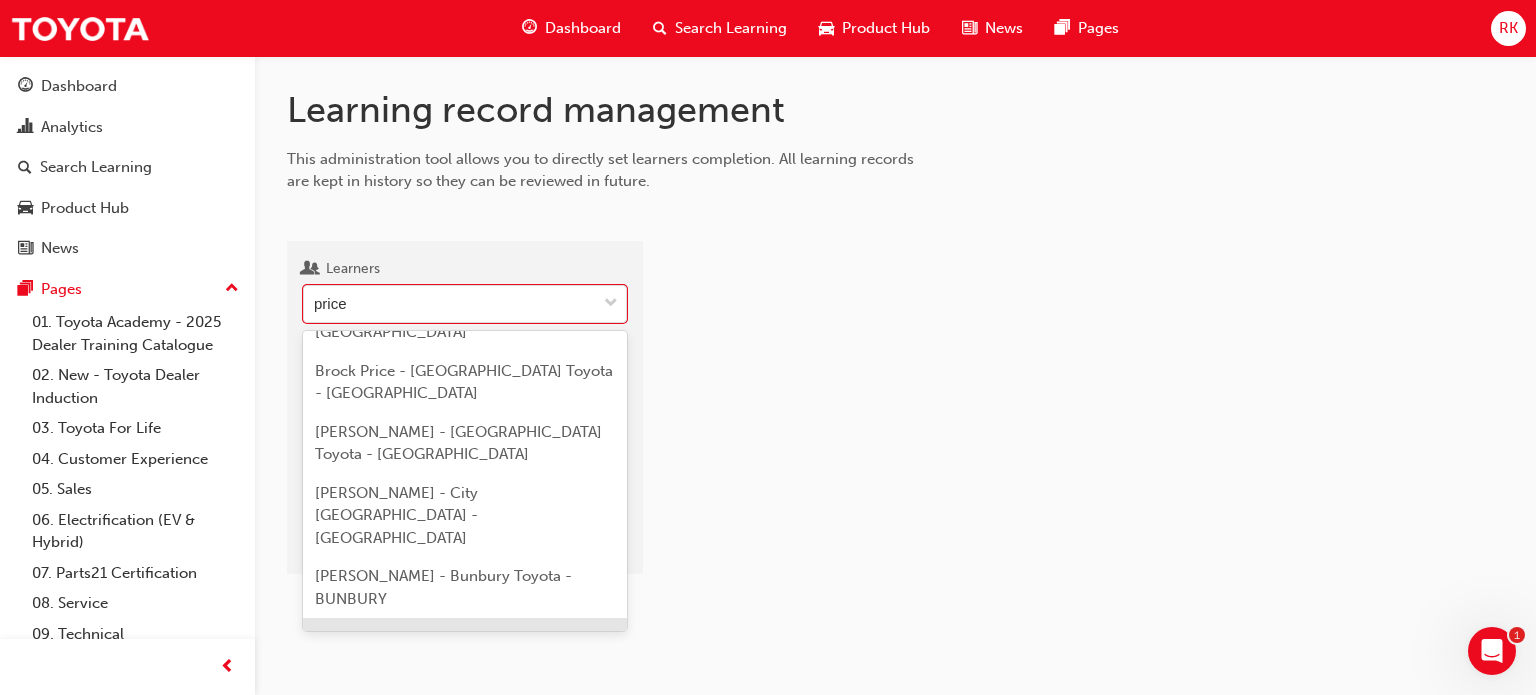 click on "[PERSON_NAME] - CMI Toyota - STEPNEY" at bounding box center (461, 637) 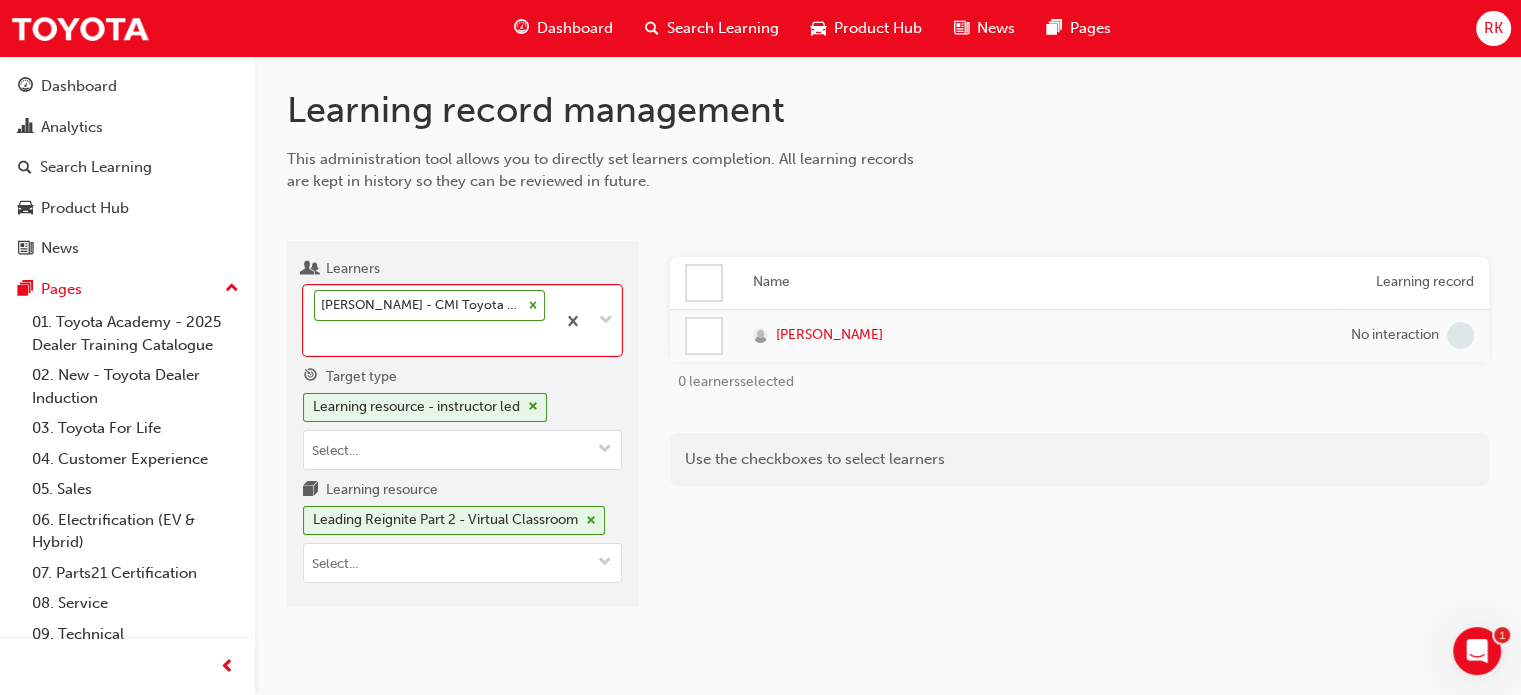 click on "Name Learning record [PERSON_NAME] No interaction 0   learners  selected Use the checkboxes to select learners" at bounding box center [1079, 432] 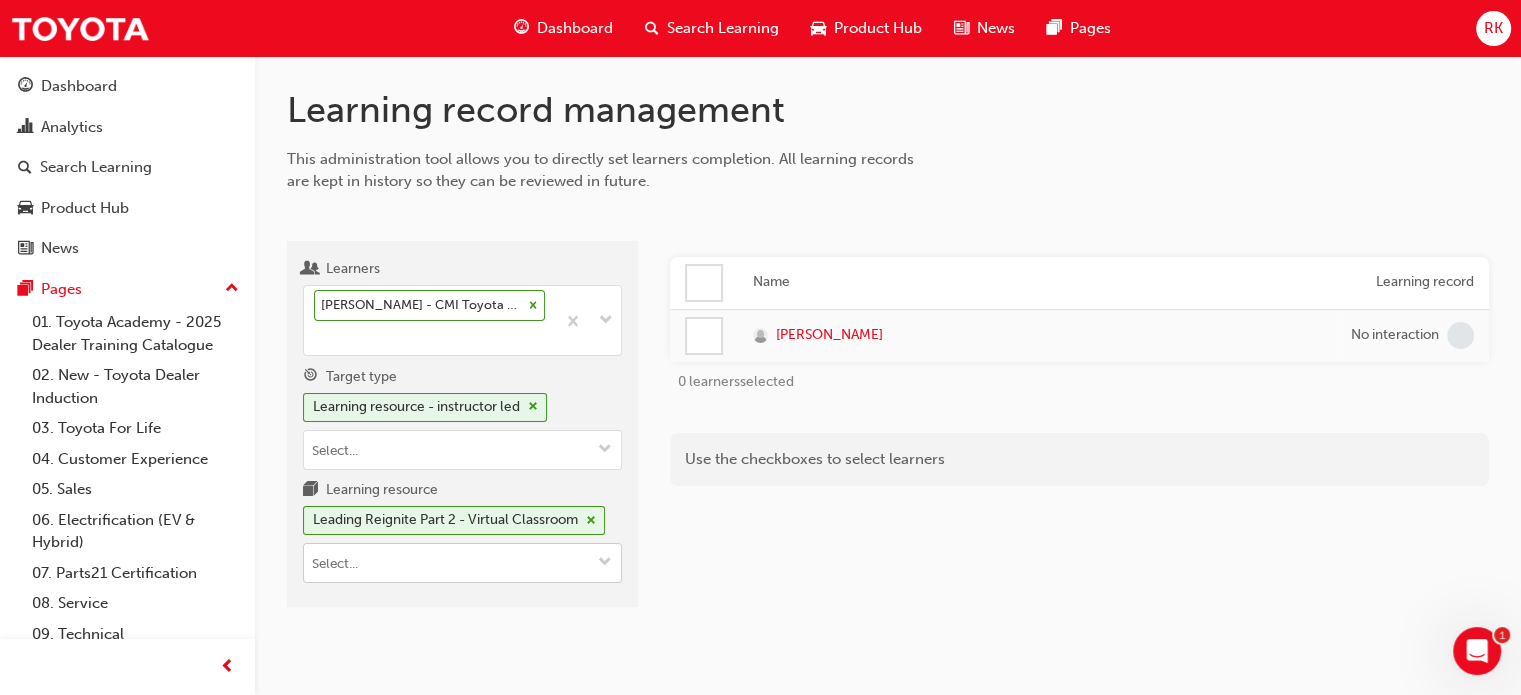 click at bounding box center [605, 563] 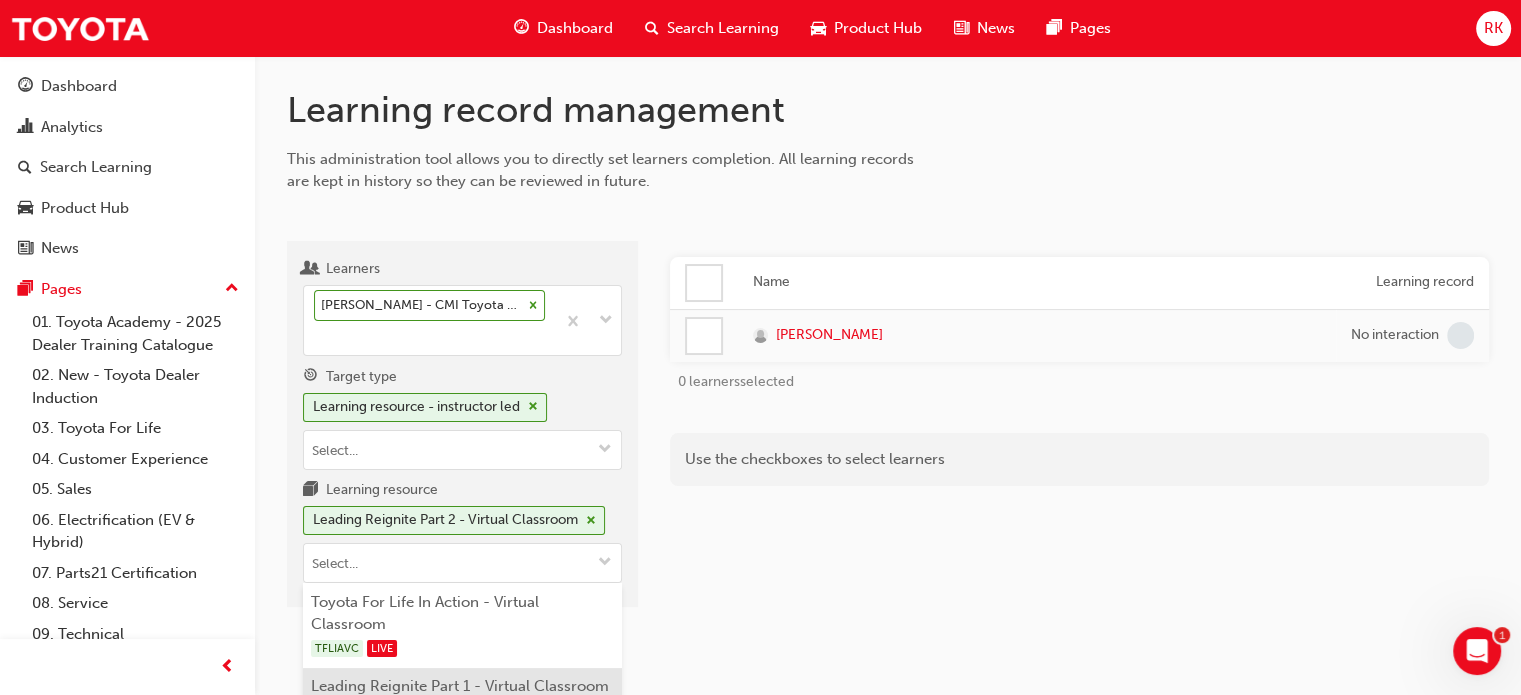 click on "Leading Reignite Part 1 - Virtual Classroom TFLR2025PT1 LIVE" at bounding box center (462, 699) 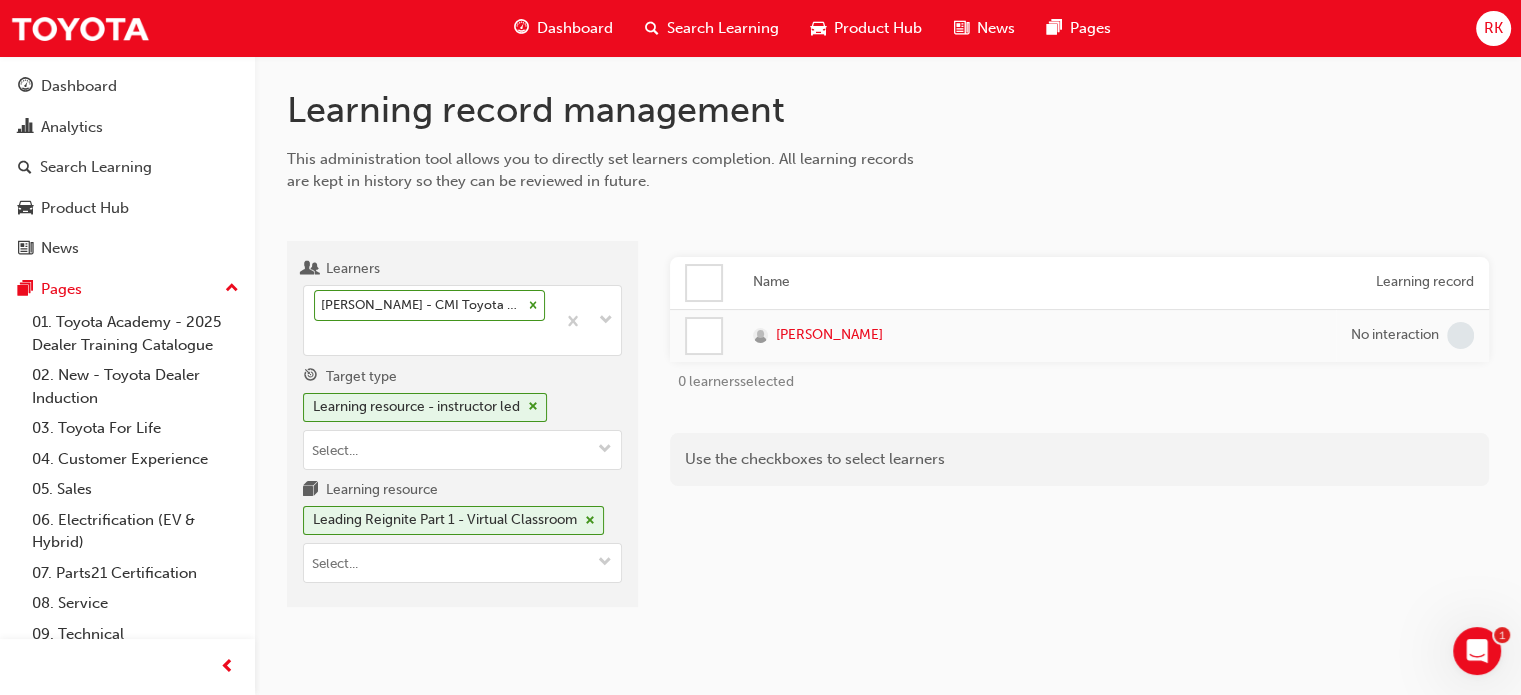 click on "Name Learning record [PERSON_NAME] No interaction 0   learners  selected Use the checkboxes to select learners" at bounding box center [1079, 432] 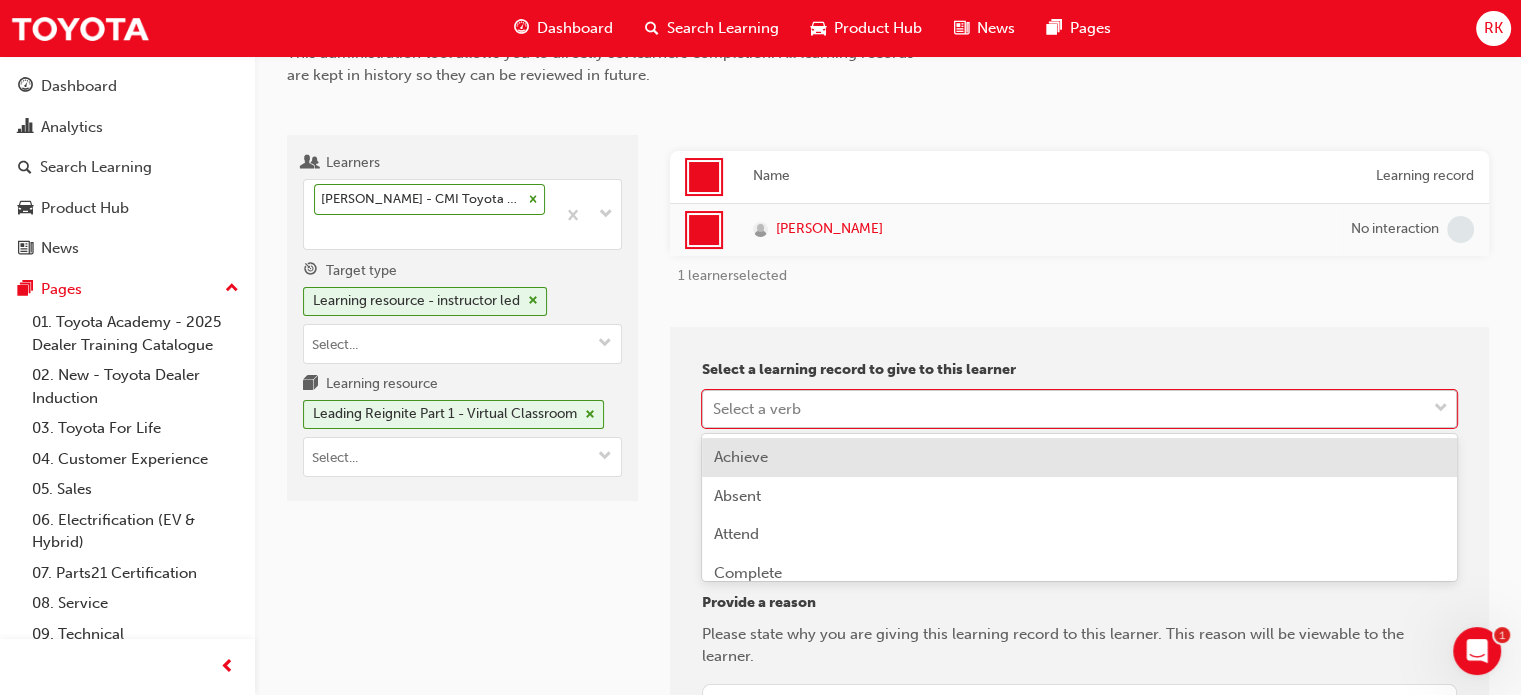 click on "Your version of Internet Explorer is outdated and not supported. Please upgrade to a  modern browser . Dashboard Search Learning Product Hub News Pages RK Dashboard Analytics Search Learning Product Hub News Pages Pages 01. Toyota Academy - 2025 Dealer Training Catalogue 02. New - Toyota Dealer Induction  03. Toyota For Life 04. Customer Experience 05. Sales 06. Electrification (EV & Hybrid) 07. Parts21 Certification 08. Service 09. Technical  10. TUNE Rev-Up Training All Pages Learning record management This administration tool allows you to directly set learners completion. All learning records are kept in history so they can be reviewed in future. Learners [PERSON_NAME] - CMI Toyota - STEPNEY Target type Learning resource - instructor led Learning resource Leading Reignite Part 1 - Virtual Classroom Name Learning record [PERSON_NAME] No interaction 1   learner  selected Select a learning record to give to this learner     Select a verb Provide date completed Provide a reason 1 Achieve Absent Attend Complete" at bounding box center [760, 241] 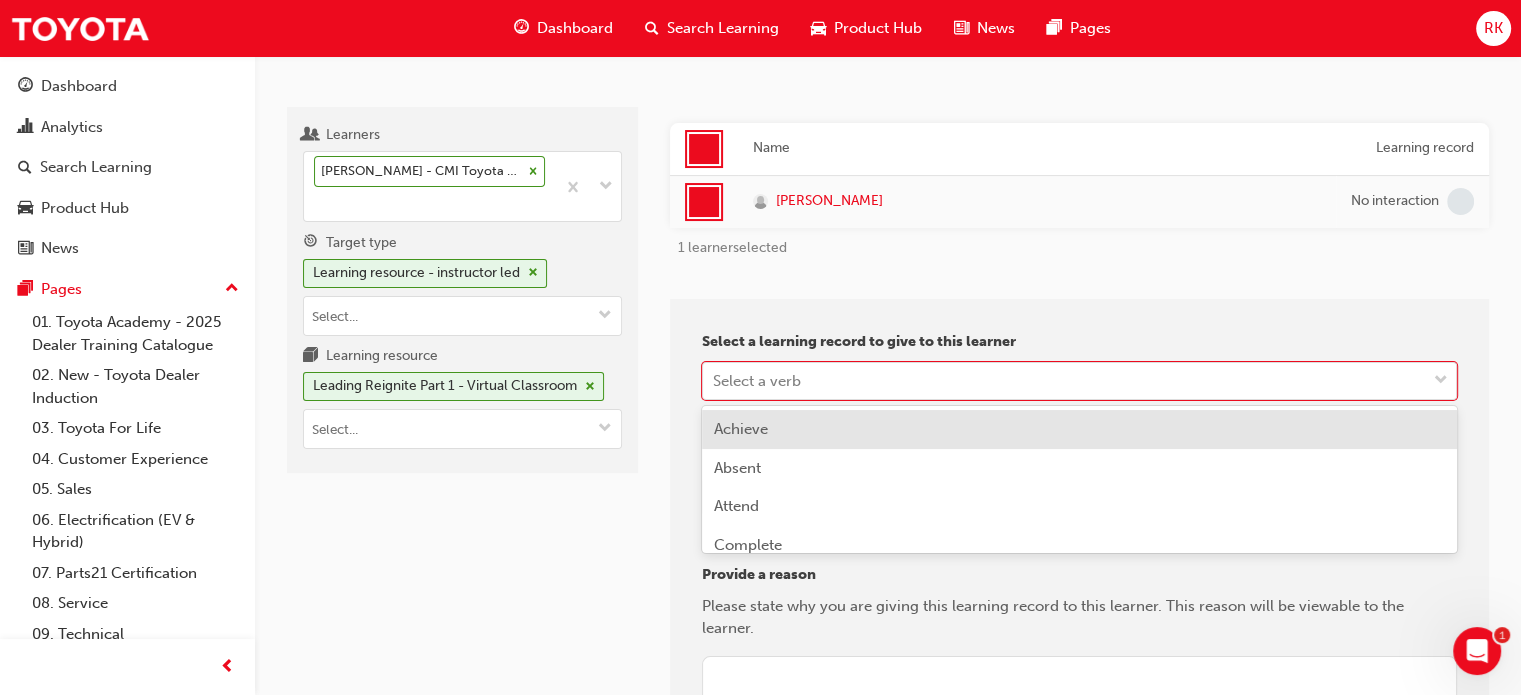 scroll, scrollTop: 153, scrollLeft: 0, axis: vertical 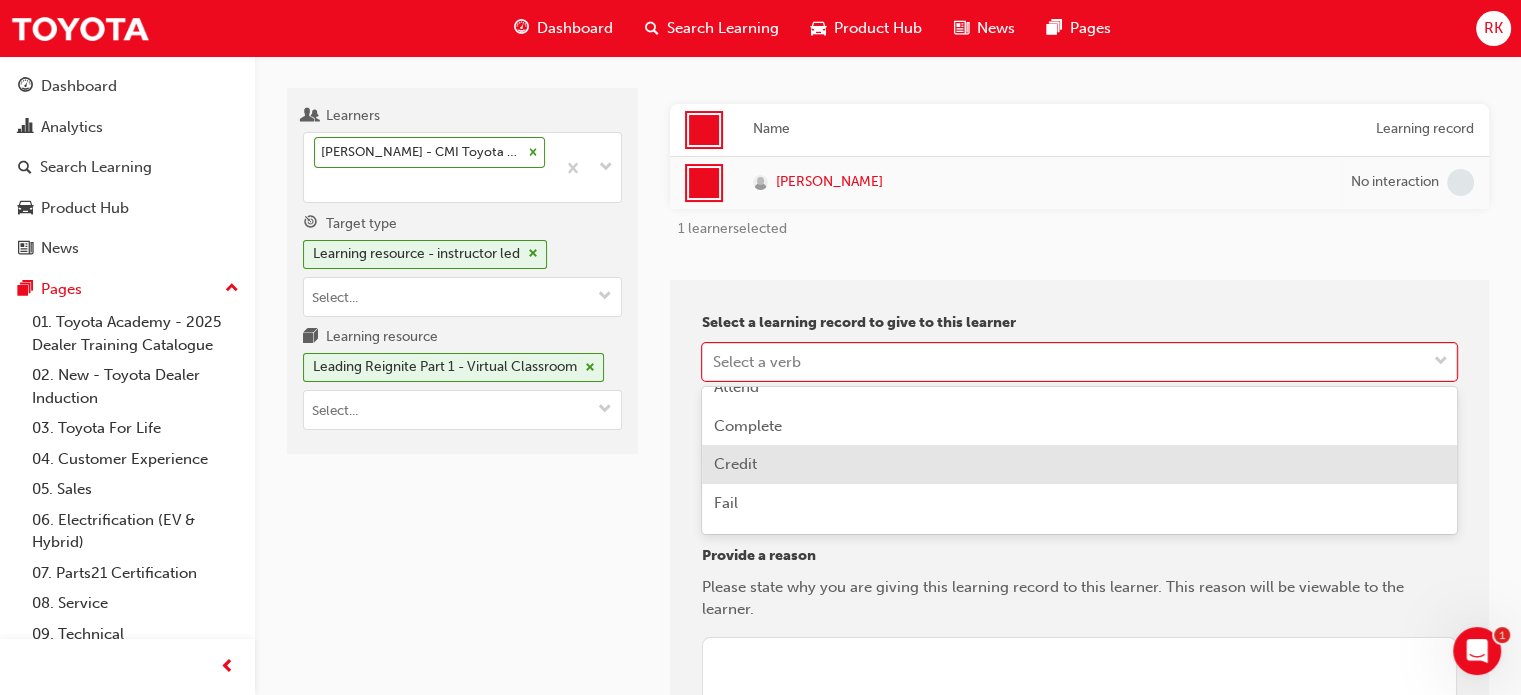 click on "Credit" at bounding box center (1079, 464) 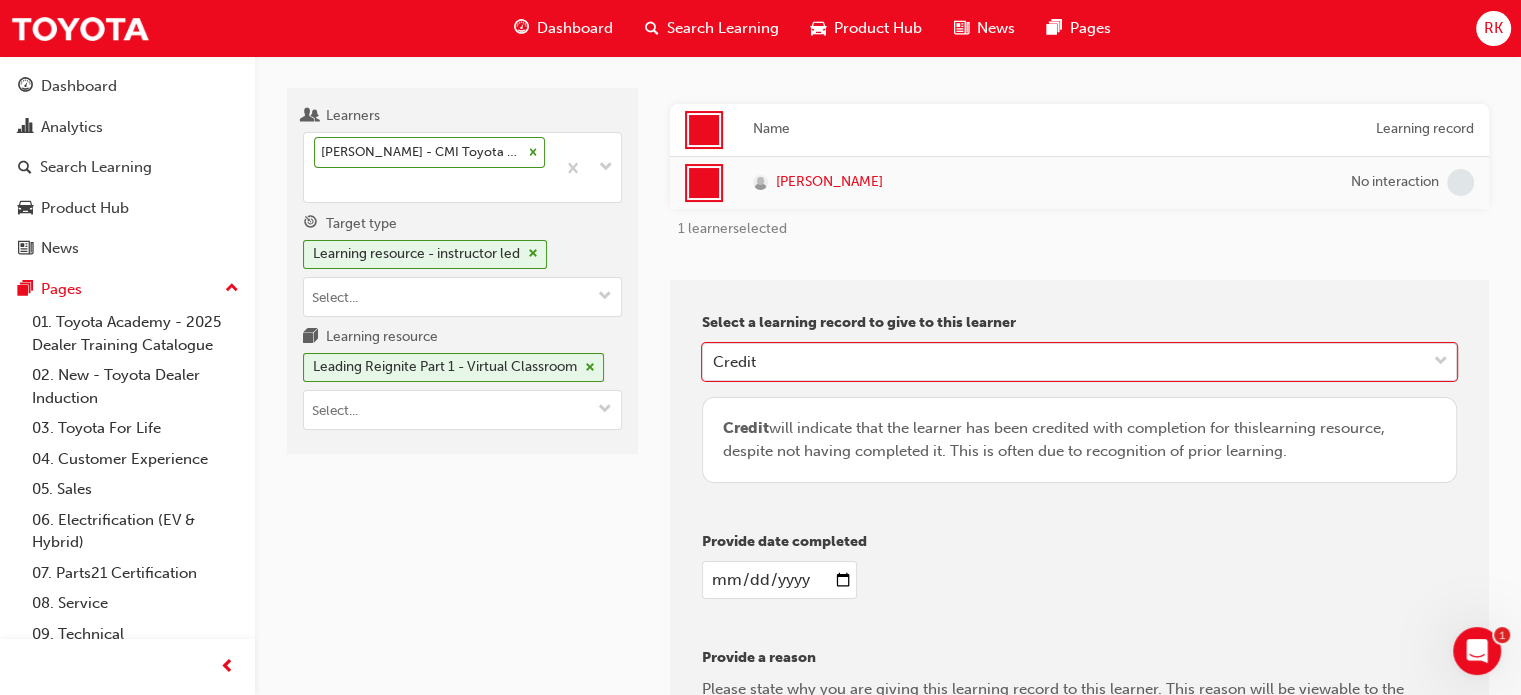 click at bounding box center [1079, 580] 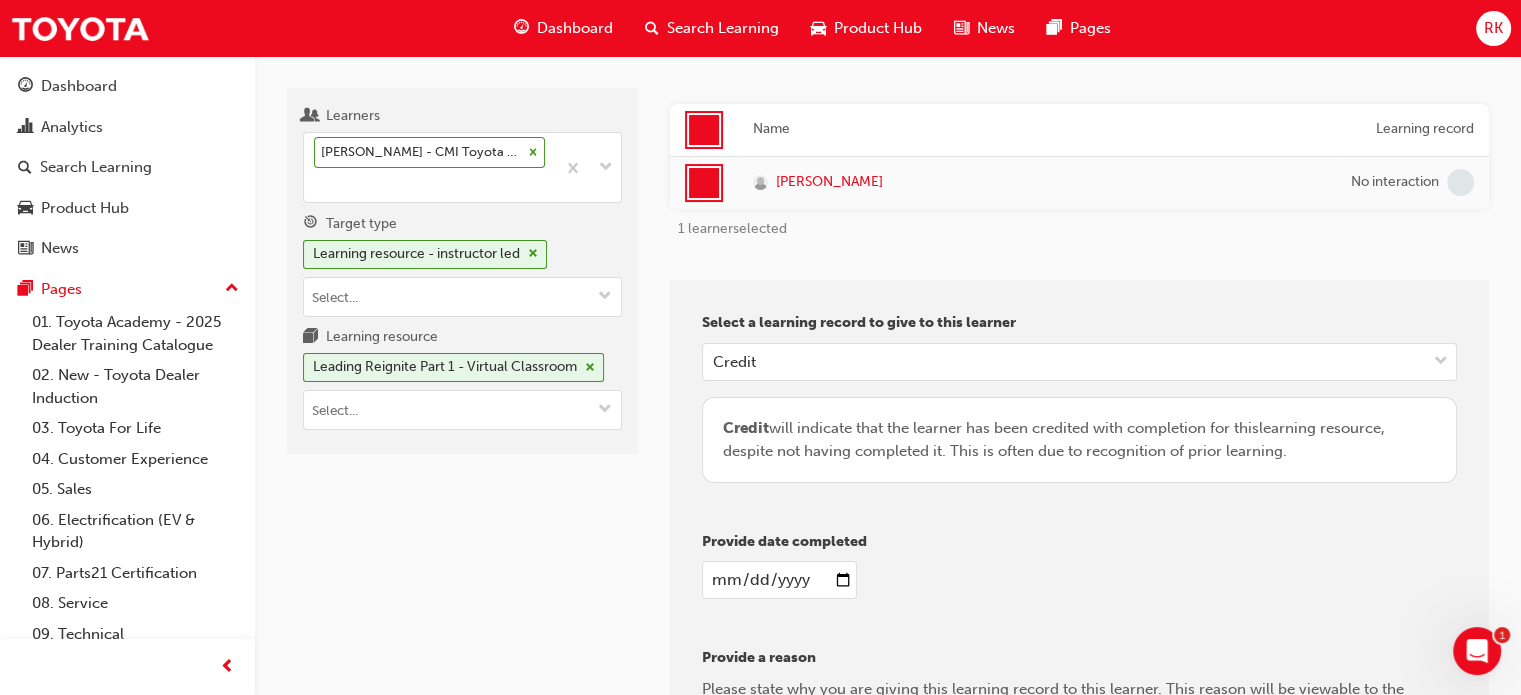 click at bounding box center [779, 580] 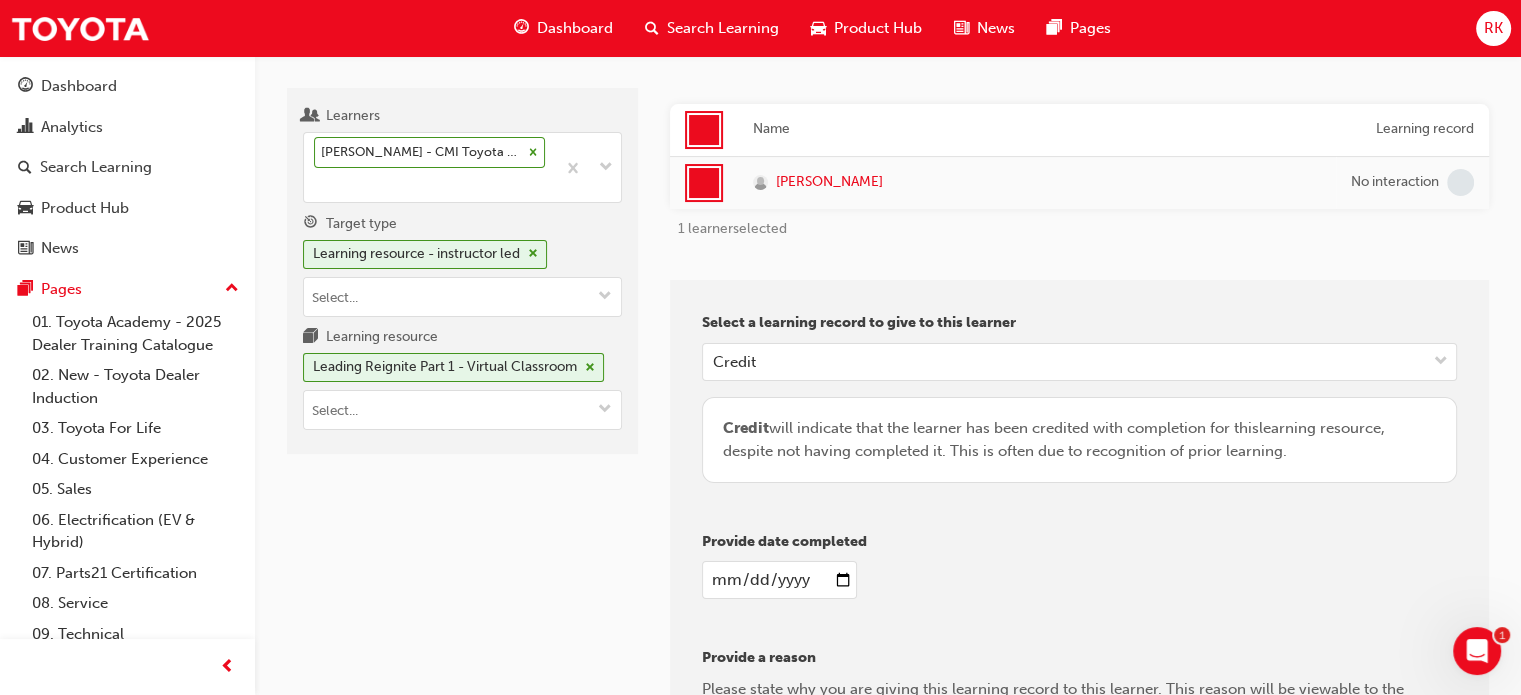 type on "[DATE]" 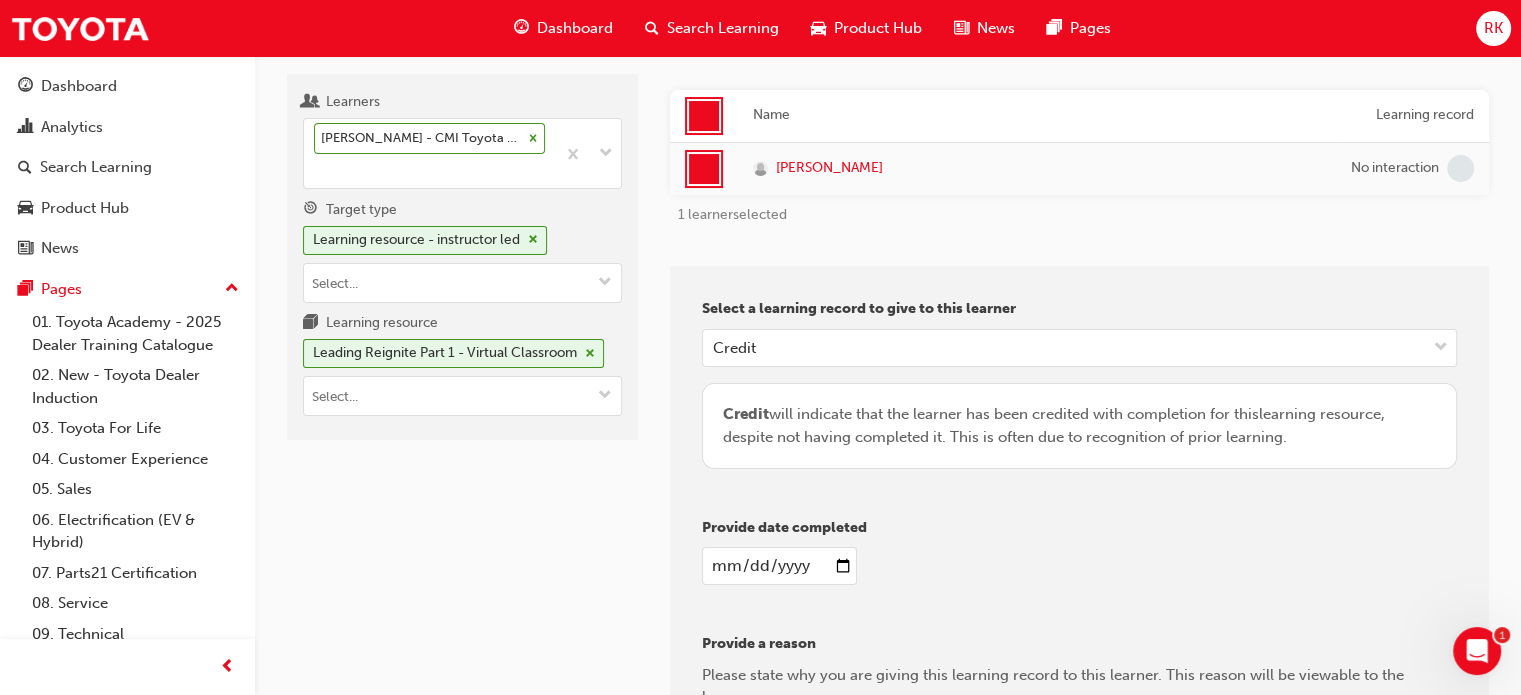 scroll, scrollTop: 353, scrollLeft: 0, axis: vertical 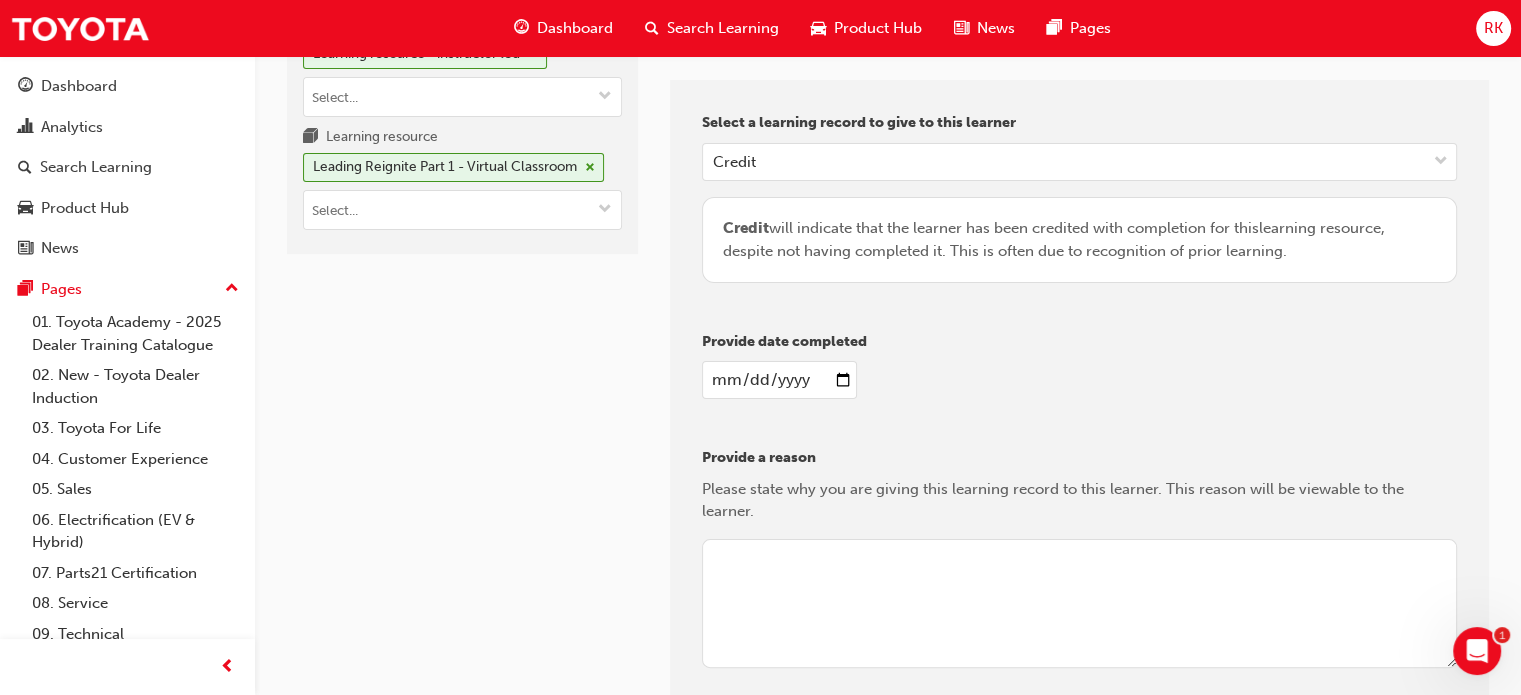 click at bounding box center [1079, 604] 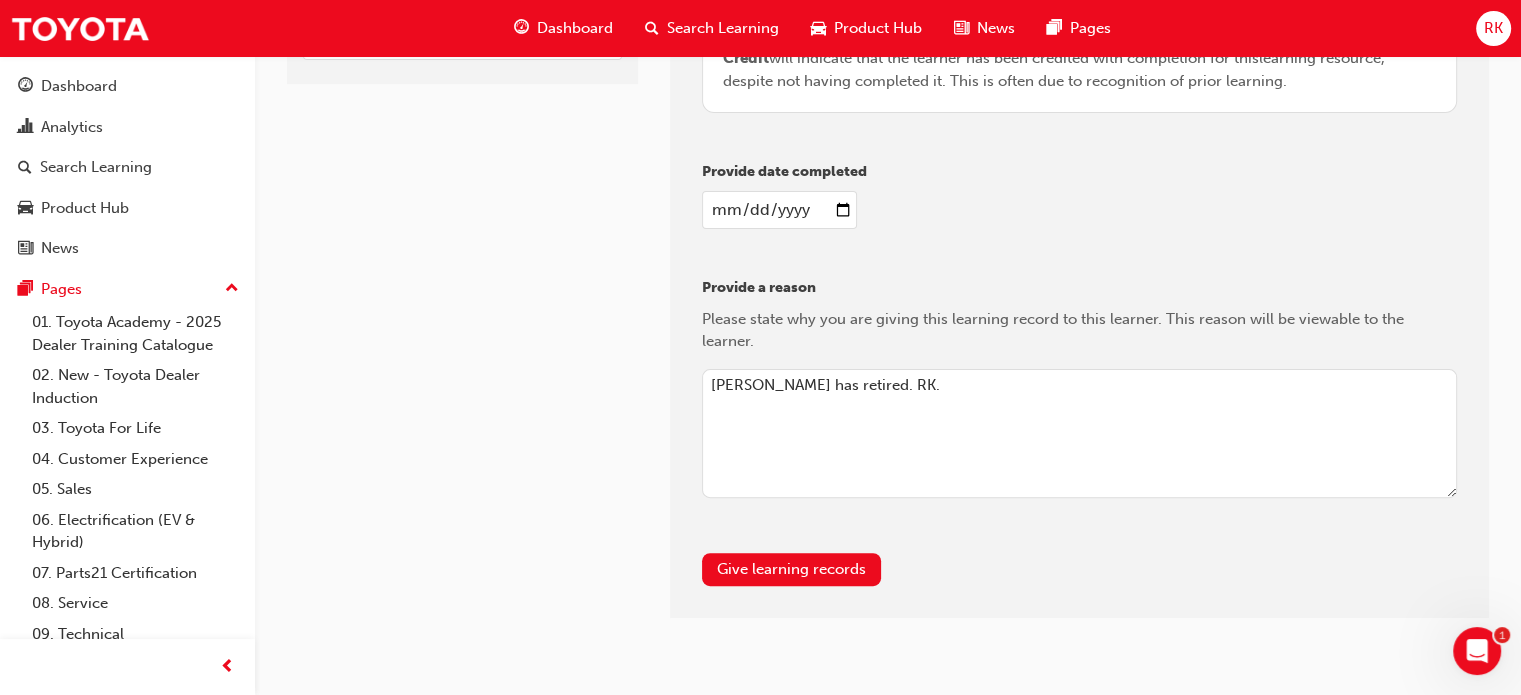 scroll, scrollTop: 557, scrollLeft: 0, axis: vertical 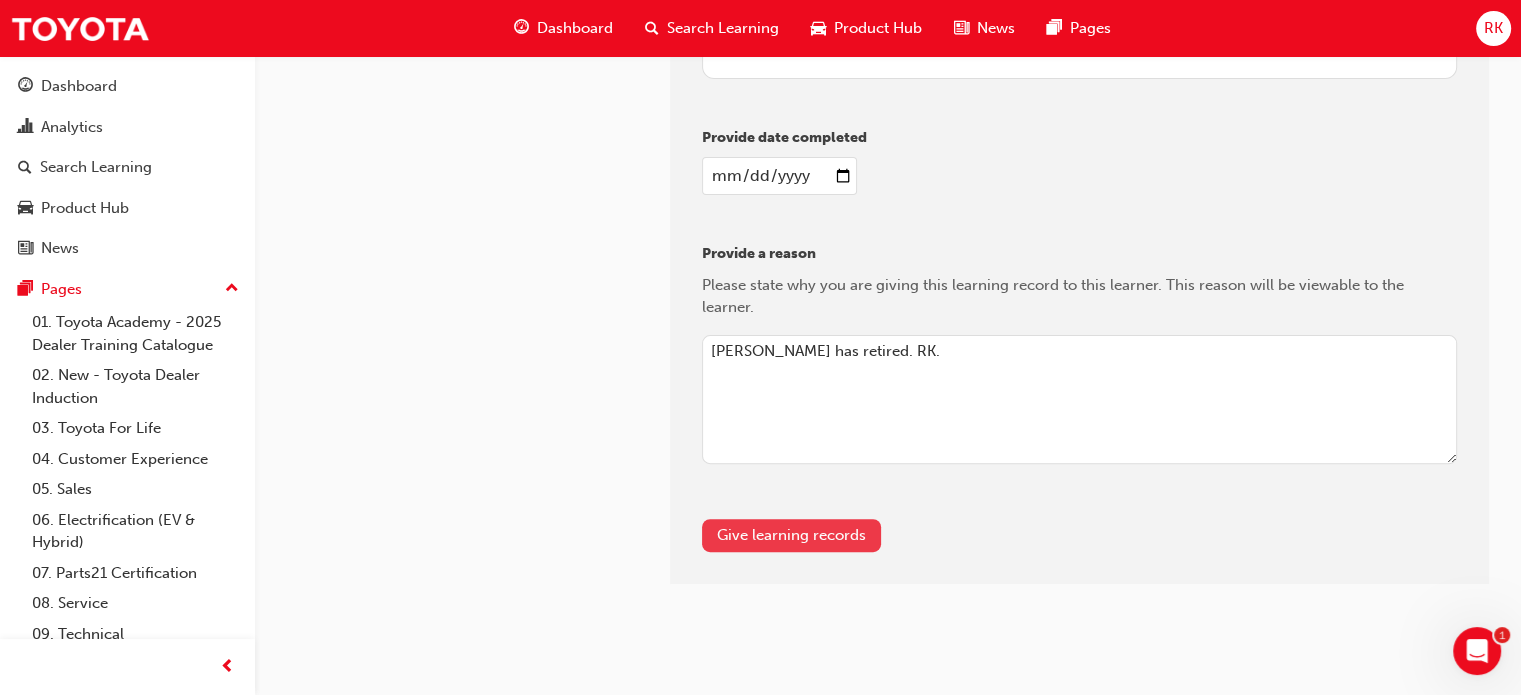 type on "[PERSON_NAME] has retired. RK." 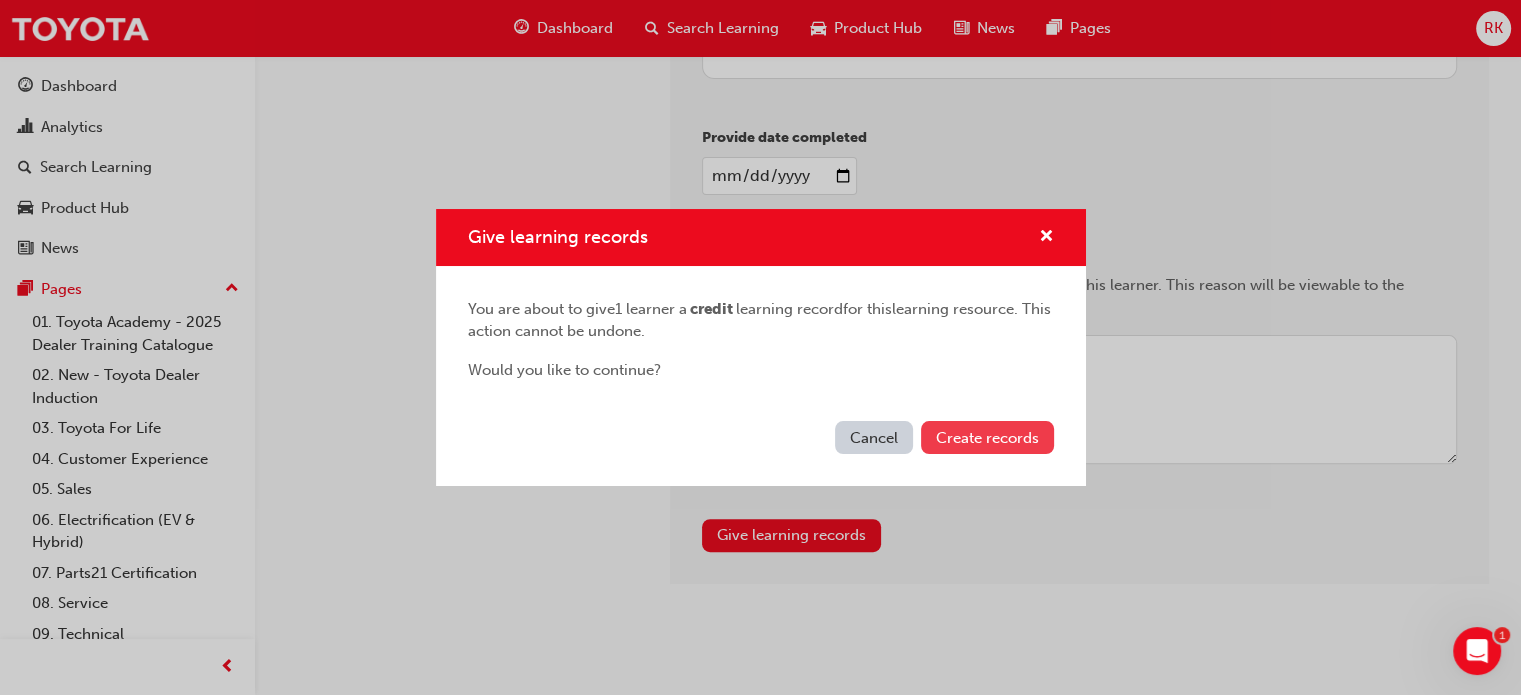 click on "Create records" at bounding box center (987, 438) 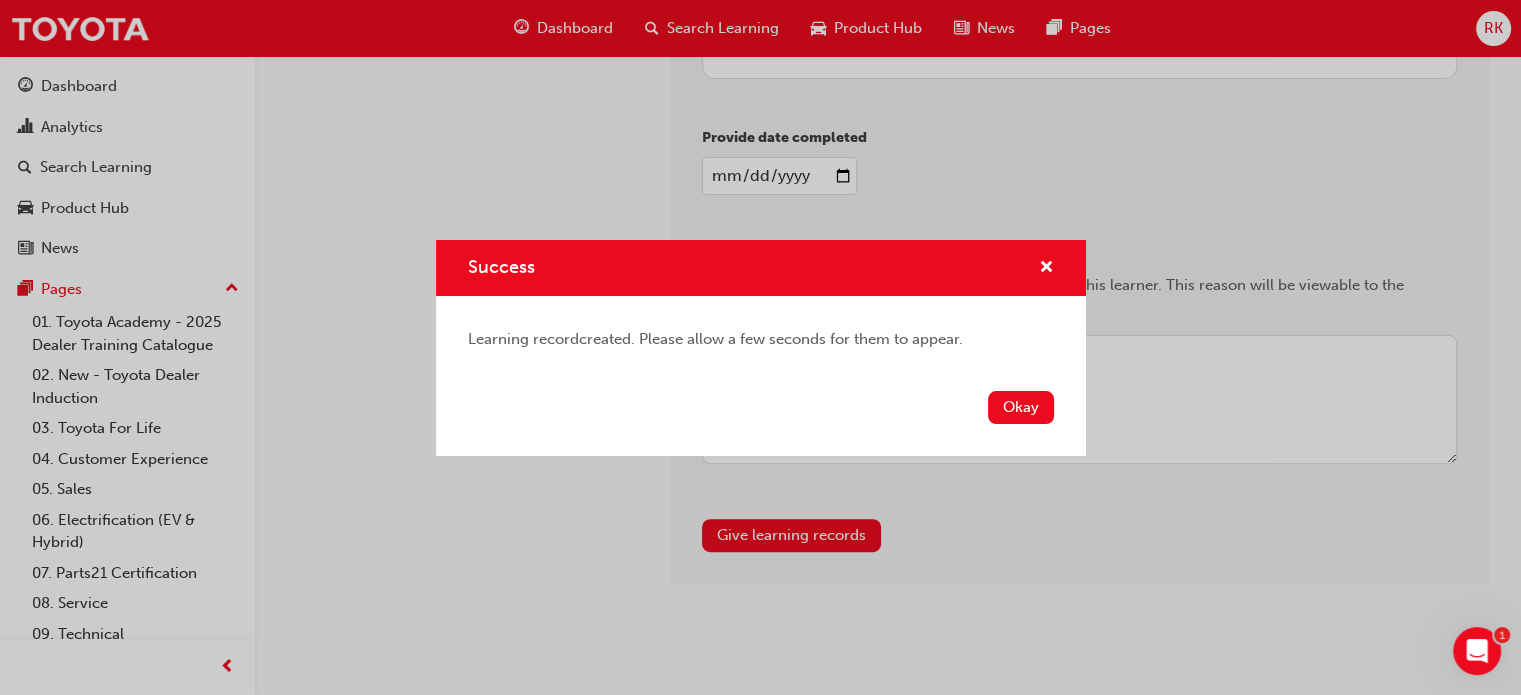 drag, startPoint x: 1020, startPoint y: 404, endPoint x: 1013, endPoint y: 451, distance: 47.518417 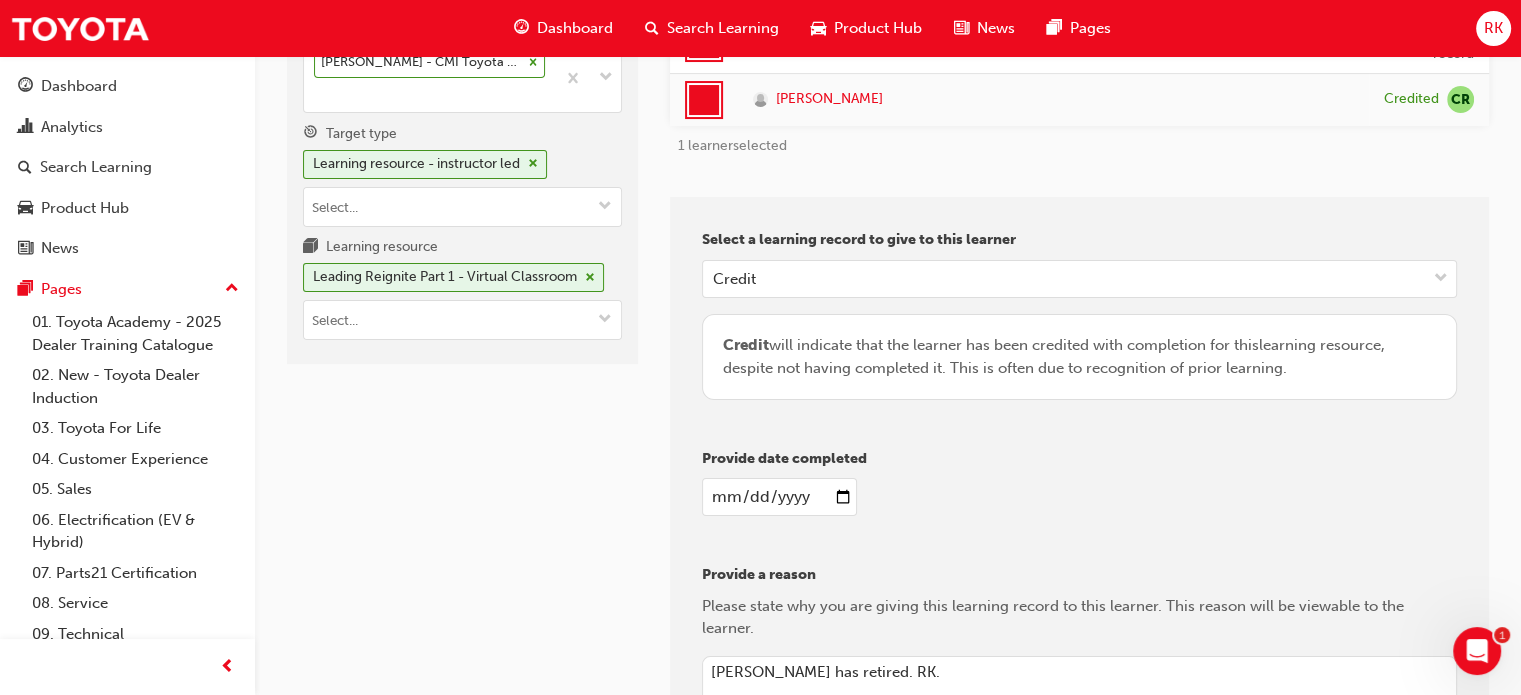 scroll, scrollTop: 157, scrollLeft: 0, axis: vertical 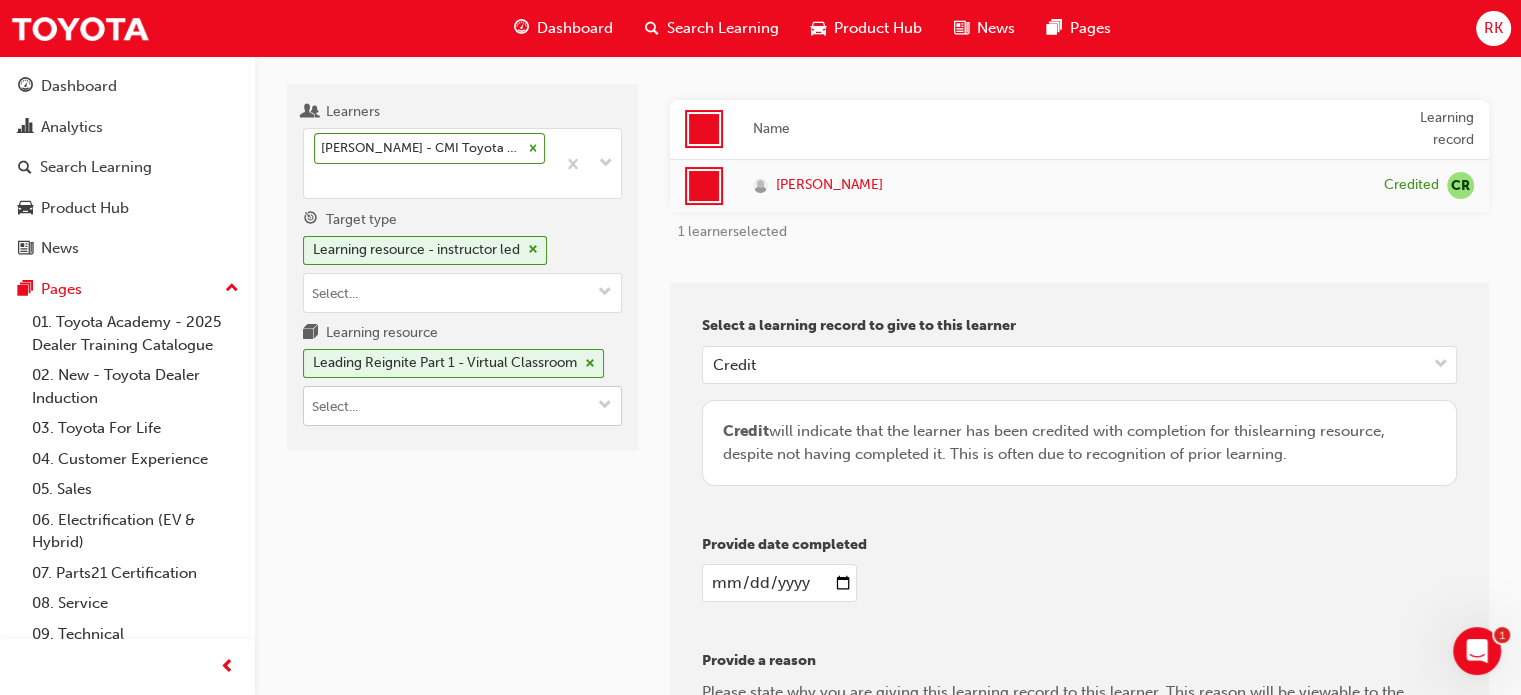 click at bounding box center [605, 406] 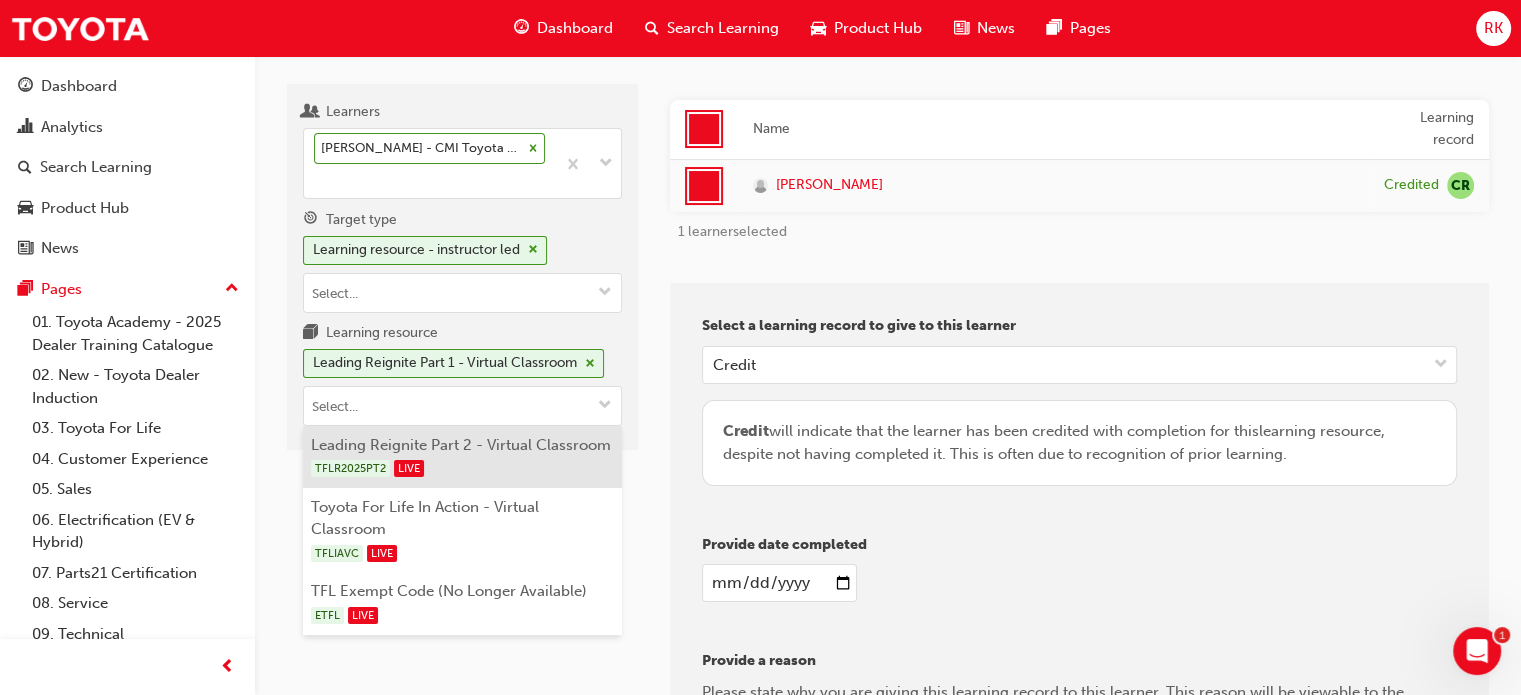 click on "TFLR2025PT2 LIVE" at bounding box center (463, 468) 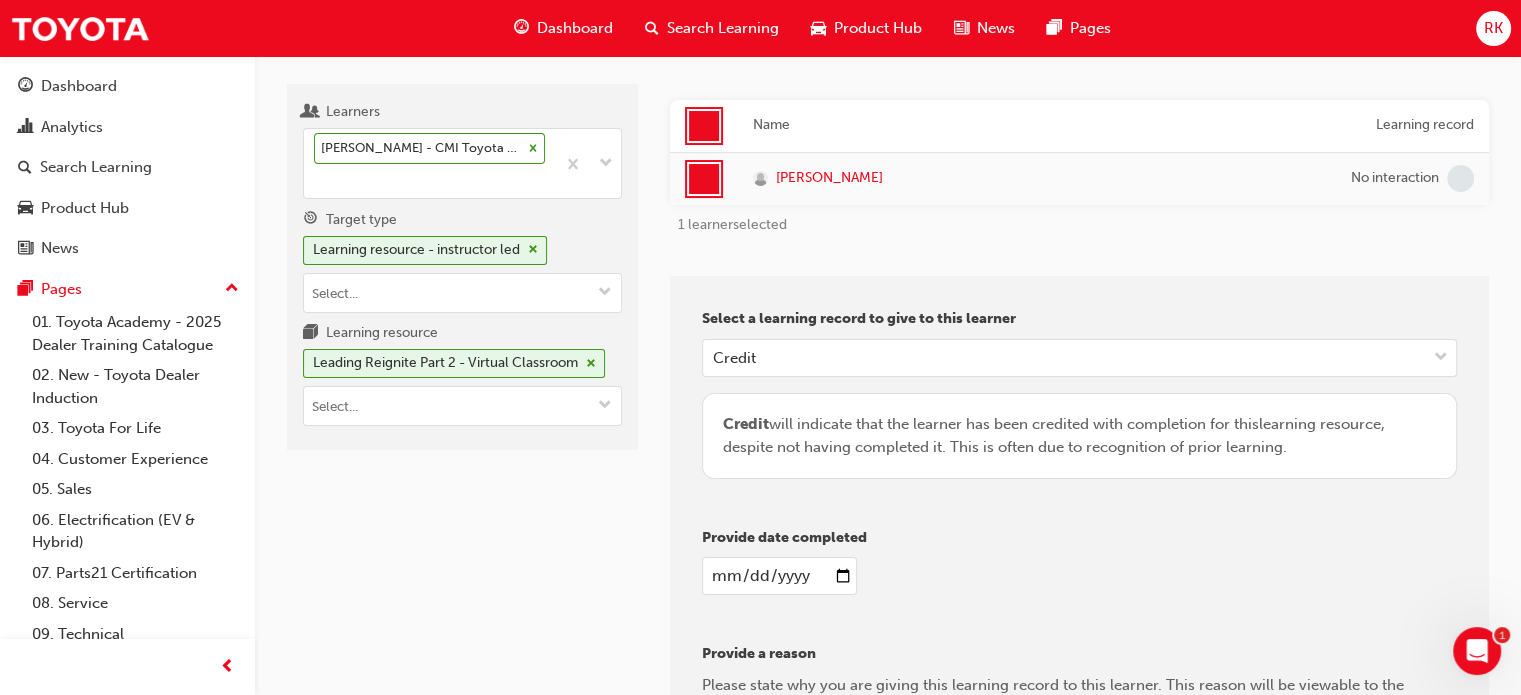 click on "Learners [PERSON_NAME] - CMI Toyota - STEPNEY Target type Learning resource - instructor led Learning resource Leading Reignite Part 2 - Virtual Classroom" at bounding box center (462, 534) 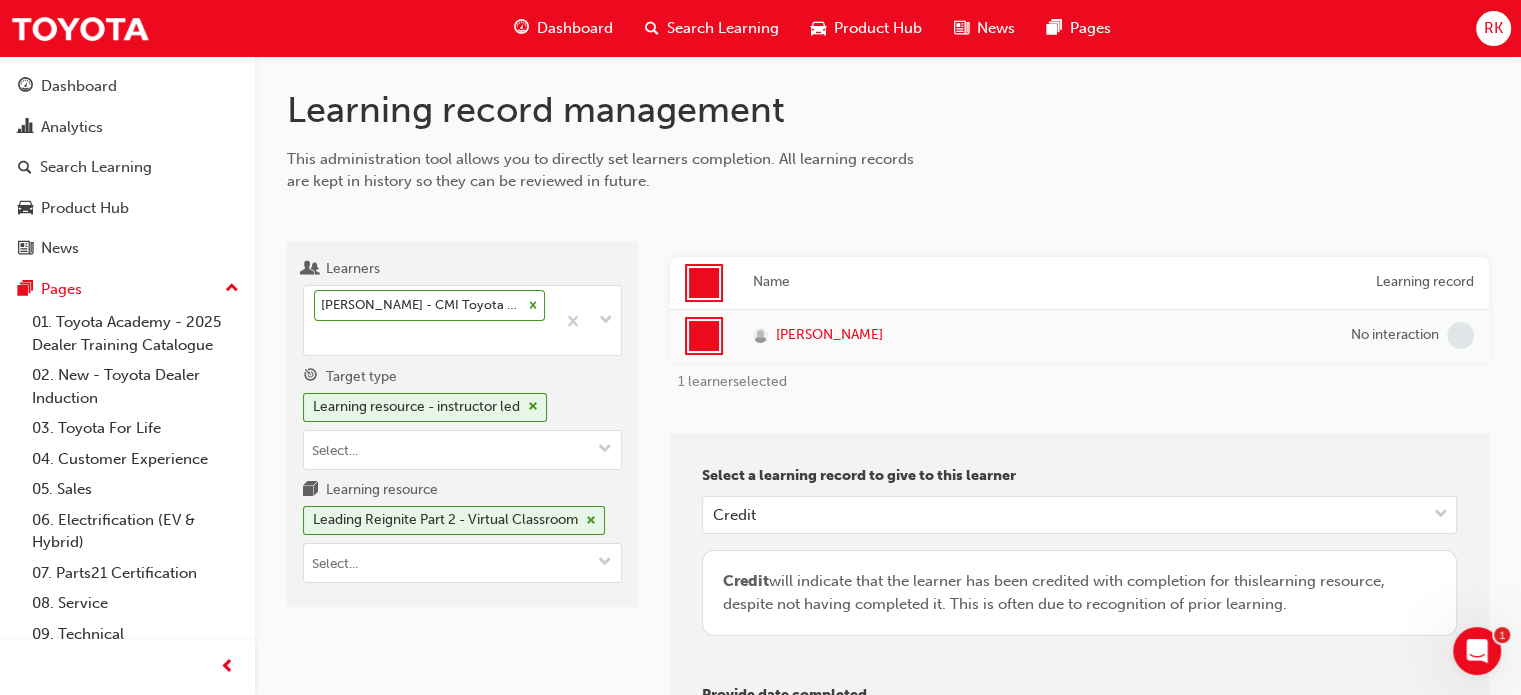 scroll, scrollTop: 557, scrollLeft: 0, axis: vertical 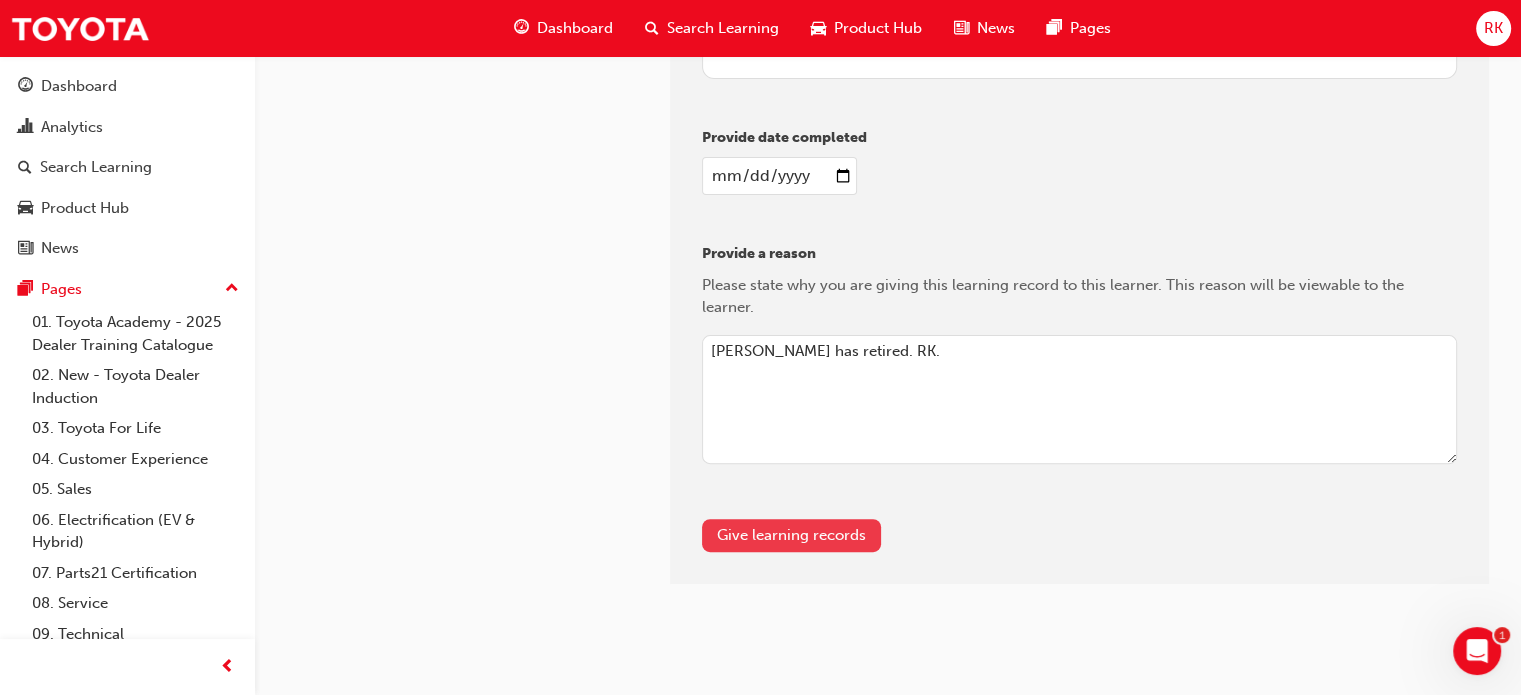 click on "Give learning records" at bounding box center (791, 535) 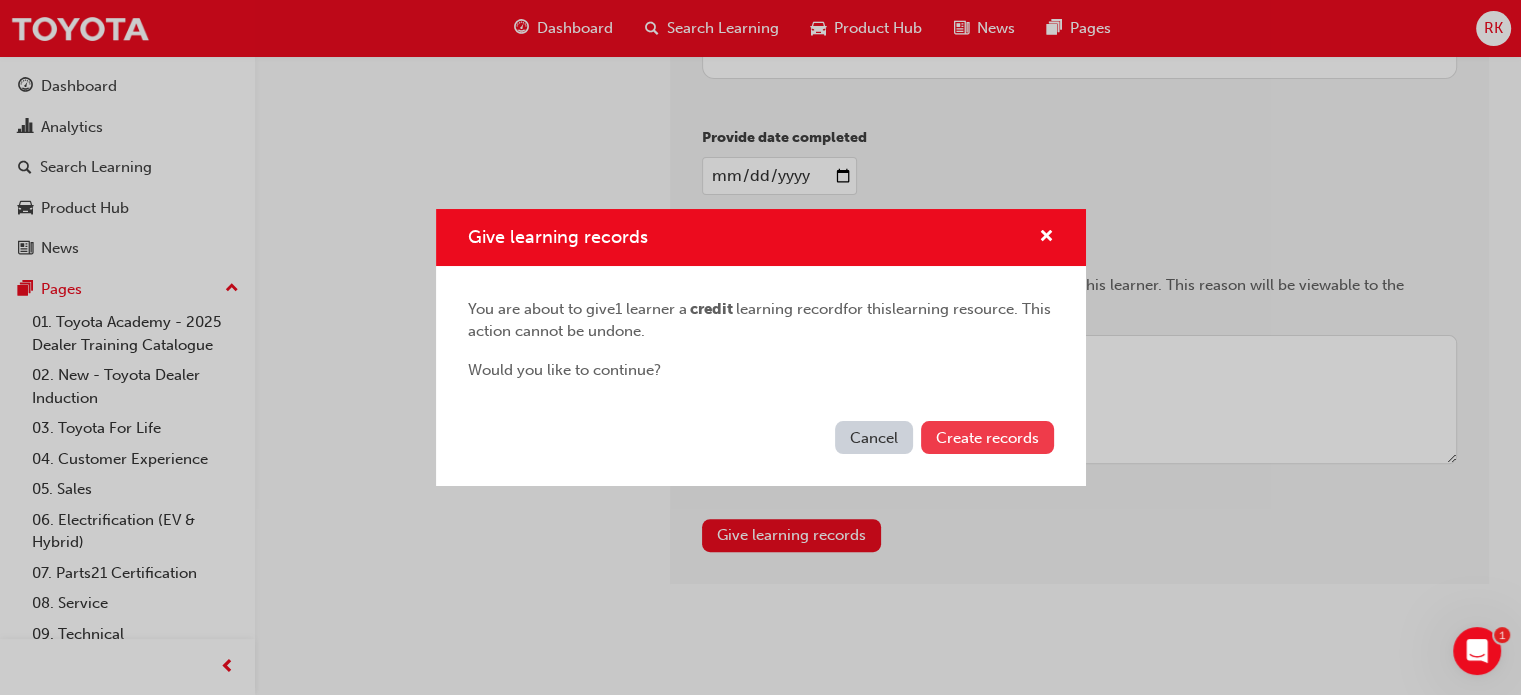 click on "Create records" at bounding box center (987, 438) 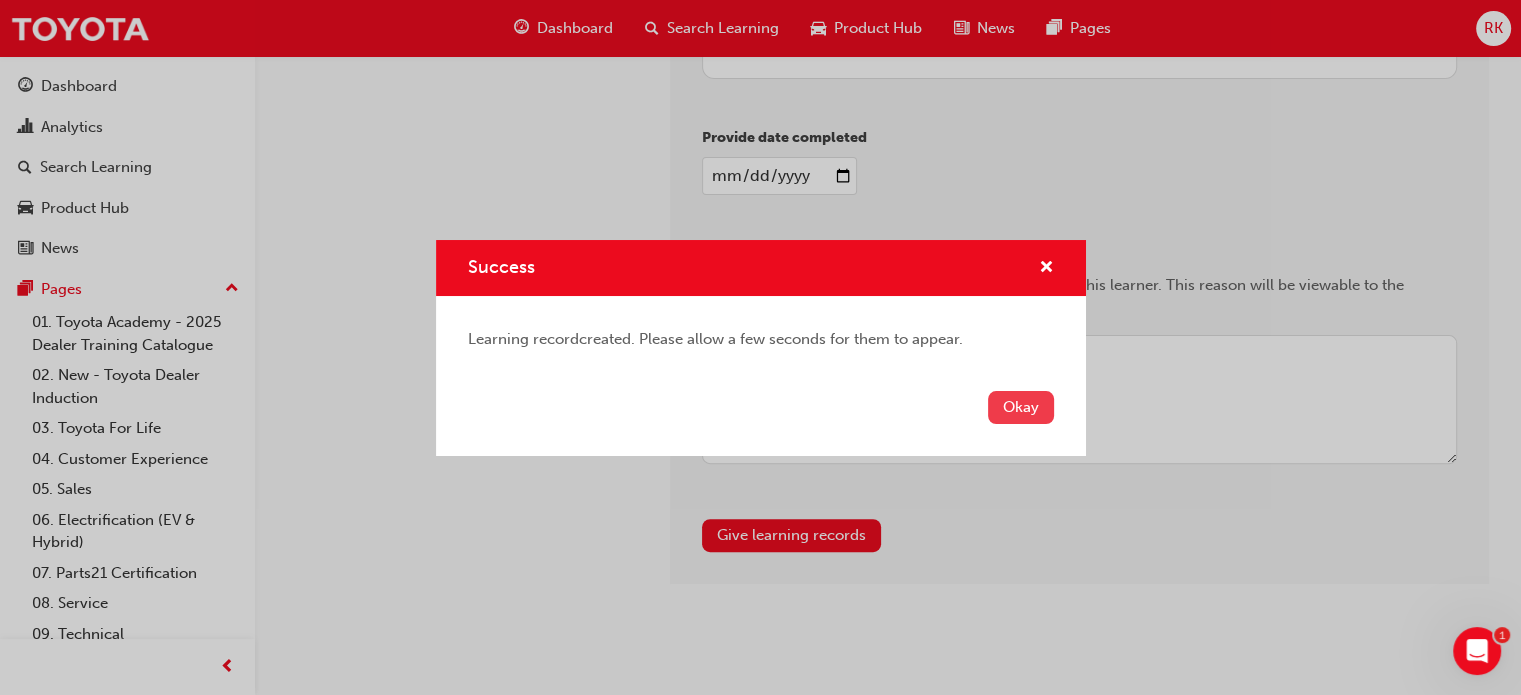 click on "Okay" at bounding box center (1021, 407) 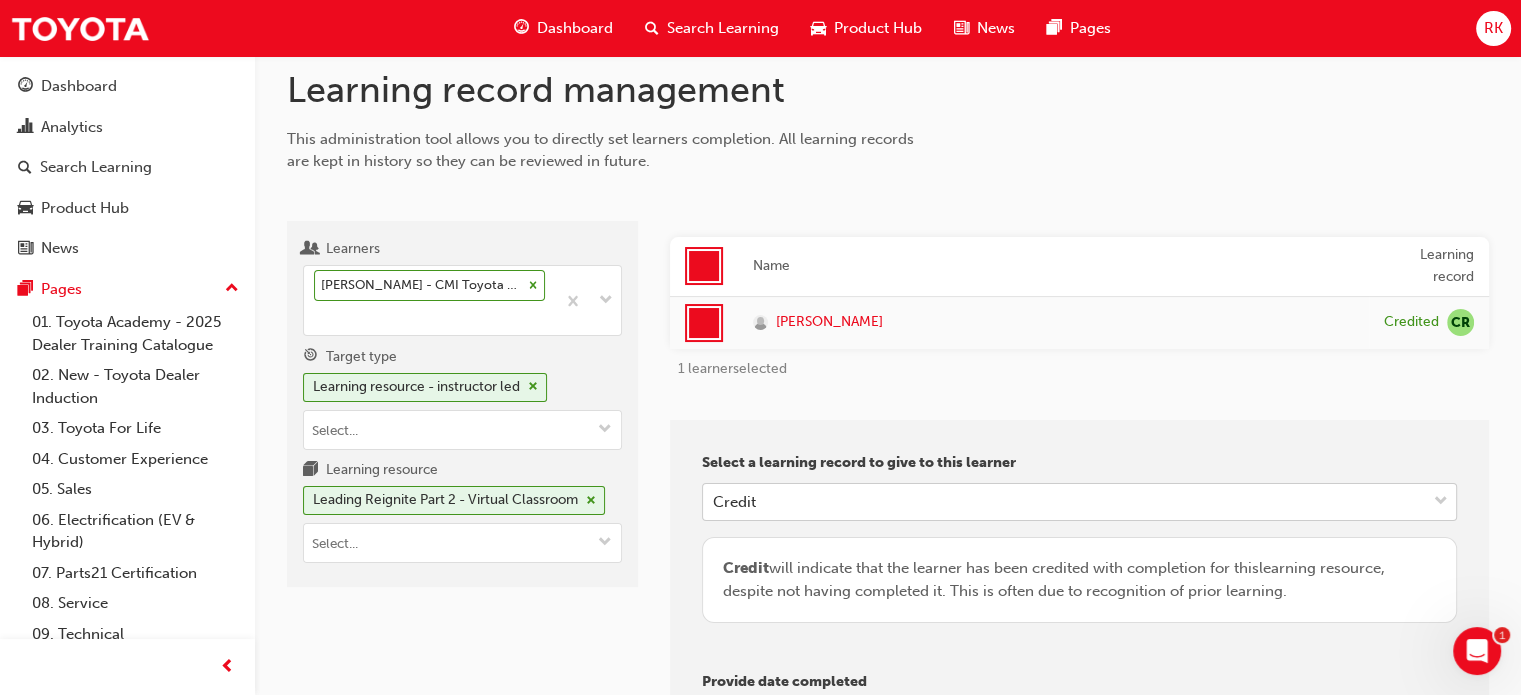 scroll, scrollTop: 0, scrollLeft: 0, axis: both 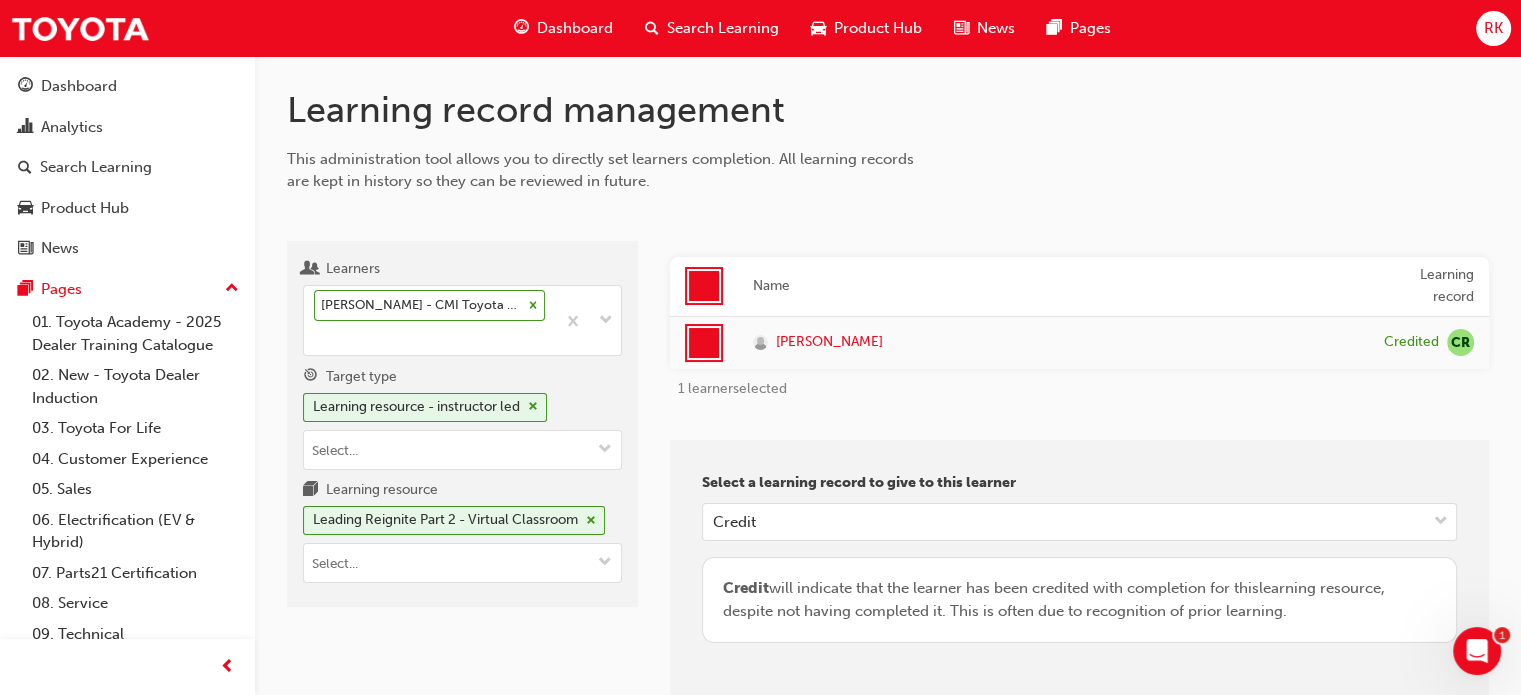 type 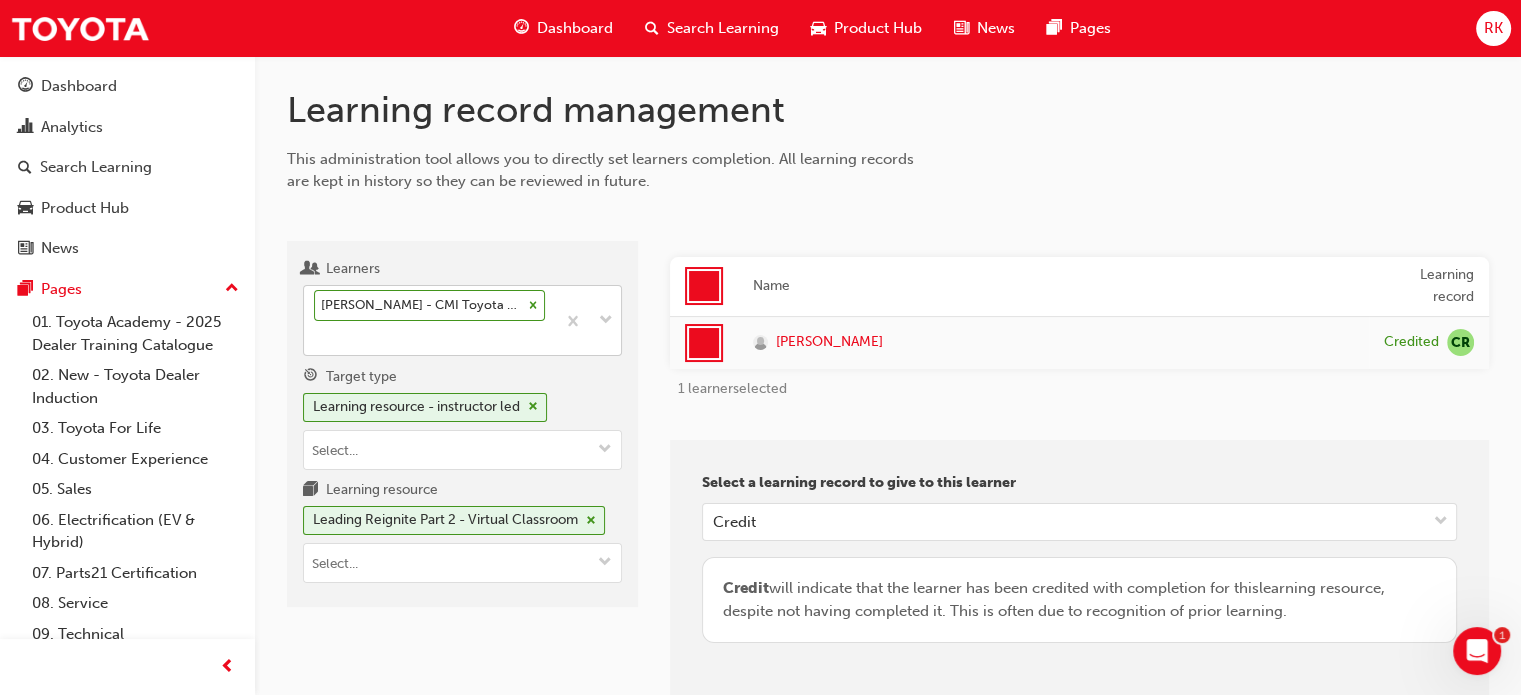 click 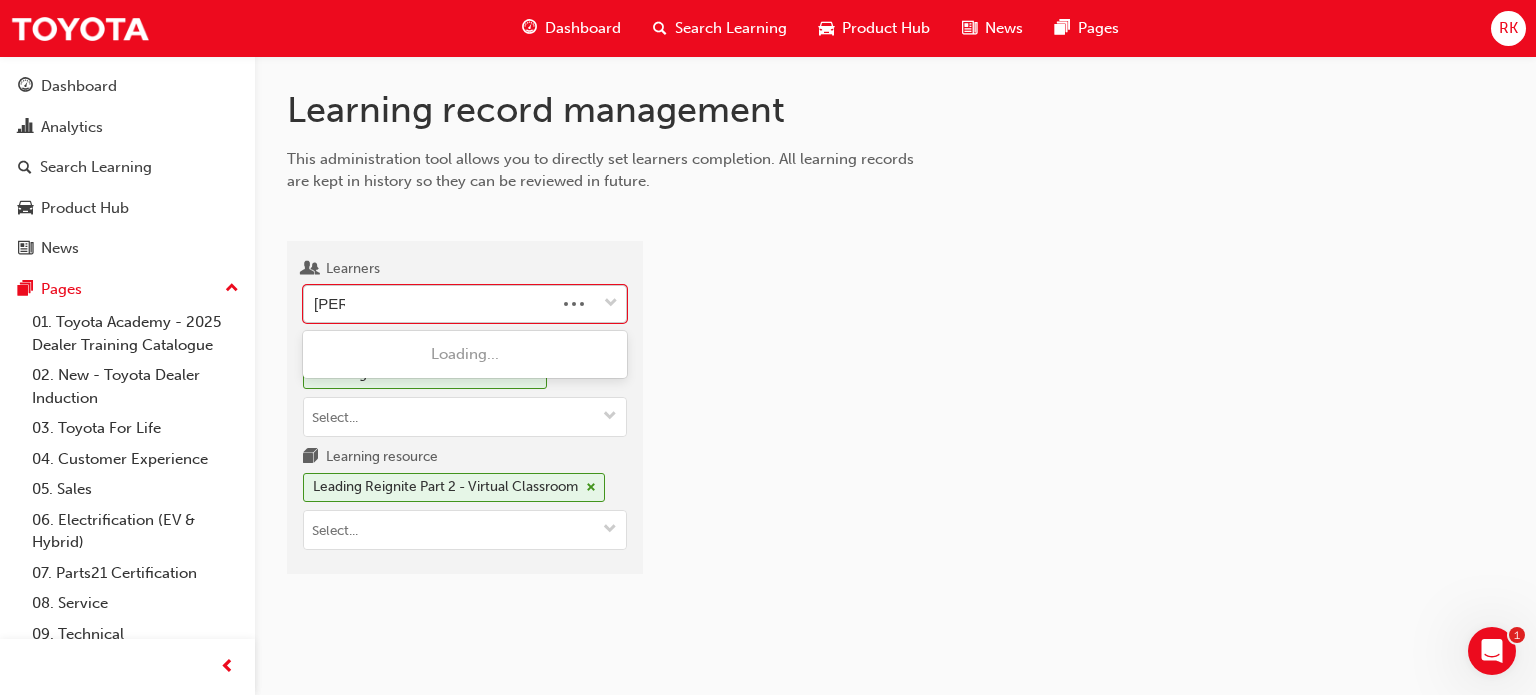 type on "[PERSON_NAME]" 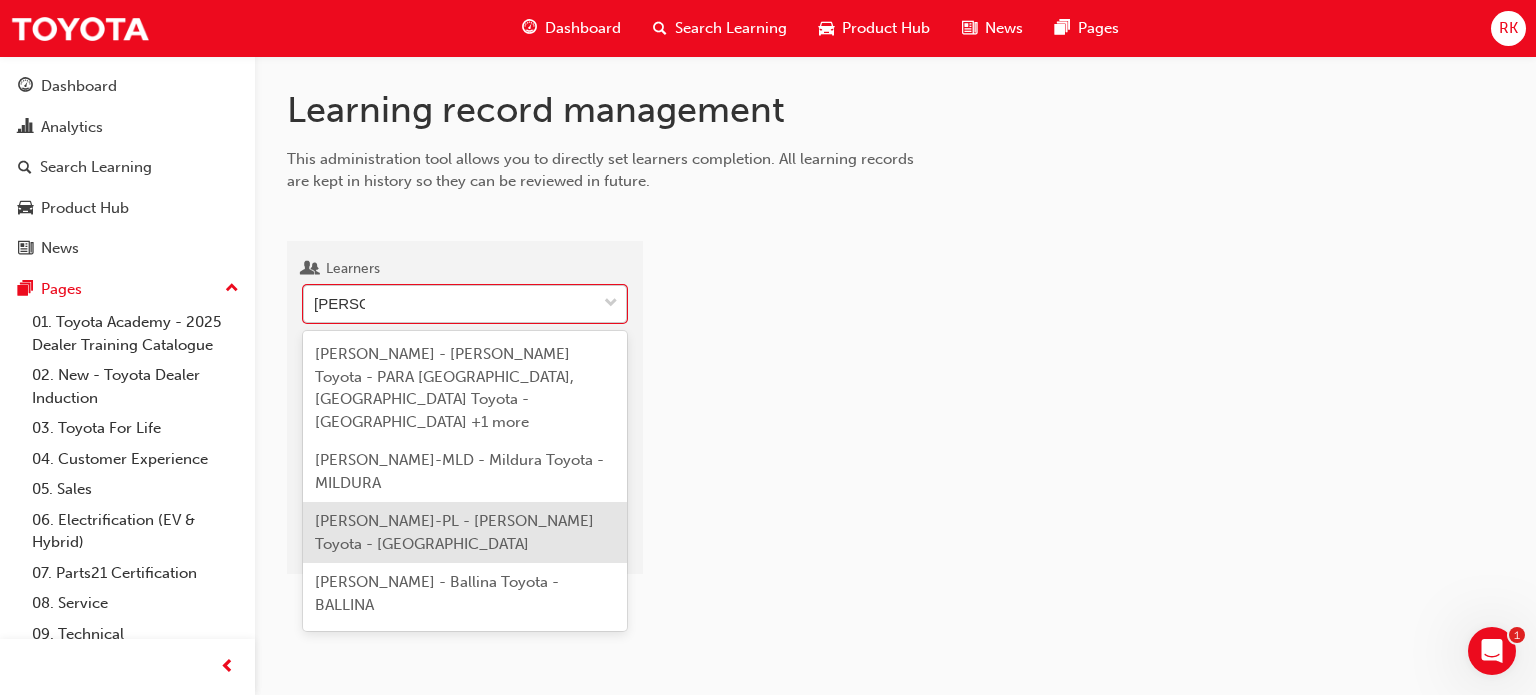 click on "[PERSON_NAME]-PL - [PERSON_NAME] Toyota - [GEOGRAPHIC_DATA]" at bounding box center (465, 532) 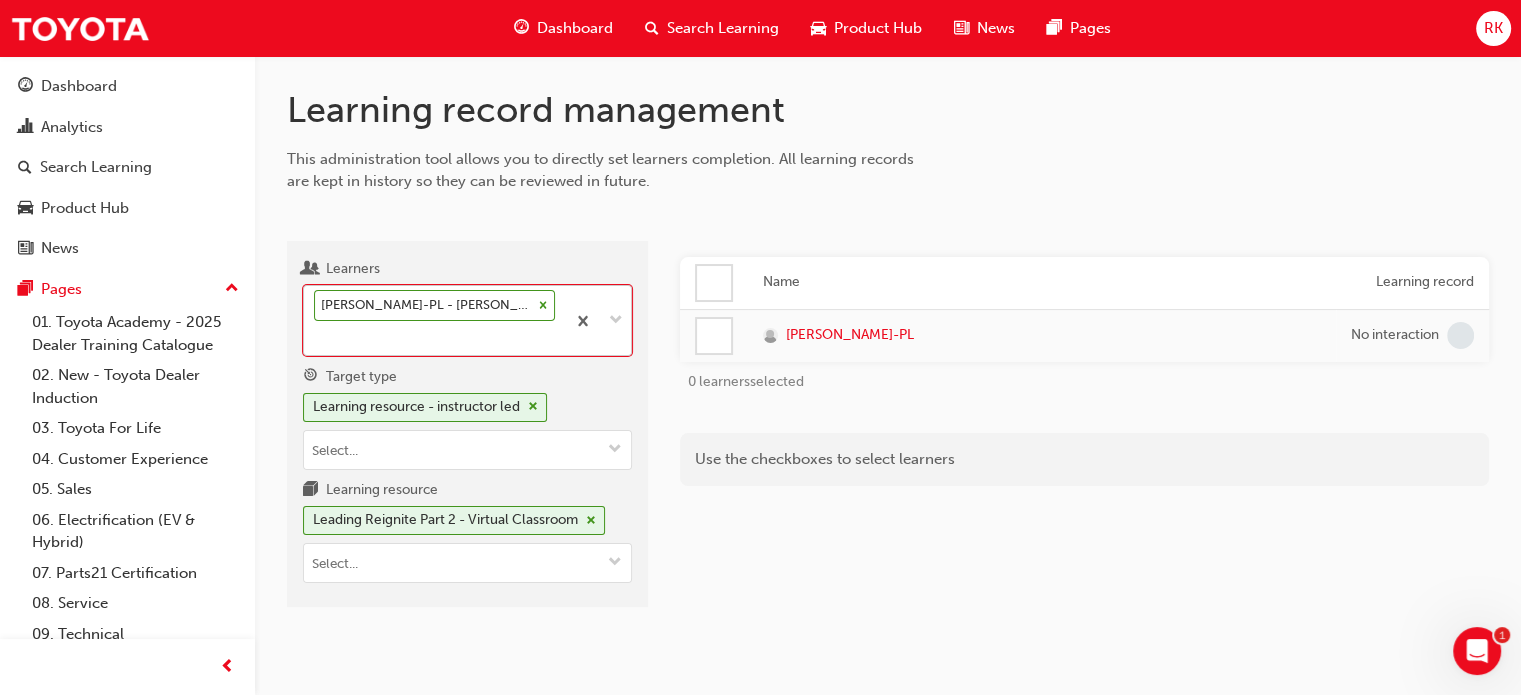 click on "Name Learning record [PERSON_NAME]-PL No interaction 0   learners  selected Use the checkboxes to select learners" at bounding box center [1084, 432] 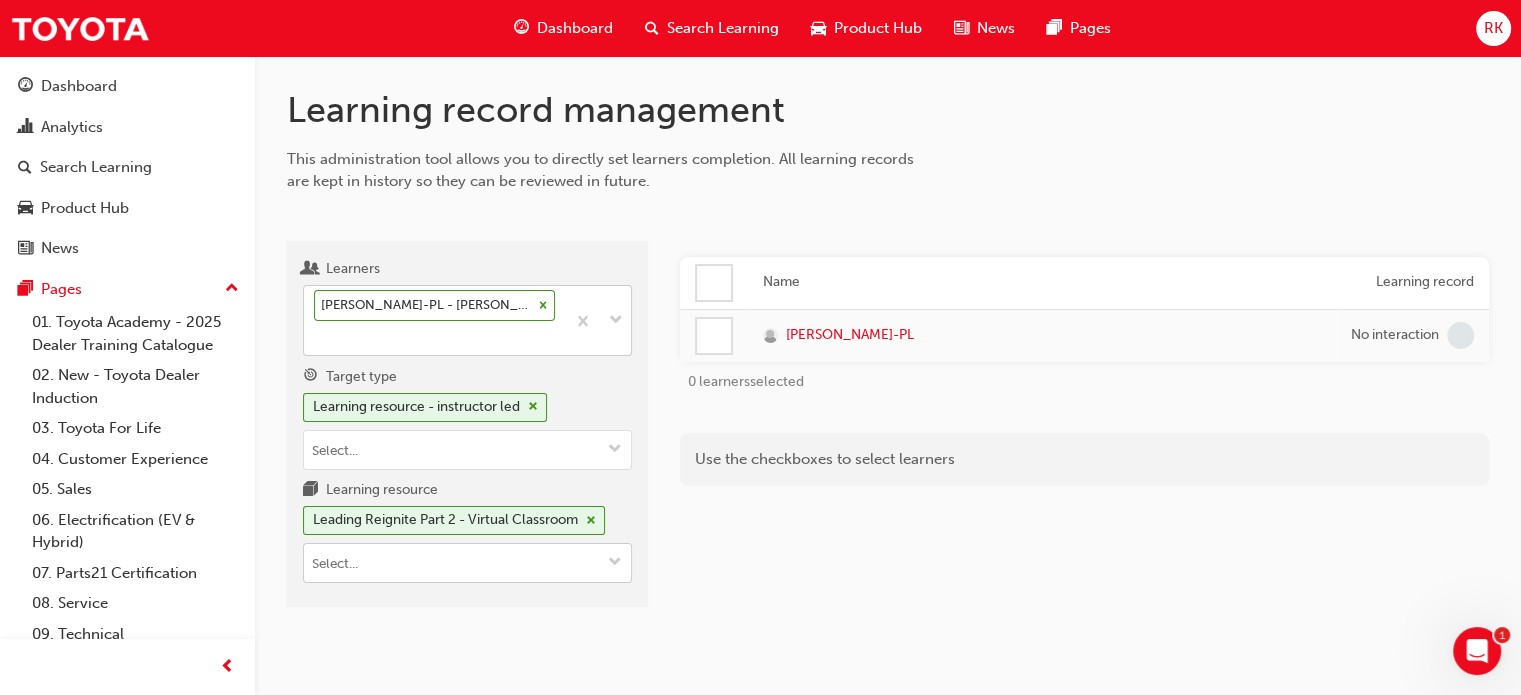 click at bounding box center [615, 563] 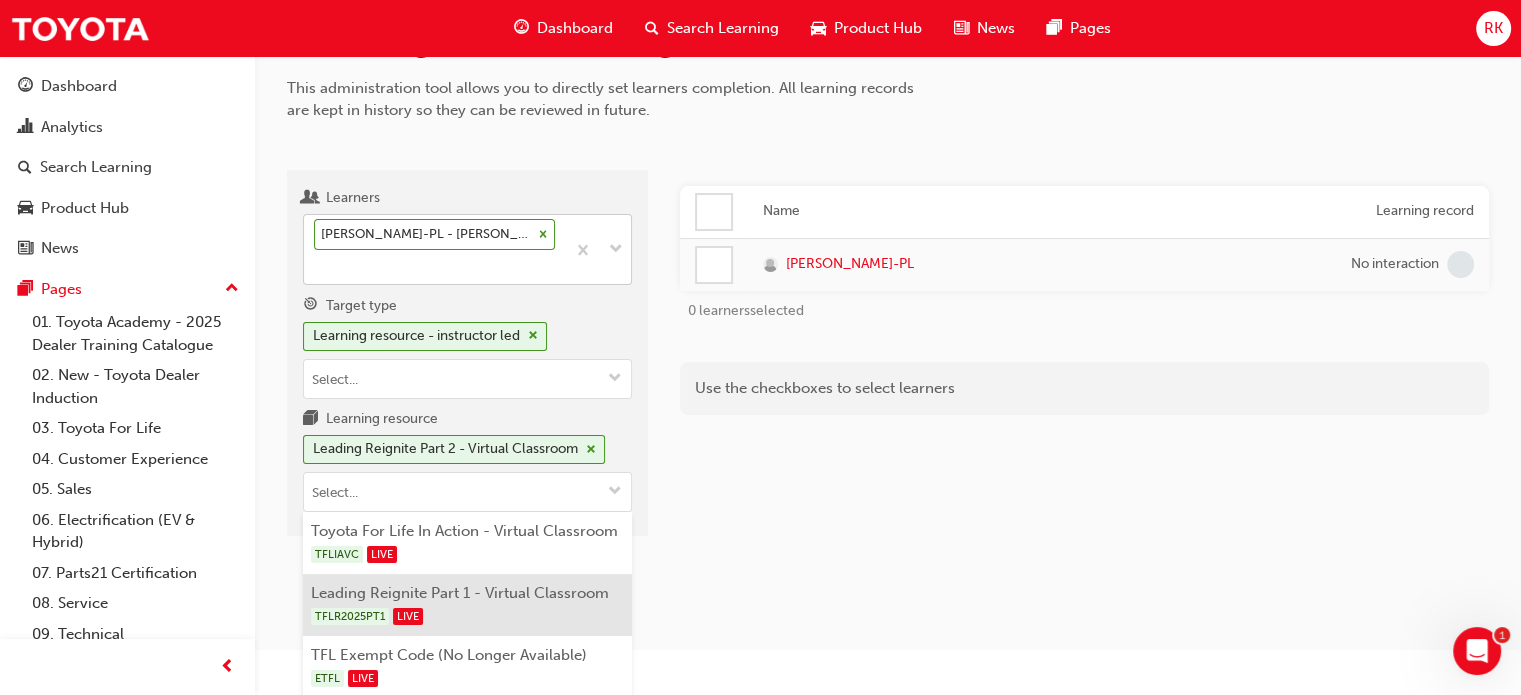 click on "Leading Reignite Part 1 - Virtual Classroom TFLR2025PT1 LIVE" at bounding box center [467, 605] 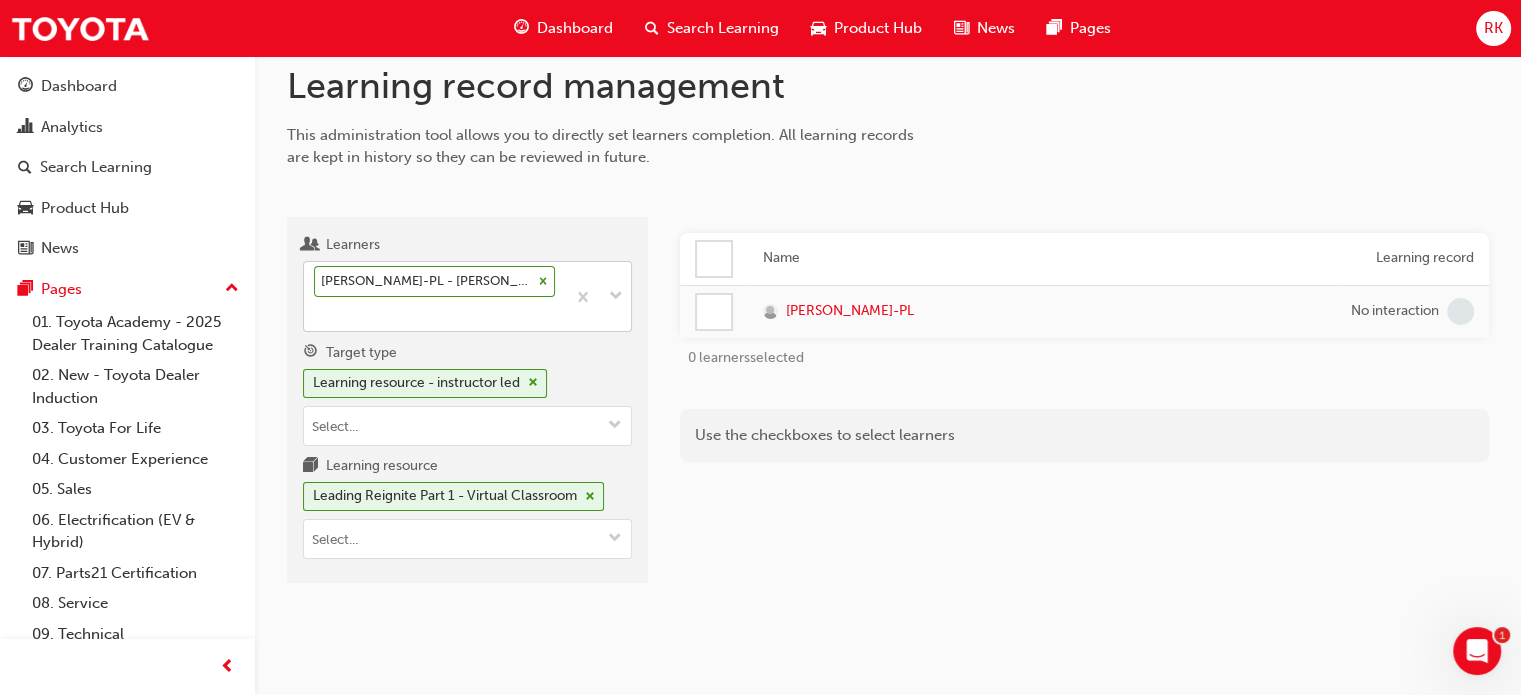 click on "Name Learning record [PERSON_NAME]-PL No interaction 0   learners  selected Use the checkboxes to select learners" at bounding box center [1084, 408] 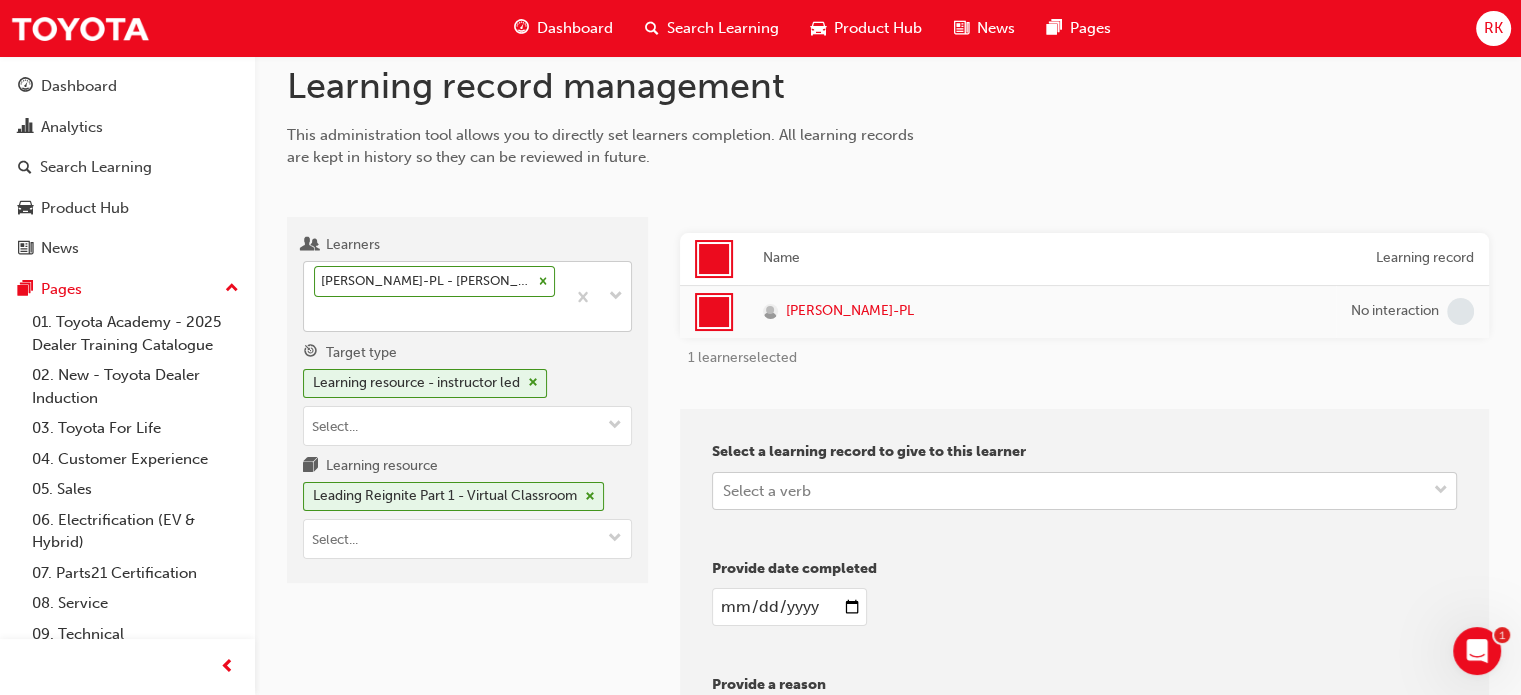 click on "Your version of Internet Explorer is outdated and not supported. Please upgrade to a  modern browser . Dashboard Search Learning Product Hub News Pages RK Dashboard Analytics Search Learning Product Hub News Pages Pages 01. Toyota Academy - 2025 Dealer Training Catalogue 02. New - Toyota Dealer Induction  03. Toyota For Life 04. Customer Experience 05. Sales 06. Electrification (EV & Hybrid) 07. Parts21 Certification 08. Service 09. Technical  10. TUNE Rev-Up Training All Pages Learning record management This administration tool allows you to directly set learners completion. All learning records are kept in history so they can be reviewed in future. Learners [PERSON_NAME]-PL - [PERSON_NAME] Toyota - PORT LINCOLN Target type Learning resource - instructor led Learning resource Leading Reignite Part 1 - Virtual Classroom Name Learning record [PERSON_NAME]-PL No interaction 1   learner  selected Select a learning record to give to this learner Select a verb Provide date completed Provide a reason 1" at bounding box center (760, 323) 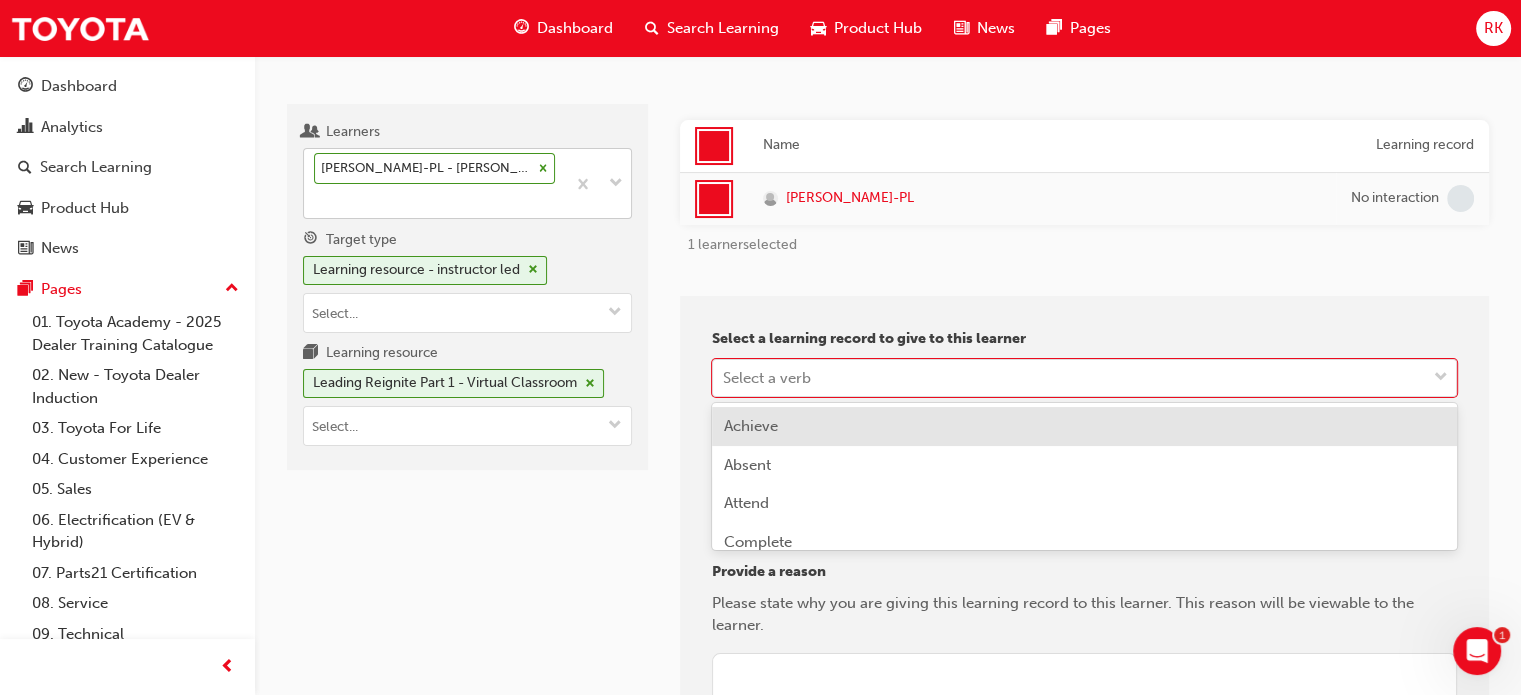 scroll, scrollTop: 153, scrollLeft: 0, axis: vertical 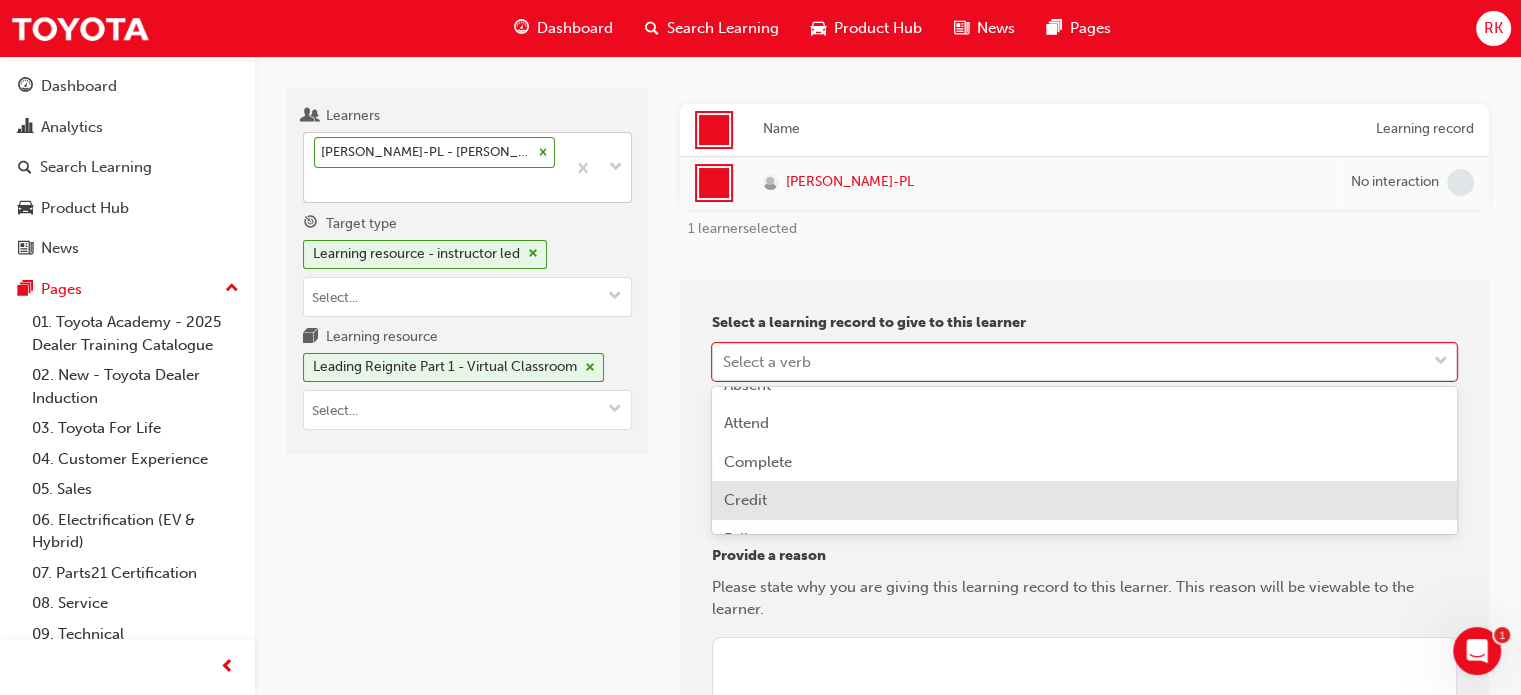 click on "Credit" at bounding box center [1084, 500] 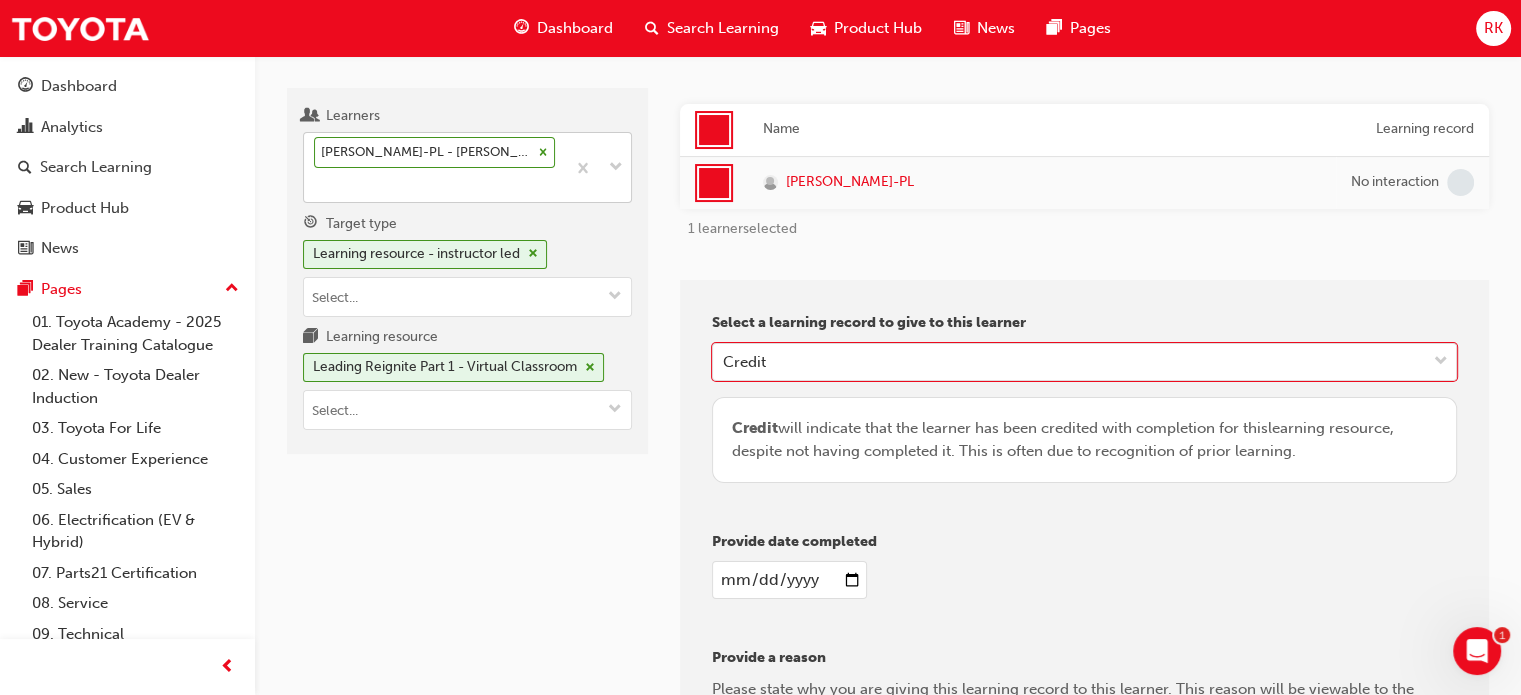 click at bounding box center (789, 580) 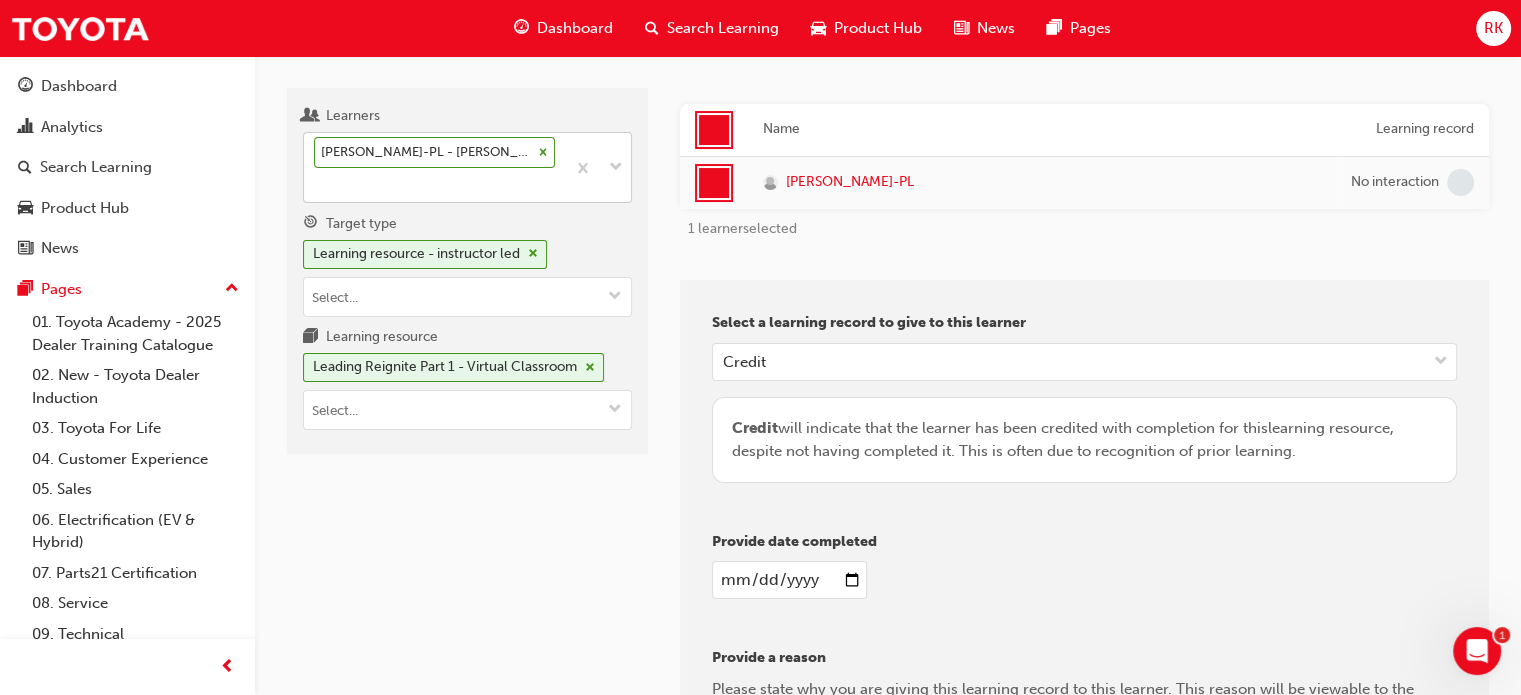 type on "[DATE]" 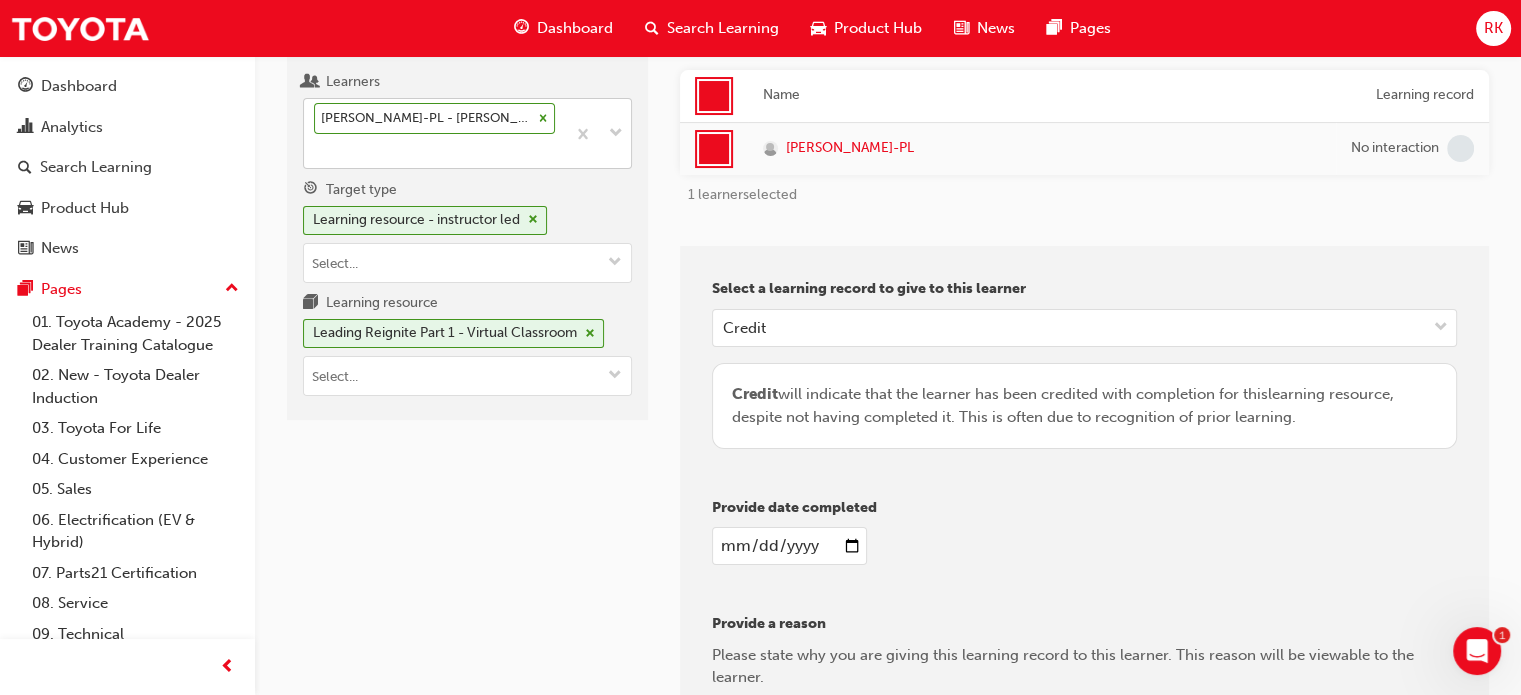 scroll, scrollTop: 453, scrollLeft: 0, axis: vertical 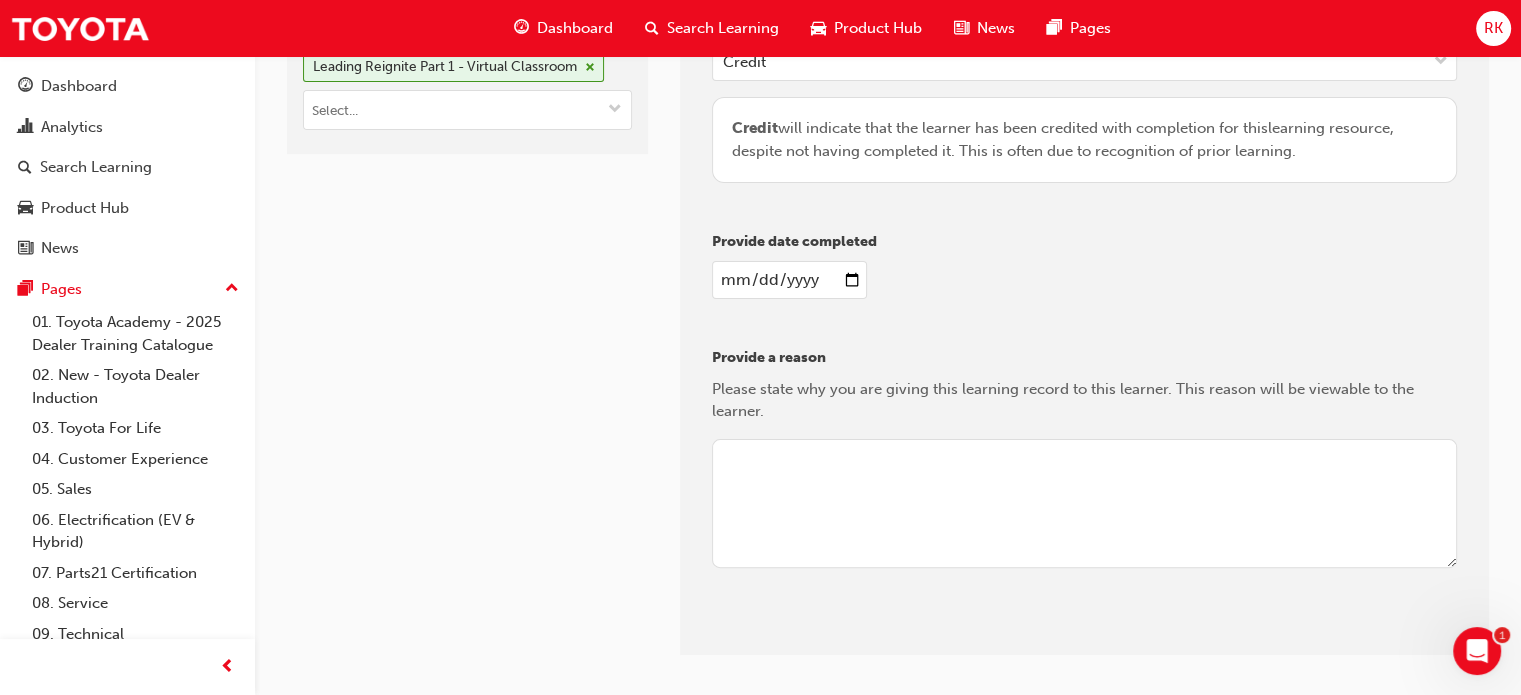 click at bounding box center [1084, 504] 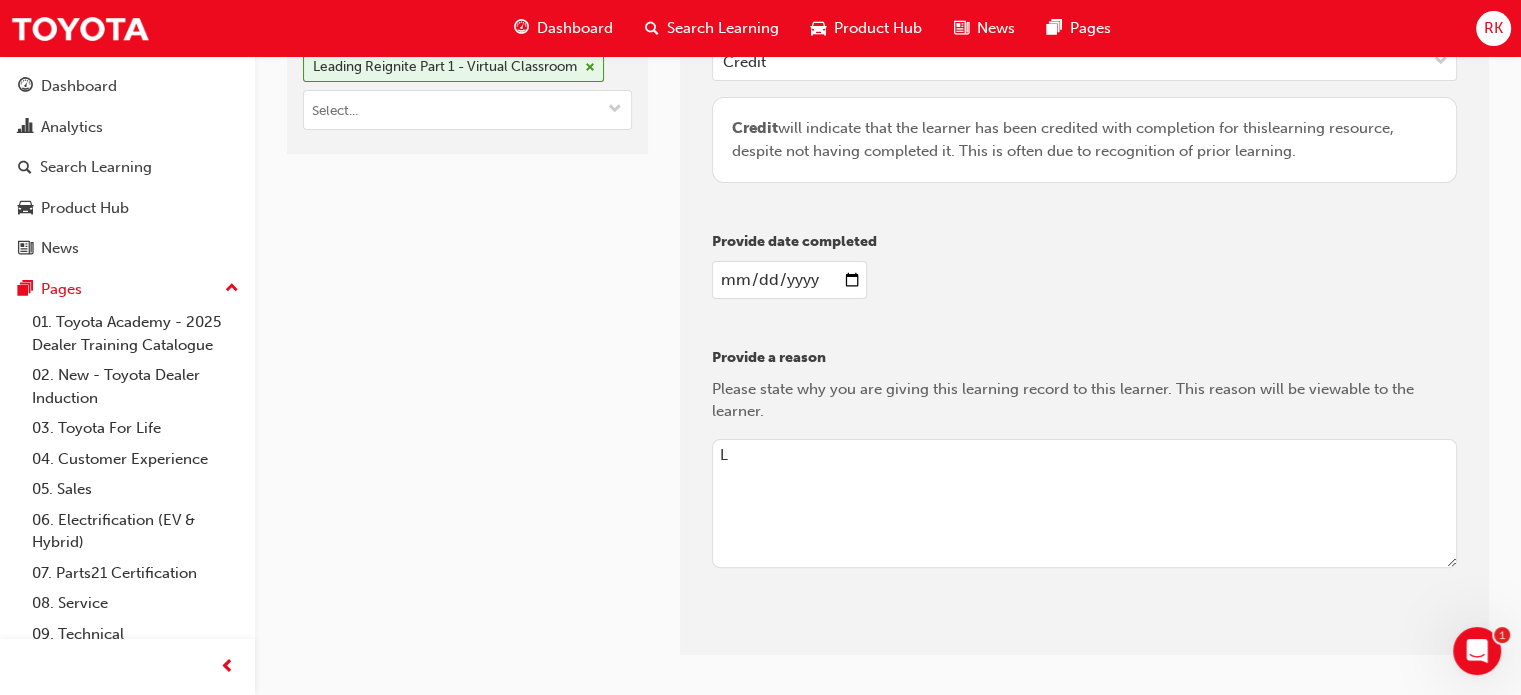 type on "L" 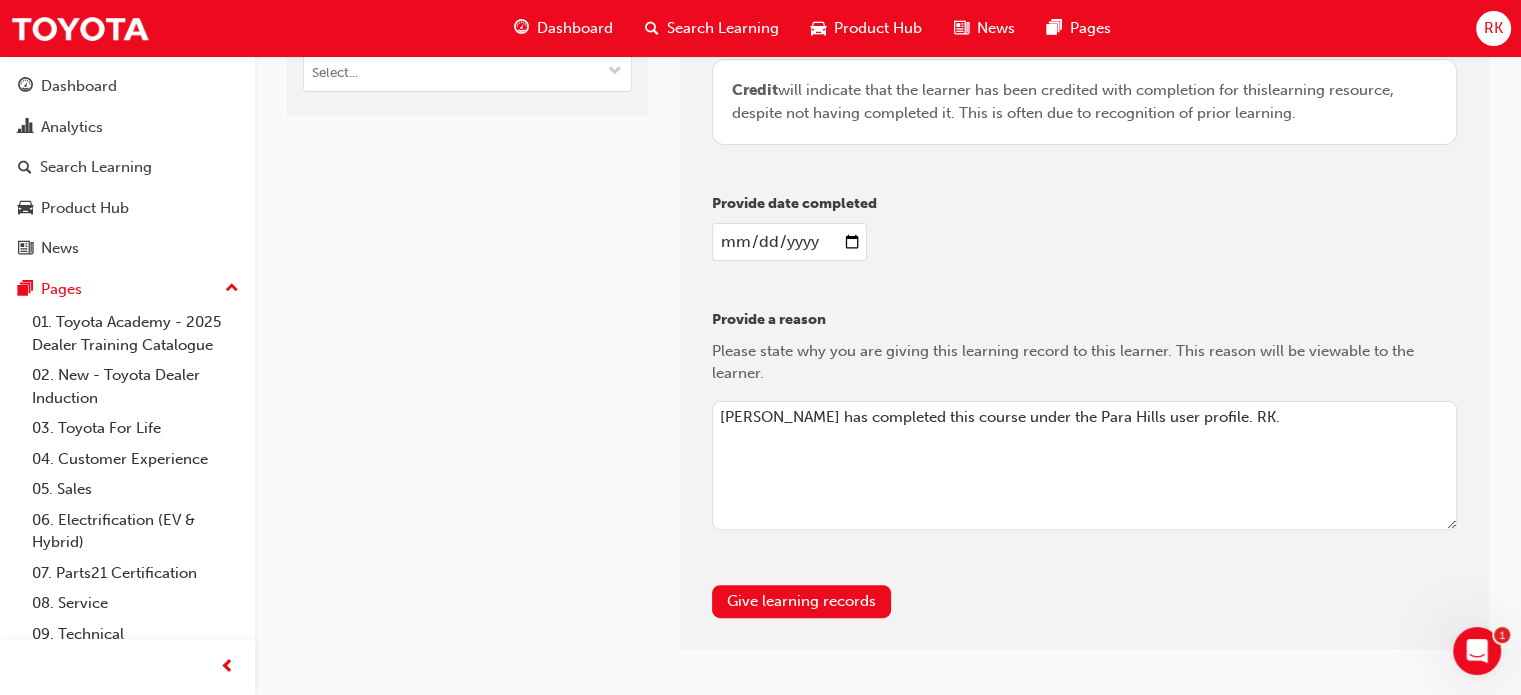 scroll, scrollTop: 457, scrollLeft: 0, axis: vertical 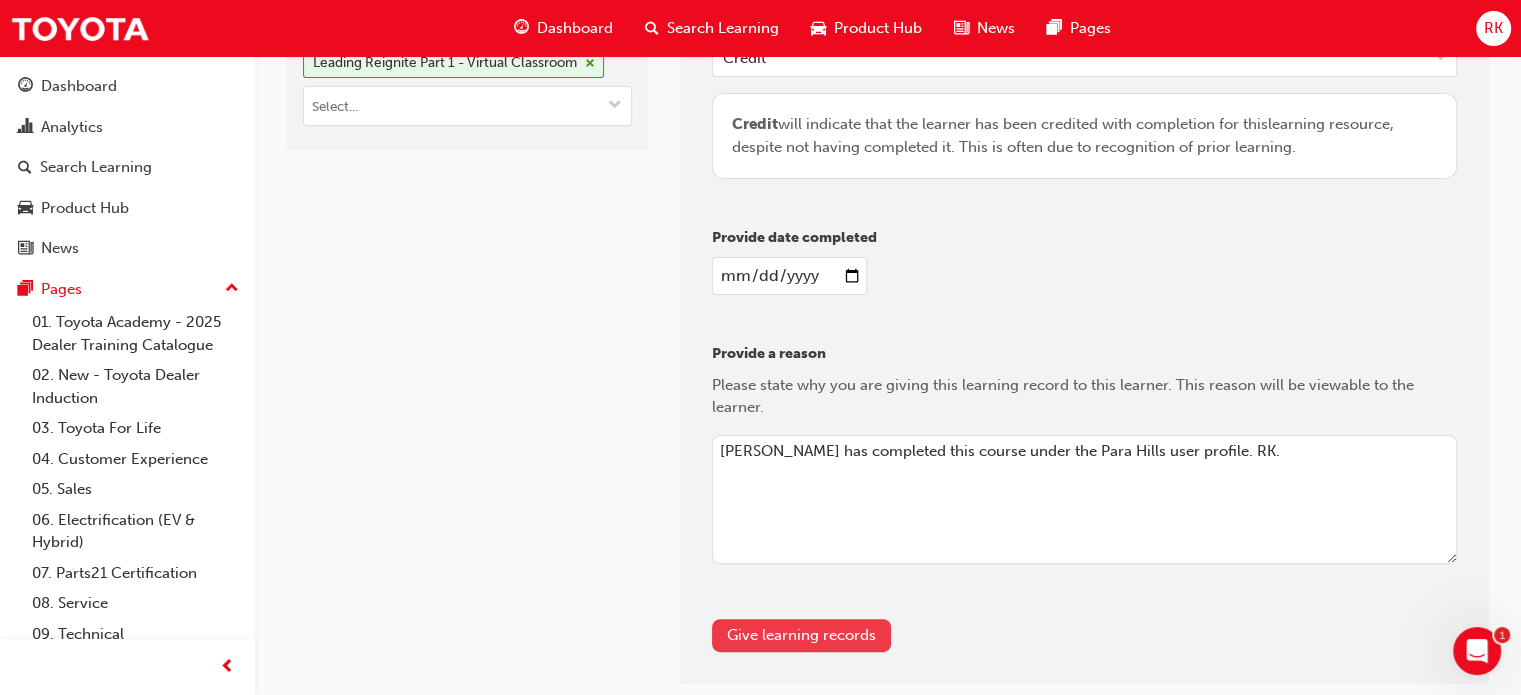 type on "[PERSON_NAME] has completed this course under the Para Hills user profile. RK." 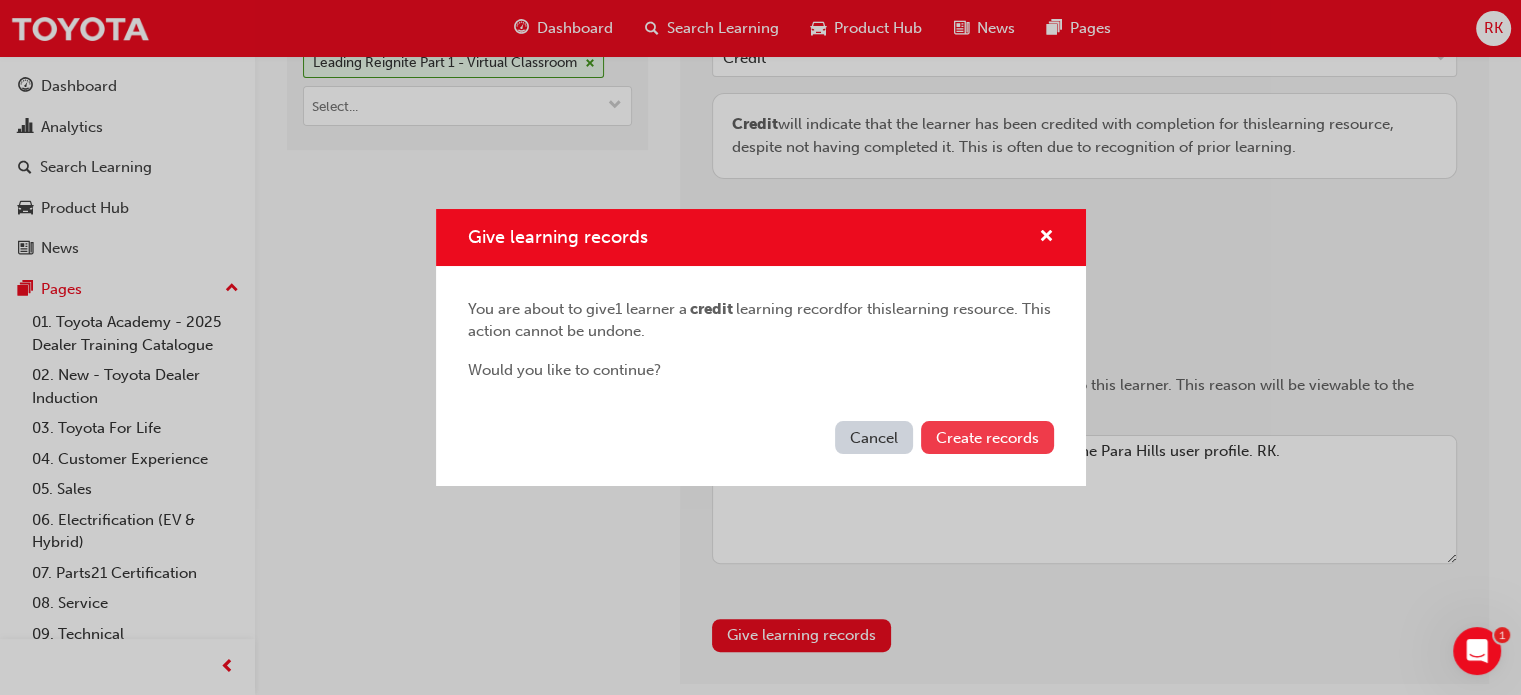 click on "Create records" at bounding box center [987, 437] 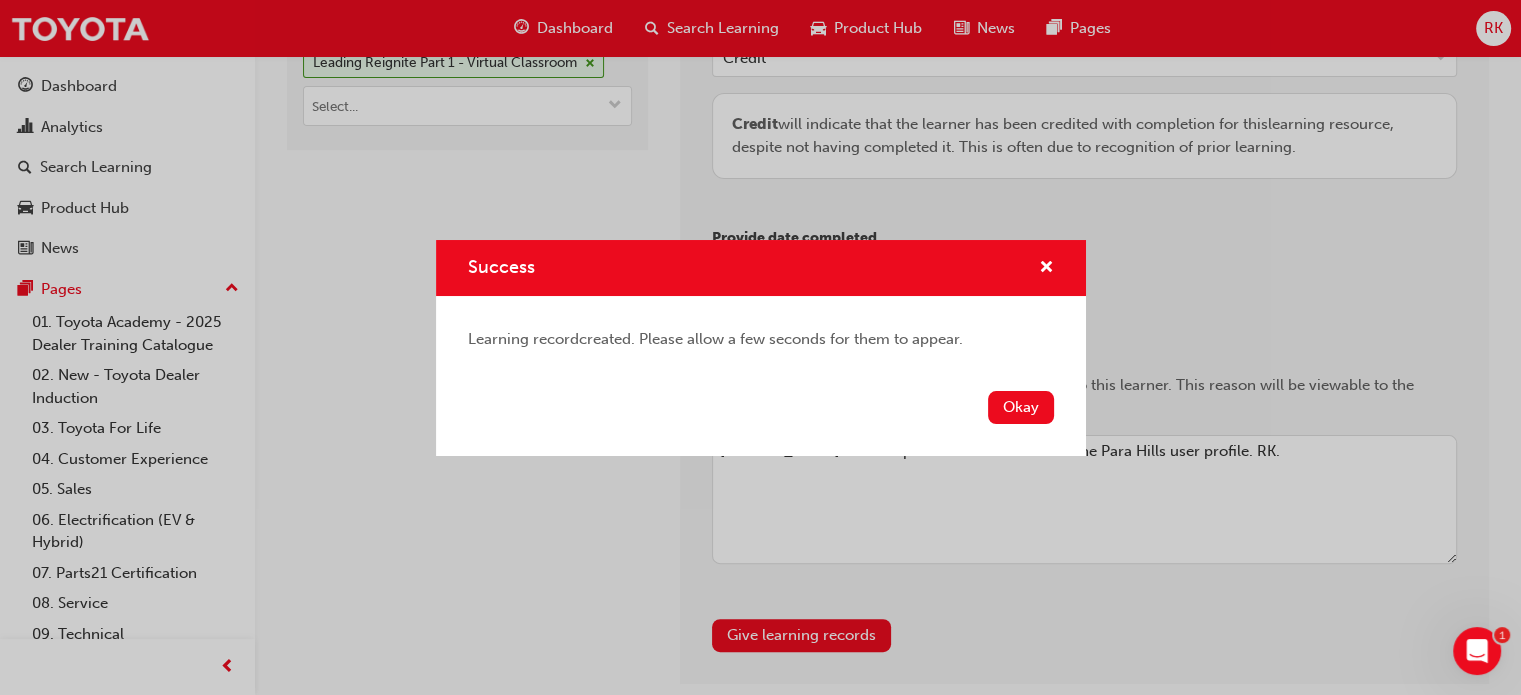 drag, startPoint x: 1010, startPoint y: 403, endPoint x: 1020, endPoint y: 404, distance: 10.049875 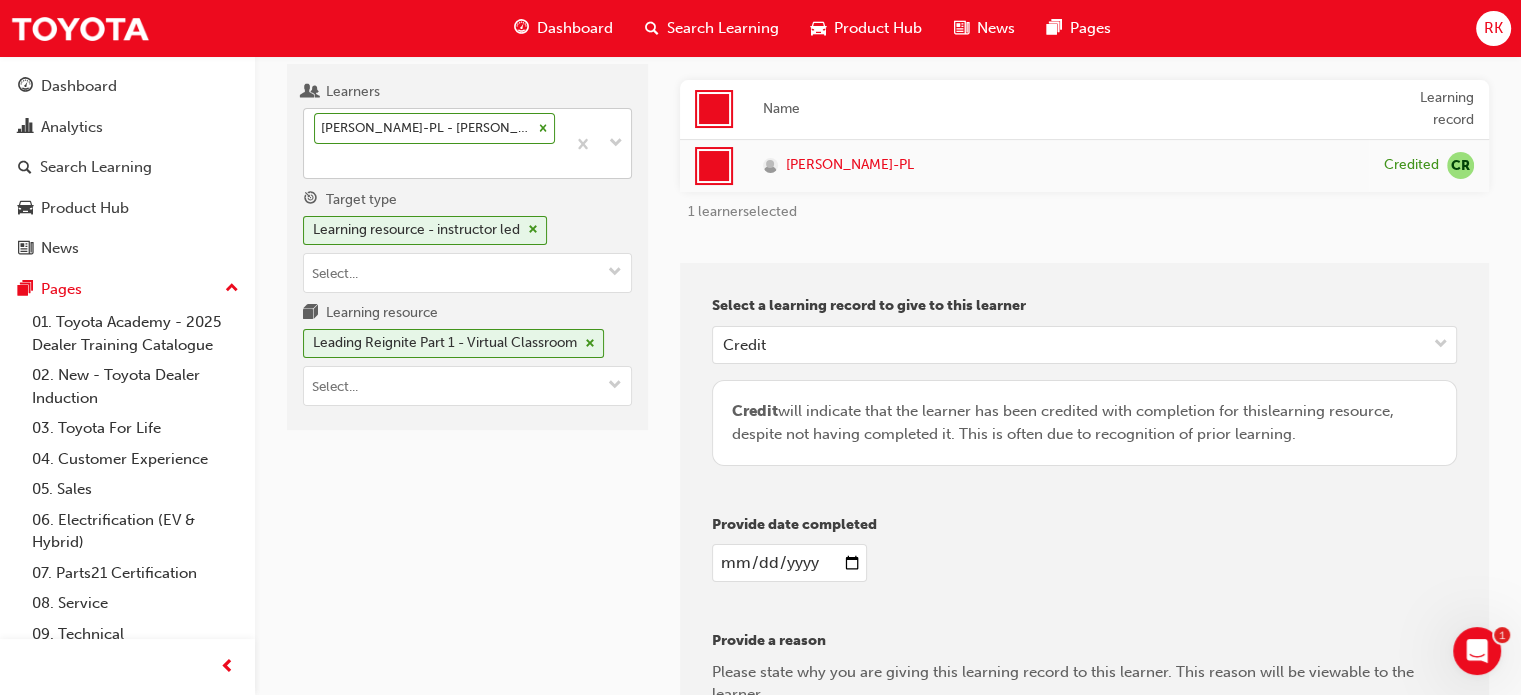 scroll, scrollTop: 500, scrollLeft: 0, axis: vertical 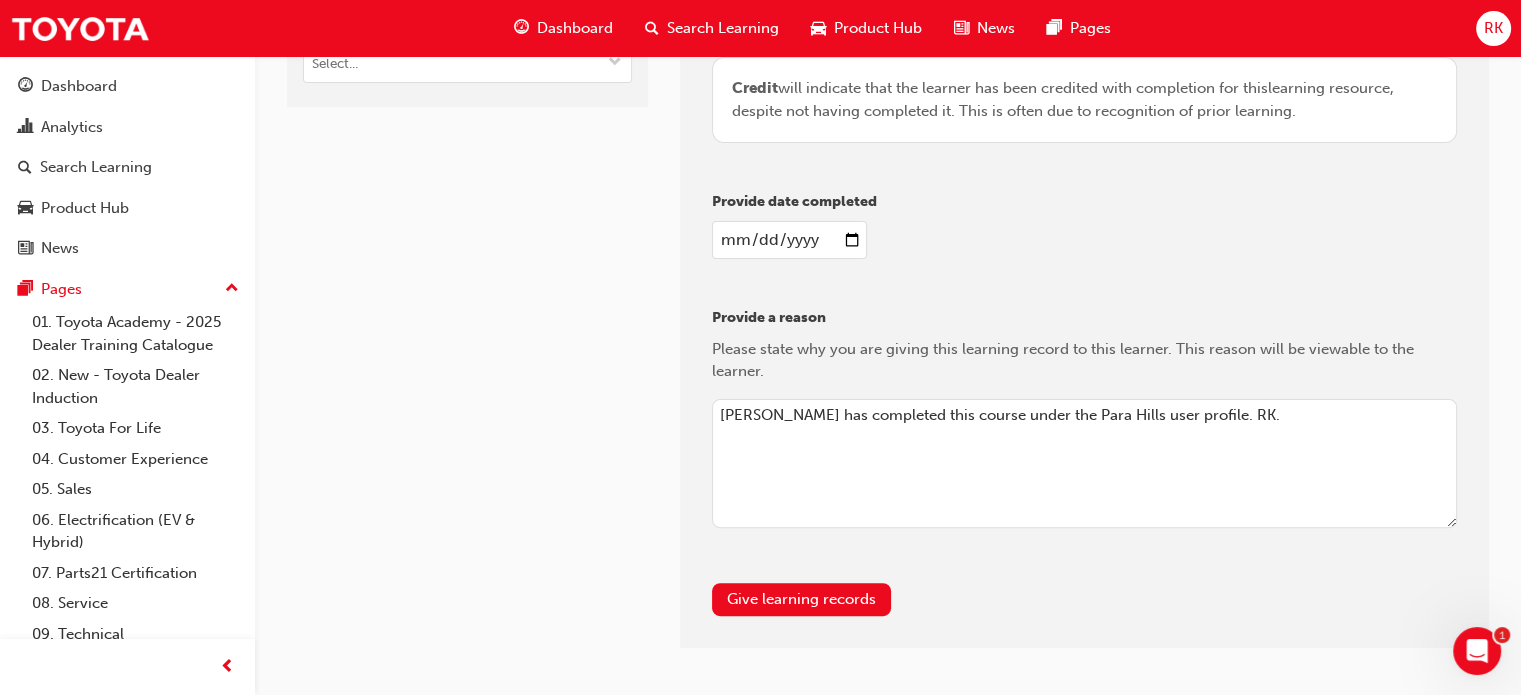 click on "Select a learning record to give to this learner Credit Credit  will indicate that the learner has been credited with completion for this  learning resource , despite not having completed it. This is often due to recognition of prior learning. Provide date completed [DATE] Provide a reason Please state why you are giving this learning record to this learner. This reason will be viewable to the learner. [PERSON_NAME] has completed this course under the Para Hills user profile. RK. Give learning records" at bounding box center (1084, 294) 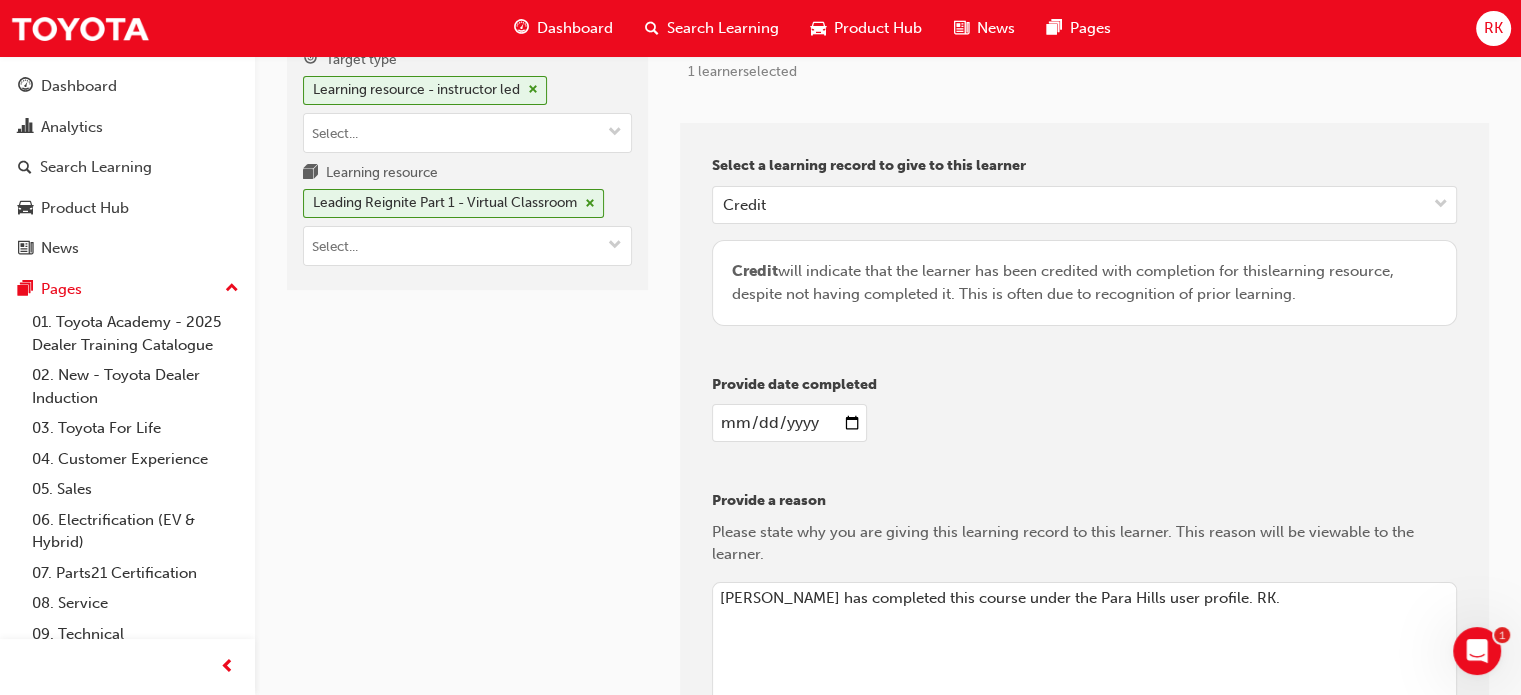 scroll, scrollTop: 0, scrollLeft: 0, axis: both 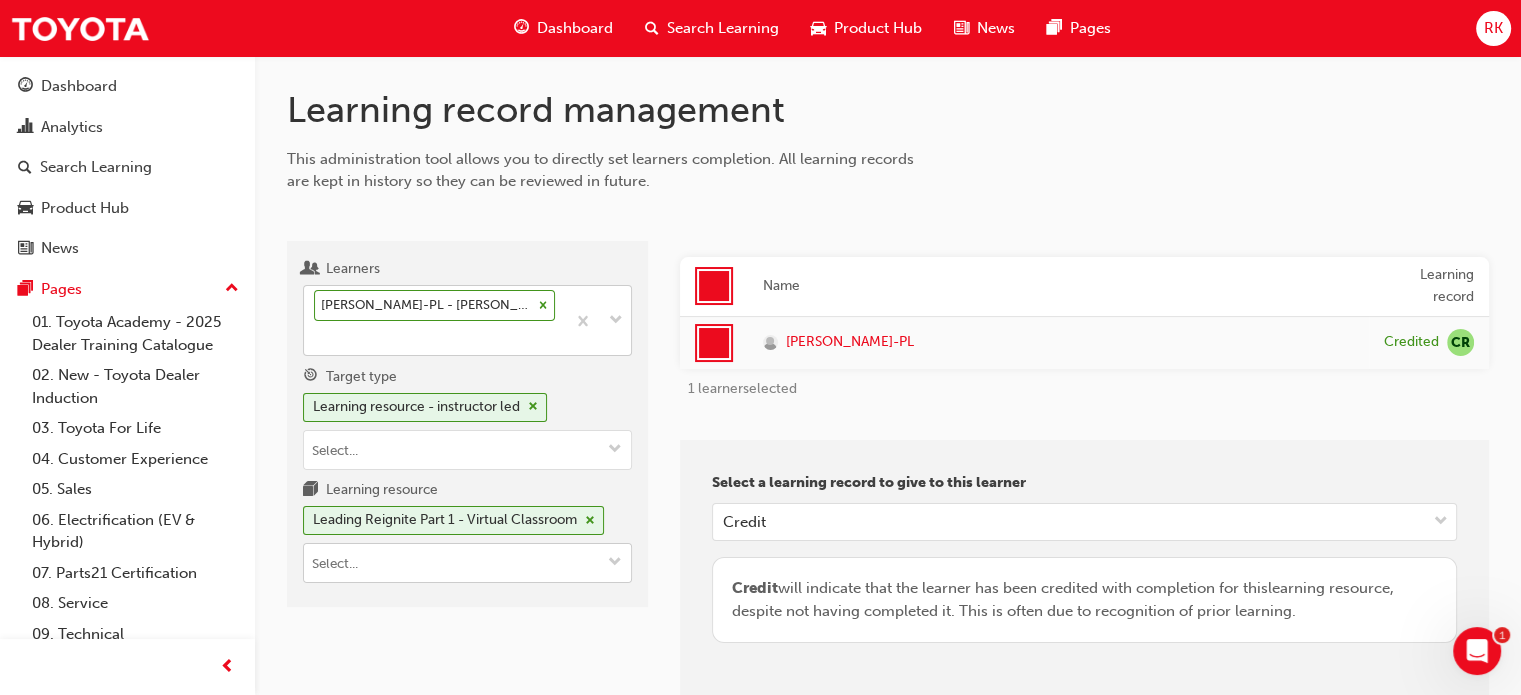 click at bounding box center [615, 563] 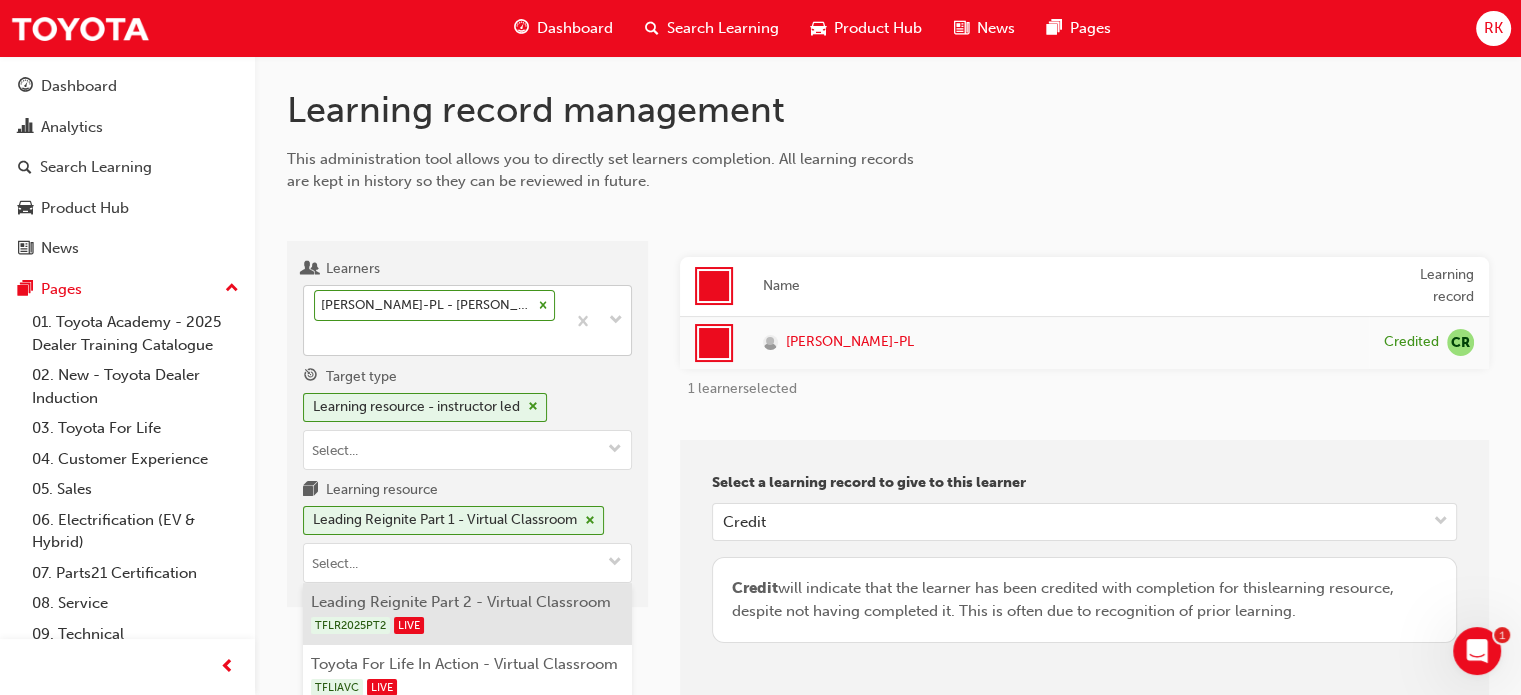 click on "Leading Reignite Part 2 - Virtual Classroom TFLR2025PT2 LIVE" at bounding box center [467, 614] 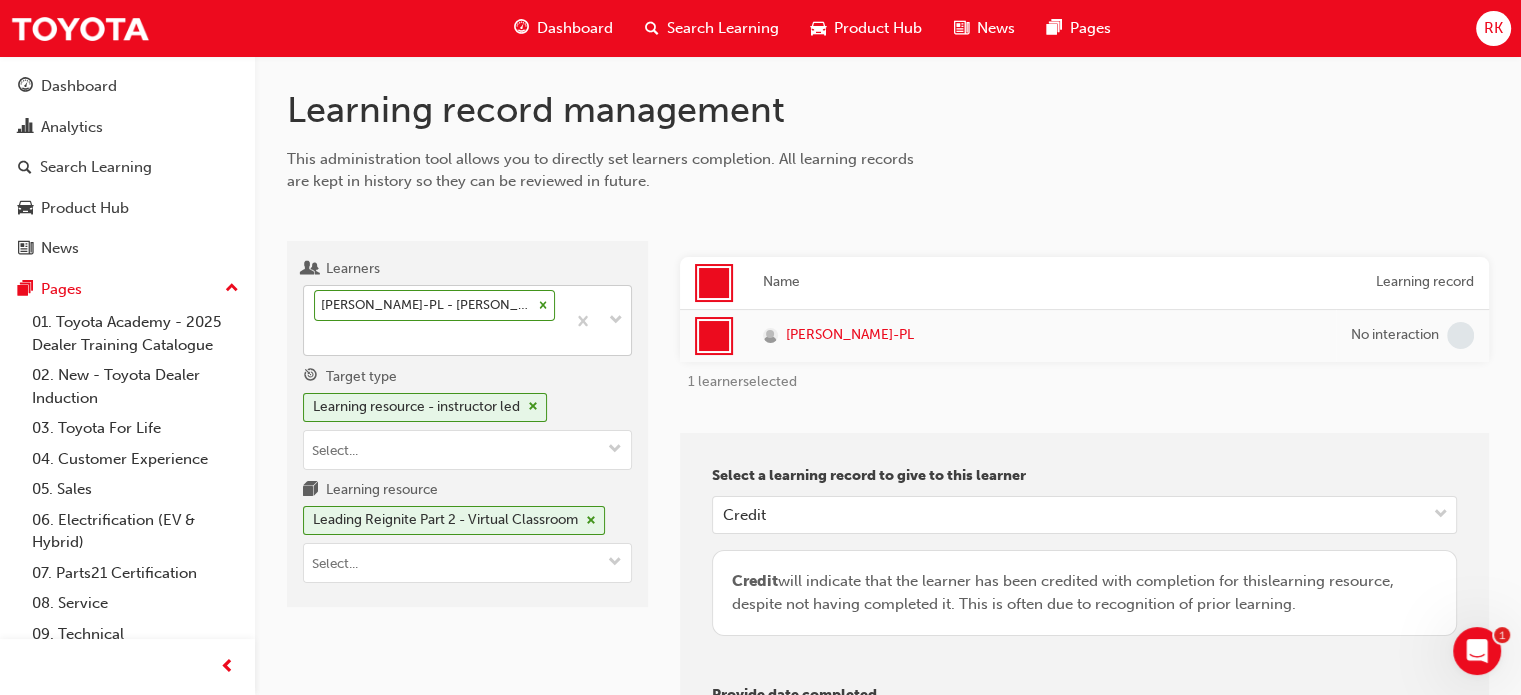 click on "Learners [PERSON_NAME]-PL - [PERSON_NAME] Toyota - PORT LINCOLN Target type Learning resource - instructor led Learning resource Leading Reignite Part 2 - Virtual Classroom" at bounding box center [467, 691] 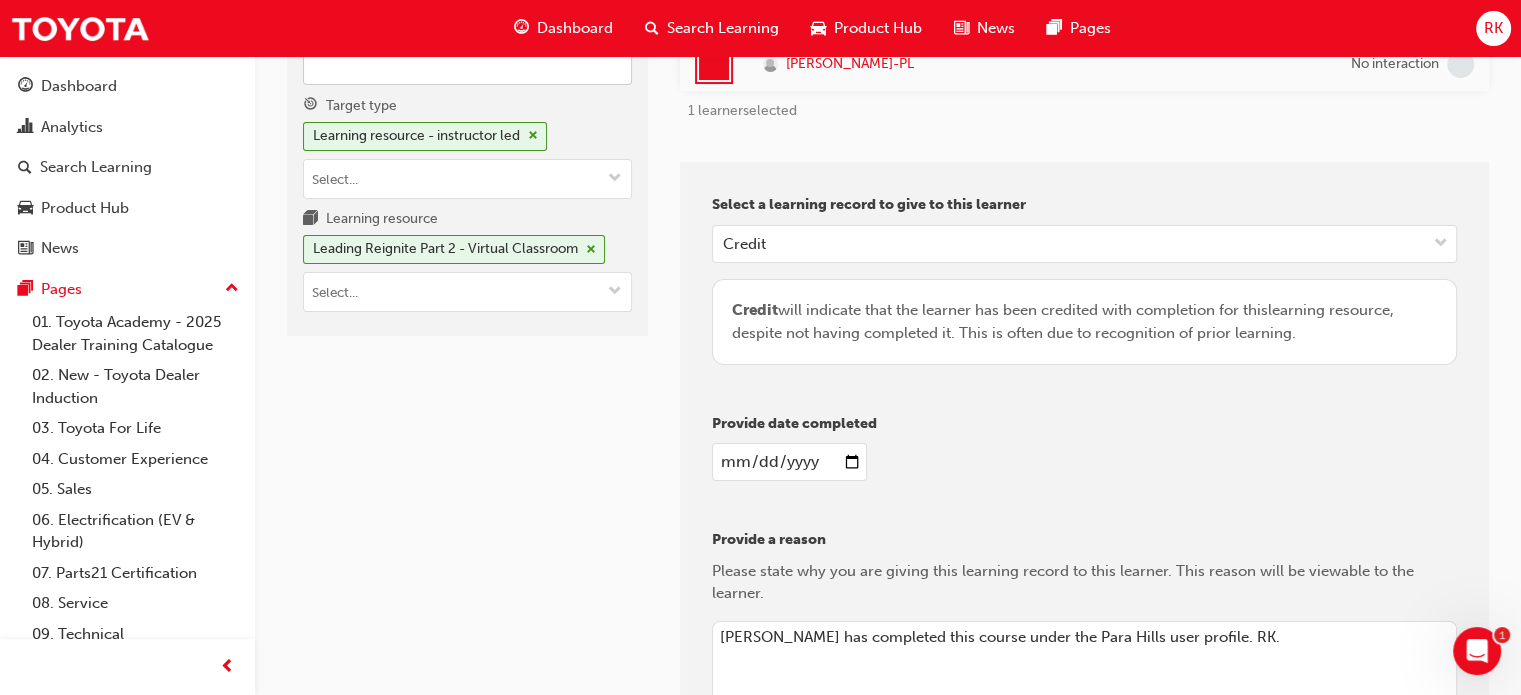 scroll, scrollTop: 557, scrollLeft: 0, axis: vertical 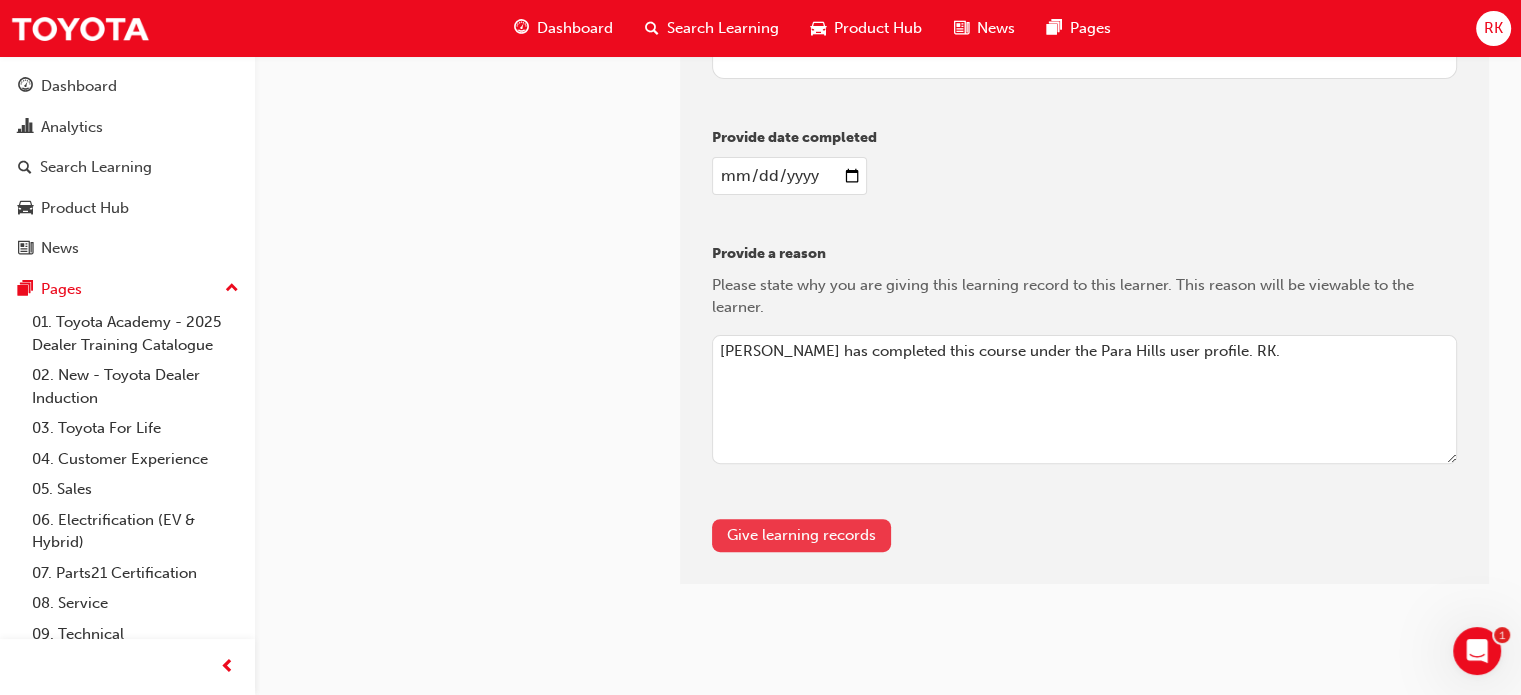 click on "Give learning records" at bounding box center (801, 535) 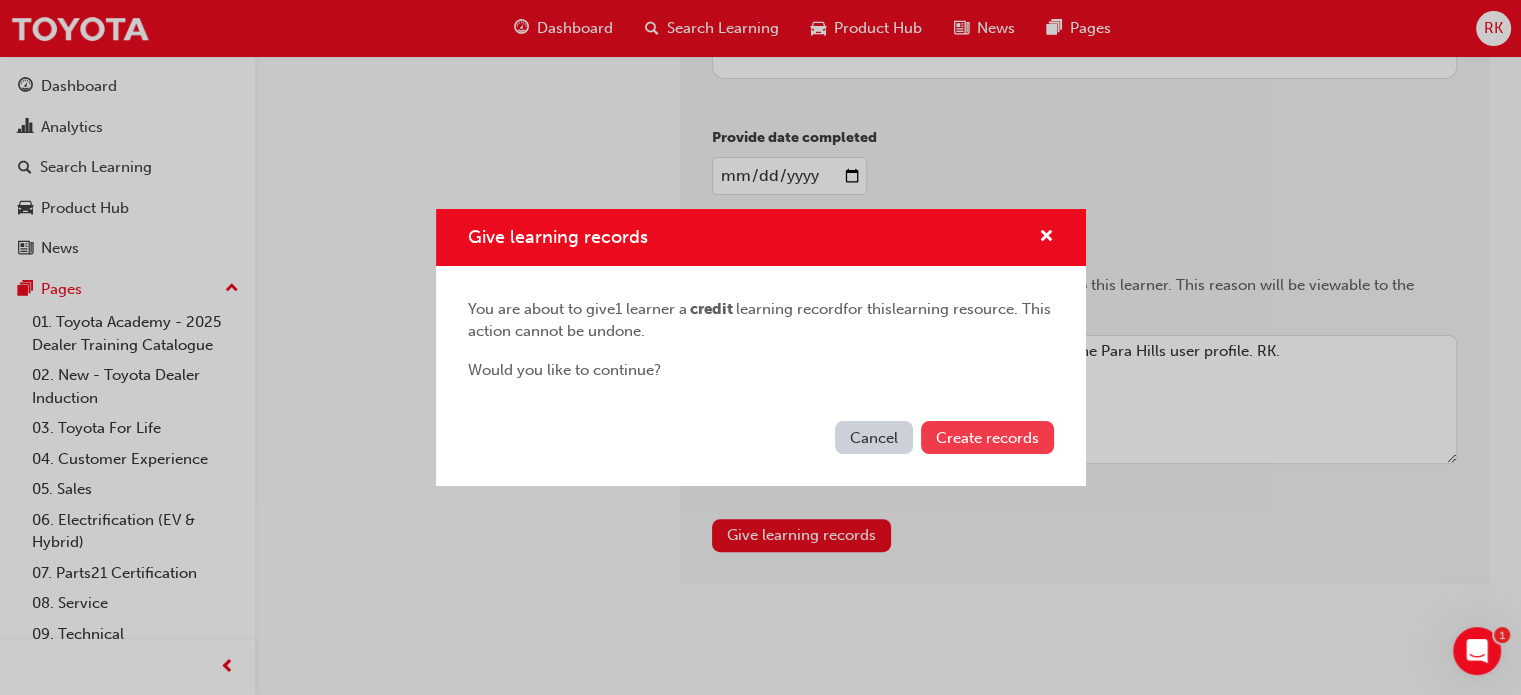 click on "Create records" at bounding box center (987, 438) 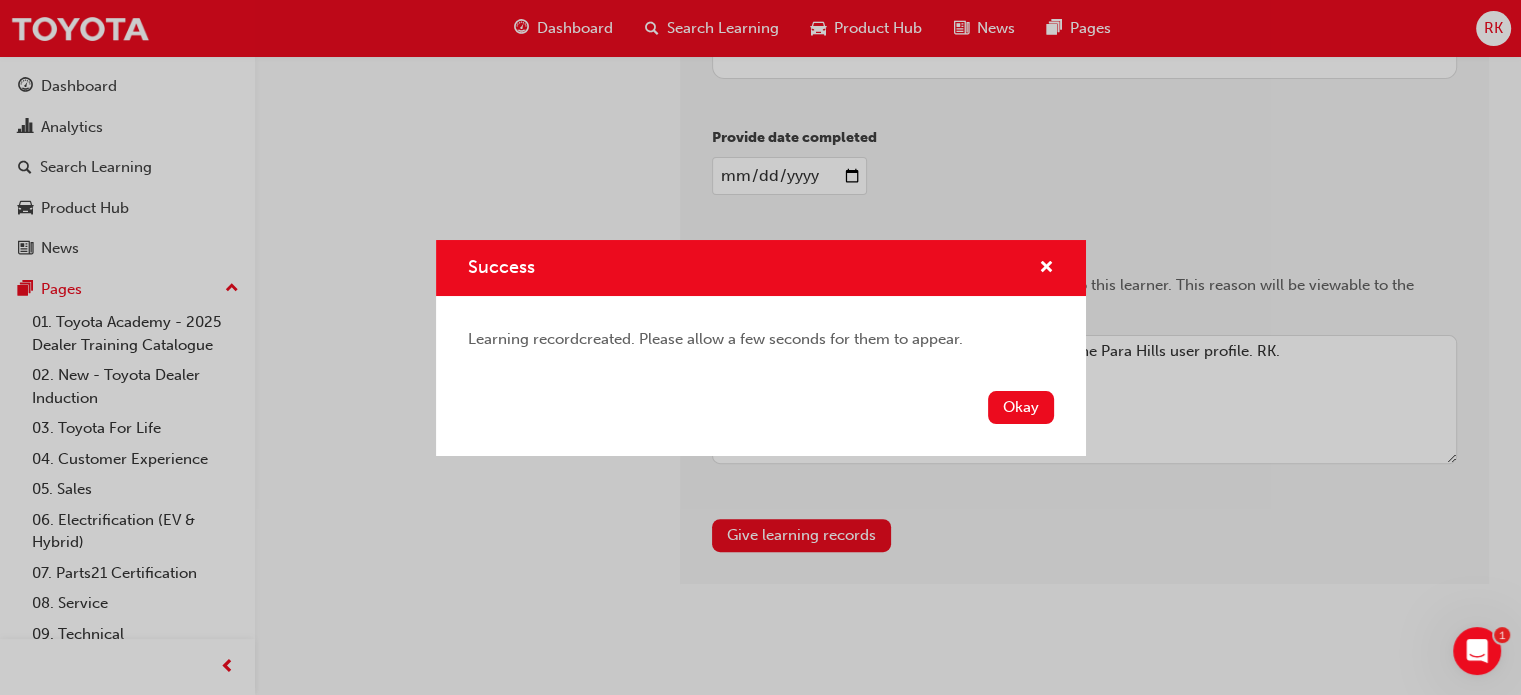click on "Okay" at bounding box center [761, 419] 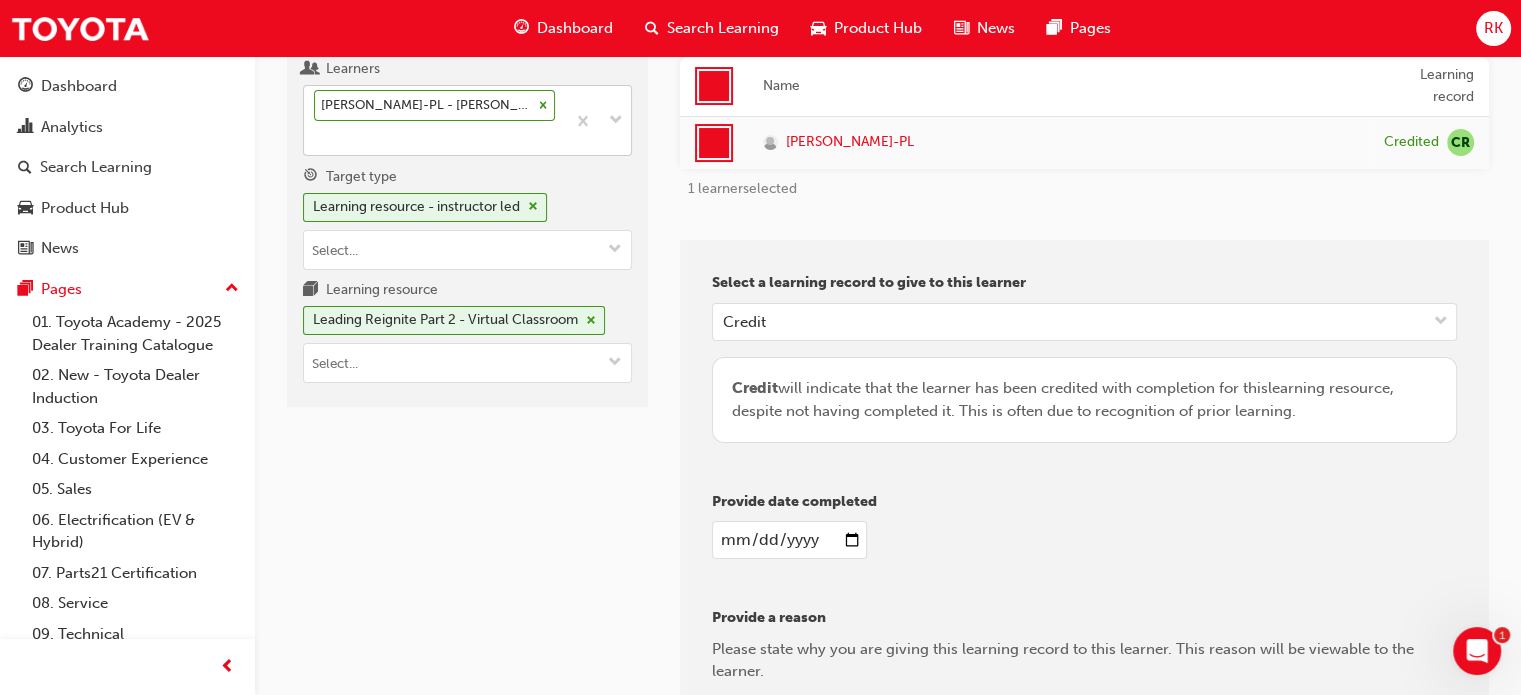 scroll, scrollTop: 0, scrollLeft: 0, axis: both 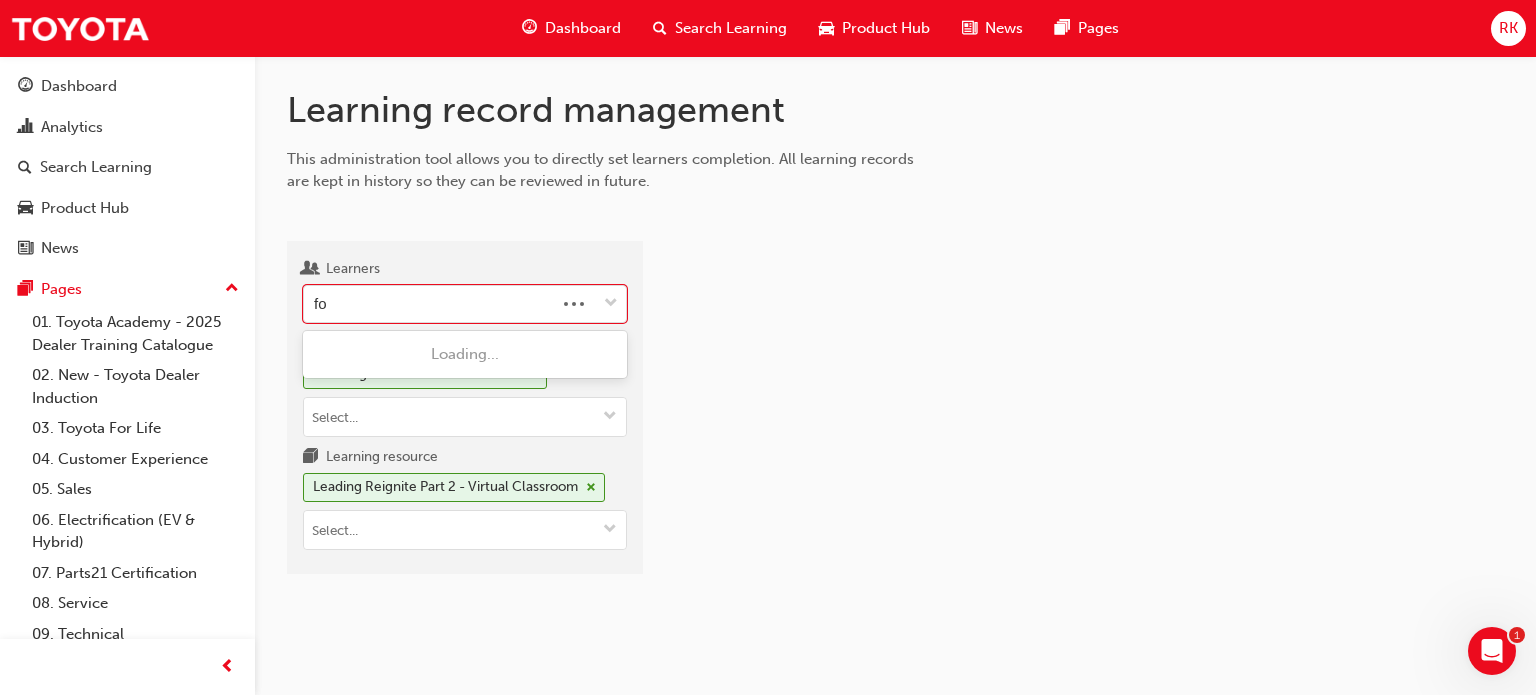 type on "fox" 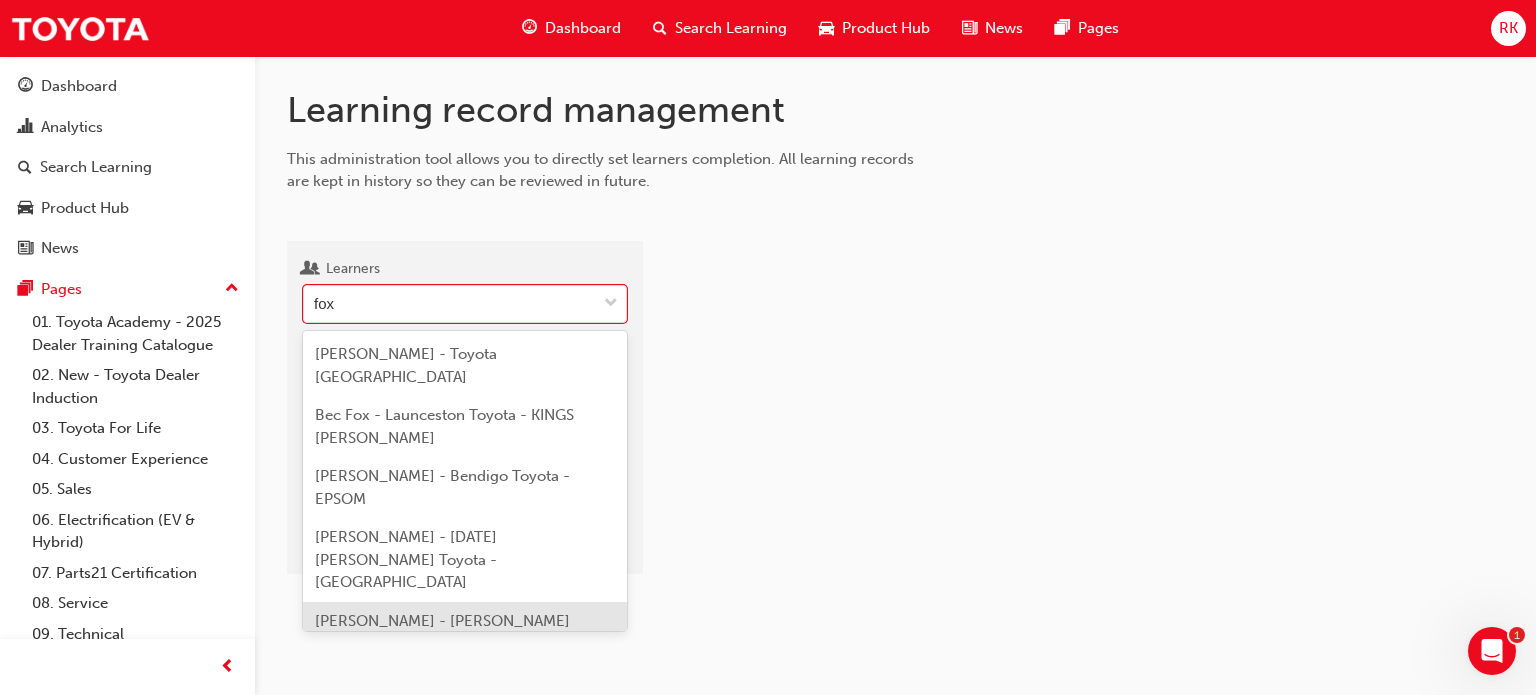 click on "[PERSON_NAME] - [PERSON_NAME] Springs Toyota - [PERSON_NAME][GEOGRAPHIC_DATA]" at bounding box center (442, 643) 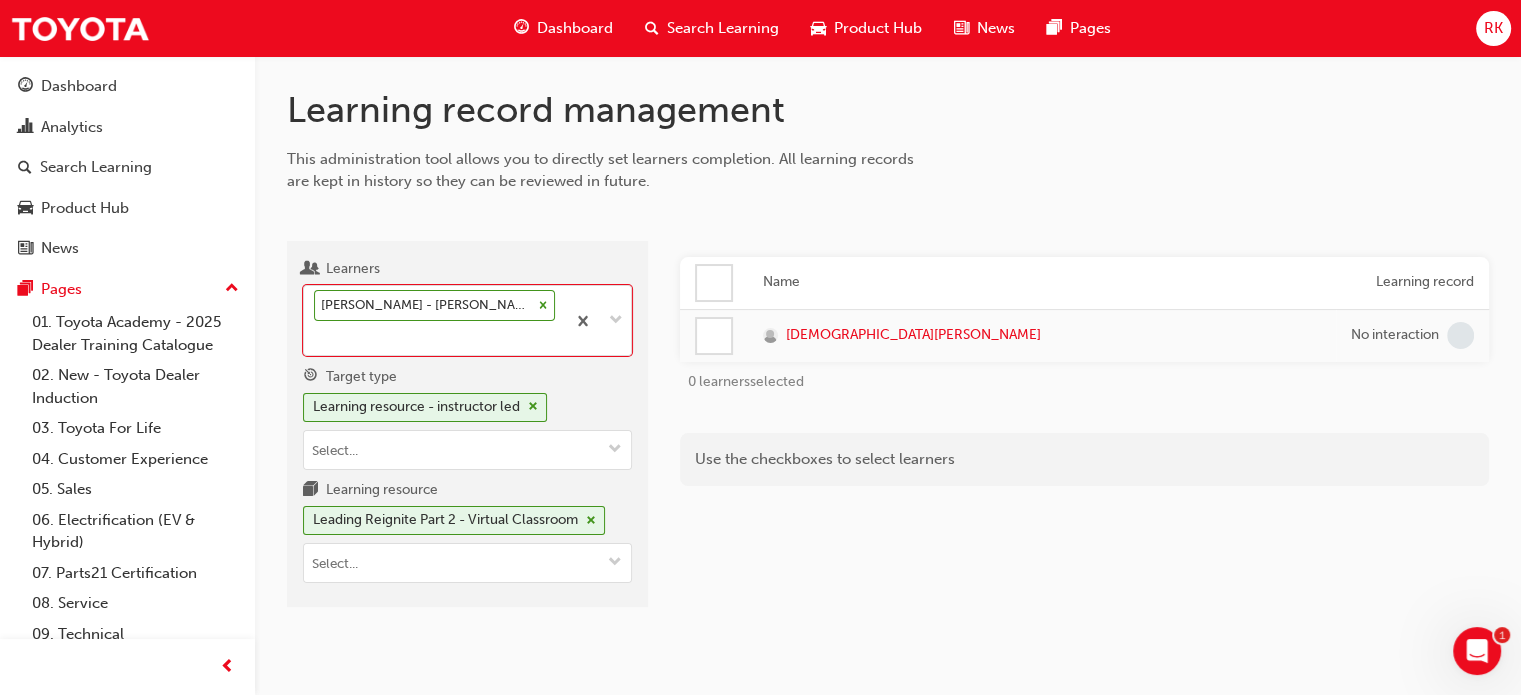 click on "Name Learning record [PERSON_NAME] No interaction 0   learners  selected Use the checkboxes to select learners" at bounding box center (1084, 432) 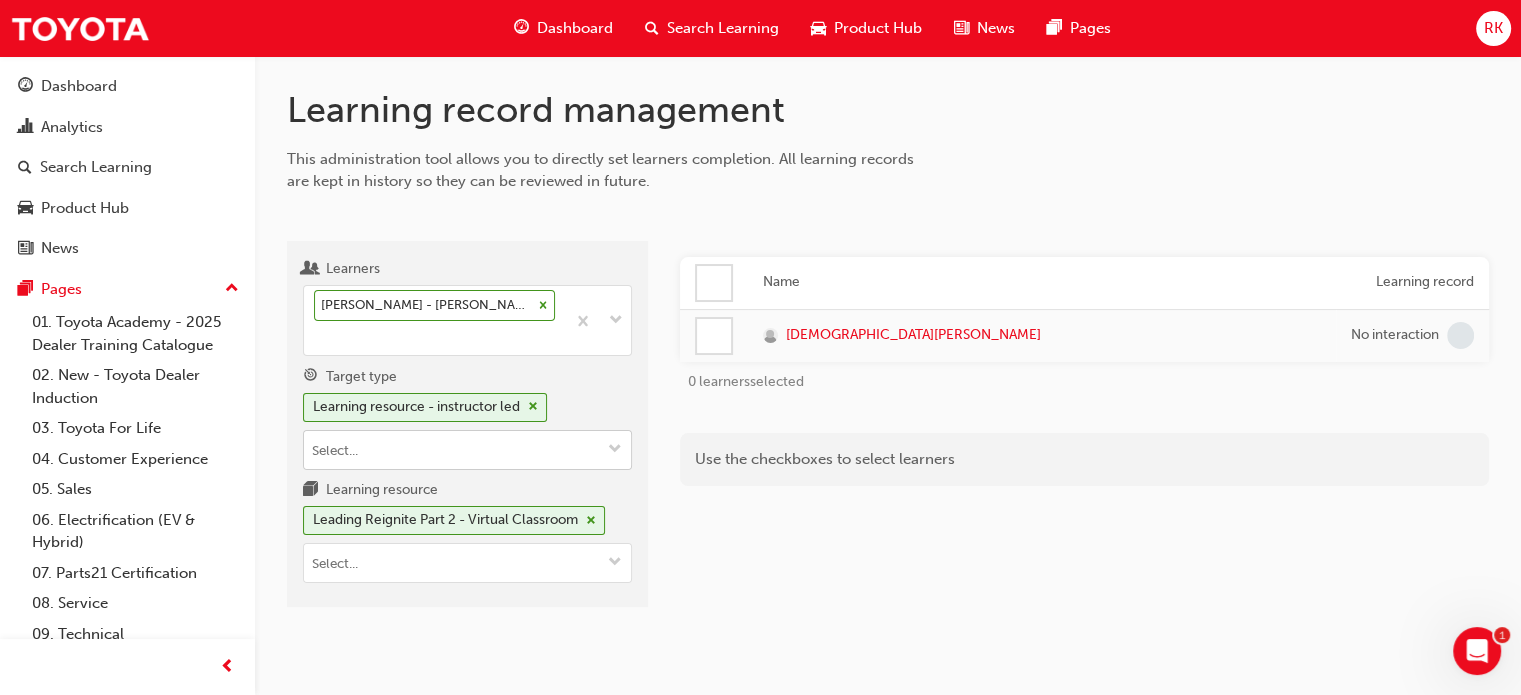 click at bounding box center [615, 450] 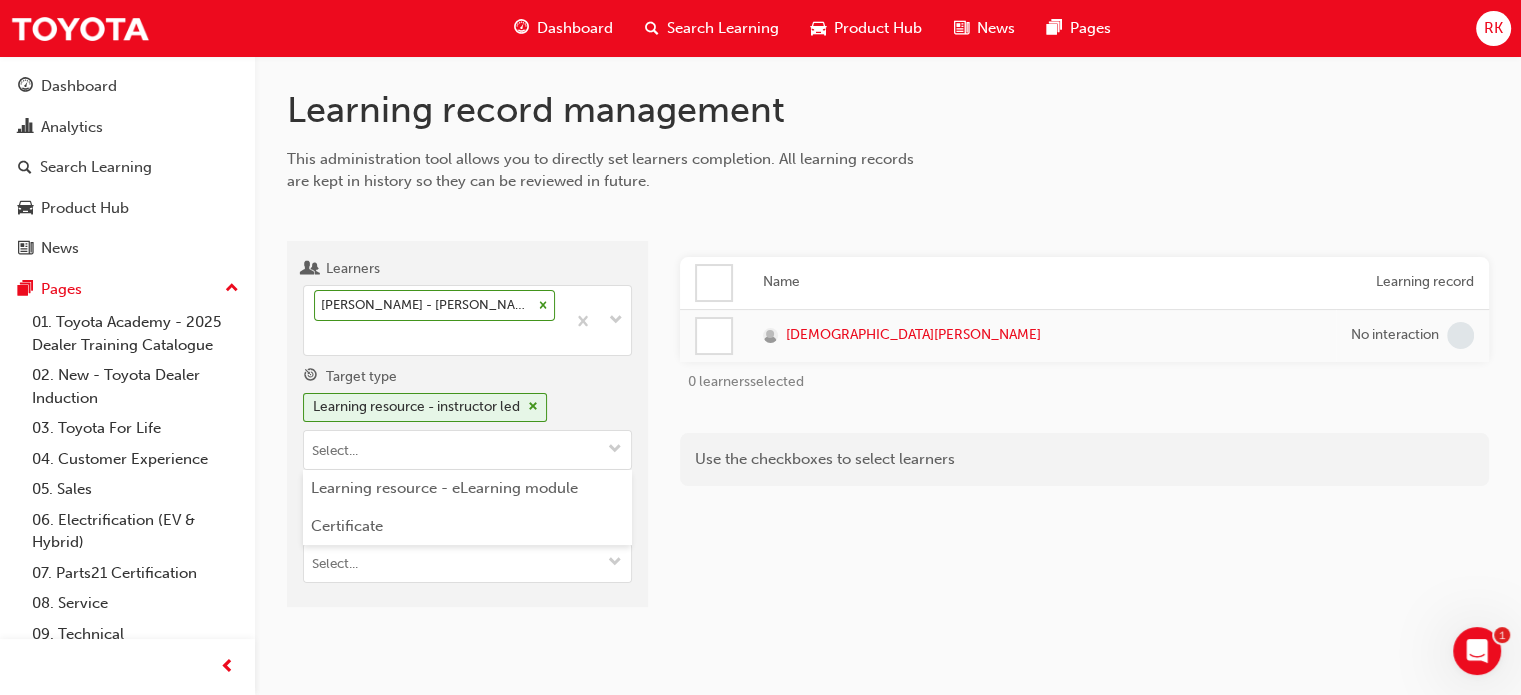 click on "Learning resource - instructor led" at bounding box center [467, 411] 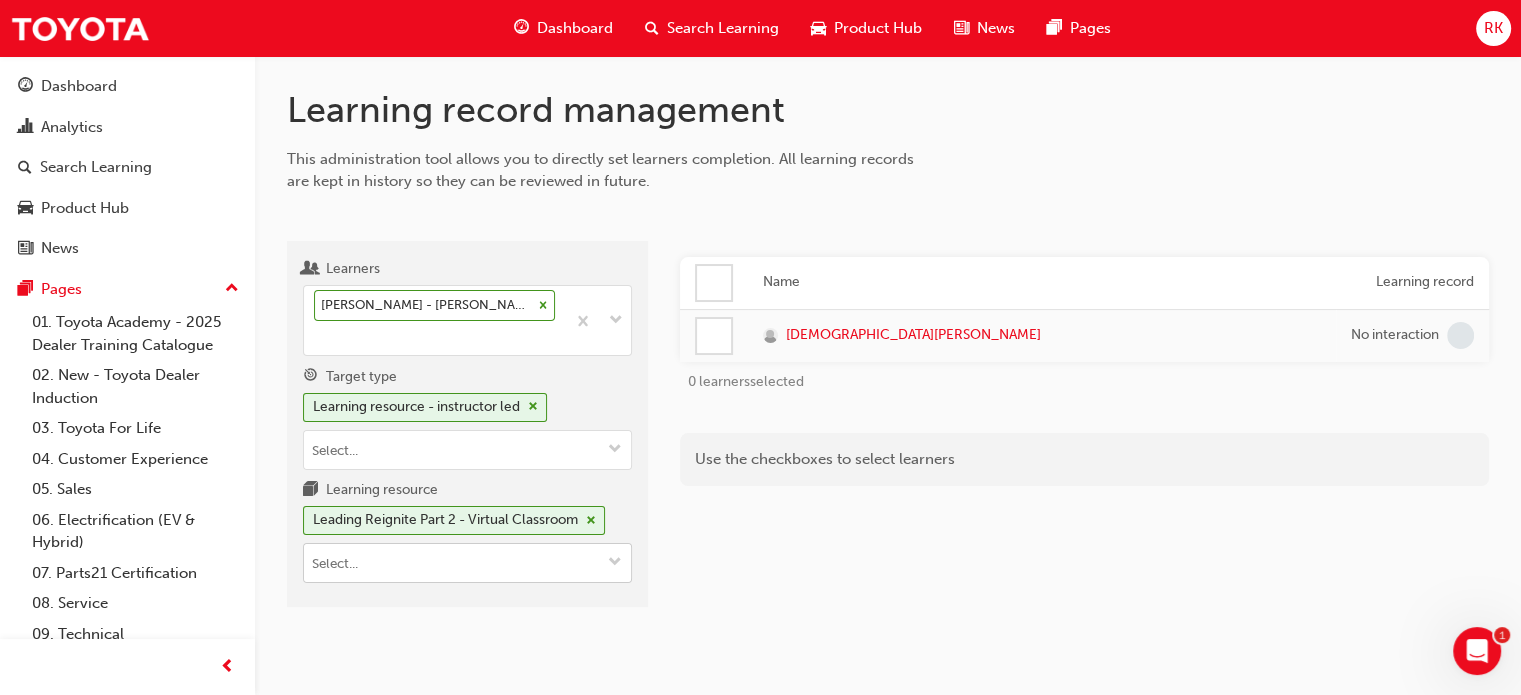 click at bounding box center [615, 563] 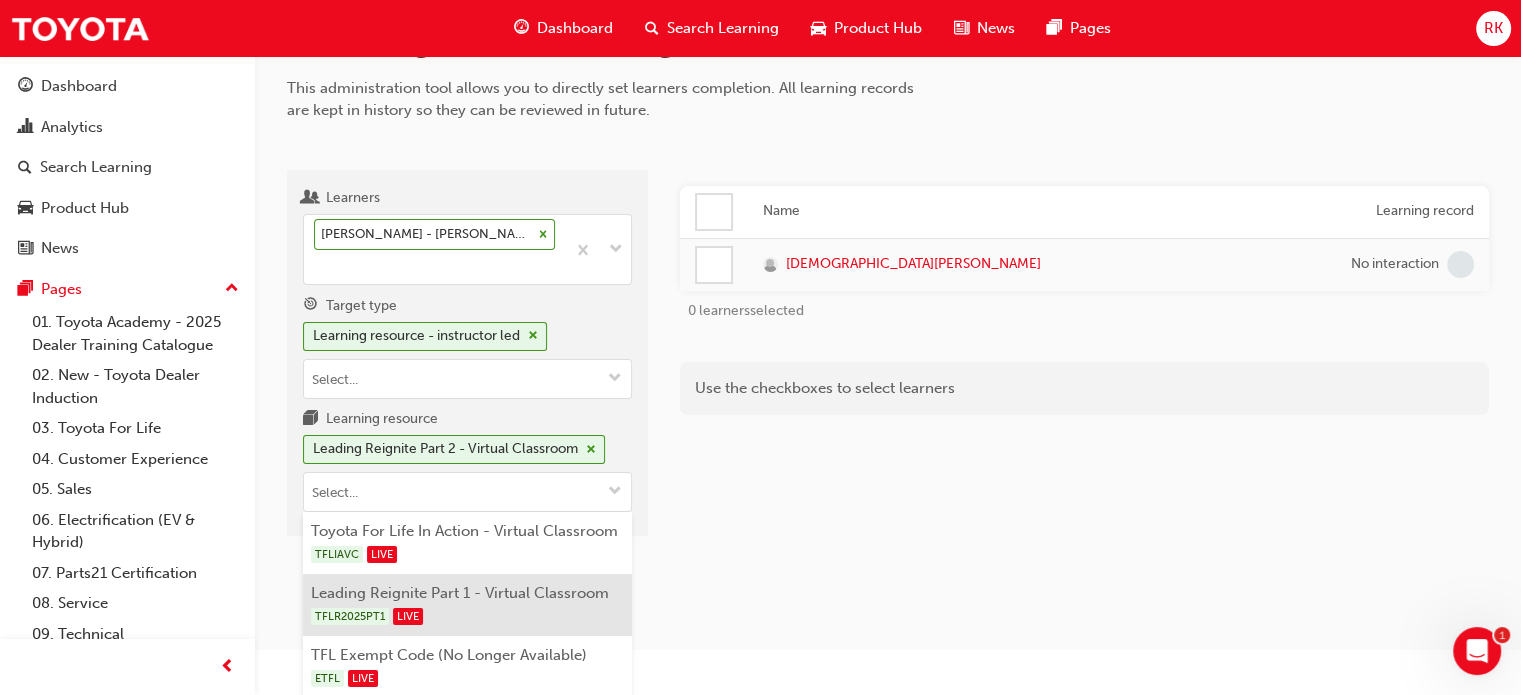 click on "Leading Reignite Part 1 - Virtual Classroom TFLR2025PT1 LIVE" at bounding box center [467, 605] 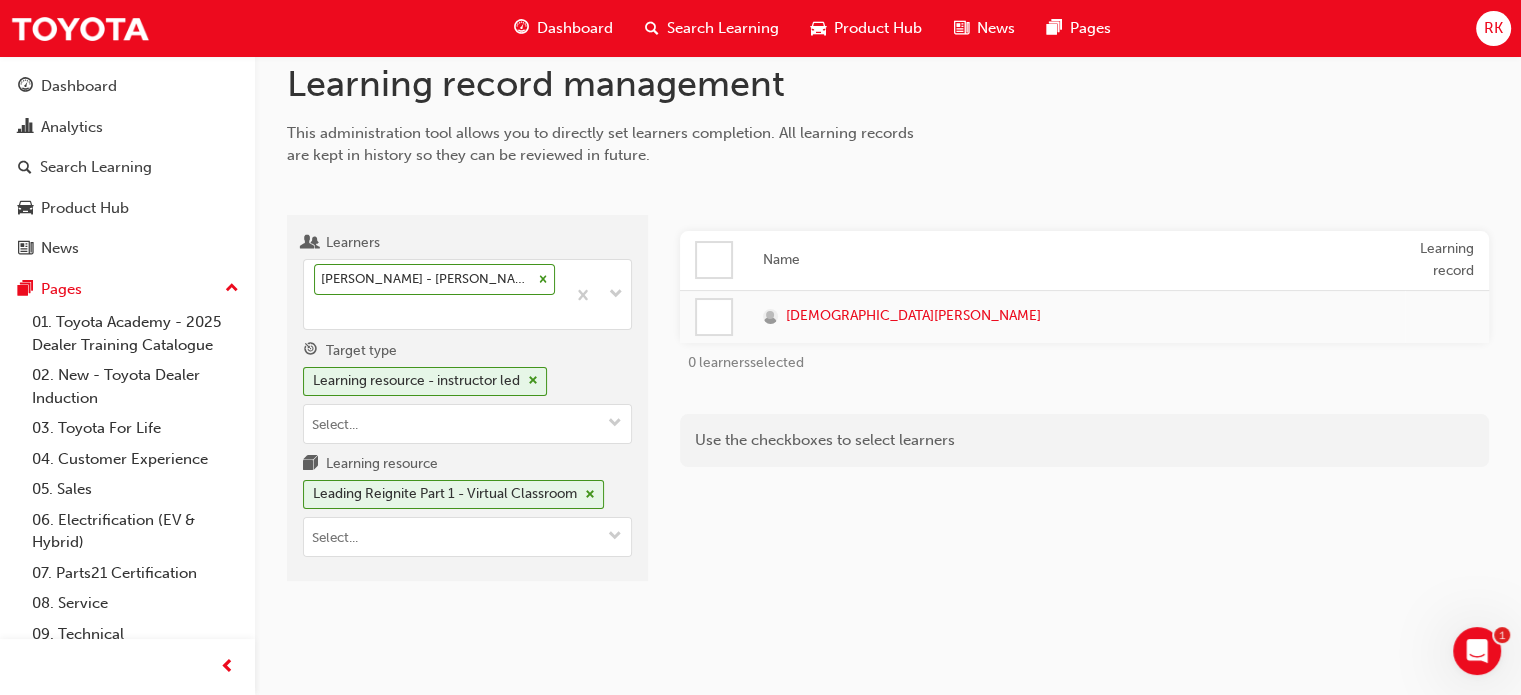 scroll, scrollTop: 24, scrollLeft: 0, axis: vertical 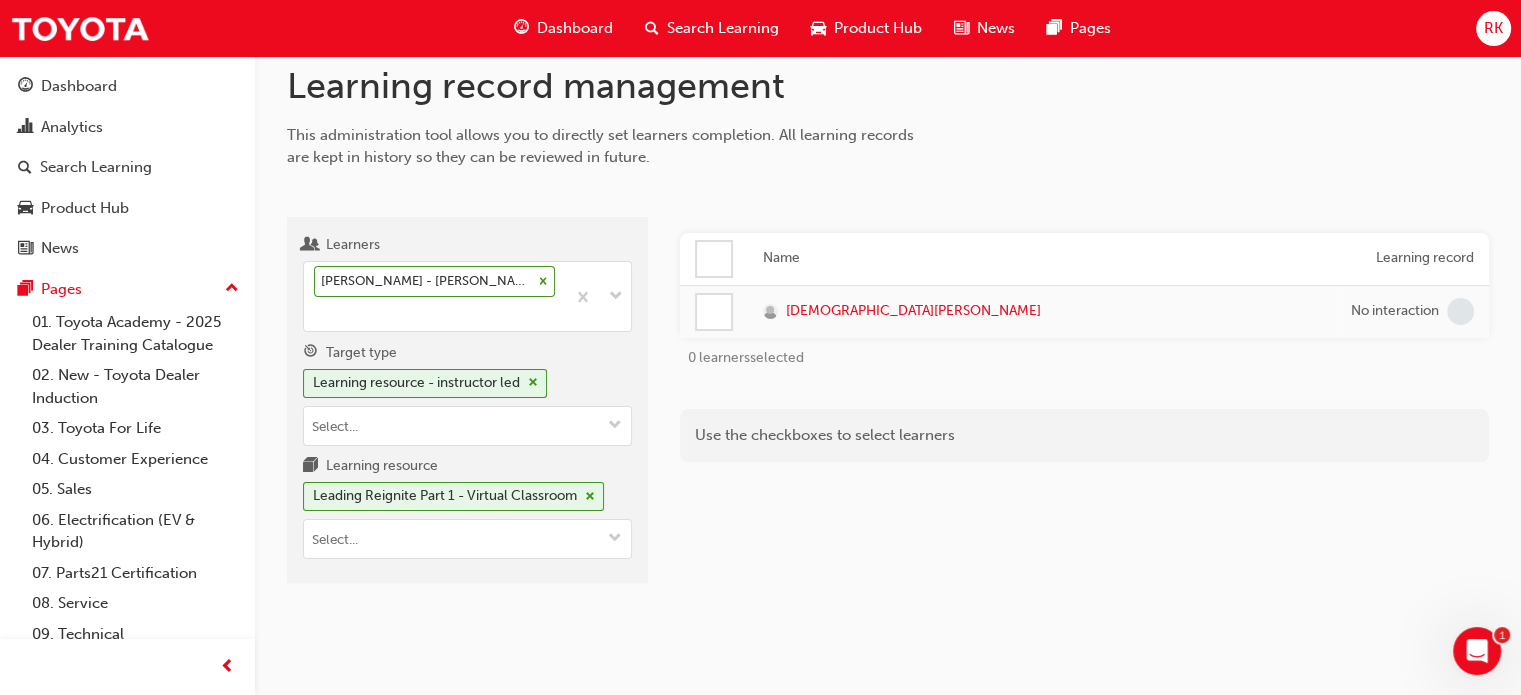 drag, startPoint x: 899, startPoint y: 587, endPoint x: 767, endPoint y: 405, distance: 224.82883 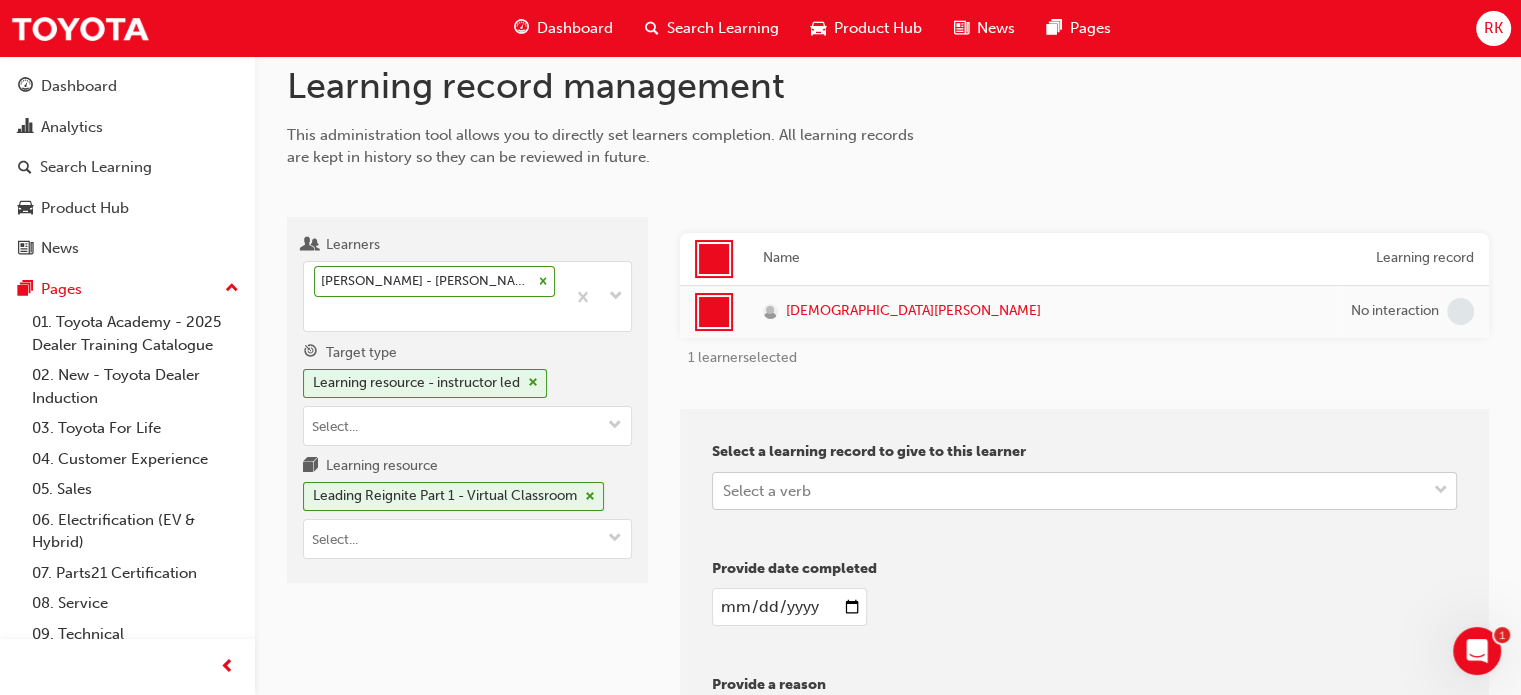 click on "Your version of Internet Explorer is outdated and not supported. Please upgrade to a  modern browser . Dashboard Search Learning Product Hub News Pages RK Dashboard Analytics Search Learning Product Hub News Pages Pages 01. Toyota Academy - 2025 Dealer Training Catalogue 02. New - Toyota Dealer Induction  03. Toyota For Life 04. Customer Experience 05. Sales 06. Electrification (EV & Hybrid) 07. Parts21 Certification 08. Service 09. Technical  10. TUNE Rev-Up Training All Pages Learning record management This administration tool allows you to directly set learners completion. All learning records are kept in history so they can be reviewed in future. Learners [PERSON_NAME] - [PERSON_NAME] Springs Toyota - [PERSON_NAME] SPRINGS Target type Learning resource - instructor led Learning resource Leading Reignite Part 1 - Virtual Classroom Name Learning record [PERSON_NAME] No interaction 1   learner  selected Select a learning record to give to this learner Select a verb Provide date completed Provide a reason 1" at bounding box center (760, 323) 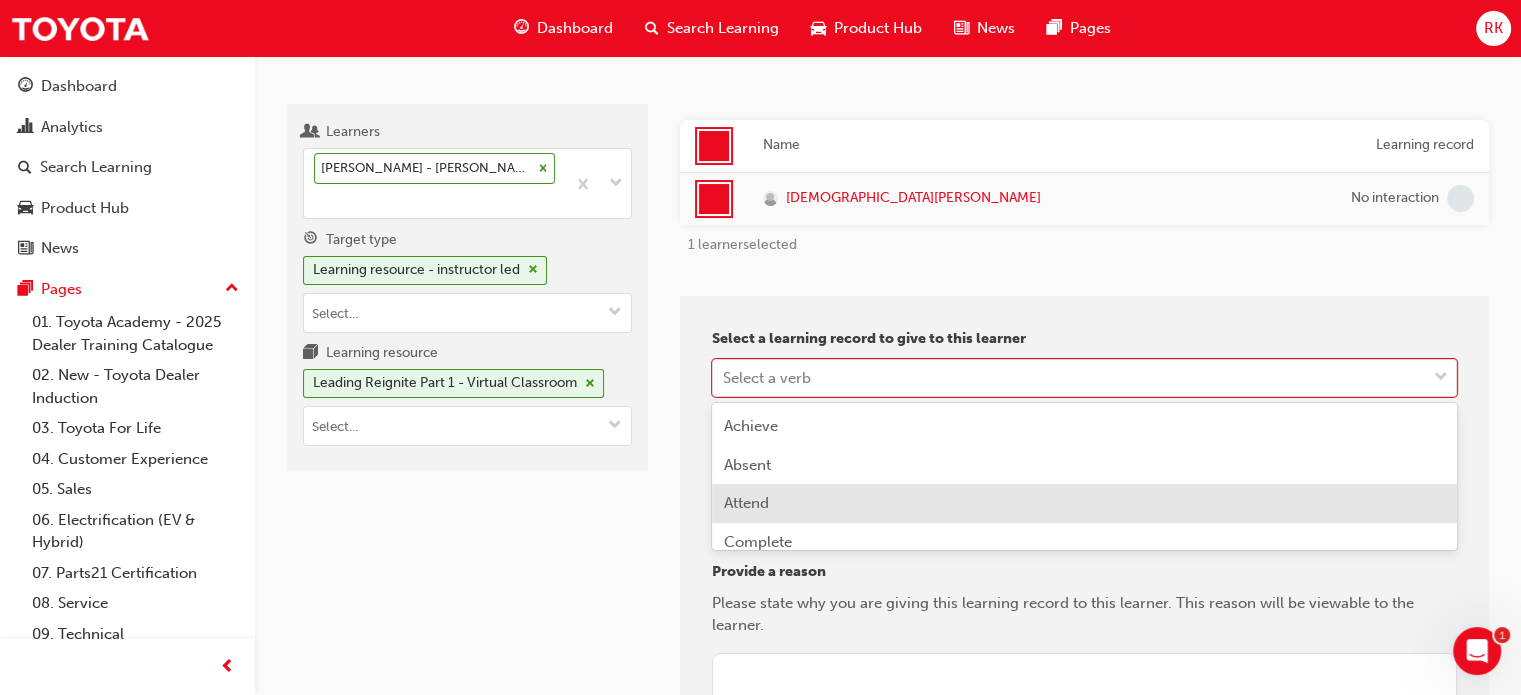 scroll, scrollTop: 153, scrollLeft: 0, axis: vertical 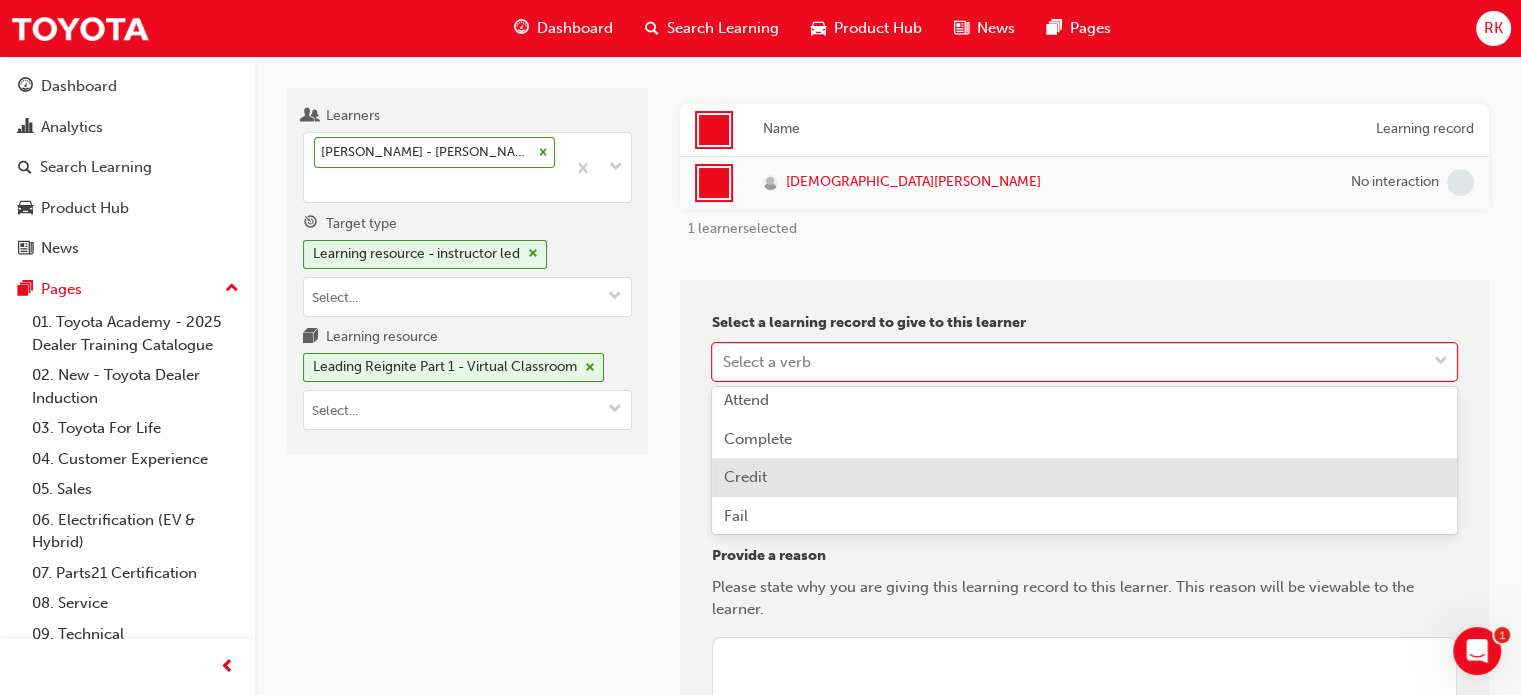 click on "Credit" at bounding box center (1084, 477) 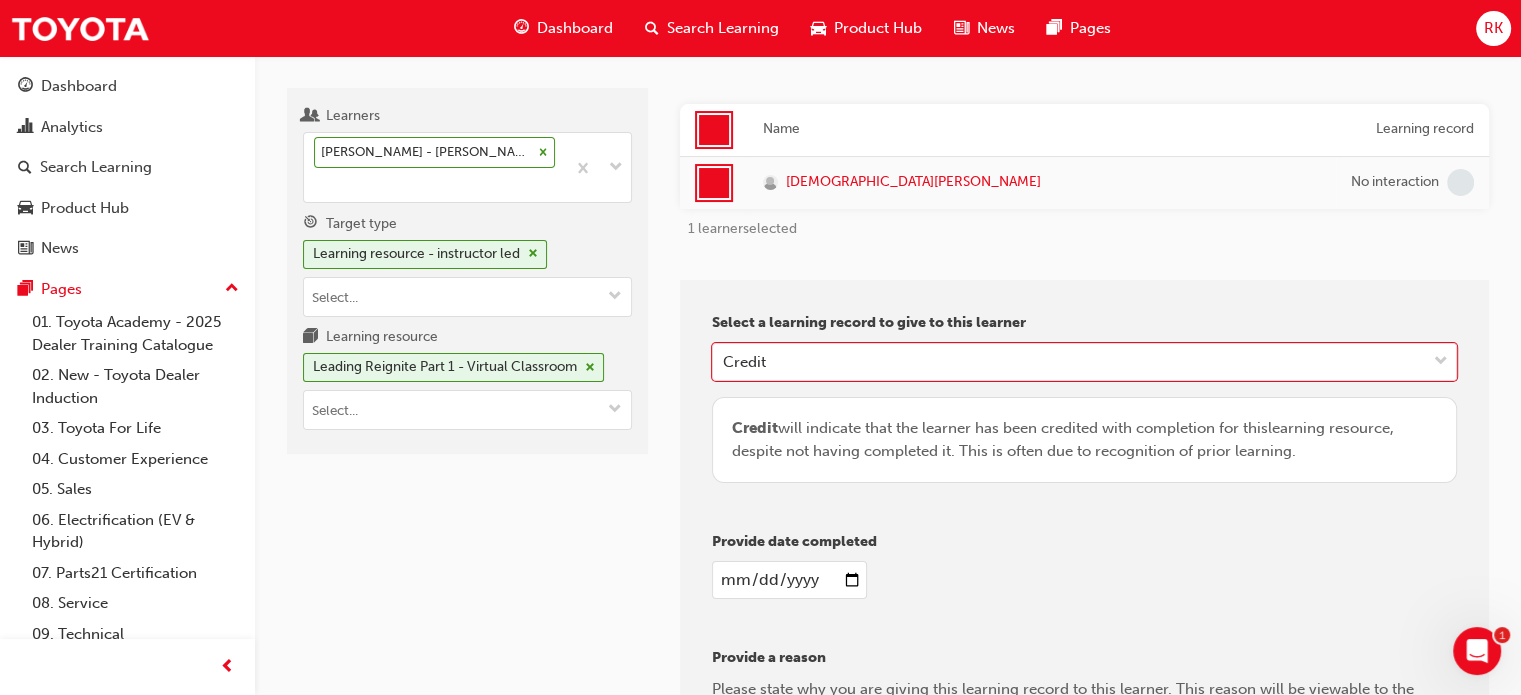 click at bounding box center [789, 580] 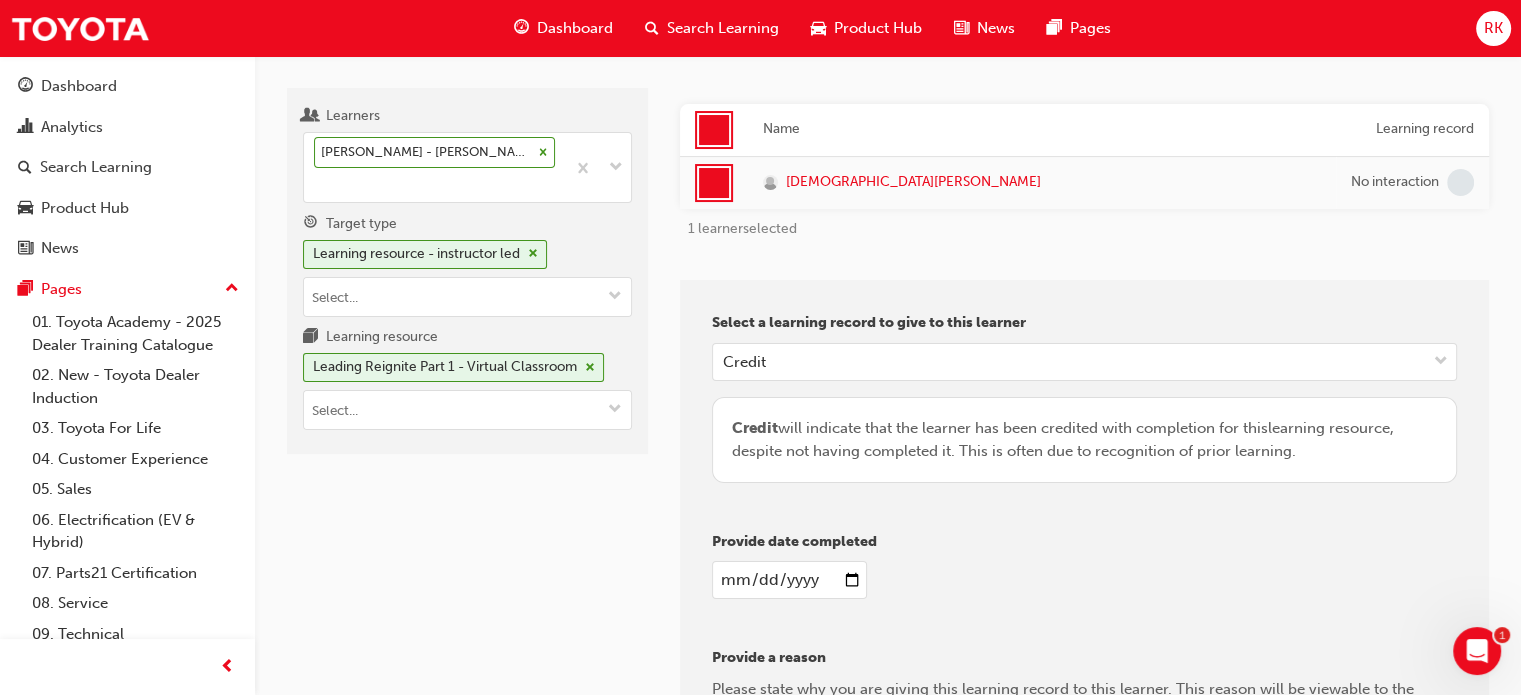 click at bounding box center [789, 580] 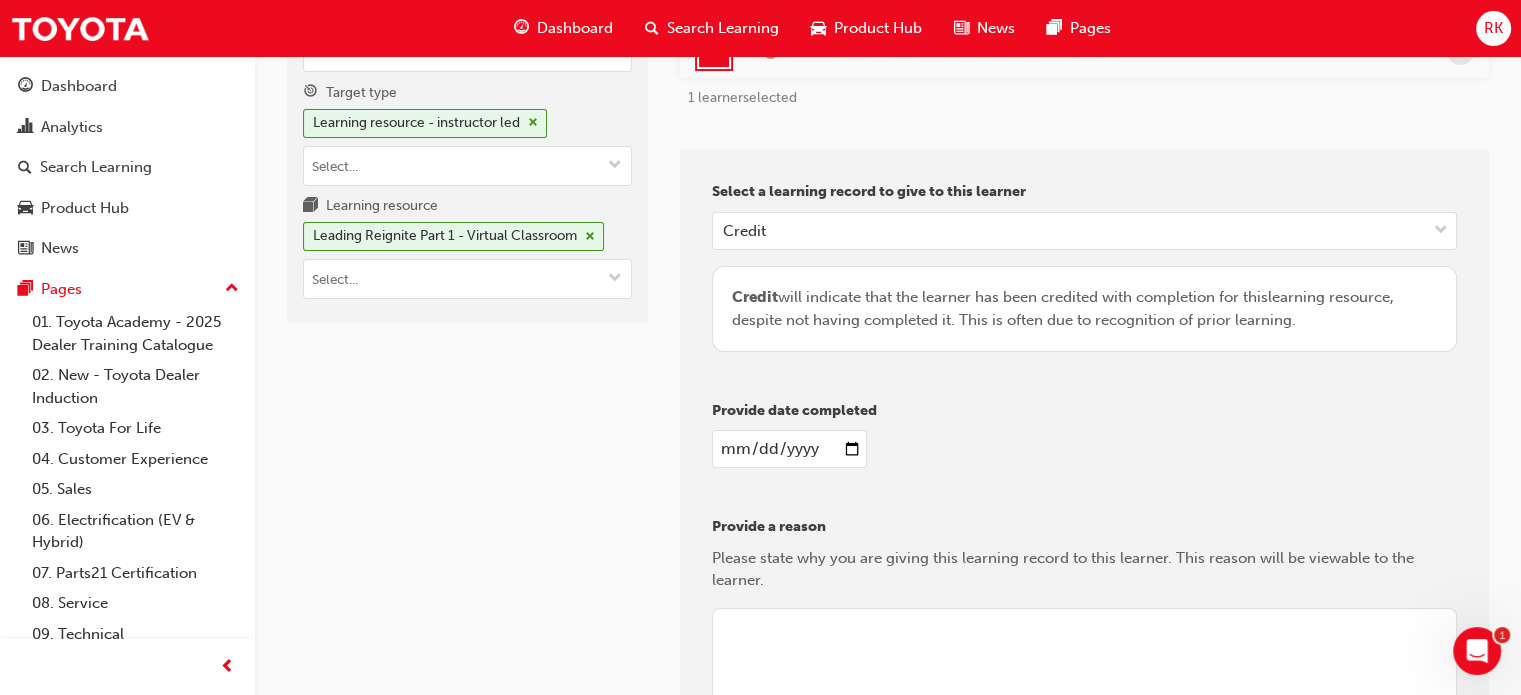 scroll, scrollTop: 453, scrollLeft: 0, axis: vertical 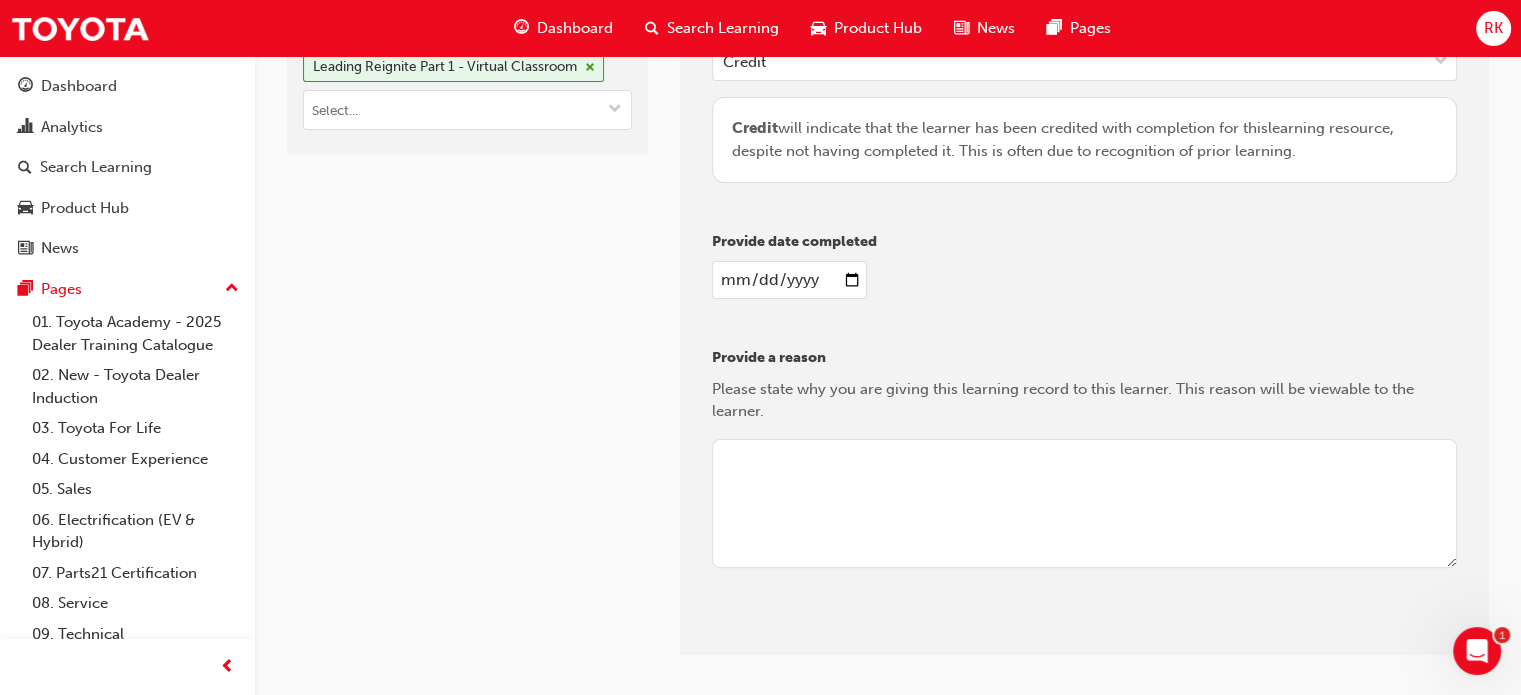 click at bounding box center [1084, 504] 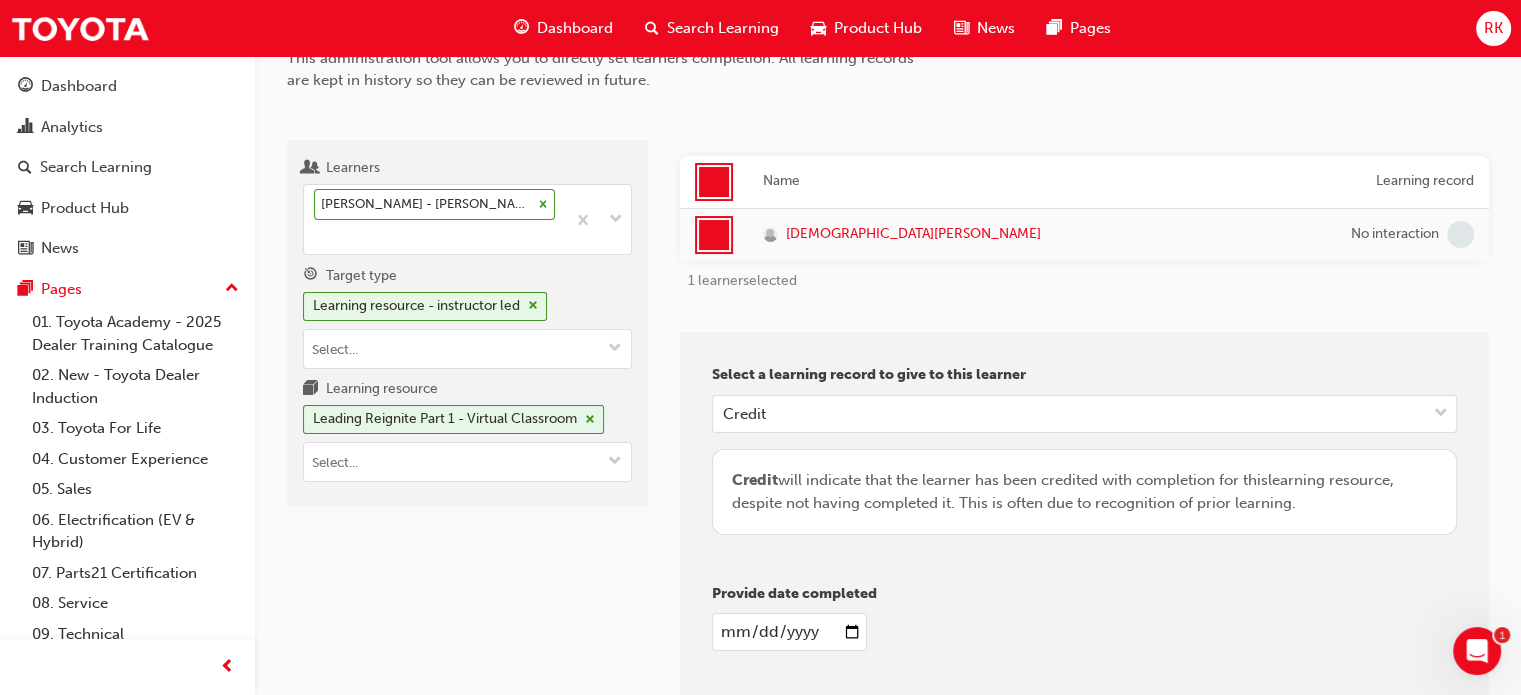 scroll, scrollTop: 557, scrollLeft: 0, axis: vertical 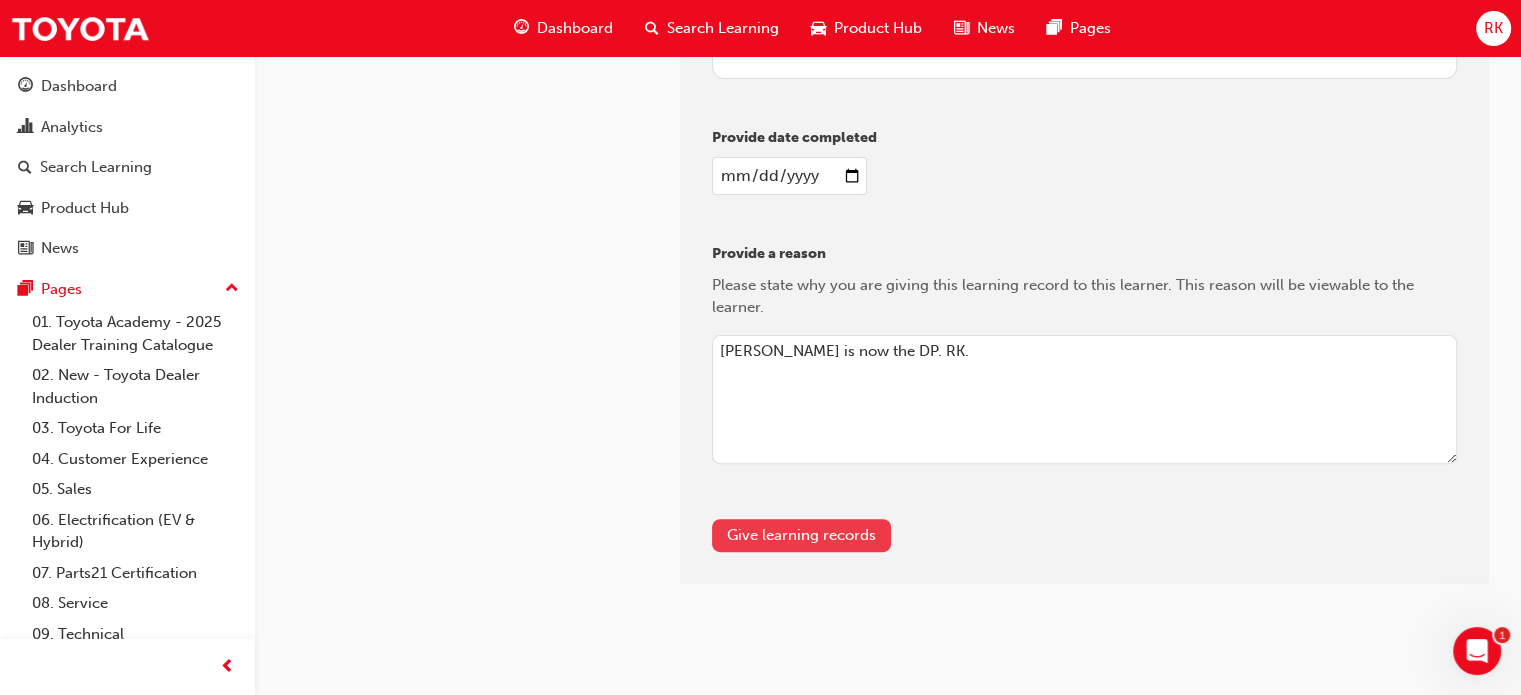 type on "[PERSON_NAME] is now the DP. RK." 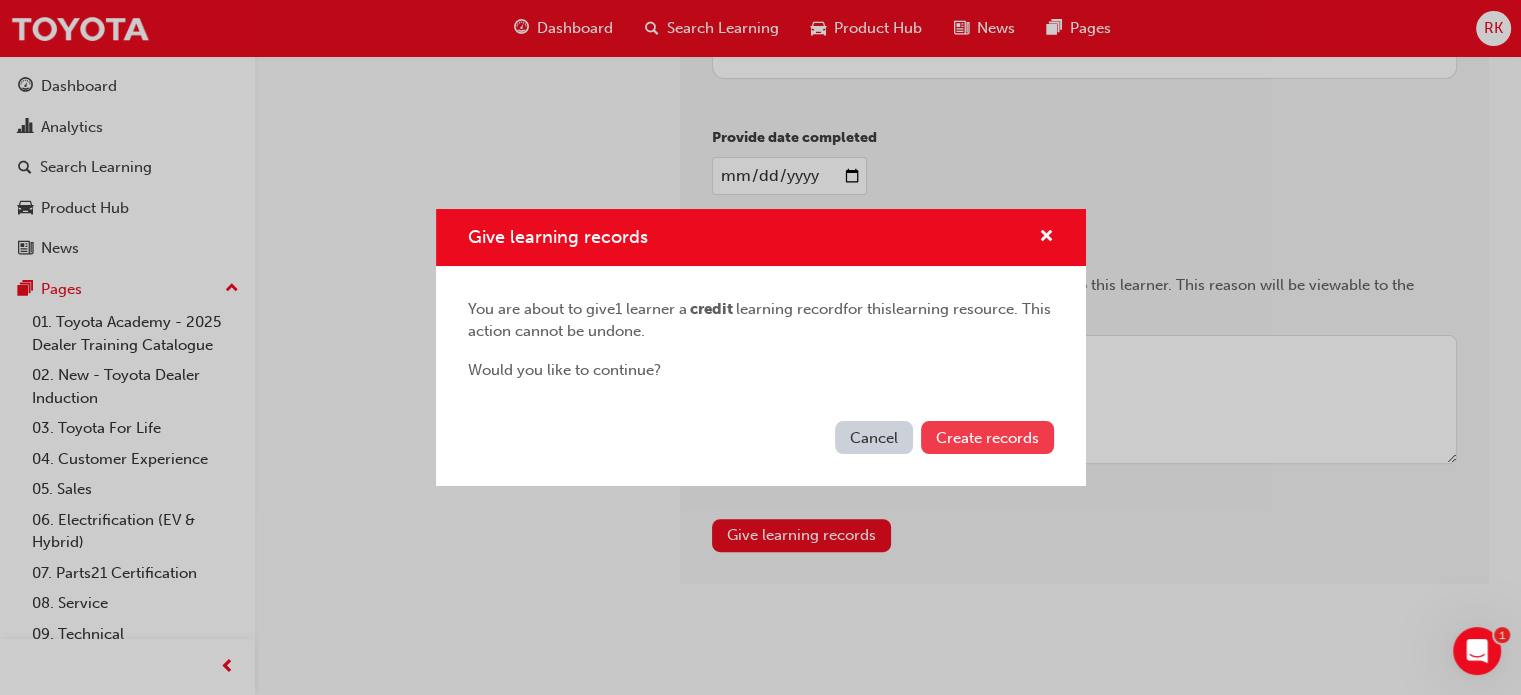 click on "Create records" at bounding box center (987, 437) 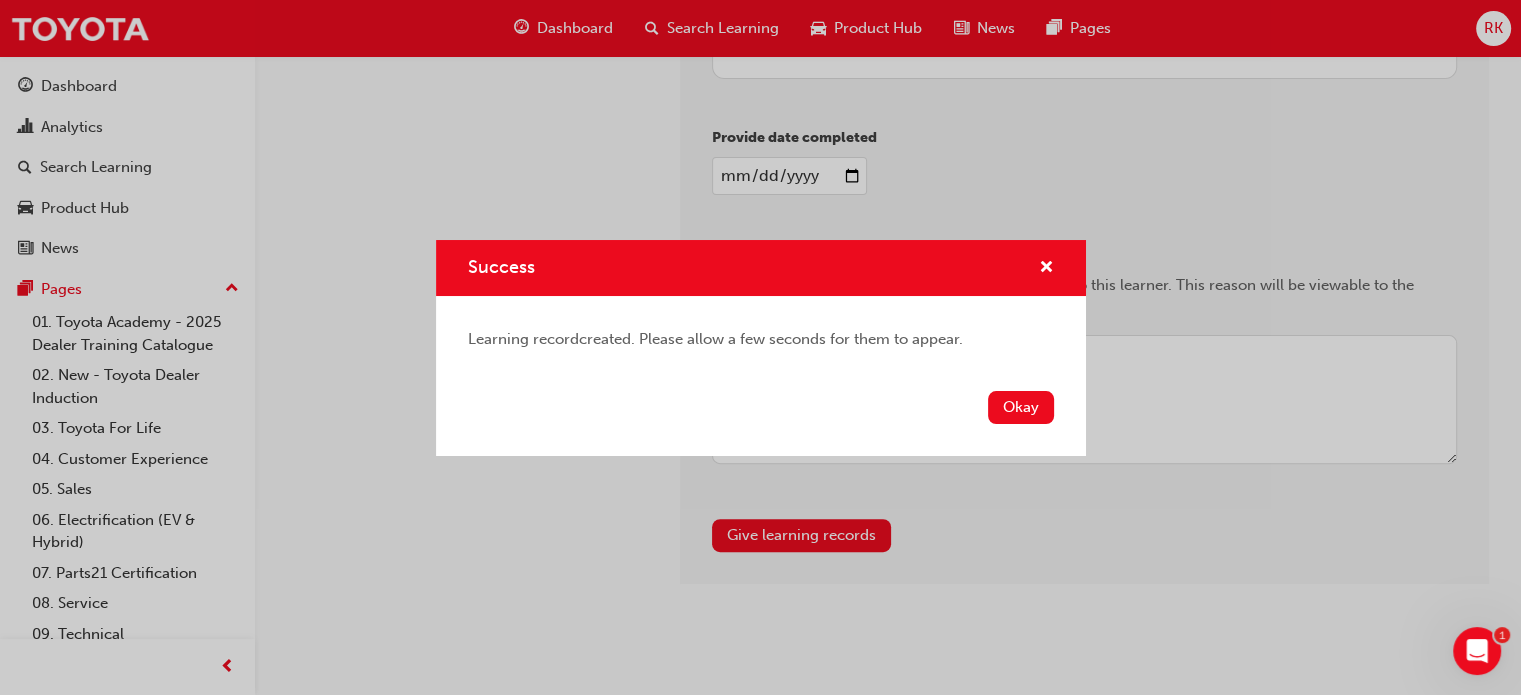 drag, startPoint x: 1032, startPoint y: 407, endPoint x: 1022, endPoint y: 427, distance: 22.36068 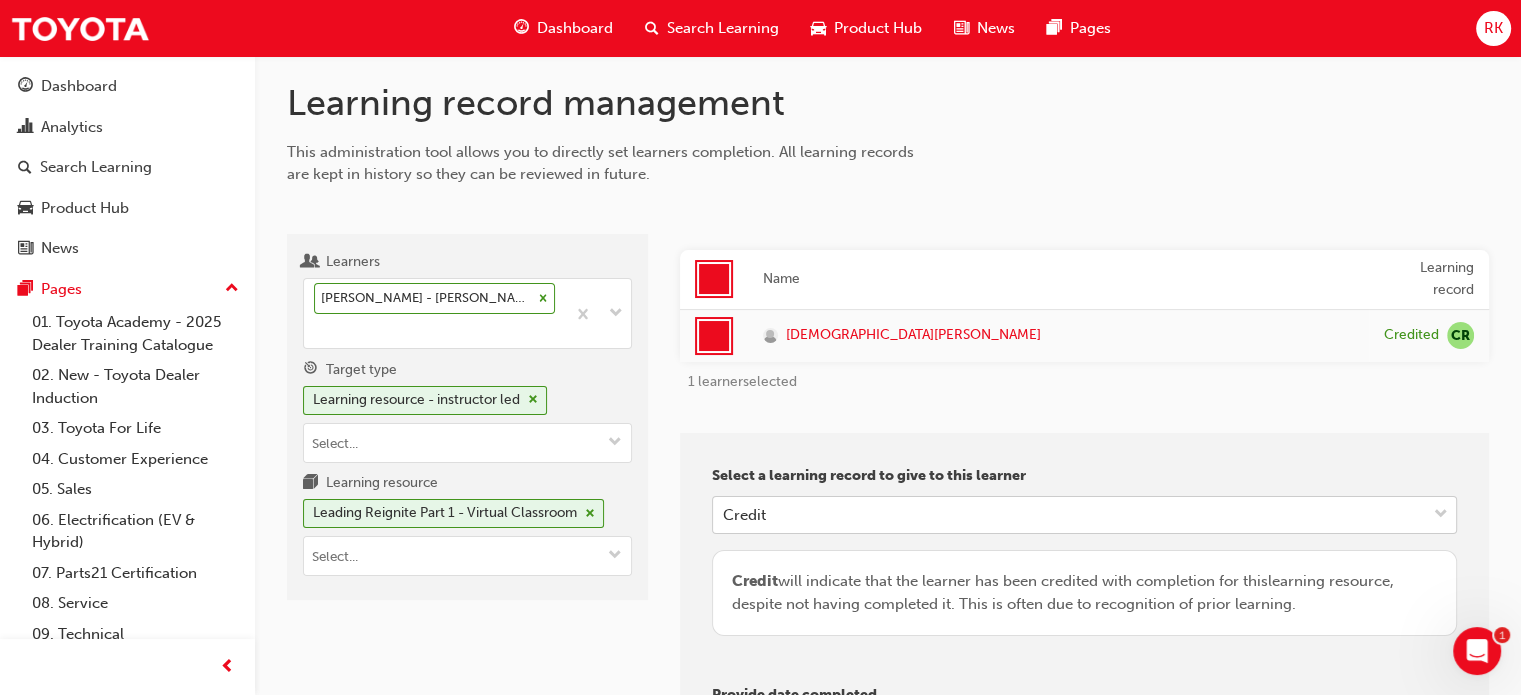 scroll, scrollTop: 0, scrollLeft: 0, axis: both 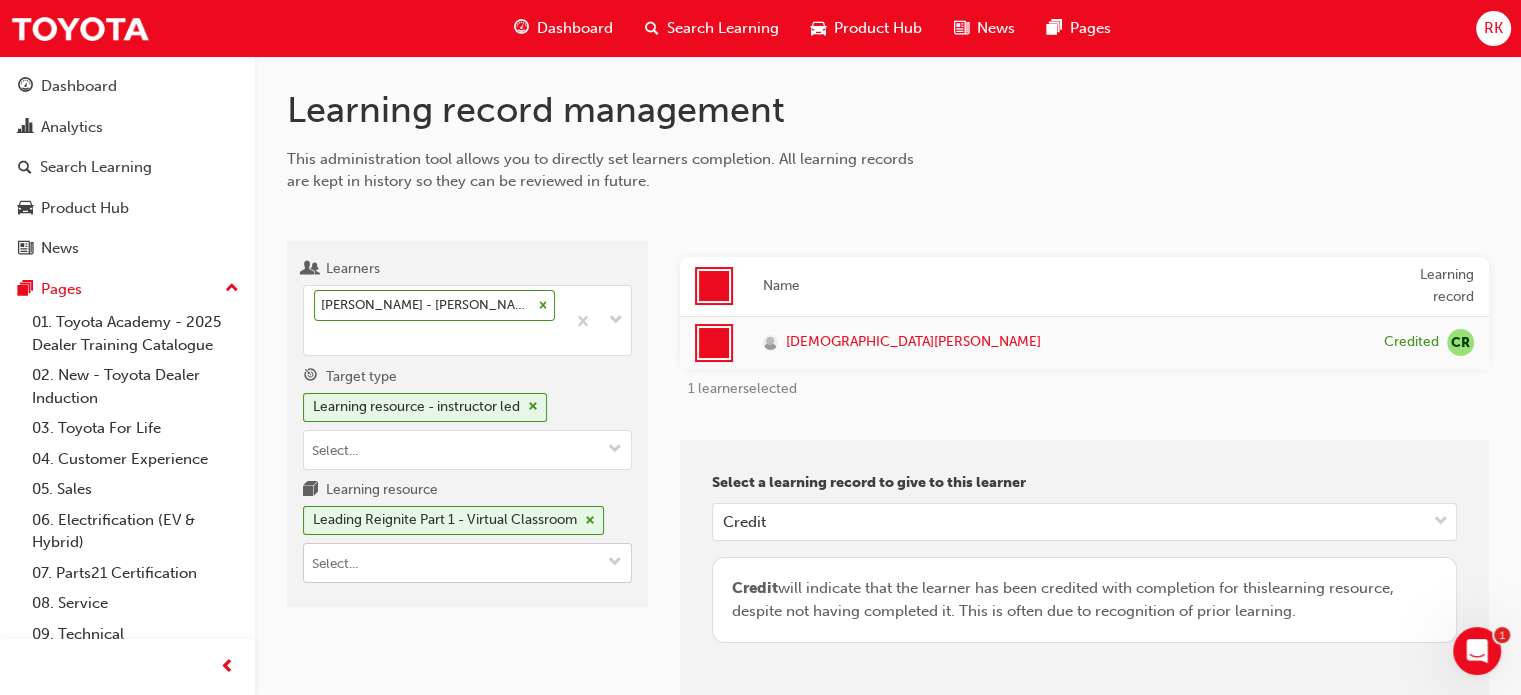click at bounding box center [615, 563] 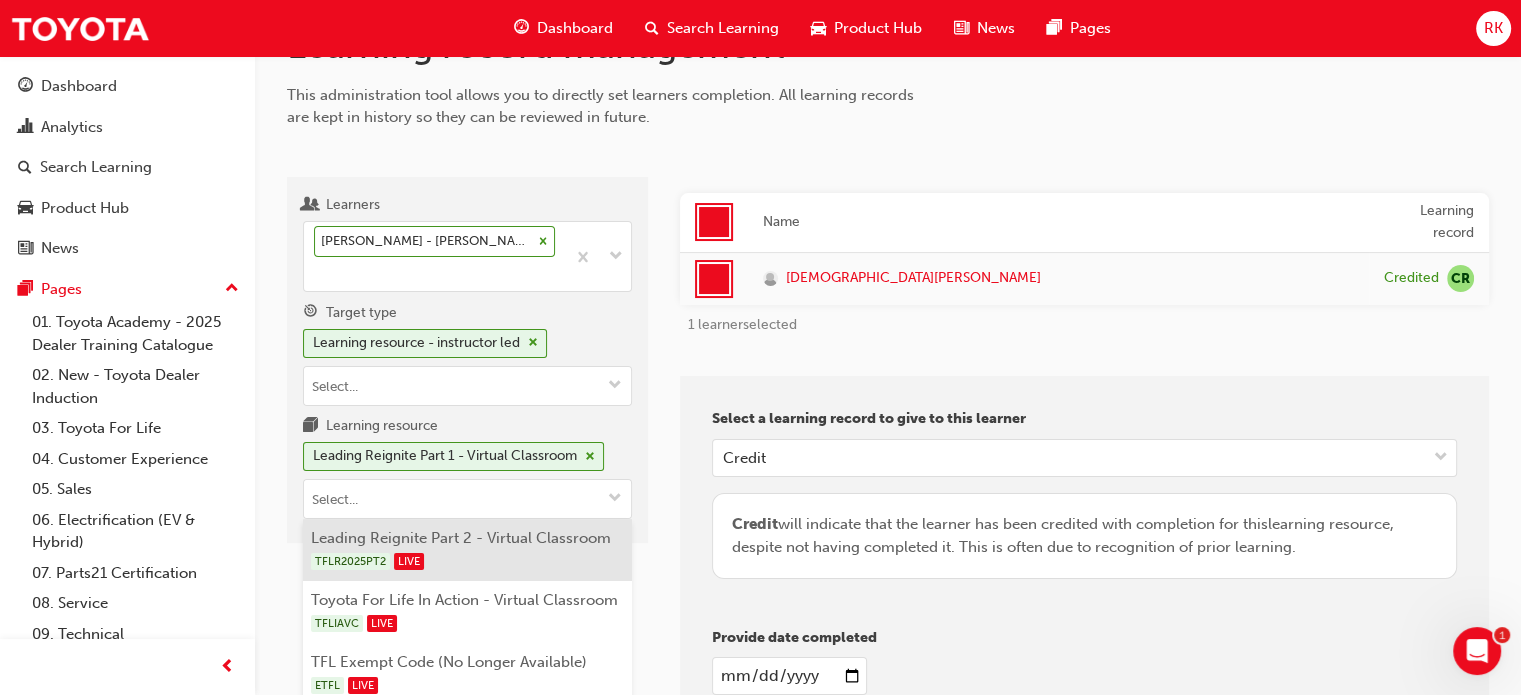 scroll, scrollTop: 100, scrollLeft: 0, axis: vertical 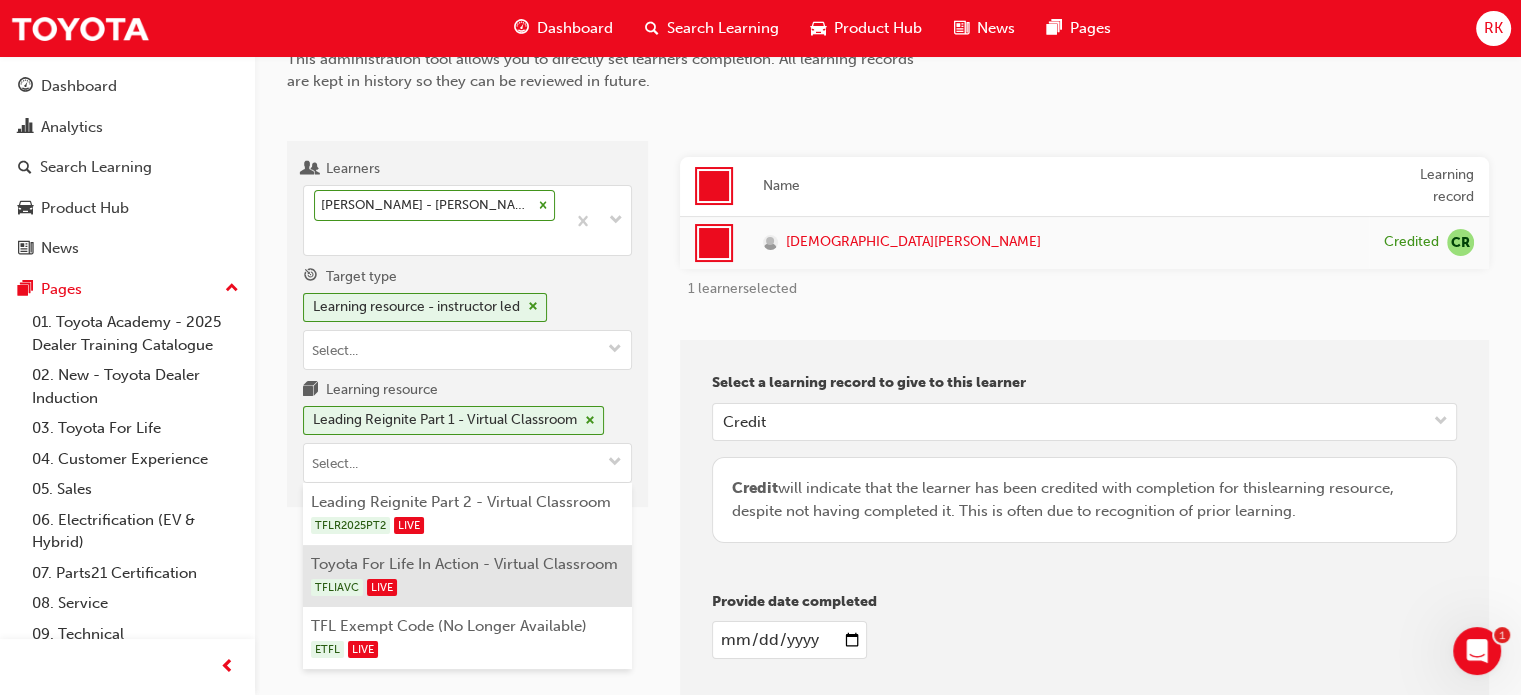click on "TFLR2025PT2 LIVE" at bounding box center (468, 525) 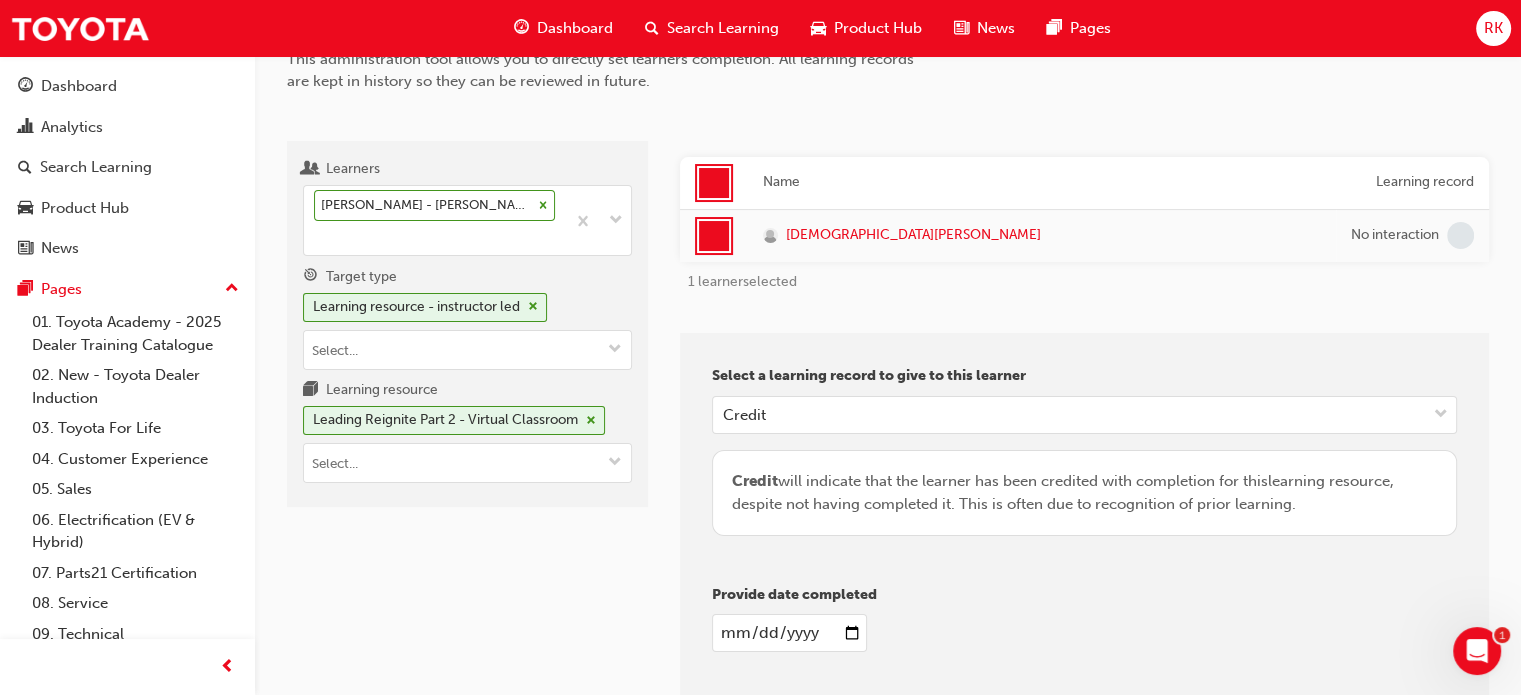 drag, startPoint x: 507, startPoint y: 587, endPoint x: 674, endPoint y: 585, distance: 167.01198 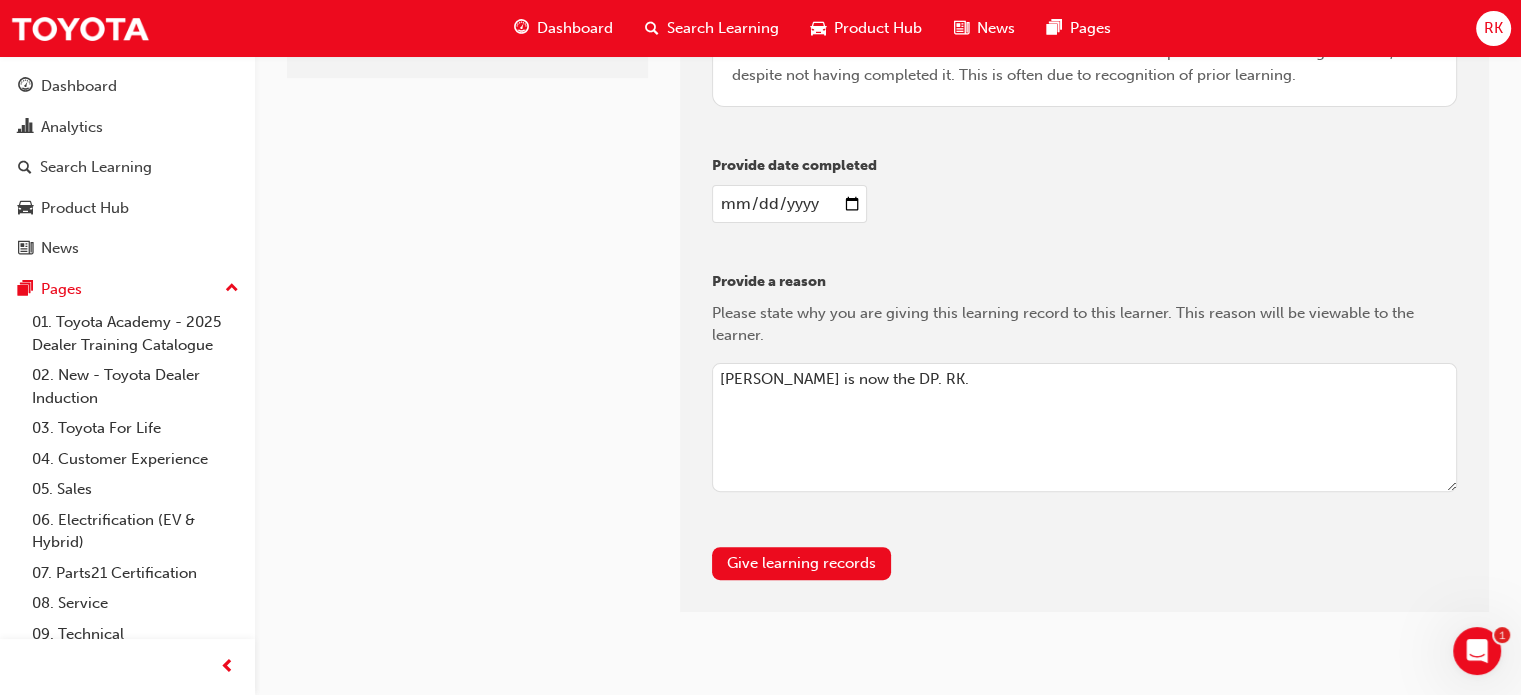 scroll, scrollTop: 557, scrollLeft: 0, axis: vertical 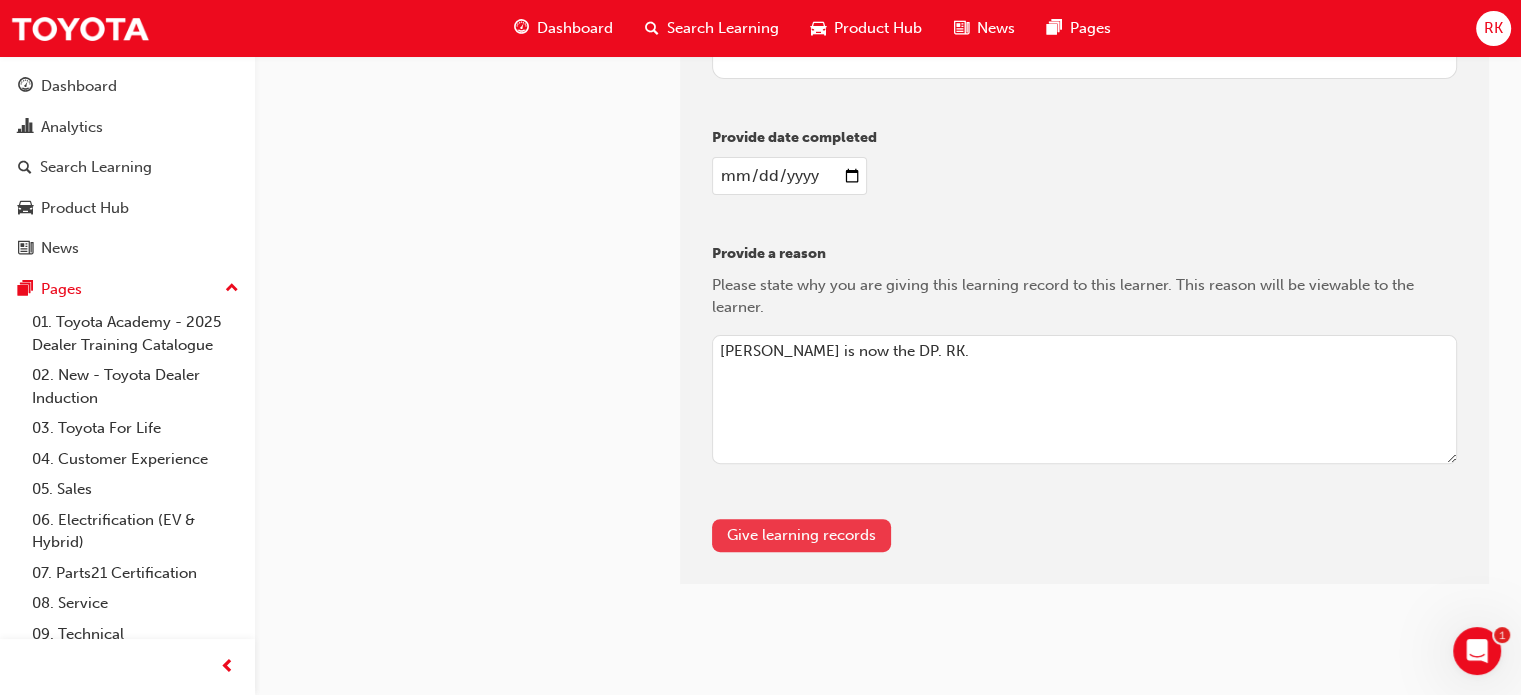 click on "Give learning records" at bounding box center [801, 535] 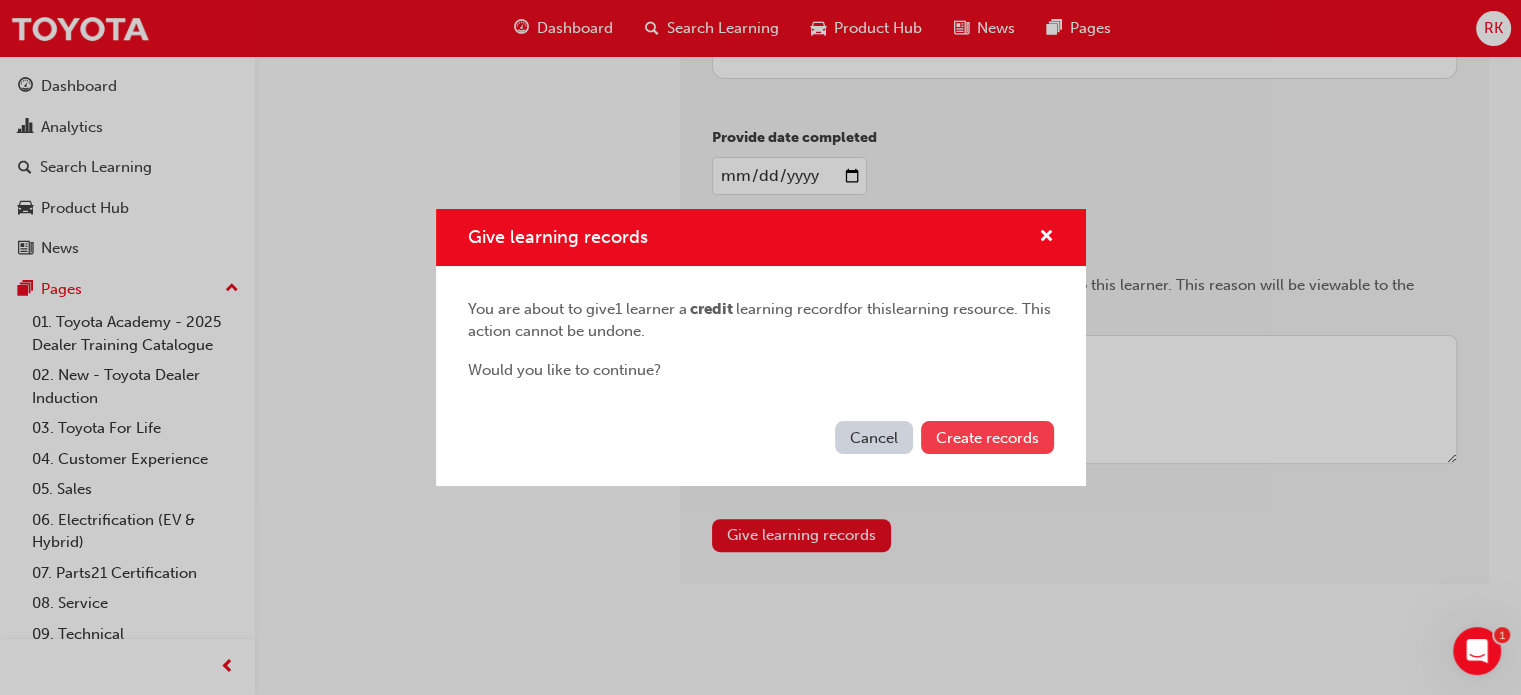 click on "Create records" at bounding box center (987, 438) 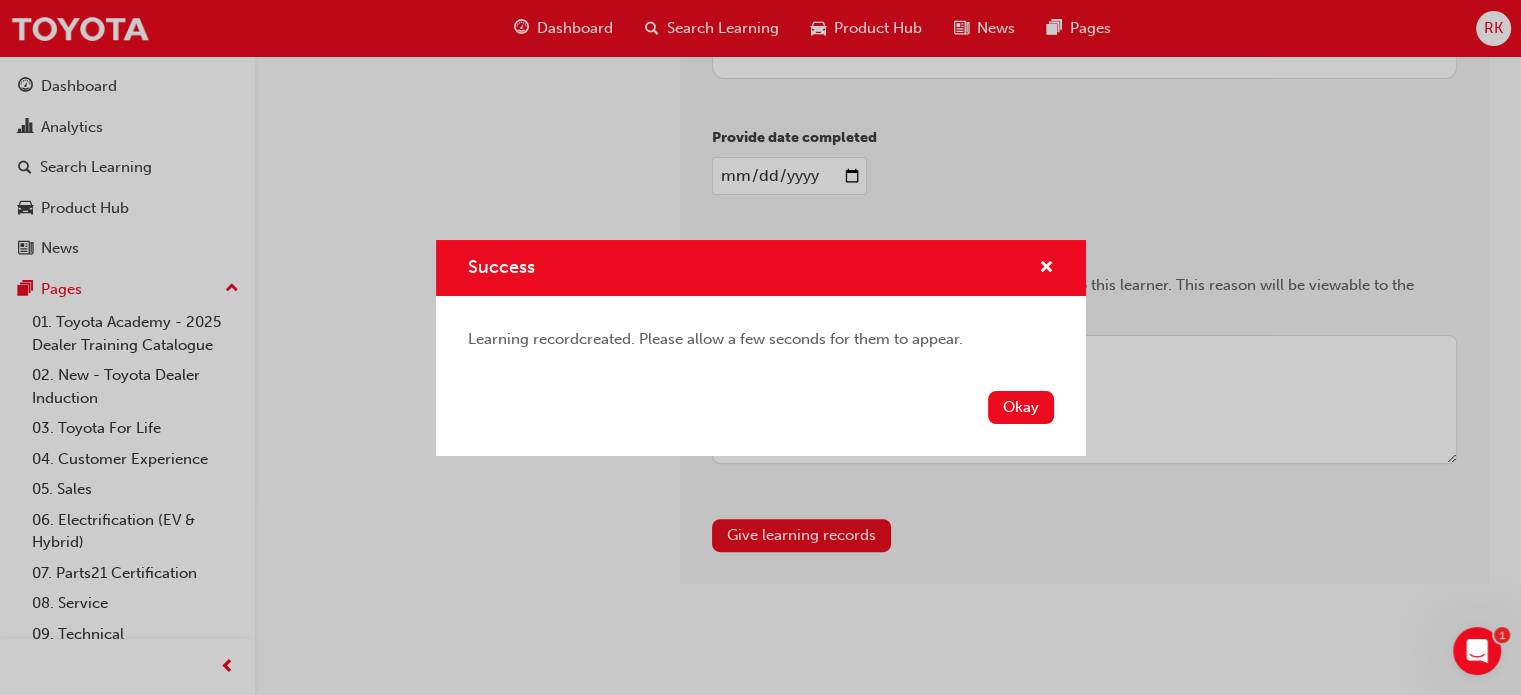 click on "Okay" at bounding box center [1021, 407] 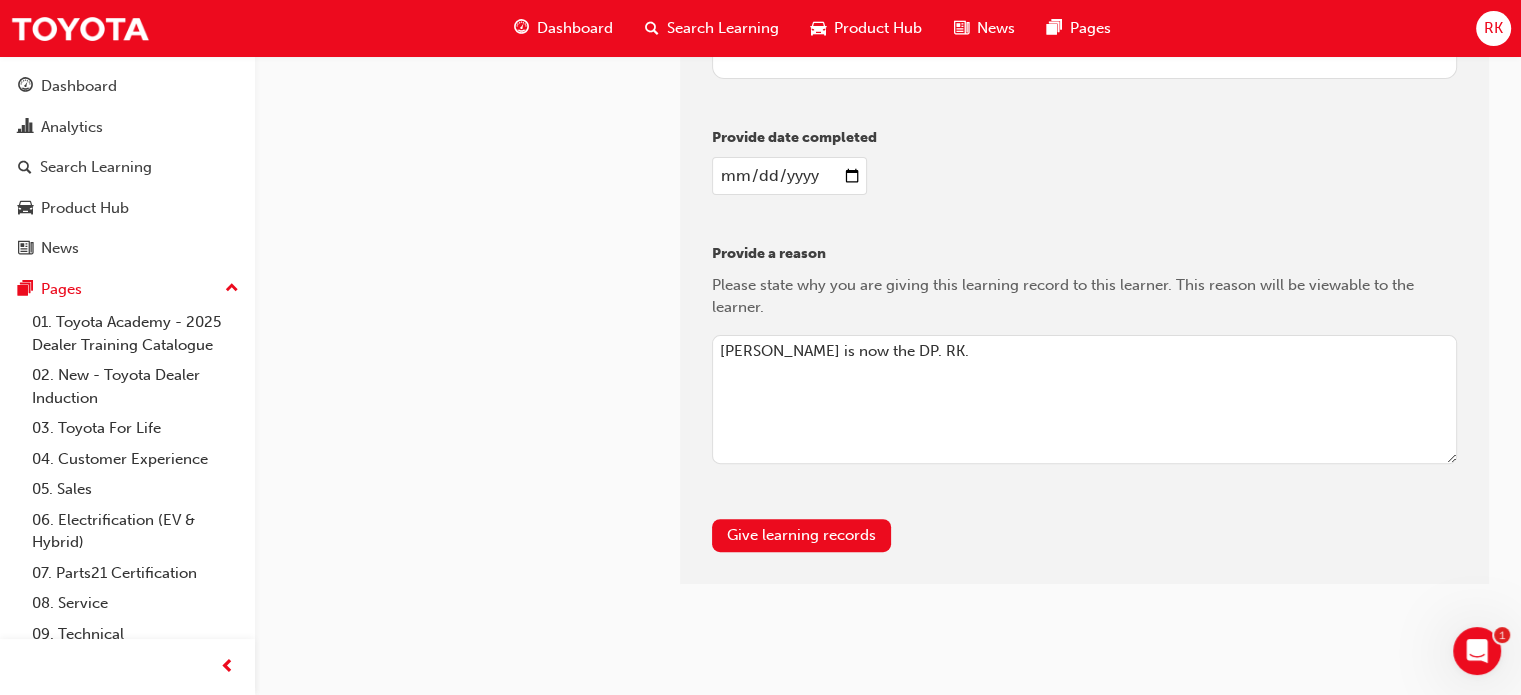 drag, startPoint x: 984, startPoint y: 554, endPoint x: 1010, endPoint y: 551, distance: 26.172504 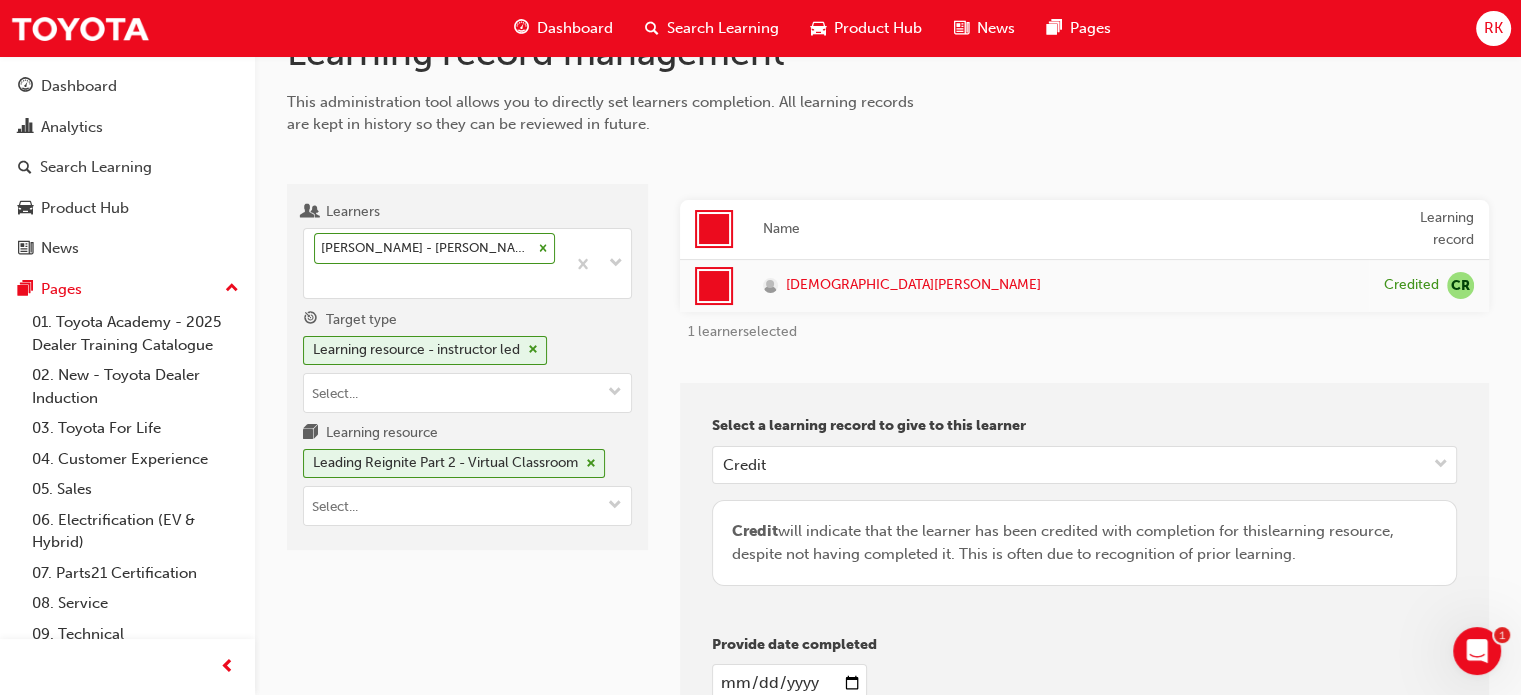 scroll, scrollTop: 0, scrollLeft: 0, axis: both 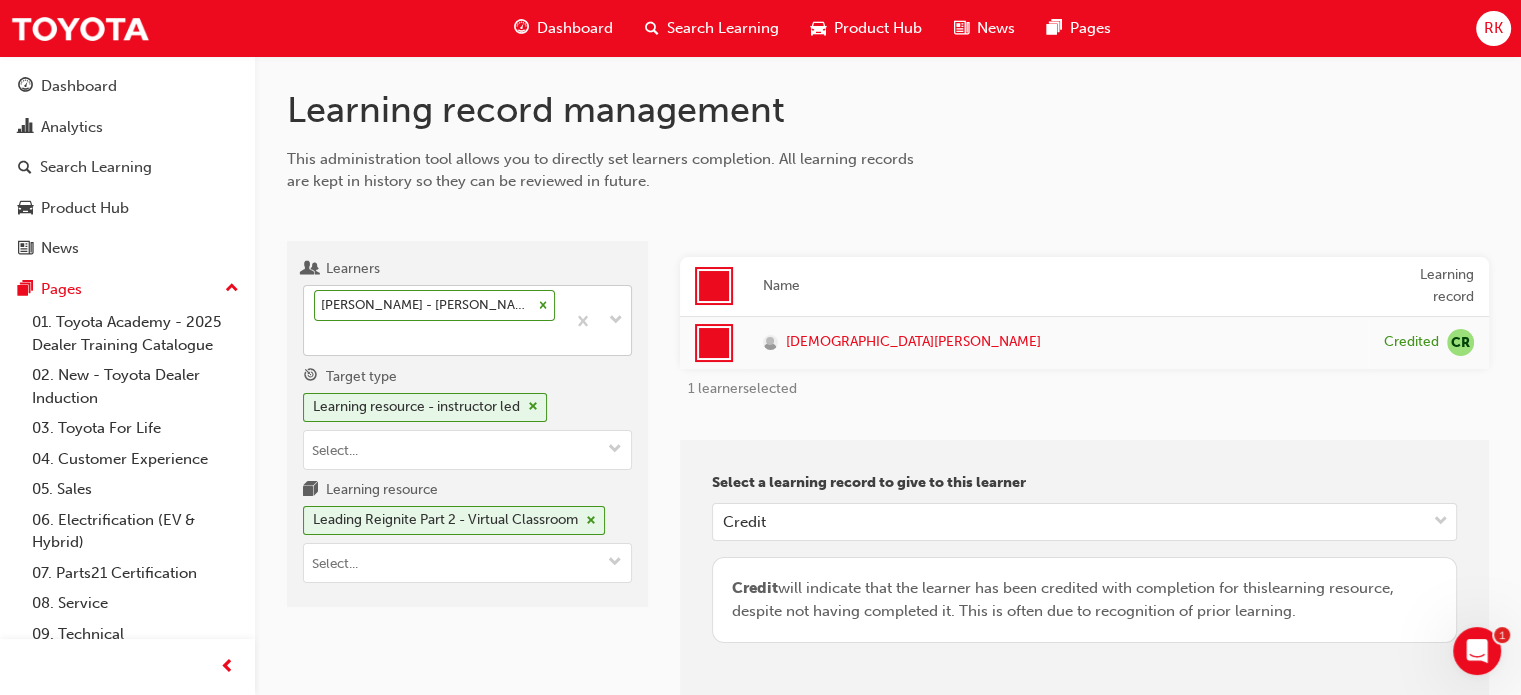 click 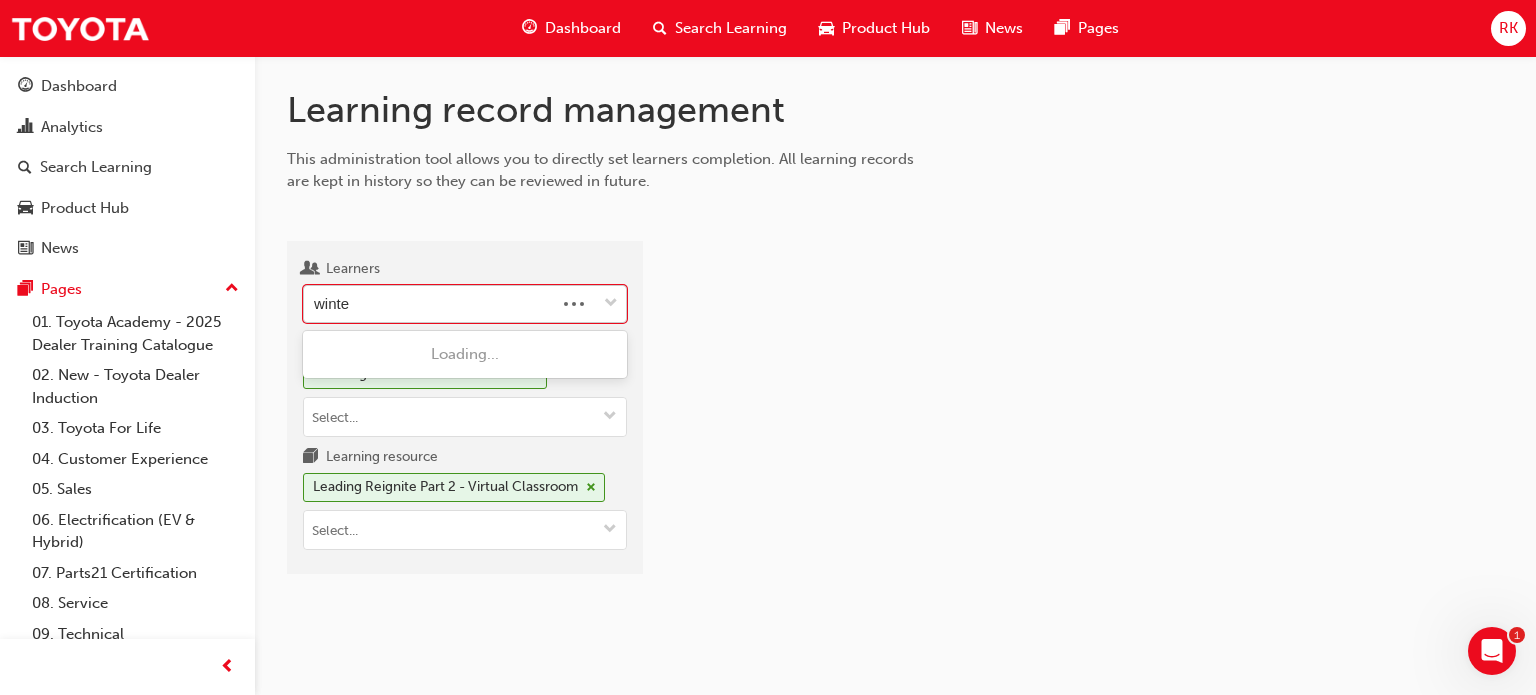 type on "winter" 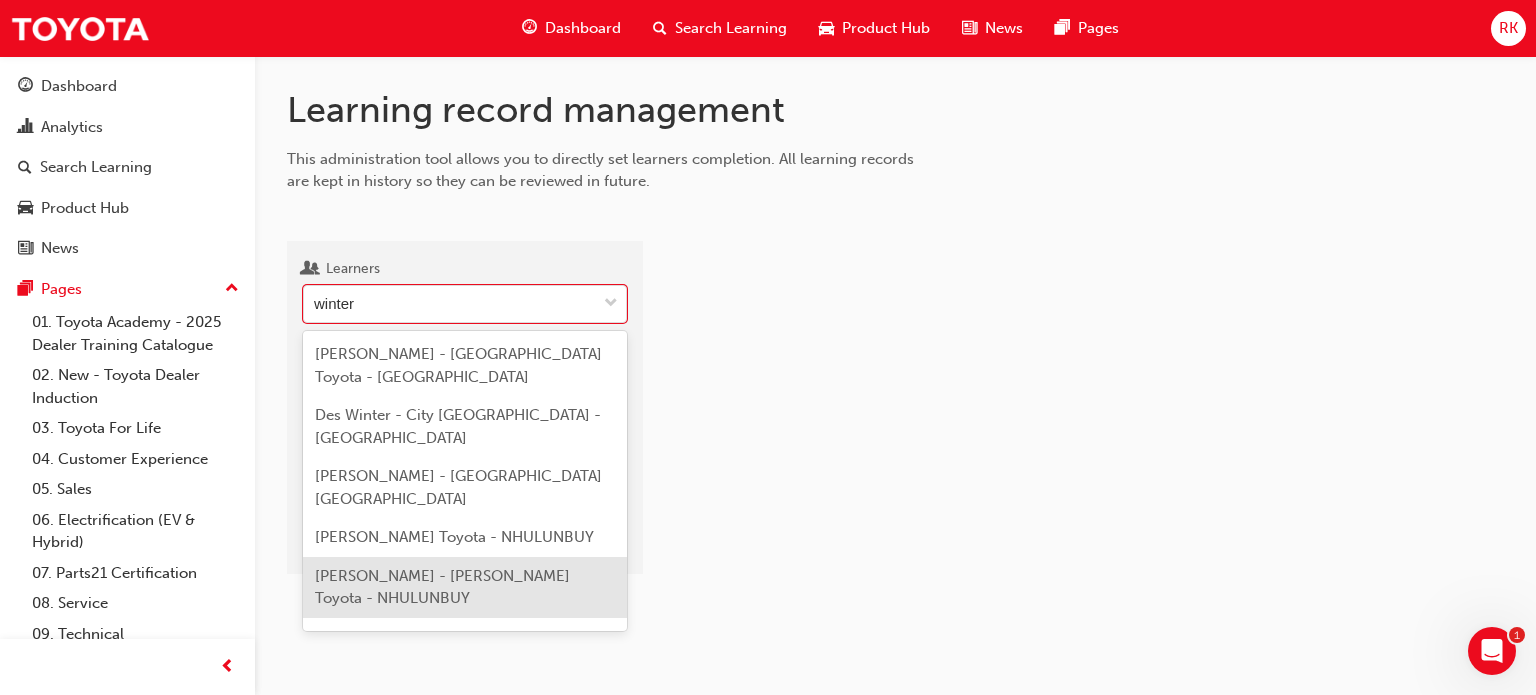 click on "[PERSON_NAME] - [PERSON_NAME] Toyota - NHULUNBUY" at bounding box center (442, 587) 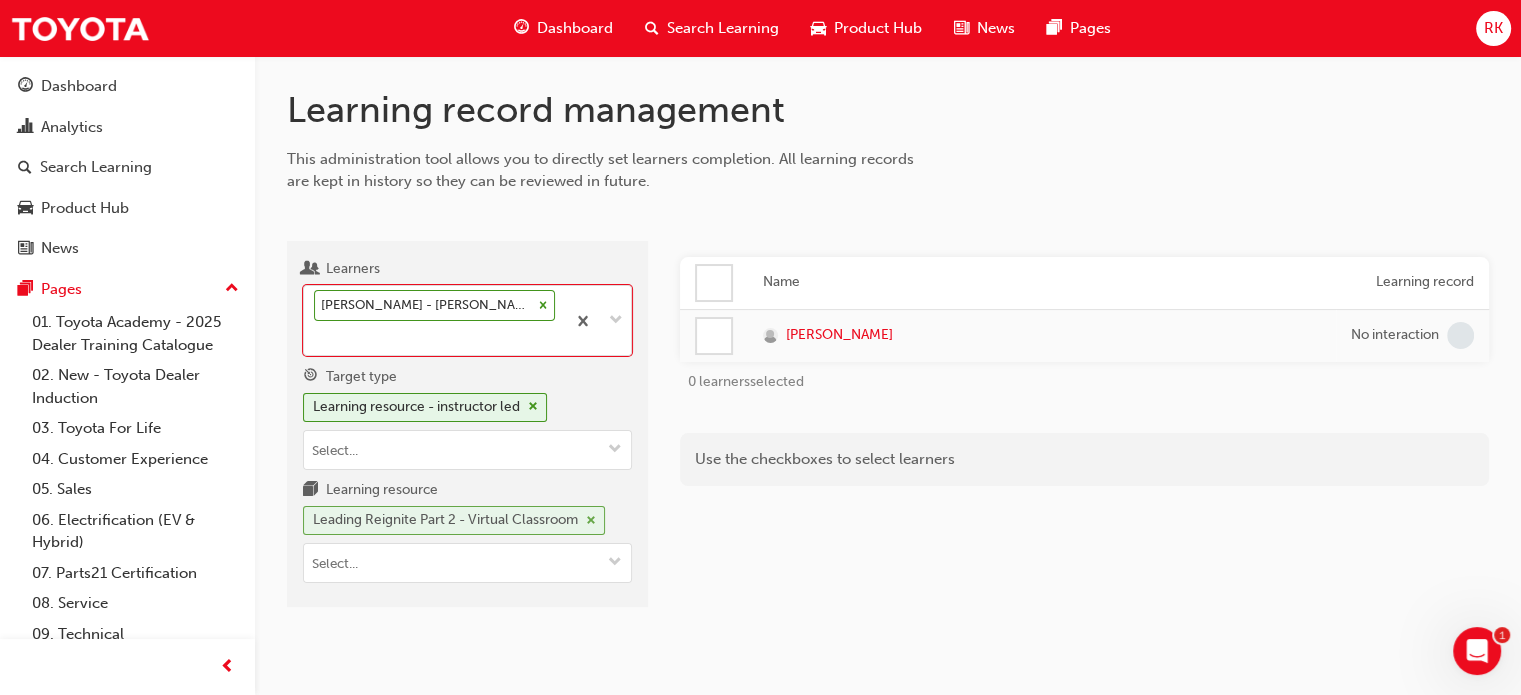 click at bounding box center (591, 521) 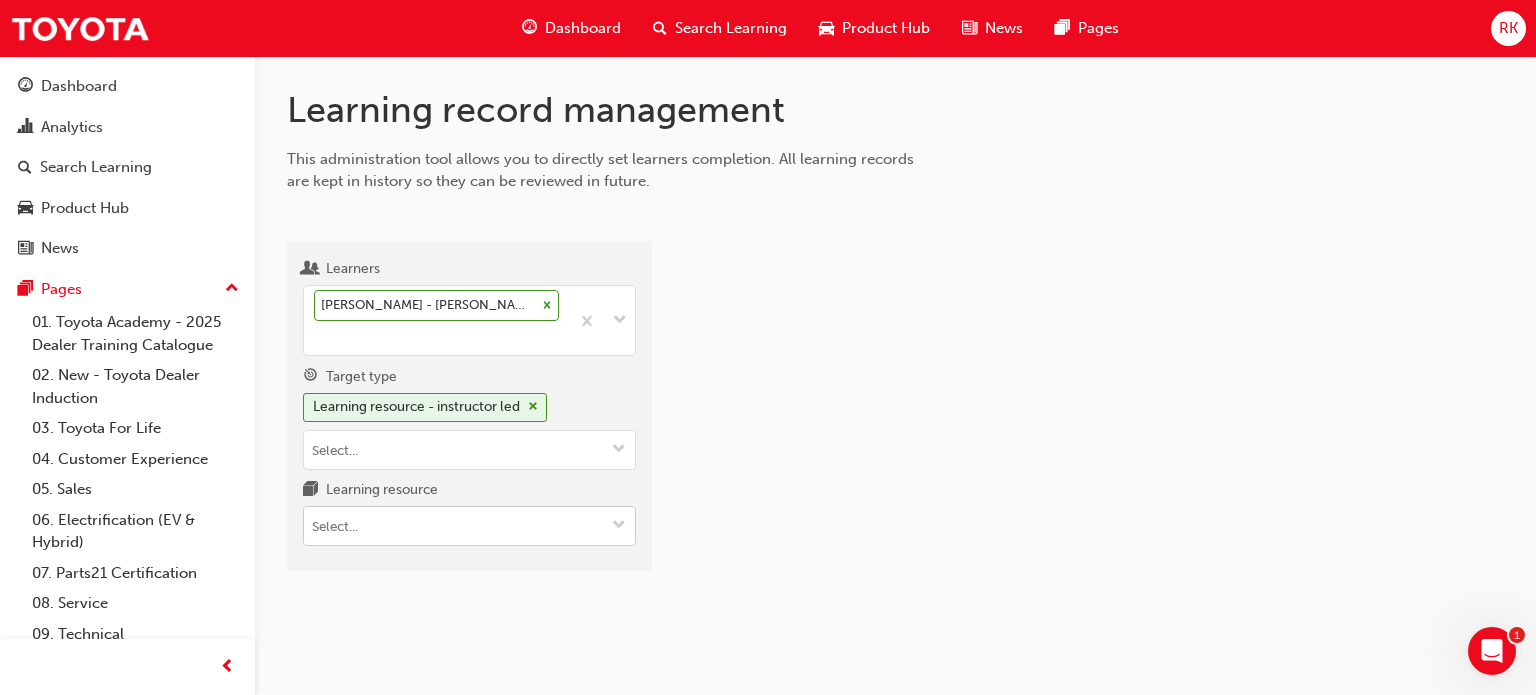 click on "Learning resource" at bounding box center [619, 526] 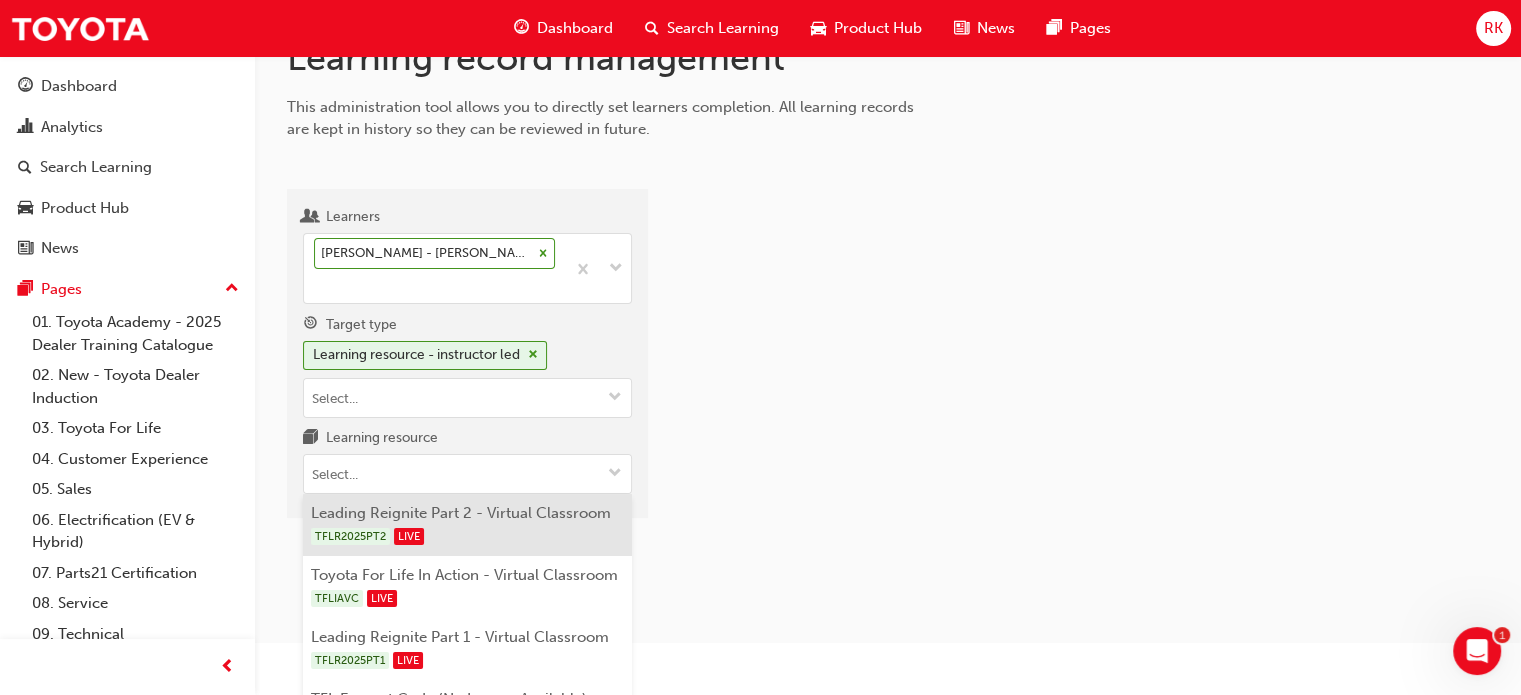 scroll, scrollTop: 119, scrollLeft: 0, axis: vertical 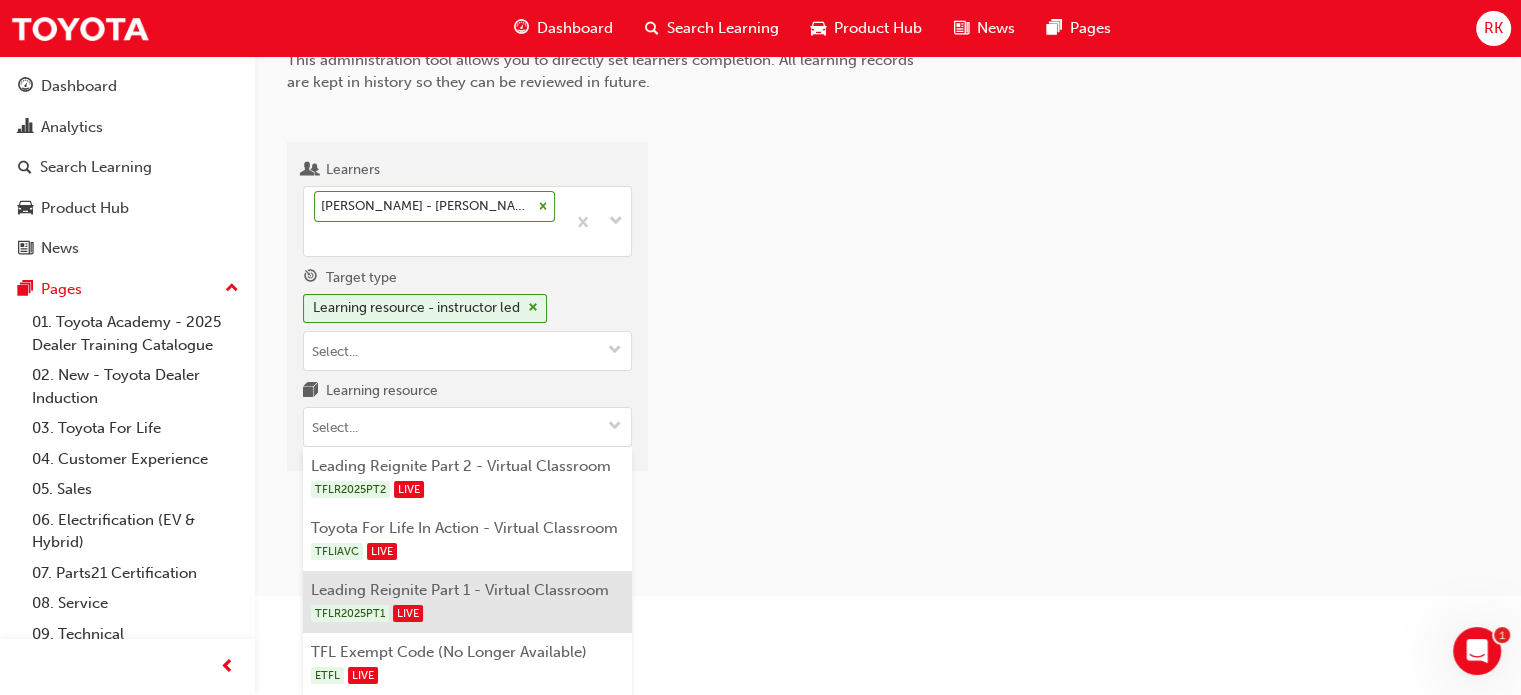 click on "TFLR2025PT1 LIVE" at bounding box center [468, 613] 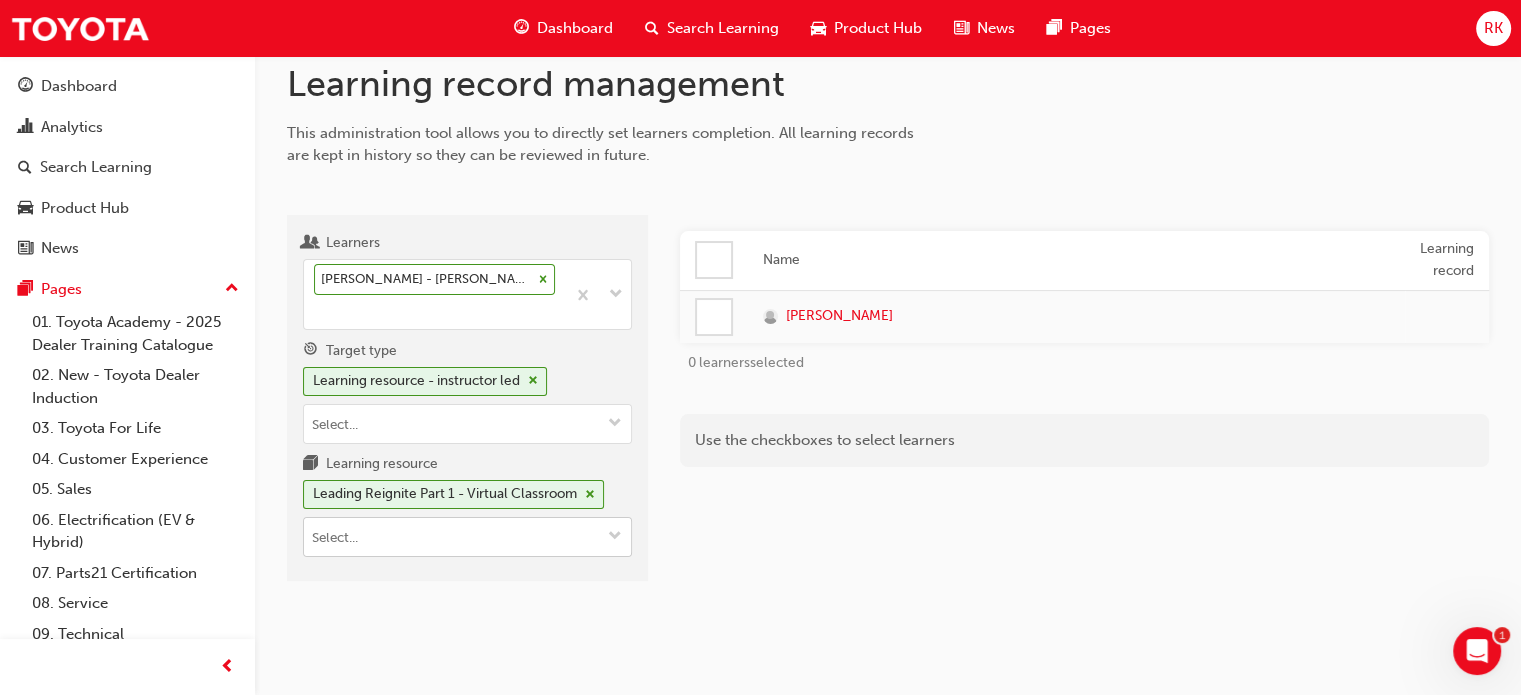 scroll, scrollTop: 0, scrollLeft: 0, axis: both 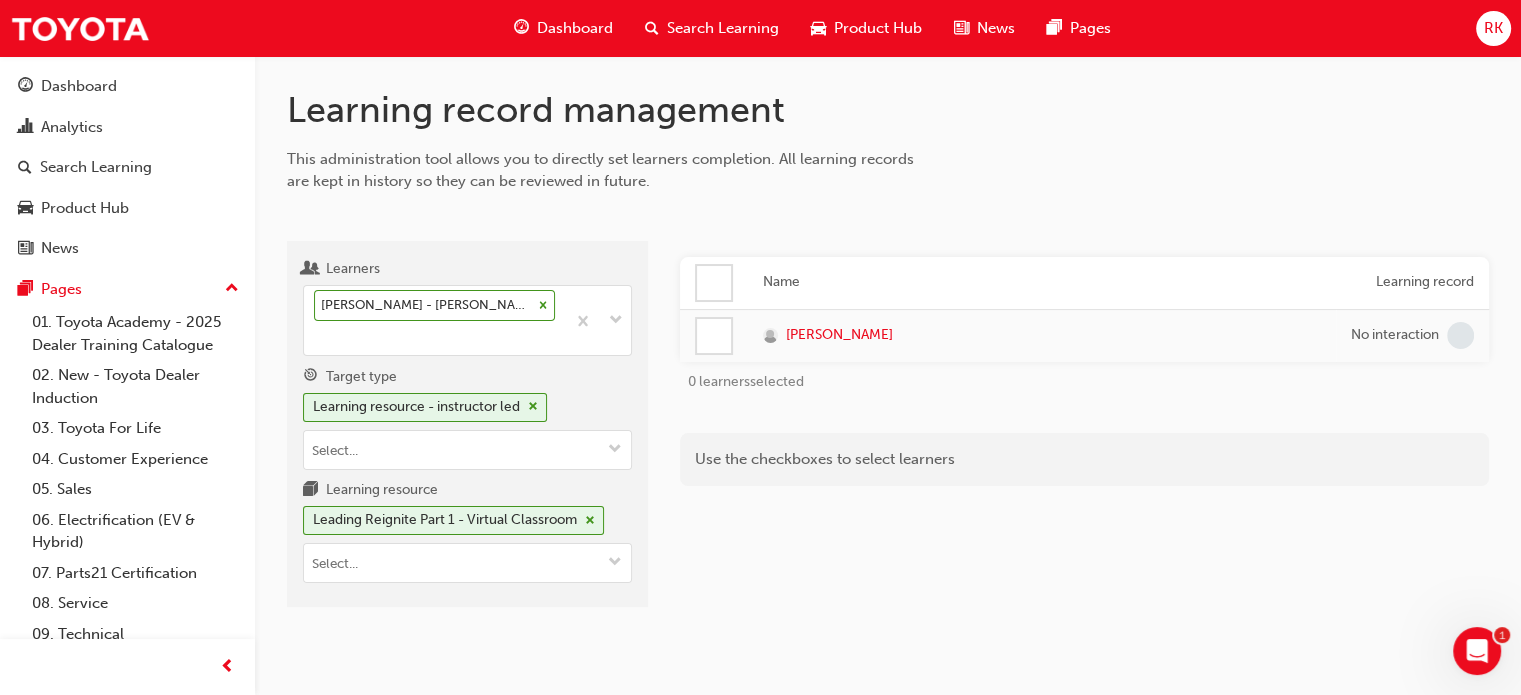 click at bounding box center [714, 283] 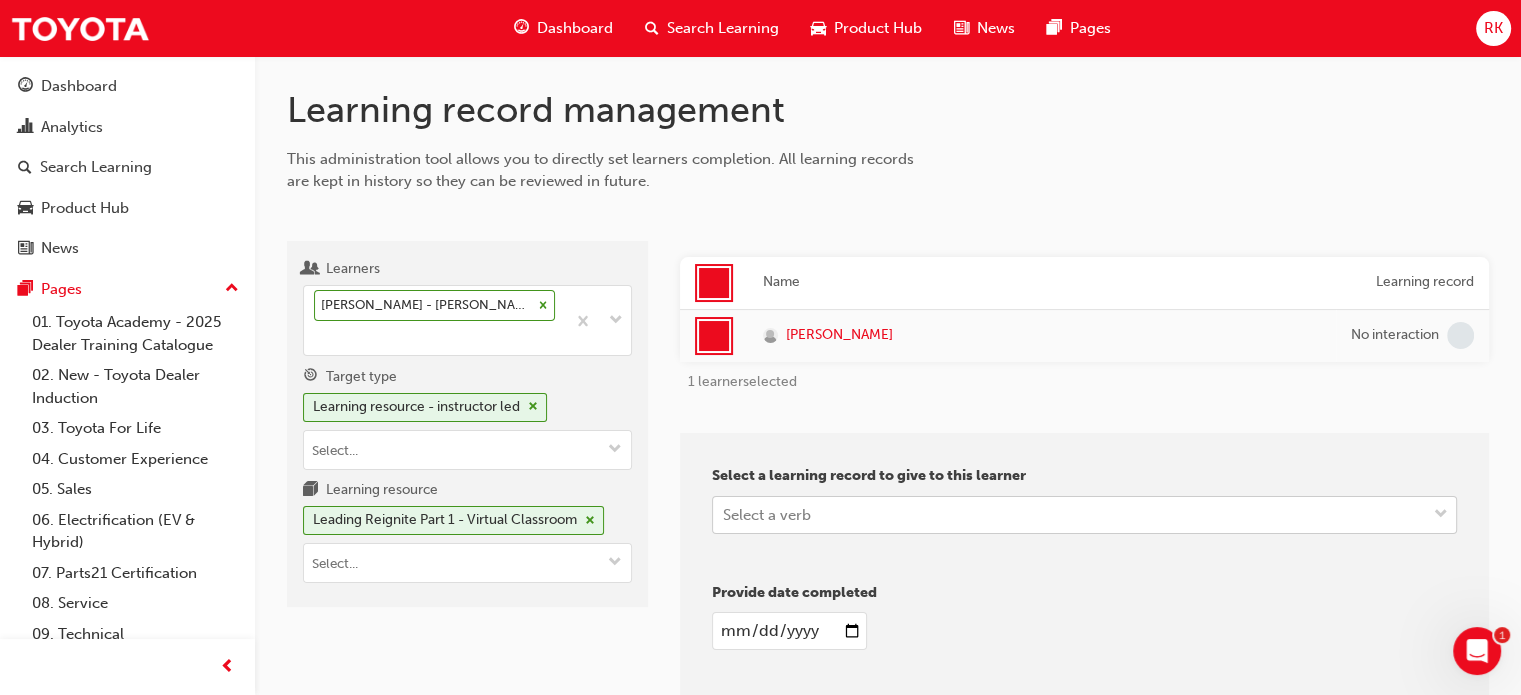 click on "Your version of Internet Explorer is outdated and not supported. Please upgrade to a  modern browser . Dashboard Search Learning Product Hub News Pages RK Dashboard Analytics Search Learning Product Hub News Pages Pages 01. Toyota Academy - 2025 Dealer Training Catalogue 02. New - Toyota Dealer Induction  03. Toyota For Life 04. Customer Experience 05. Sales 06. Electrification (EV & Hybrid) 07. Parts21 Certification 08. Service 09. Technical  10. TUNE Rev-Up Training All Pages Learning record management This administration tool allows you to directly set learners completion. All learning records are kept in history so they can be reviewed in future. Learners [PERSON_NAME] - [PERSON_NAME] Toyota - NHULUNBUY Target type Learning resource - instructor led Learning resource Leading Reignite Part 1 - Virtual Classroom Name Learning record [PERSON_NAME] No interaction 1   learner  selected Select a learning record to give to this learner Select a verb Provide date completed Provide a reason 1" at bounding box center (760, 347) 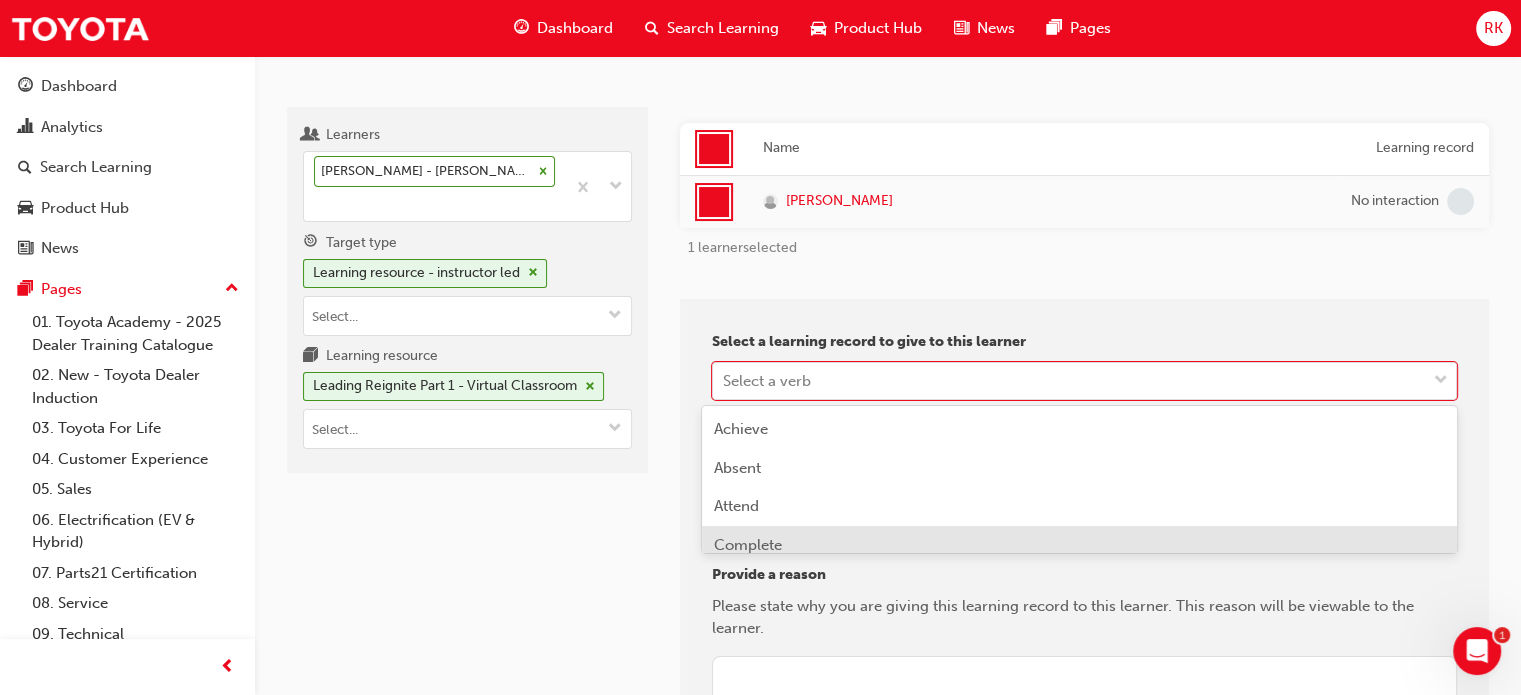scroll, scrollTop: 153, scrollLeft: 0, axis: vertical 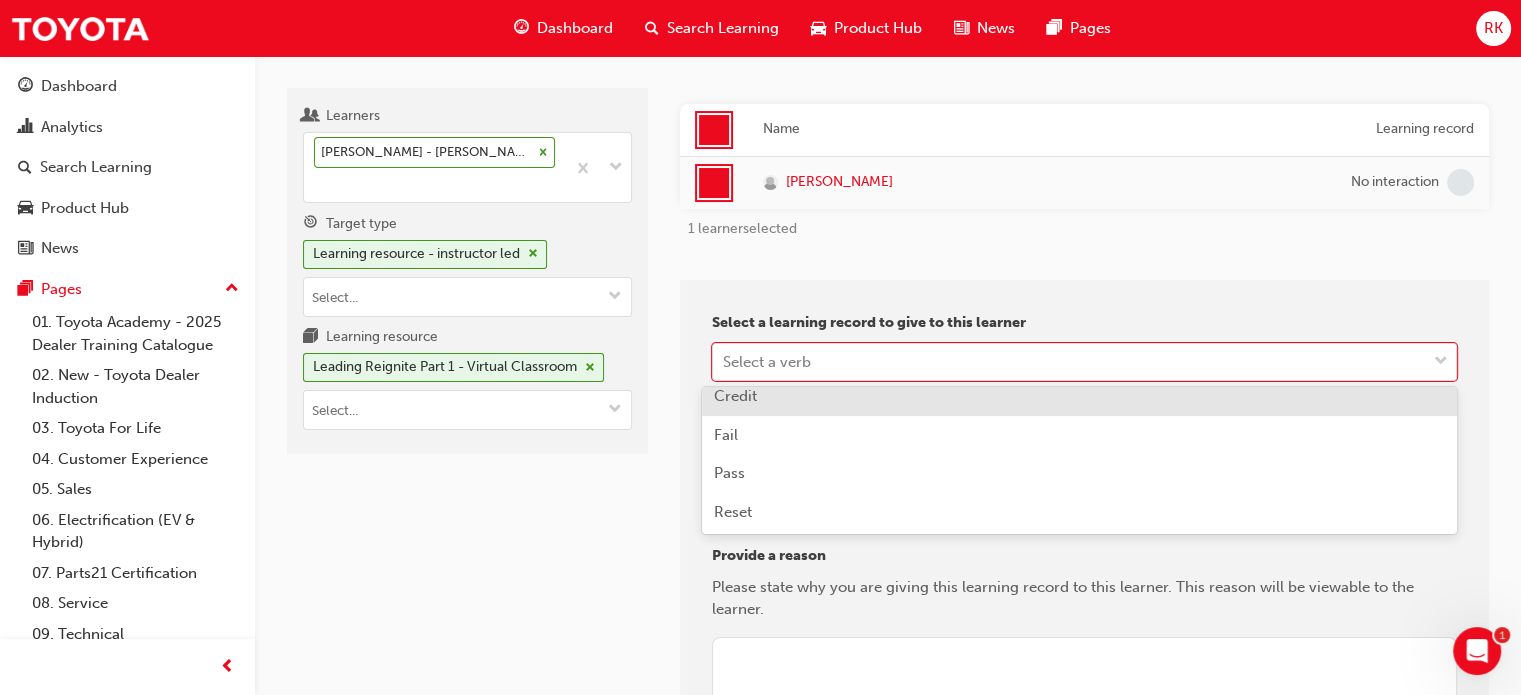 click on "Credit" at bounding box center [1079, 396] 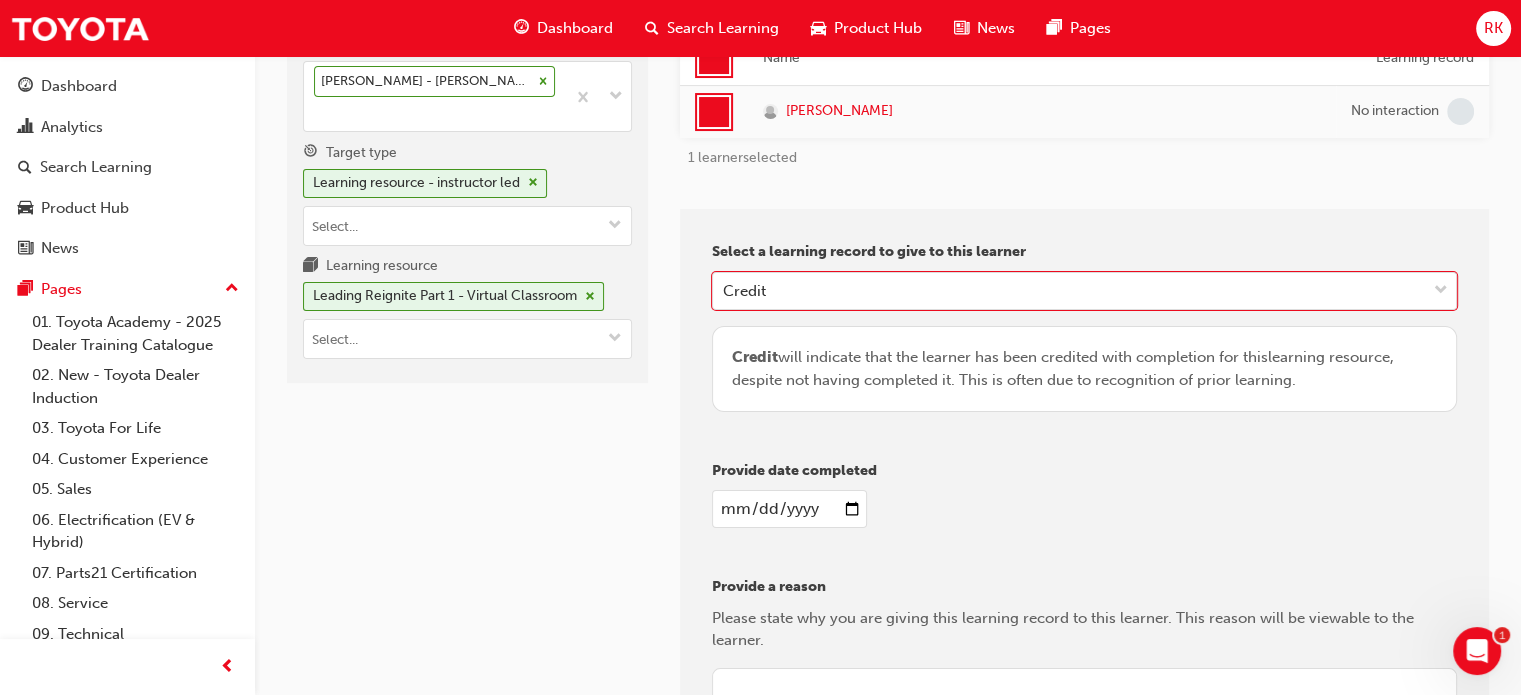 scroll, scrollTop: 253, scrollLeft: 0, axis: vertical 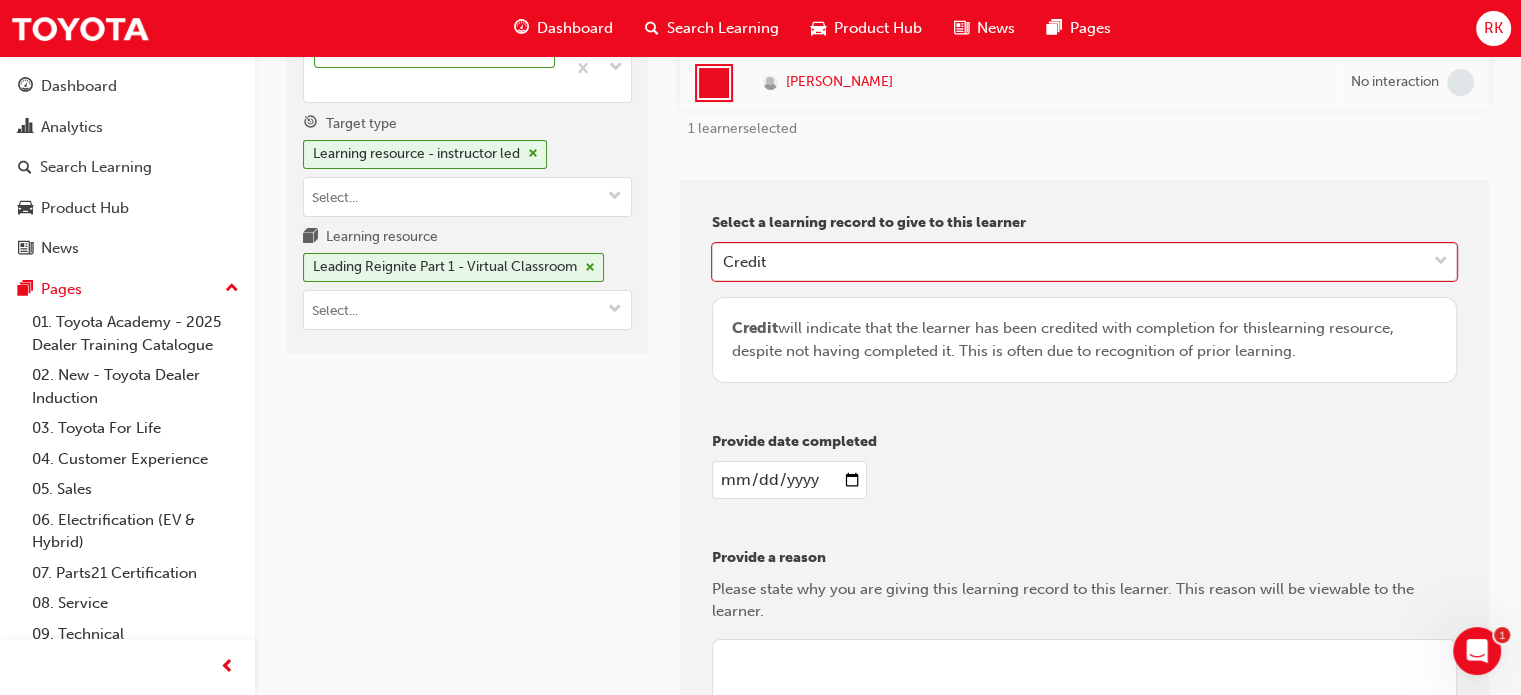 click at bounding box center [789, 480] 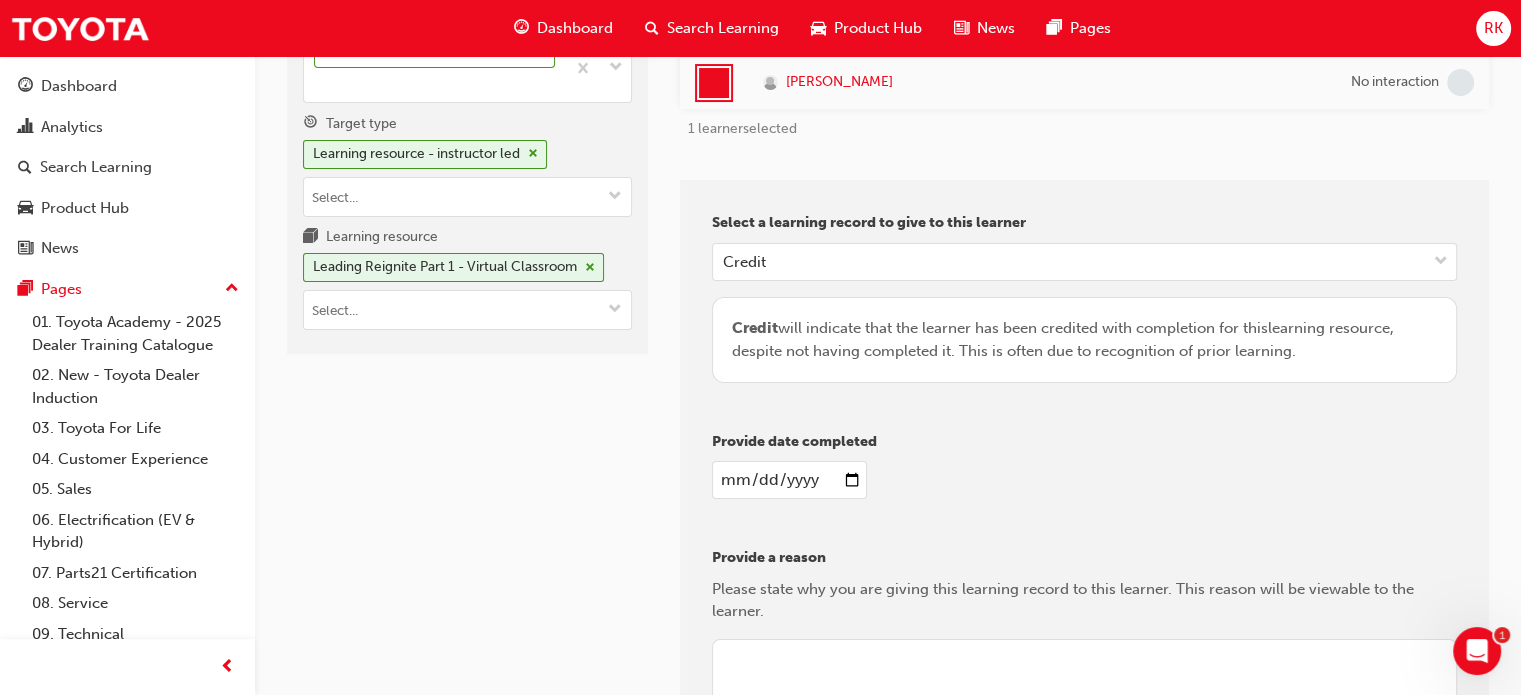 type on "[DATE]" 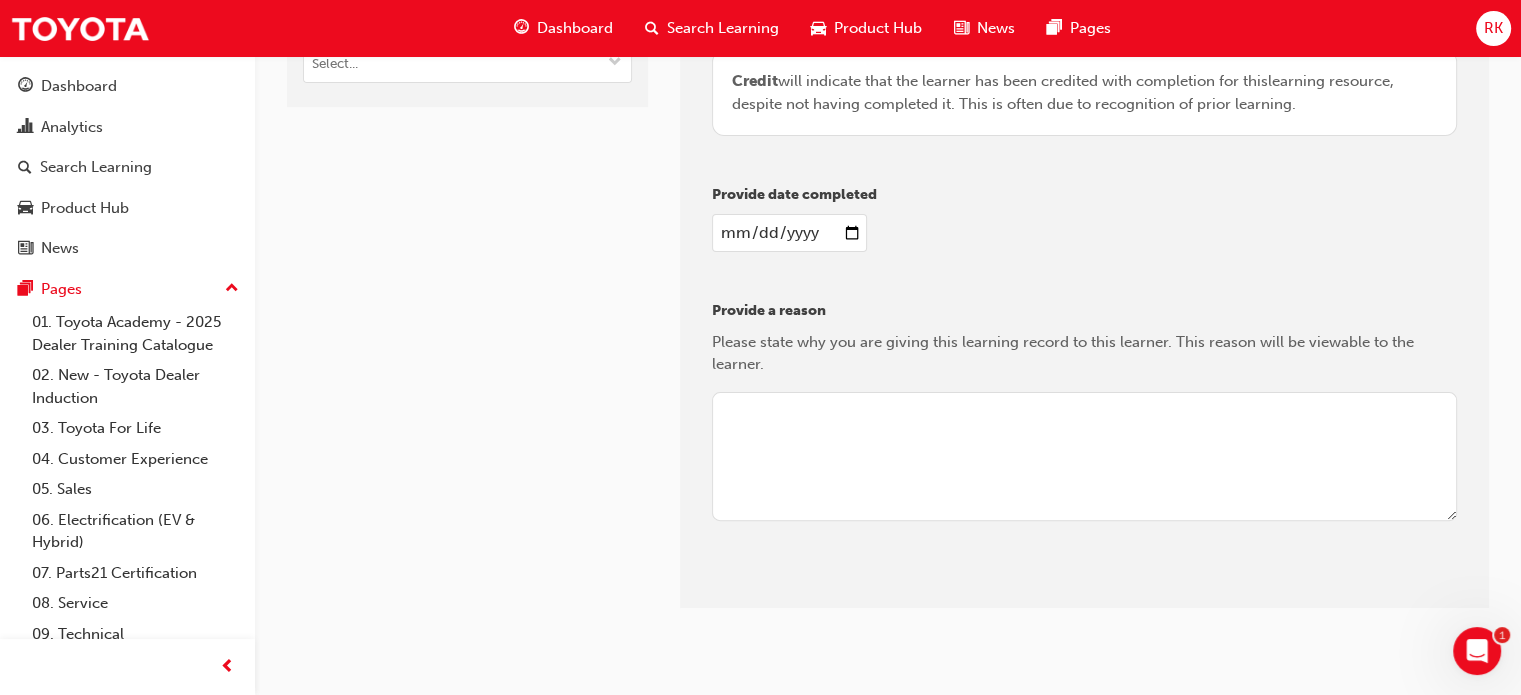 scroll, scrollTop: 524, scrollLeft: 0, axis: vertical 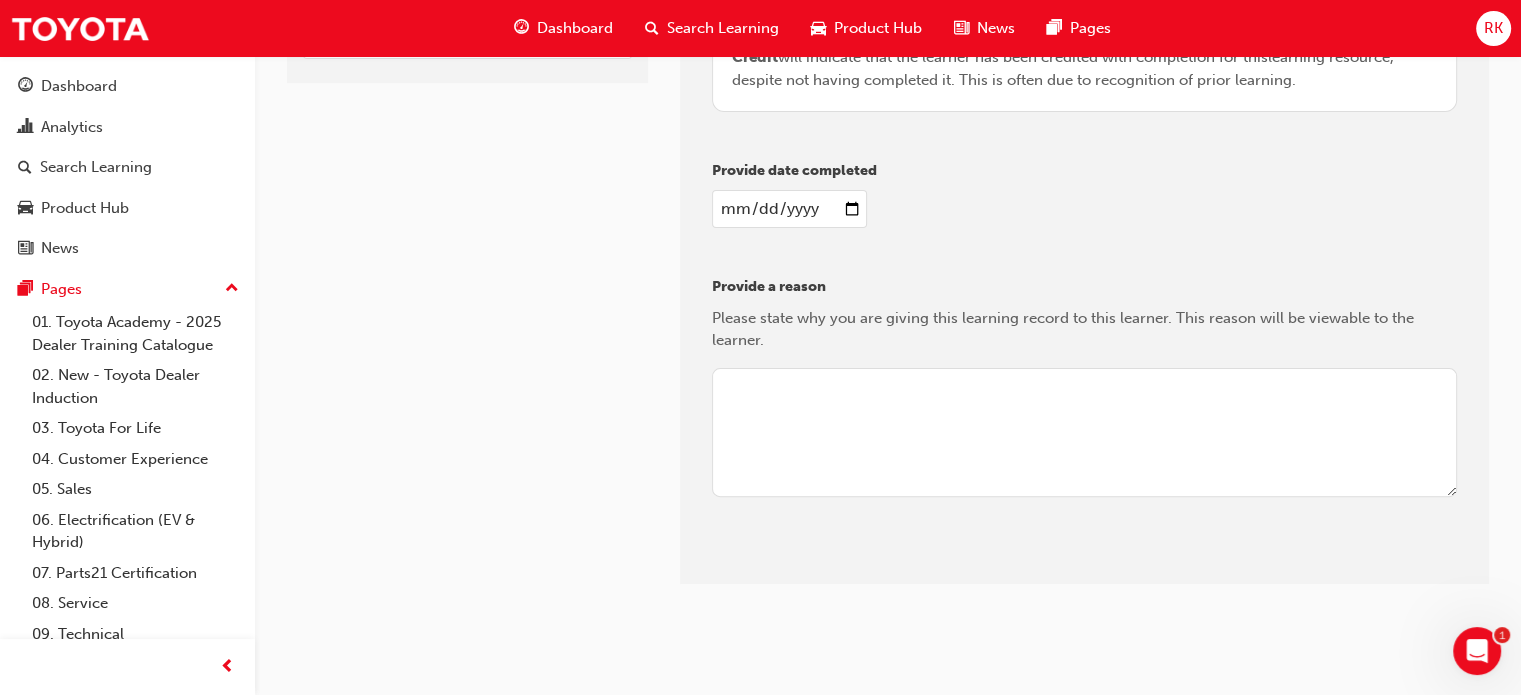 click at bounding box center [1084, 433] 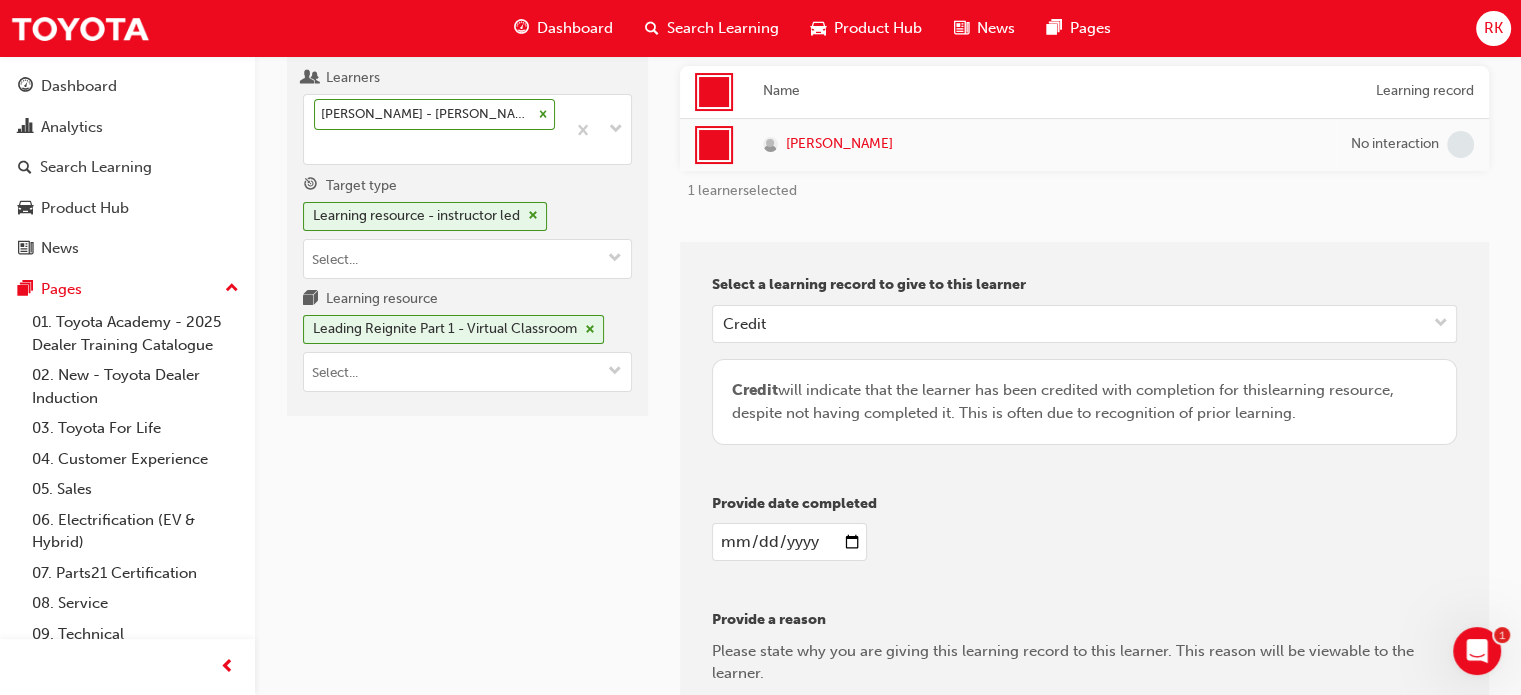 scroll, scrollTop: 557, scrollLeft: 0, axis: vertical 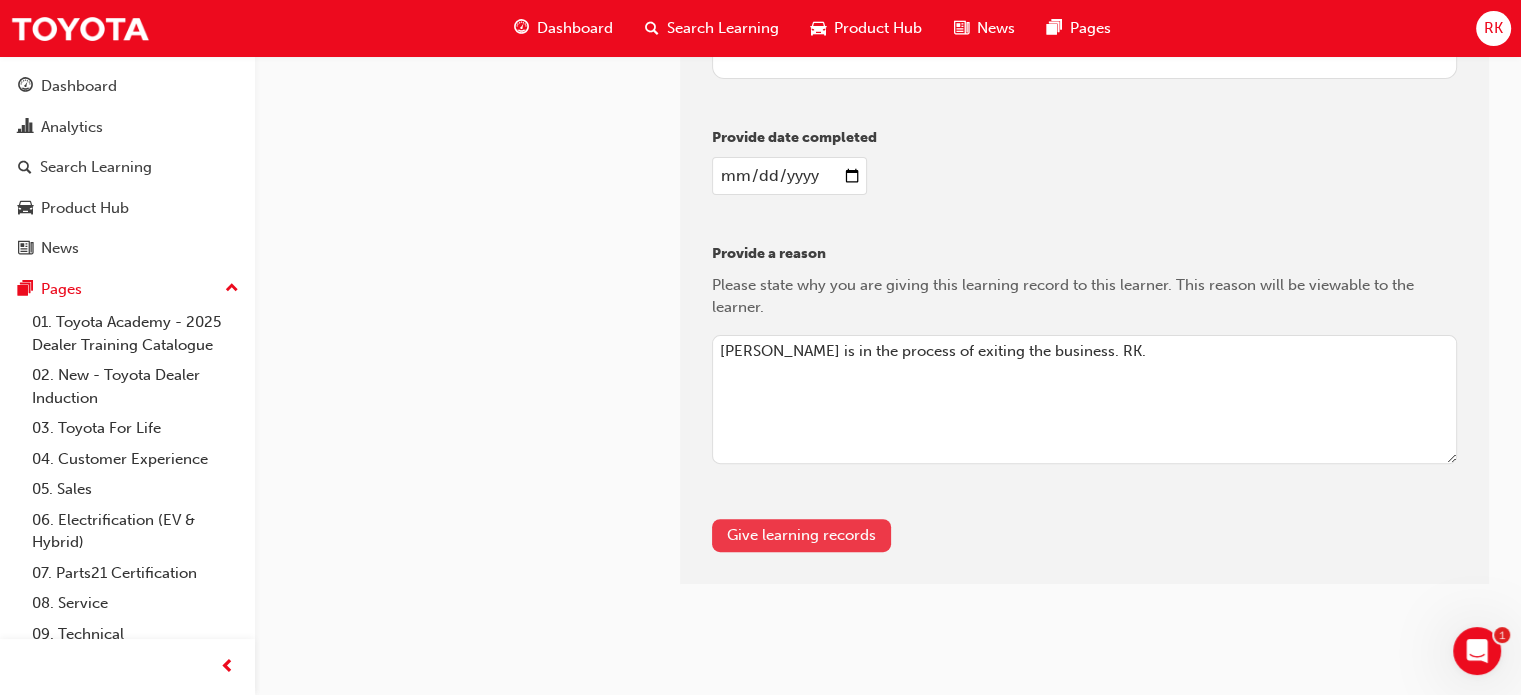 type on "[PERSON_NAME] is in the process of exiting the business. RK." 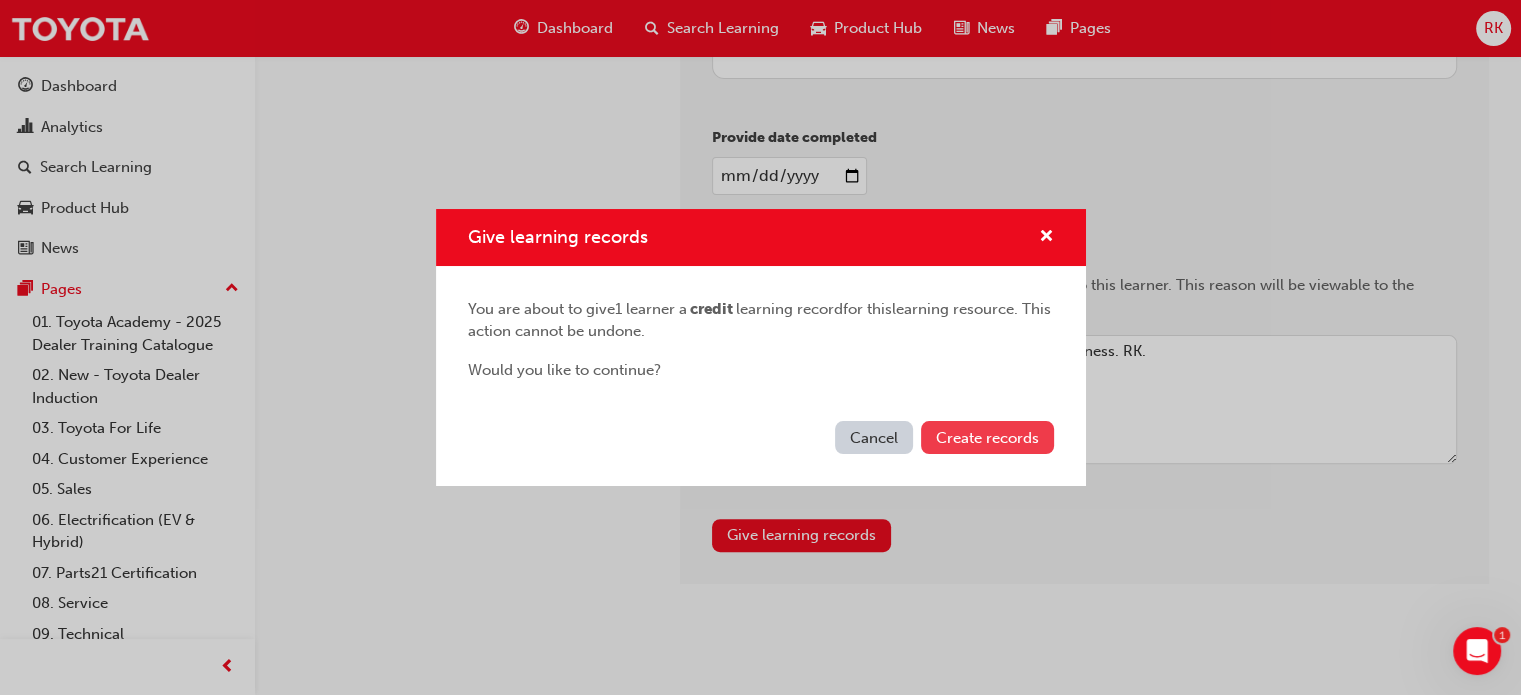 click on "Create records" at bounding box center [987, 438] 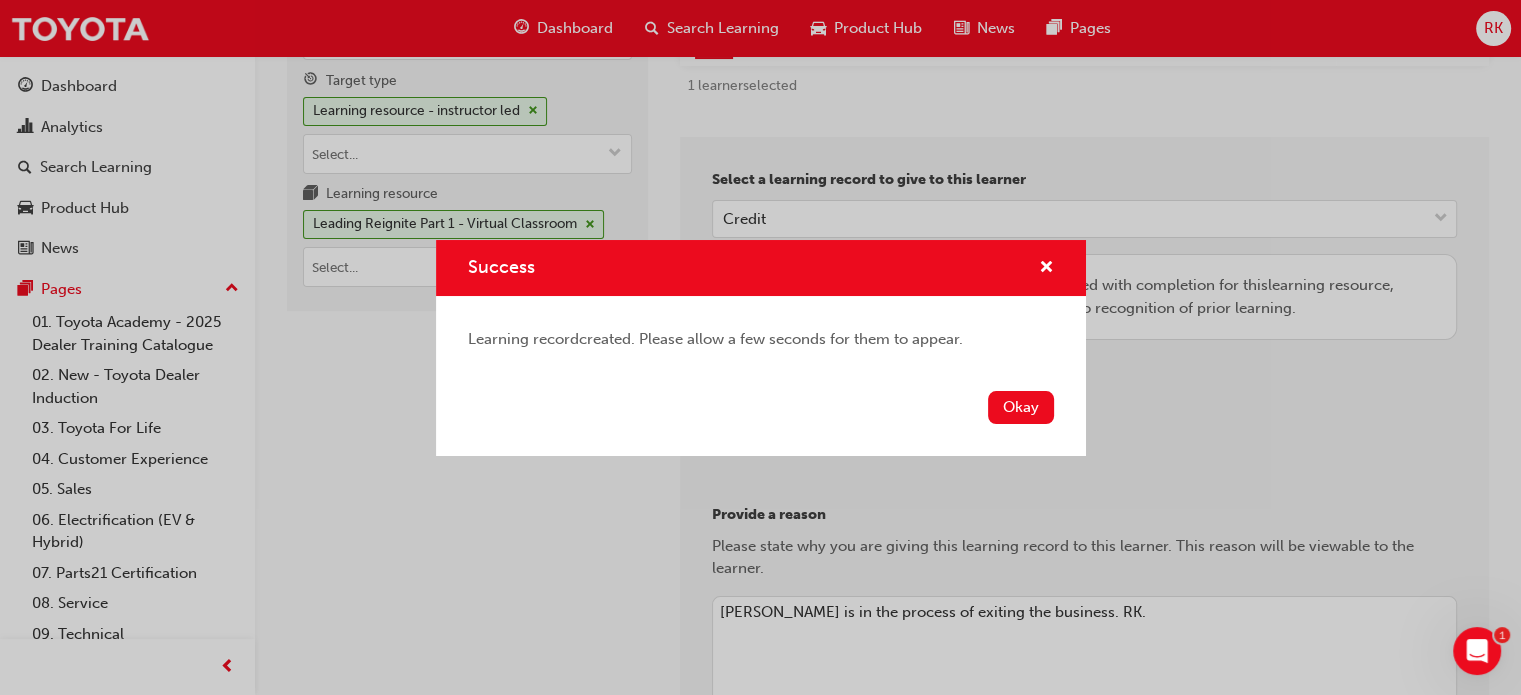scroll, scrollTop: 157, scrollLeft: 0, axis: vertical 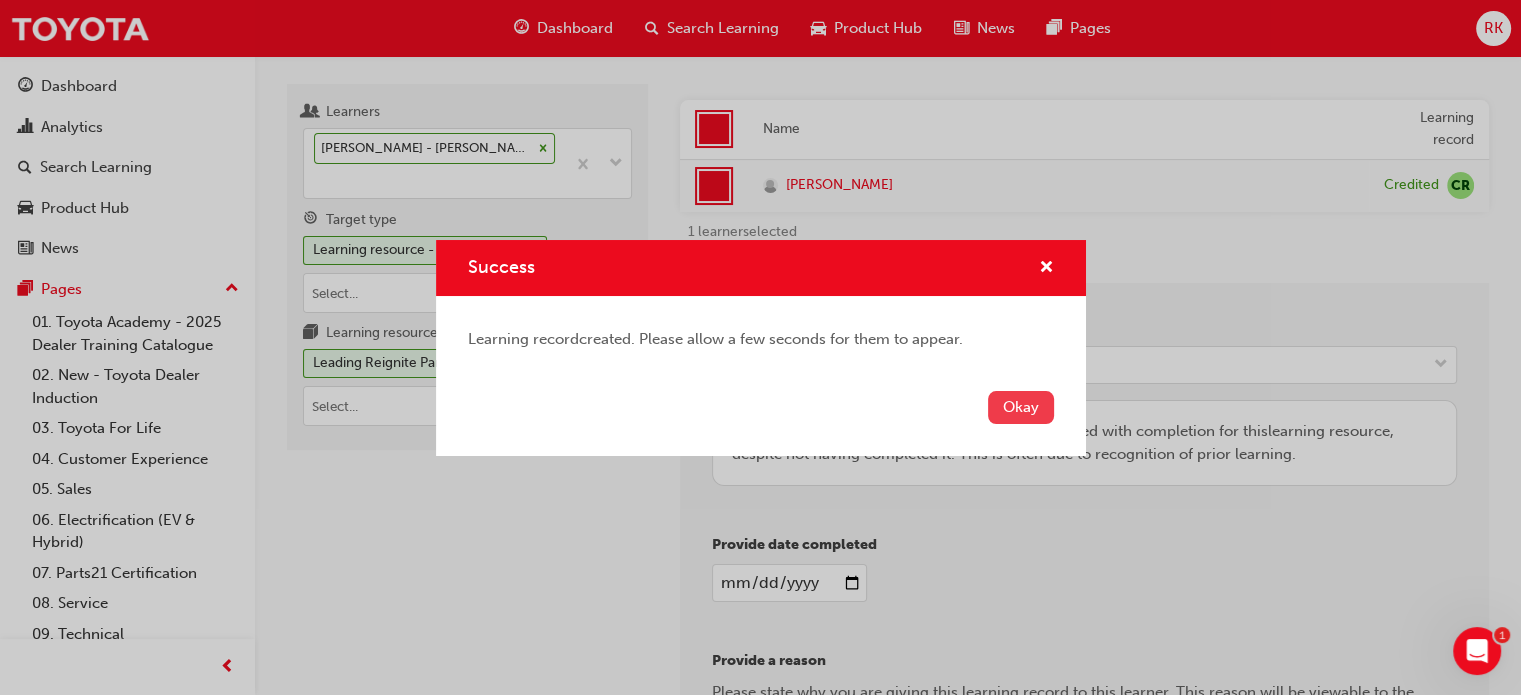 click on "Okay" at bounding box center [1021, 407] 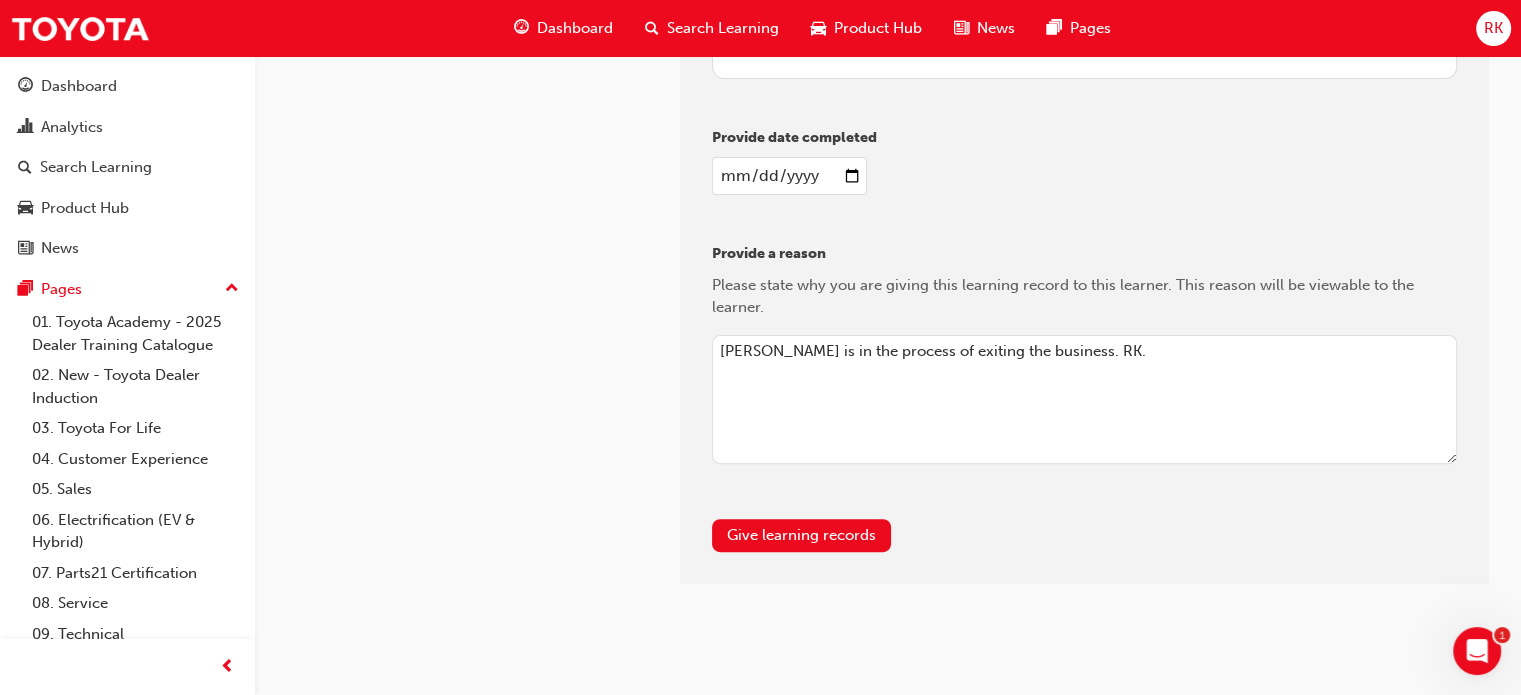 scroll, scrollTop: 0, scrollLeft: 0, axis: both 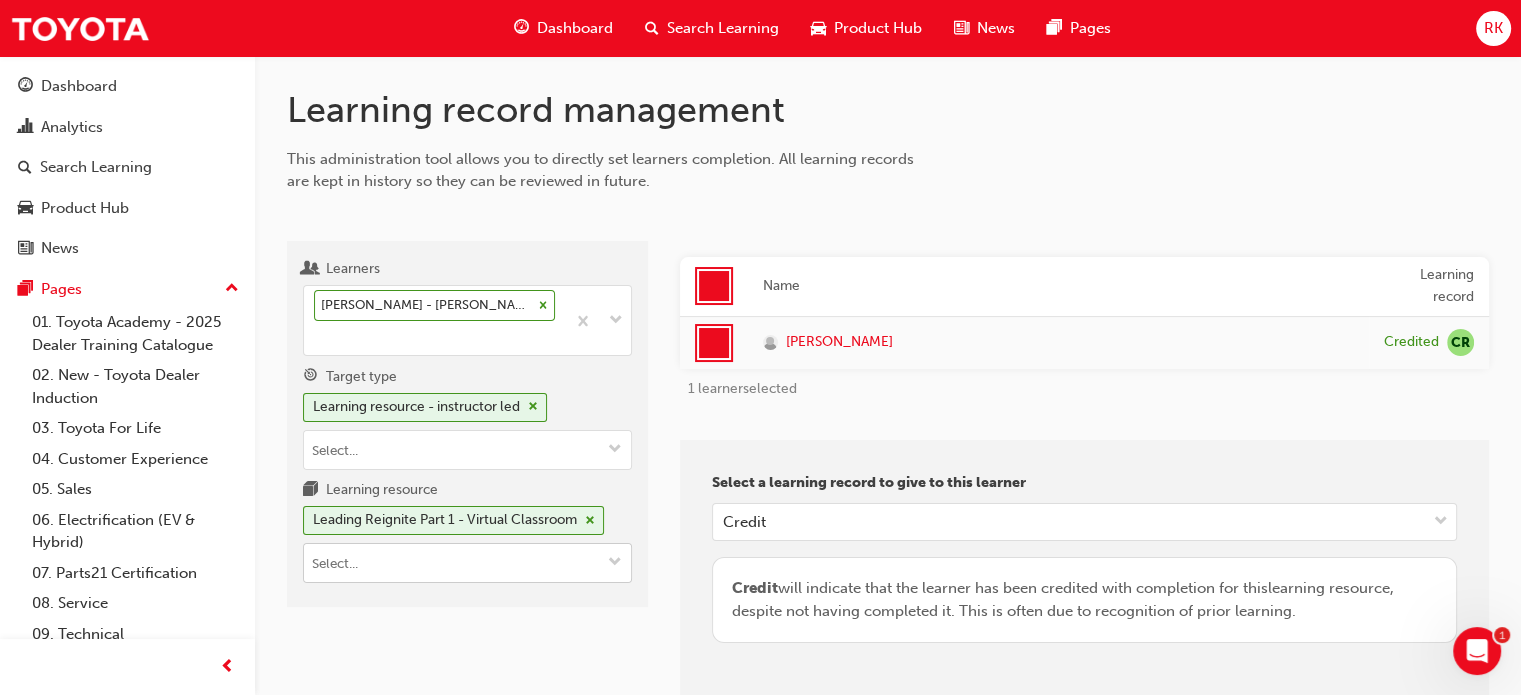 click on "Learning resource Leading Reignite Part 1 - Virtual Classroom" at bounding box center [467, 563] 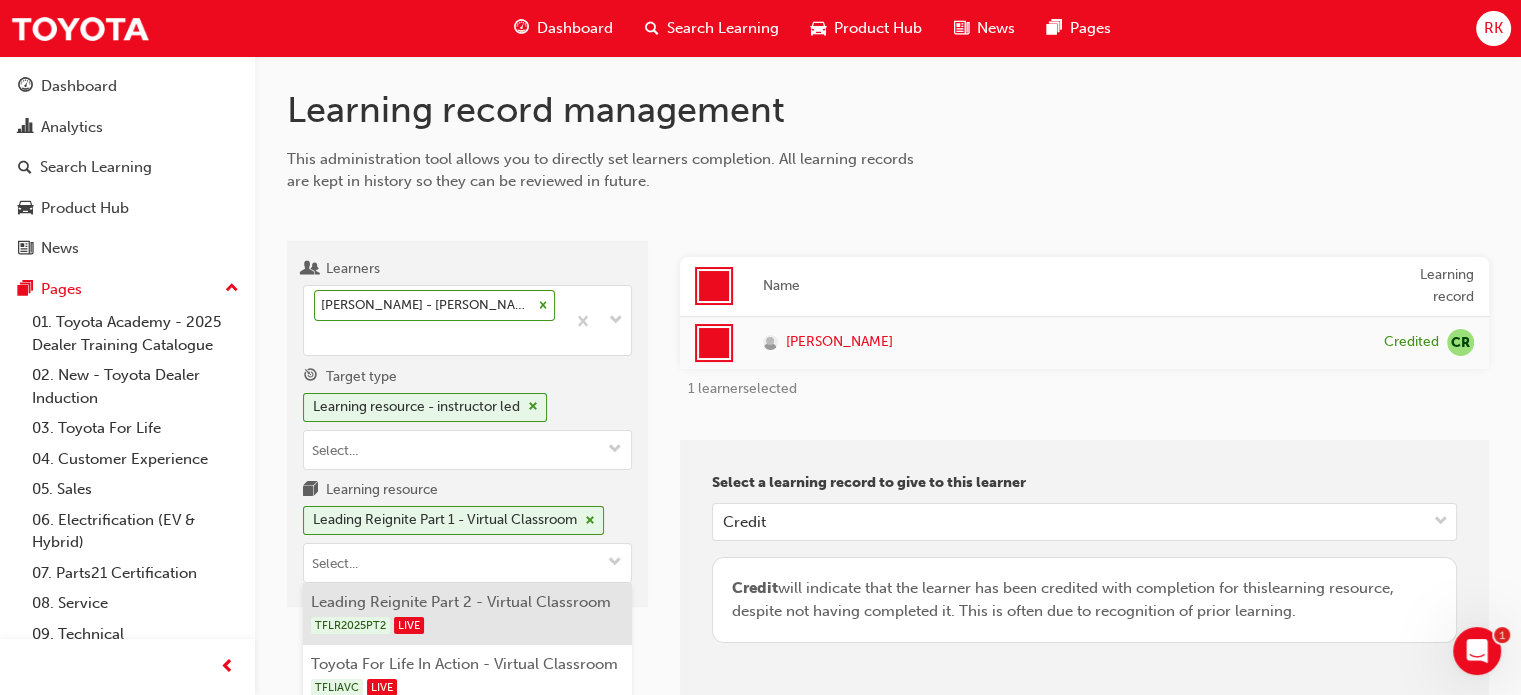 click on "TFLR2025PT2 LIVE" at bounding box center (468, 625) 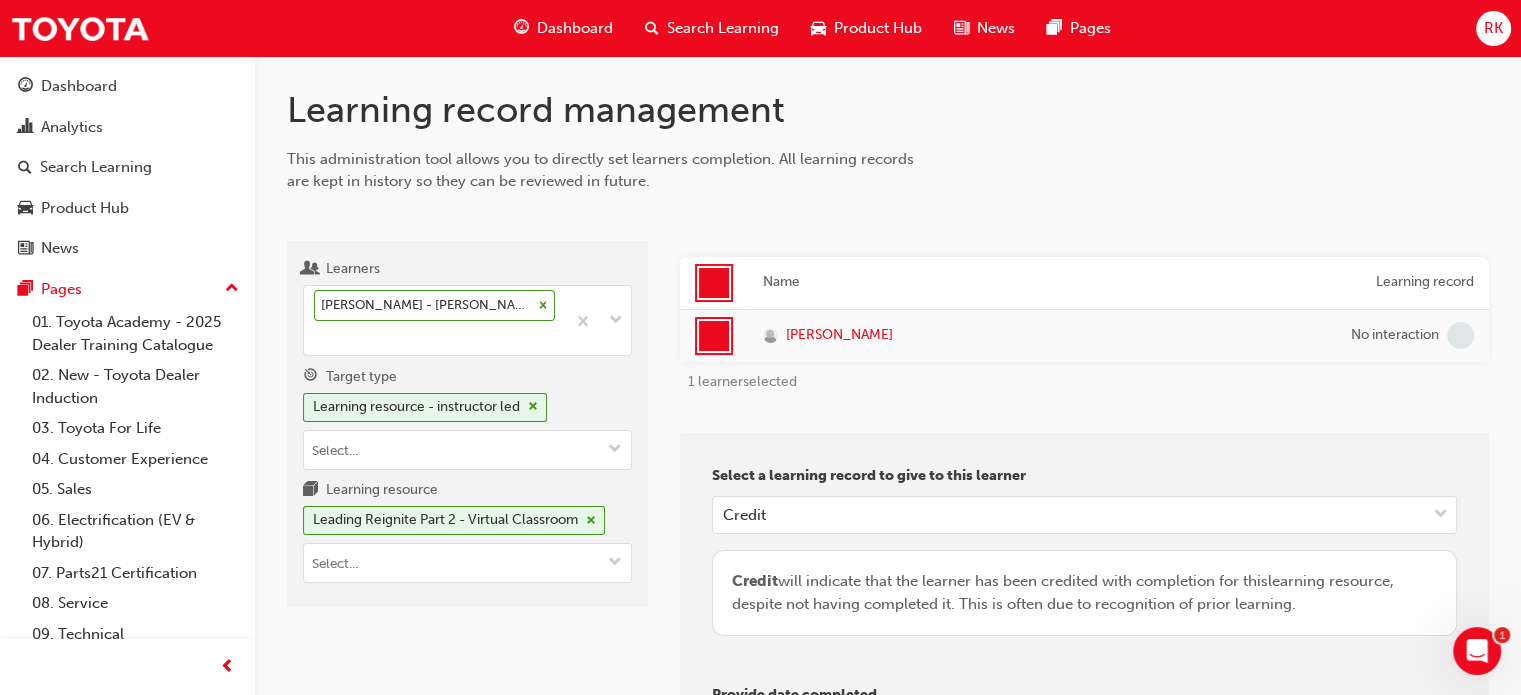 click on "Name Learning record [PERSON_NAME] No interaction 1   learner  selected Select a learning record to give to this learner Credit Credit  will indicate that the learner has been credited with completion for this  learning resource , despite not having completed it. This is often due to recognition of prior learning. Provide date completed [DATE] Provide a reason Please state why you are giving this learning record to this learner. This reason will be viewable to the learner. [PERSON_NAME] is in the process of exiting the business. RK. Give learning records" at bounding box center [1084, 699] 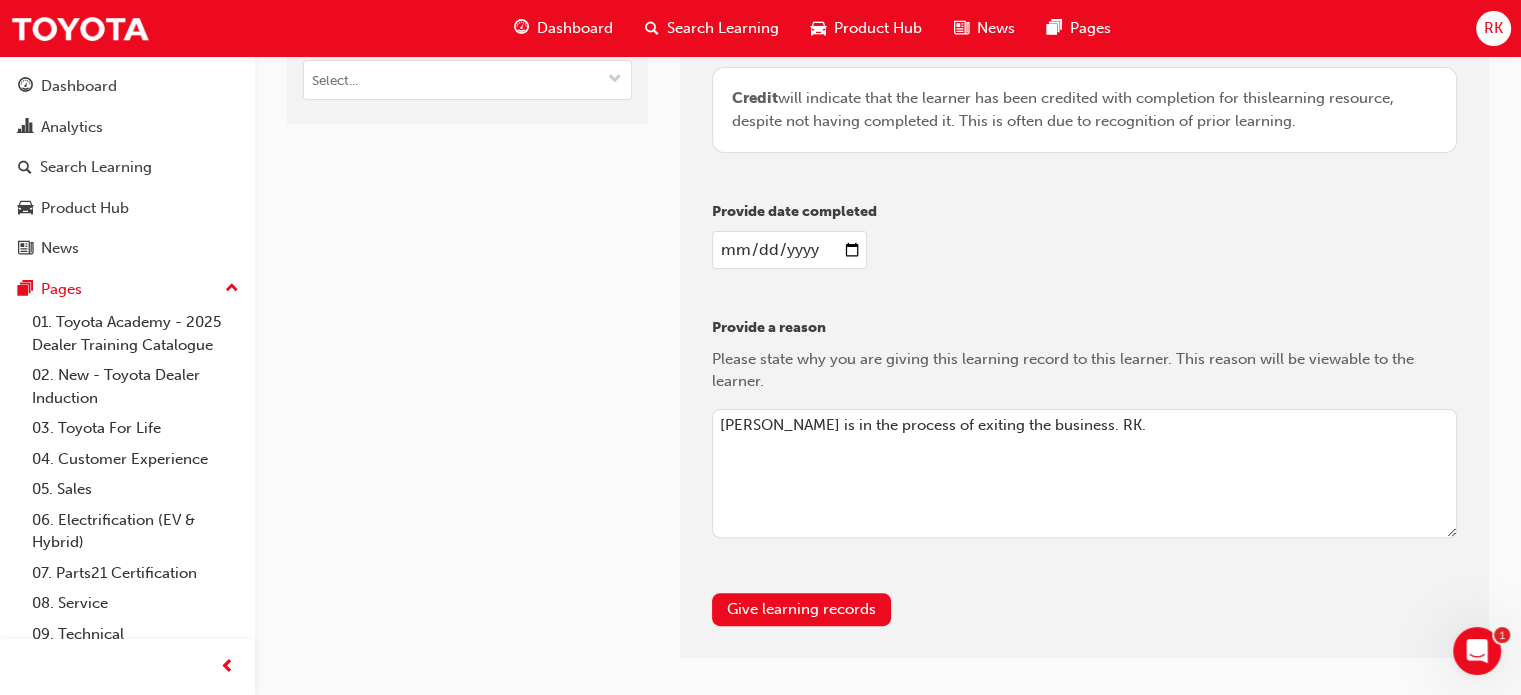 scroll, scrollTop: 557, scrollLeft: 0, axis: vertical 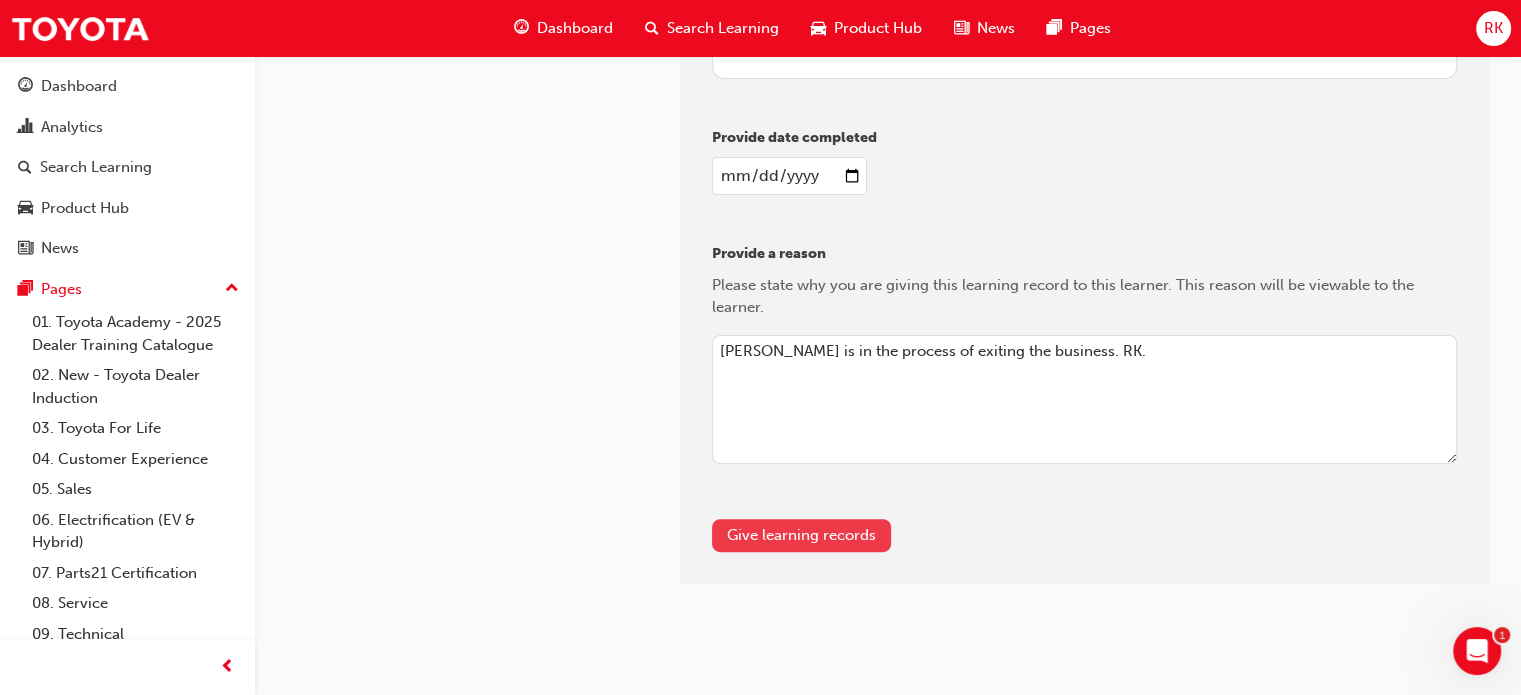 click on "Give learning records" at bounding box center [801, 535] 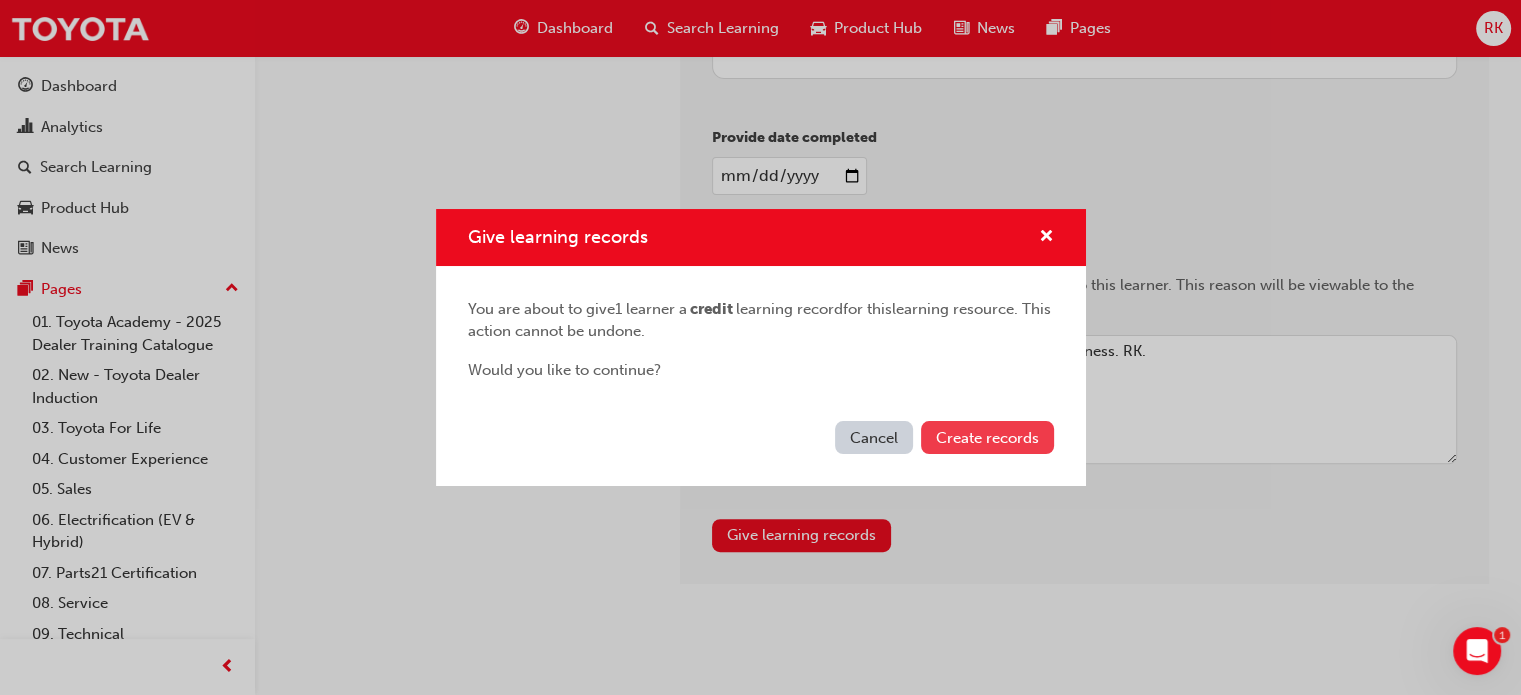 click on "Create records" at bounding box center [987, 438] 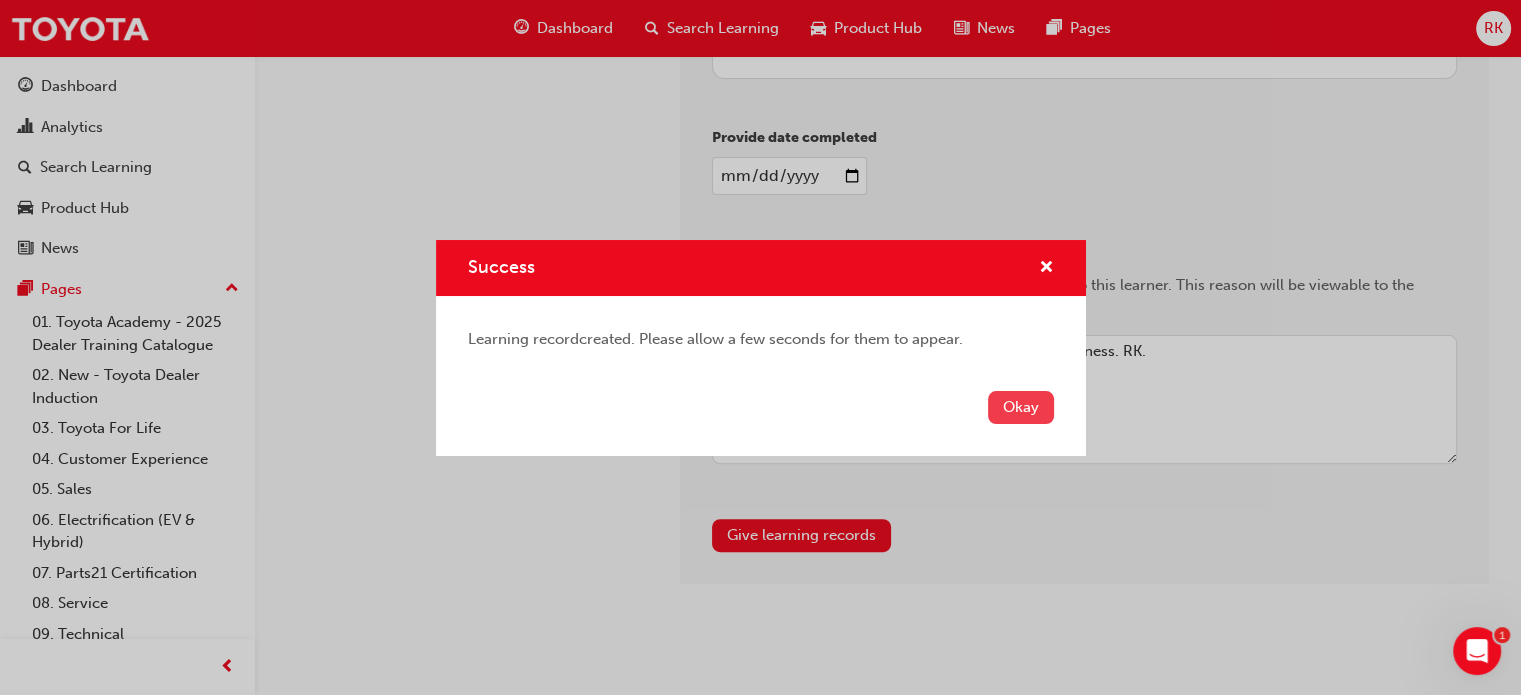 click on "Okay" at bounding box center [1021, 407] 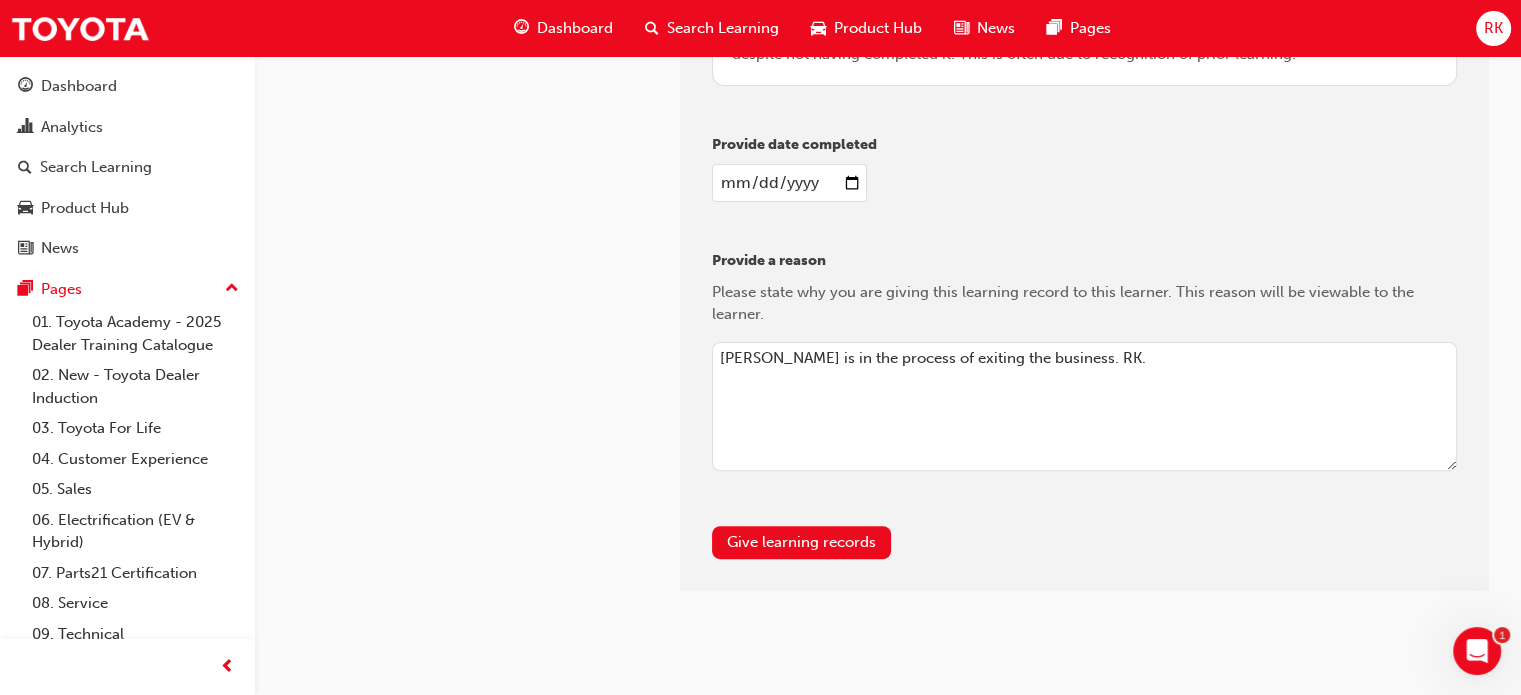 type 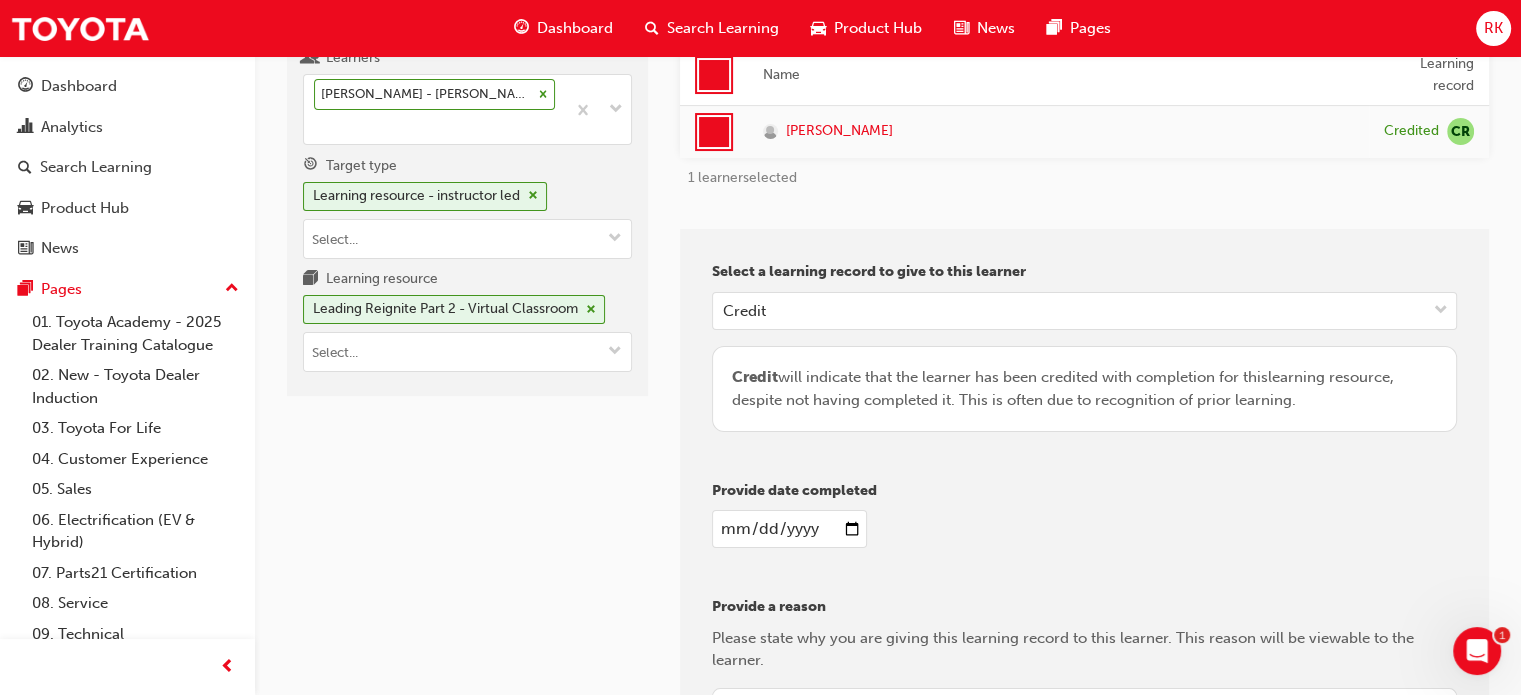 scroll, scrollTop: 0, scrollLeft: 0, axis: both 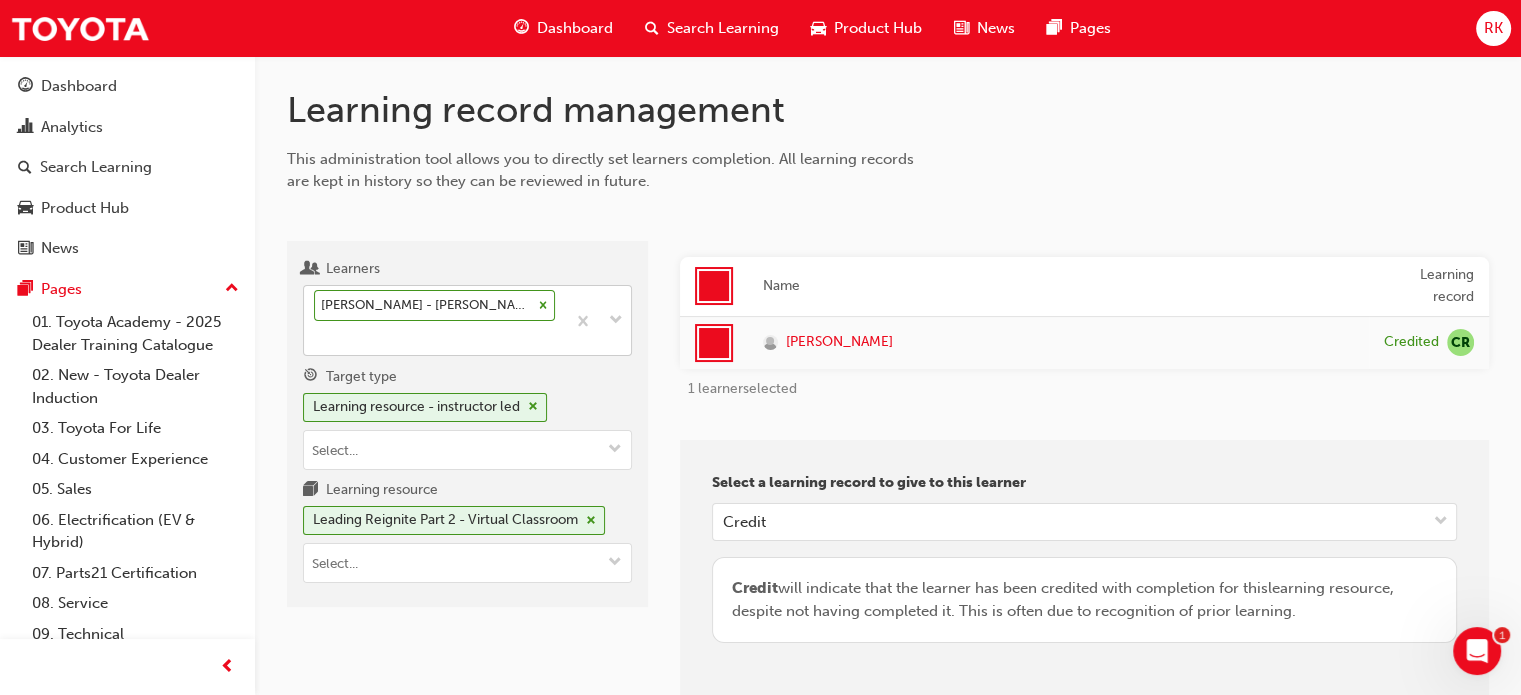 click 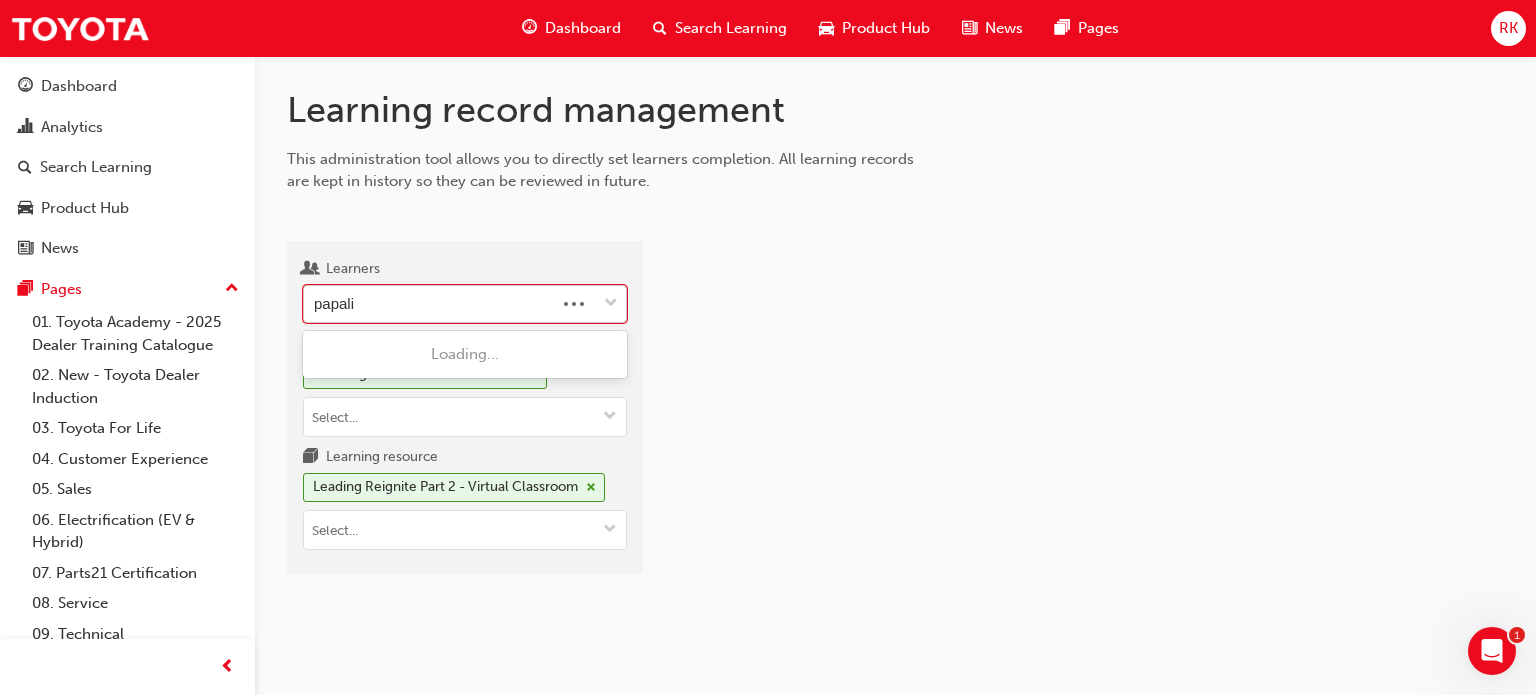 type on "[PERSON_NAME]" 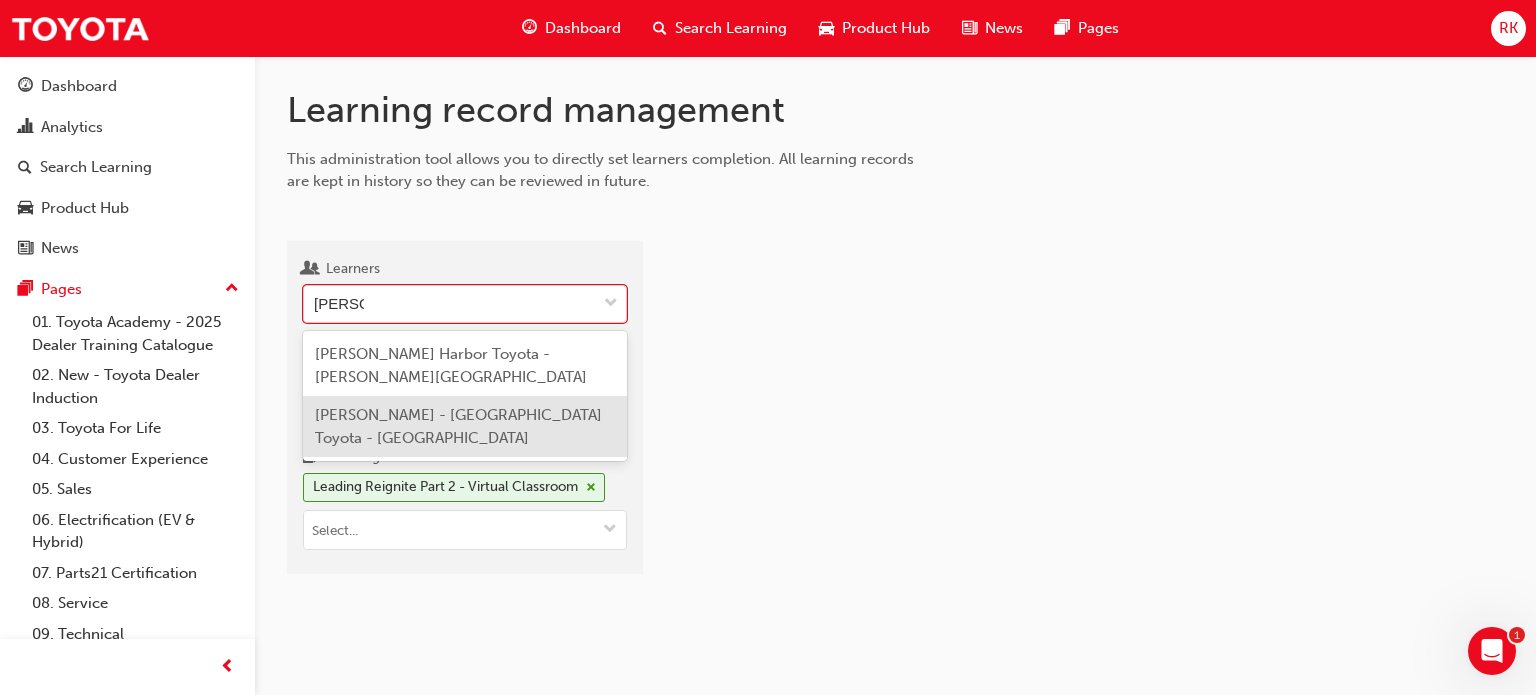 click on "[PERSON_NAME] - [GEOGRAPHIC_DATA] Toyota - [GEOGRAPHIC_DATA]" at bounding box center (465, 426) 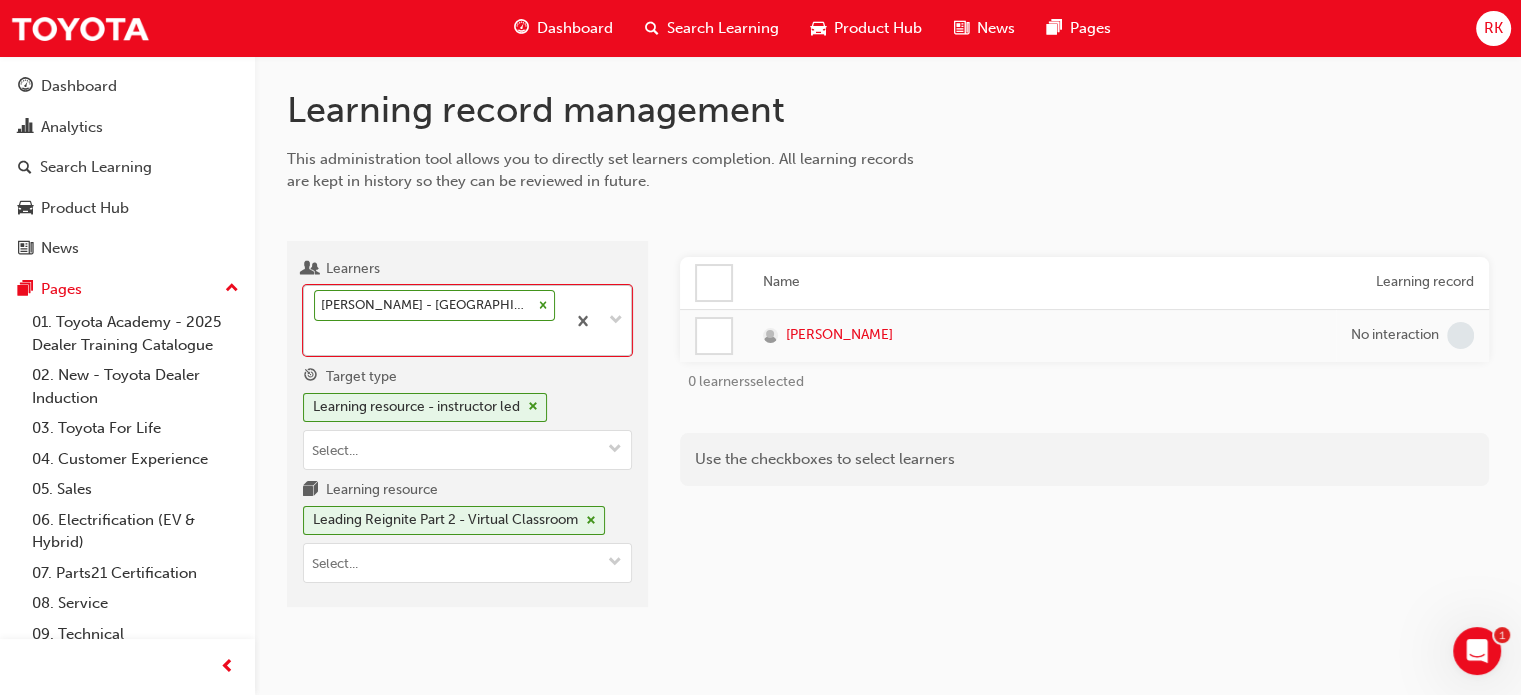 click on "Name Learning record [PERSON_NAME] No interaction 0   learners  selected Use the checkboxes to select learners" at bounding box center [1084, 432] 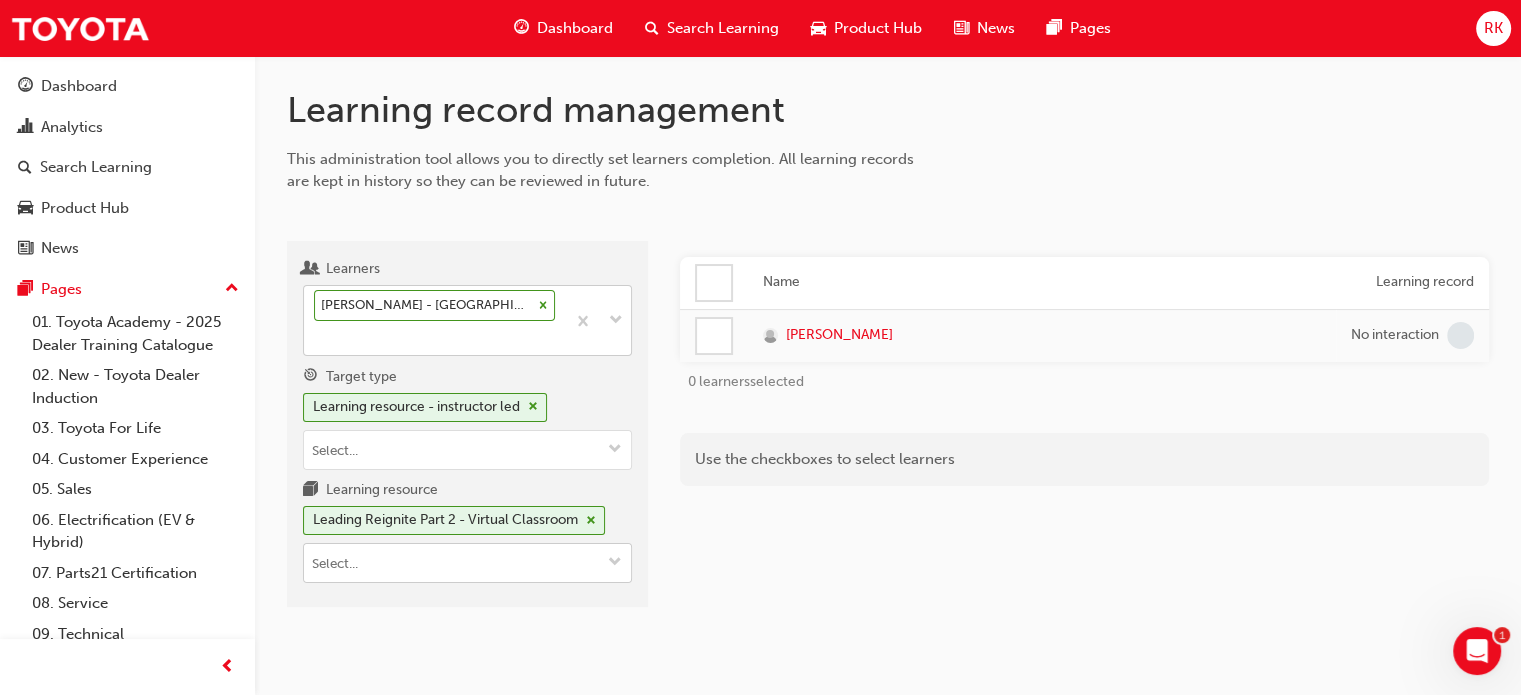 click on "Learning resource Leading Reignite Part 2 - Virtual Classroom" at bounding box center [615, 563] 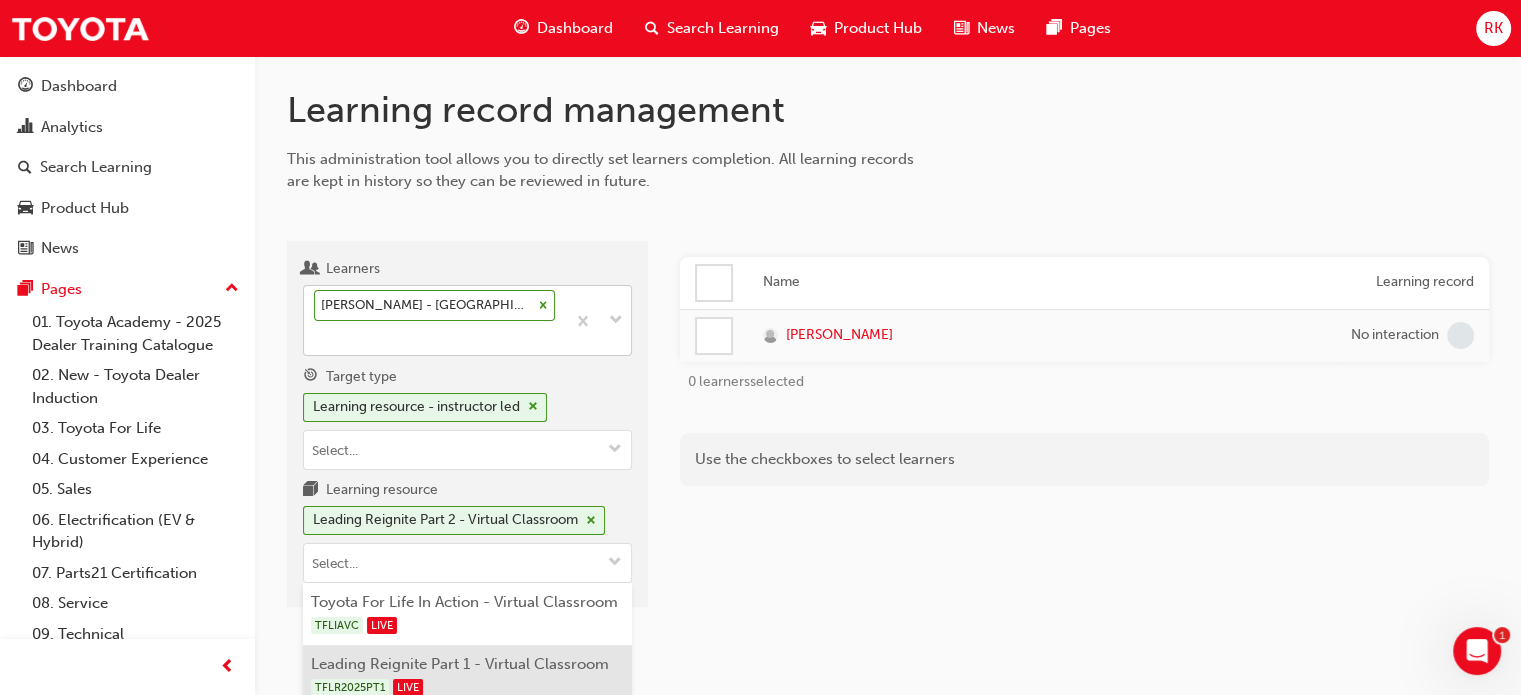 drag, startPoint x: 497, startPoint y: 664, endPoint x: 536, endPoint y: 655, distance: 40.024994 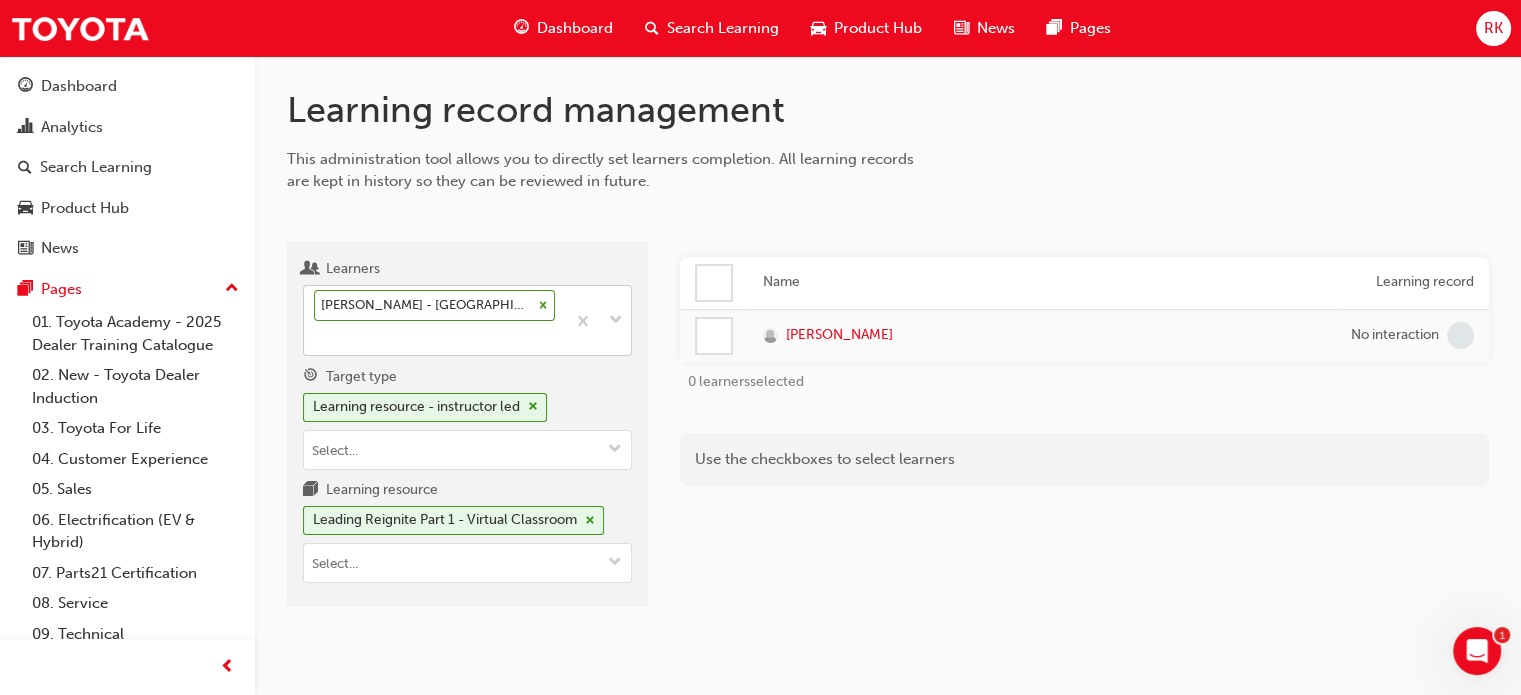 click on "Name Learning record [PERSON_NAME] No interaction 0   learners  selected Use the checkboxes to select learners" at bounding box center [1084, 432] 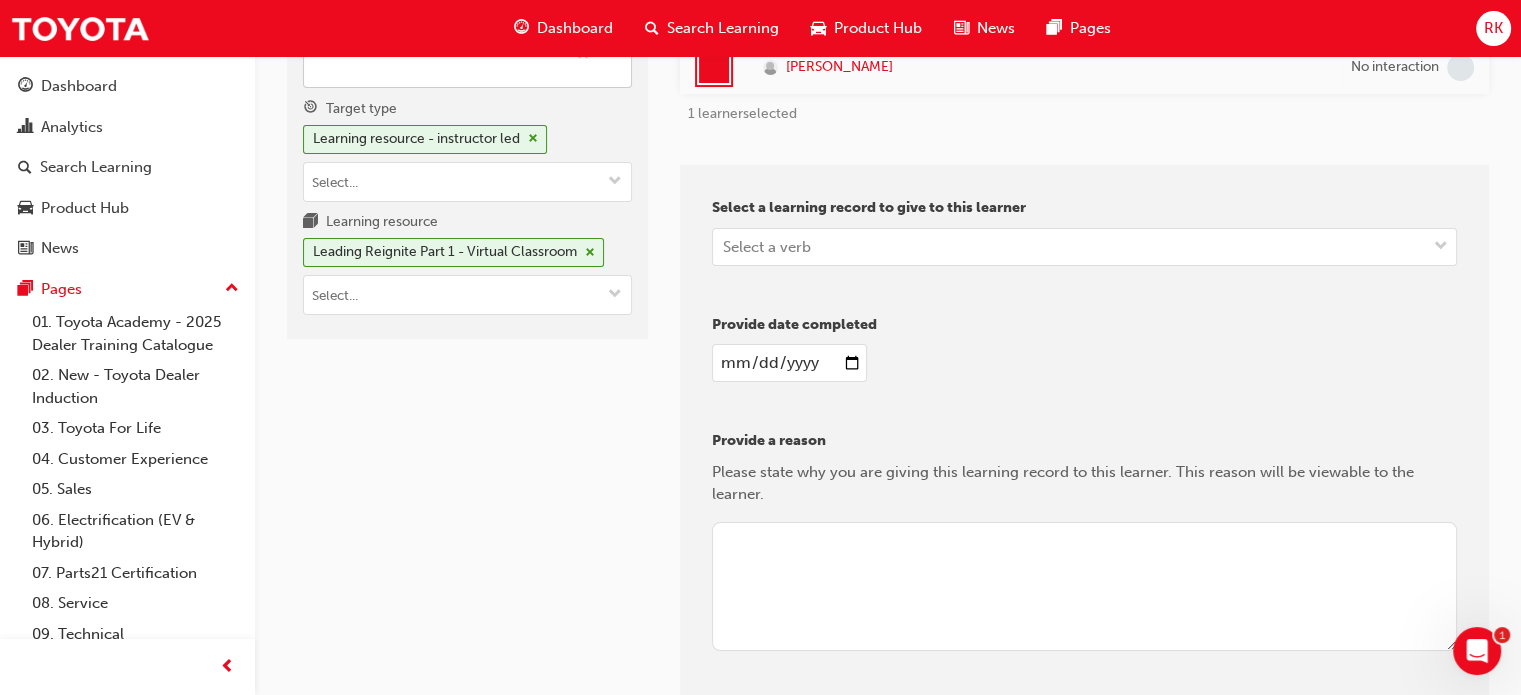 scroll, scrollTop: 300, scrollLeft: 0, axis: vertical 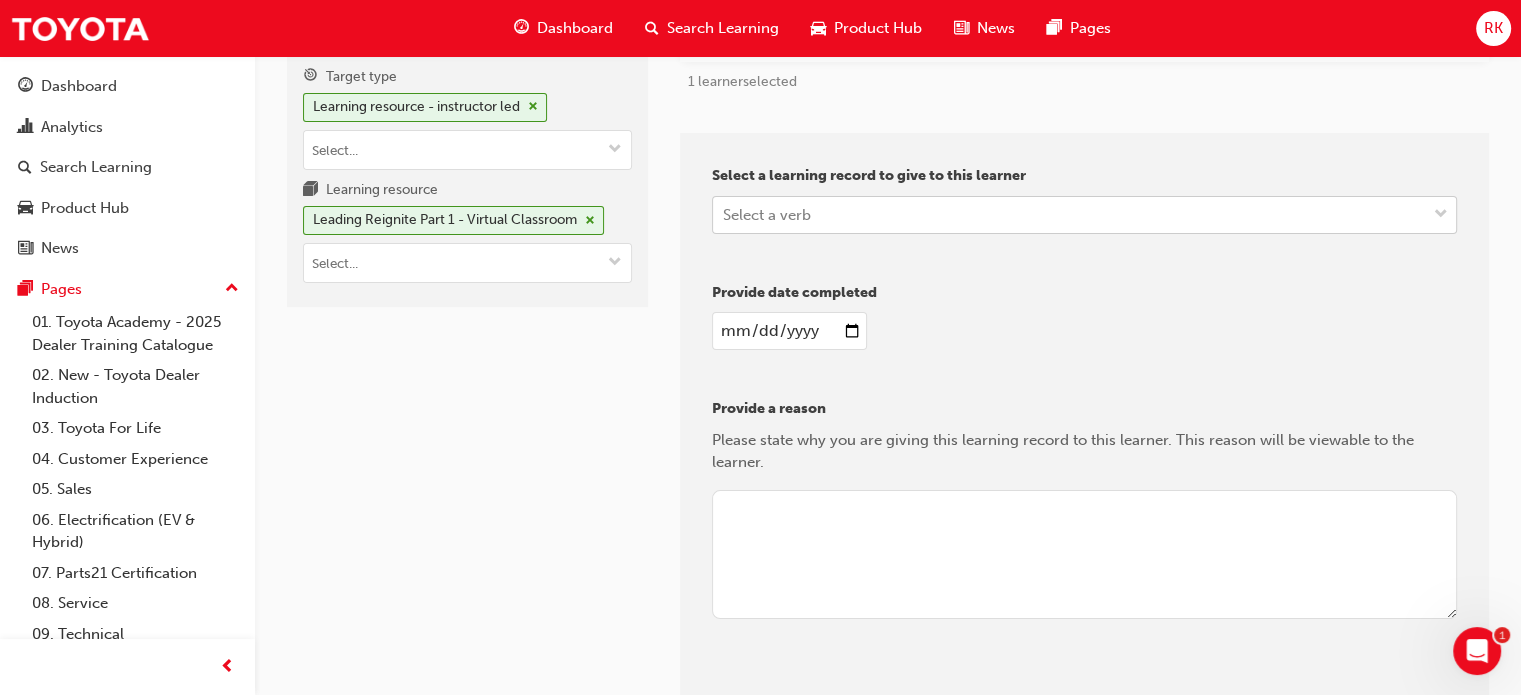 click on "Select a verb" at bounding box center (767, 214) 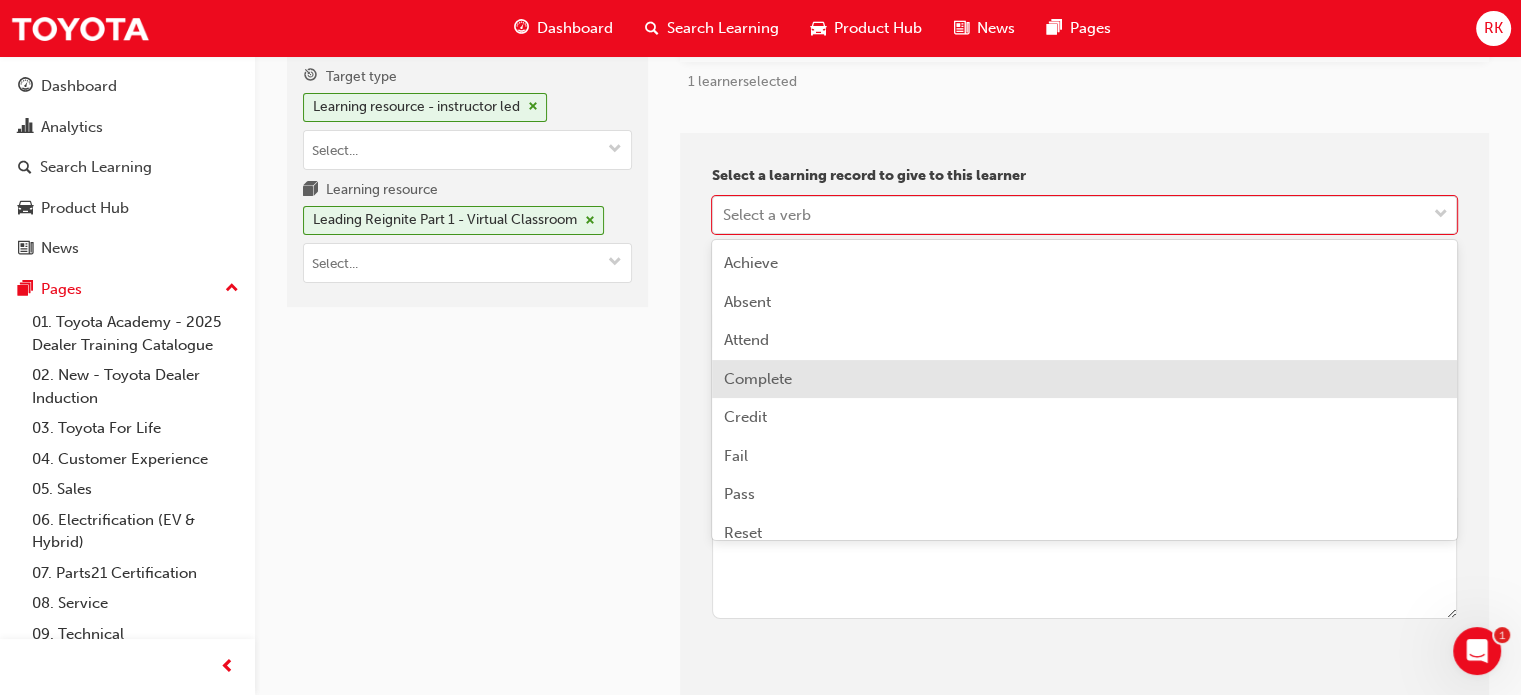 scroll, scrollTop: 16, scrollLeft: 0, axis: vertical 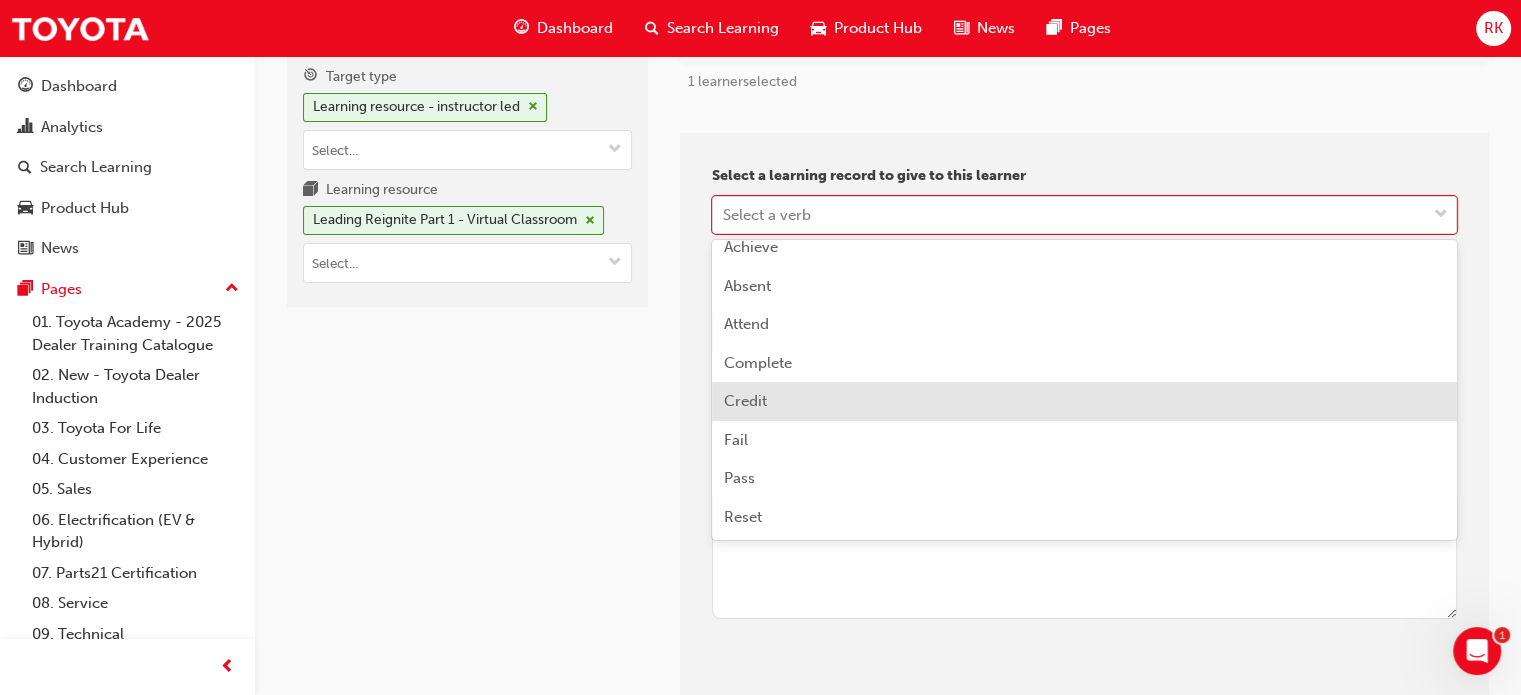 click on "Credit" at bounding box center [1084, 401] 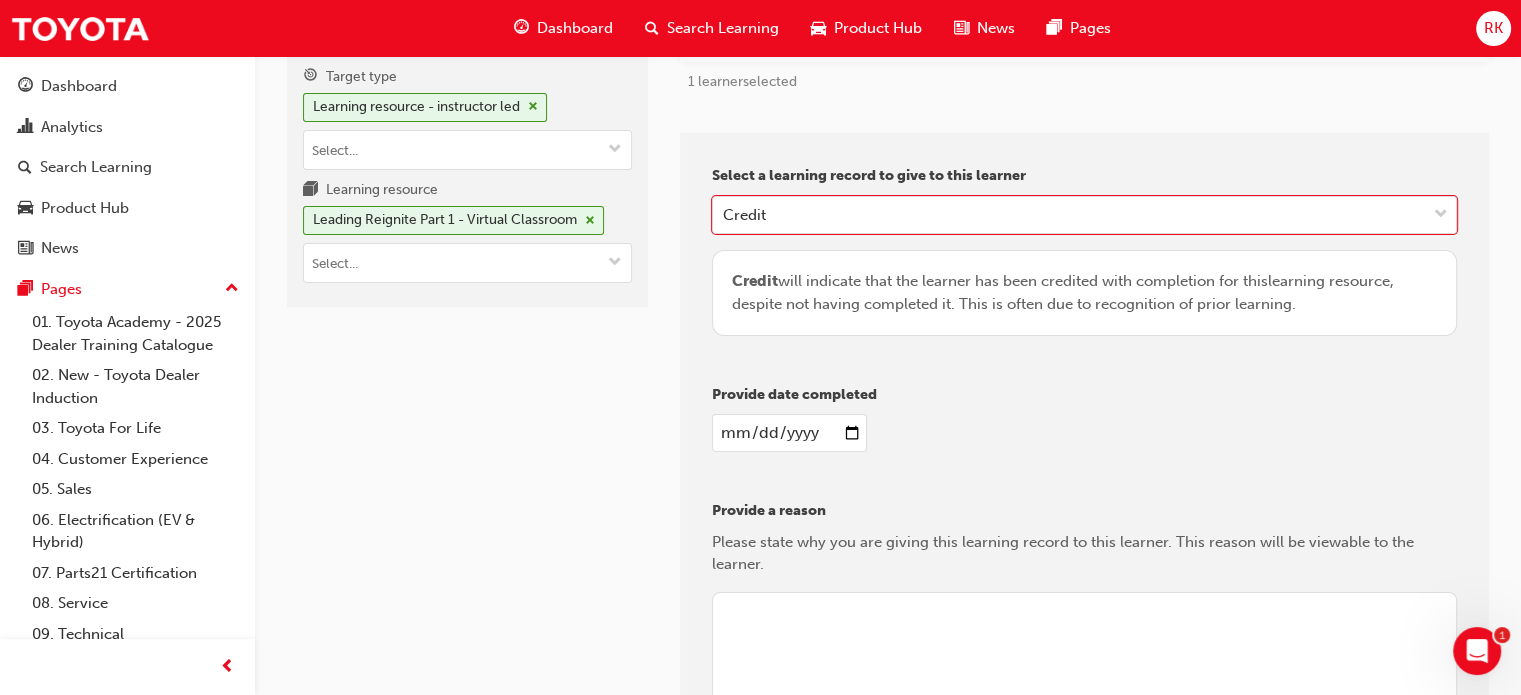 click at bounding box center (789, 433) 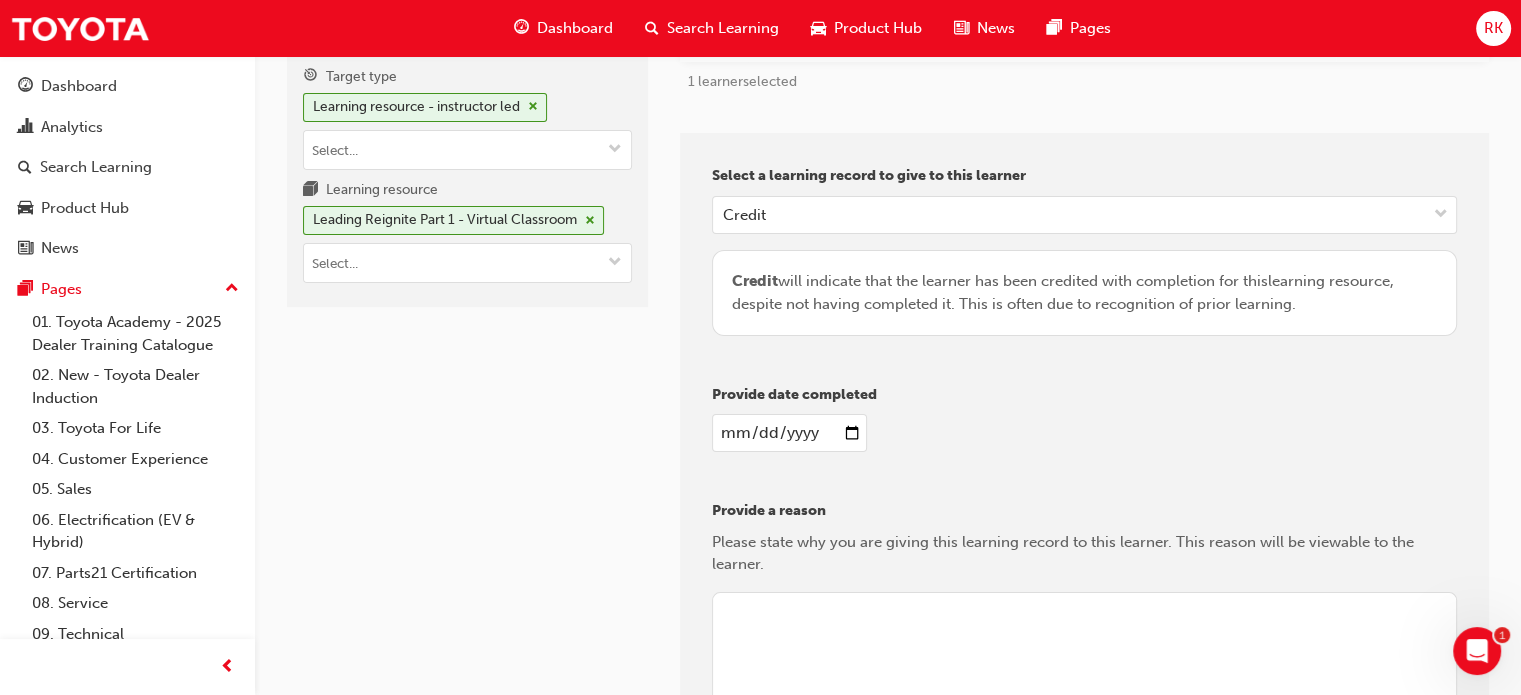 type on "[DATE]" 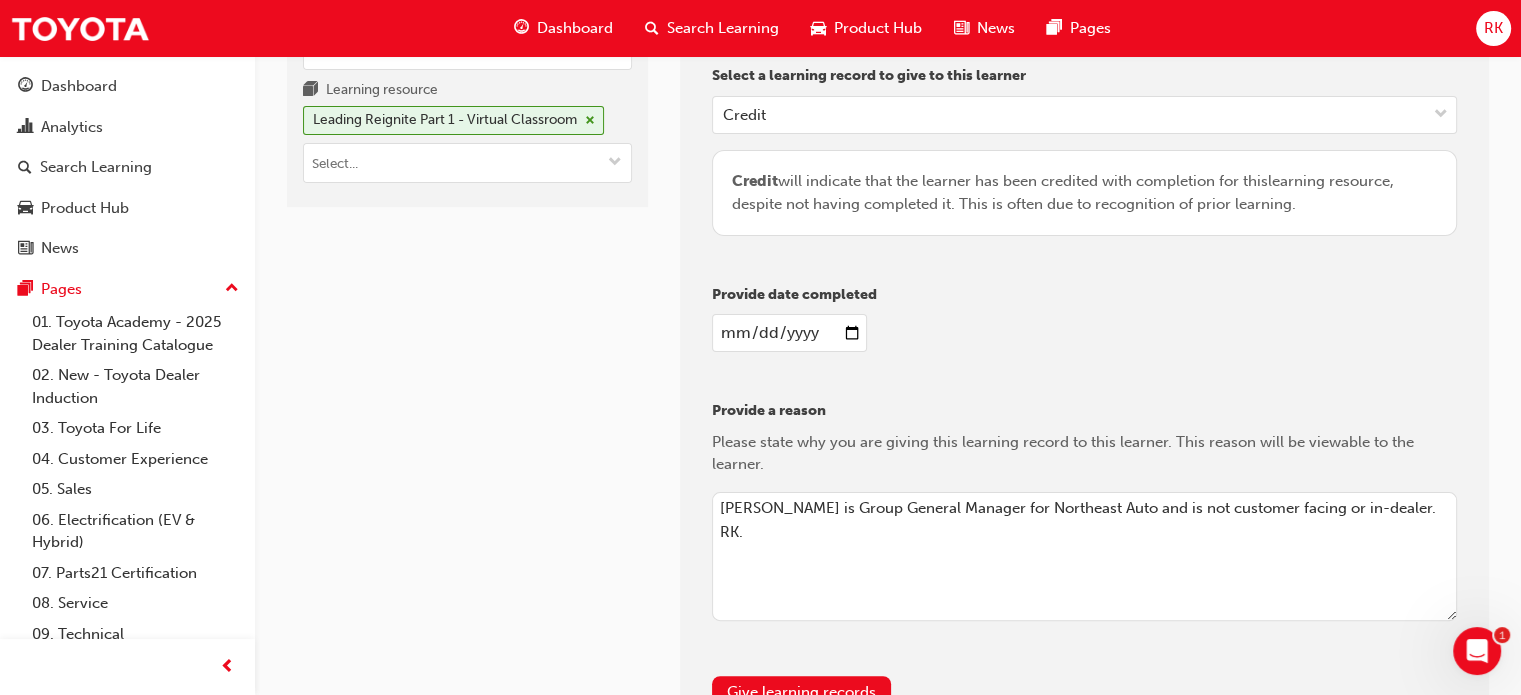 scroll, scrollTop: 557, scrollLeft: 0, axis: vertical 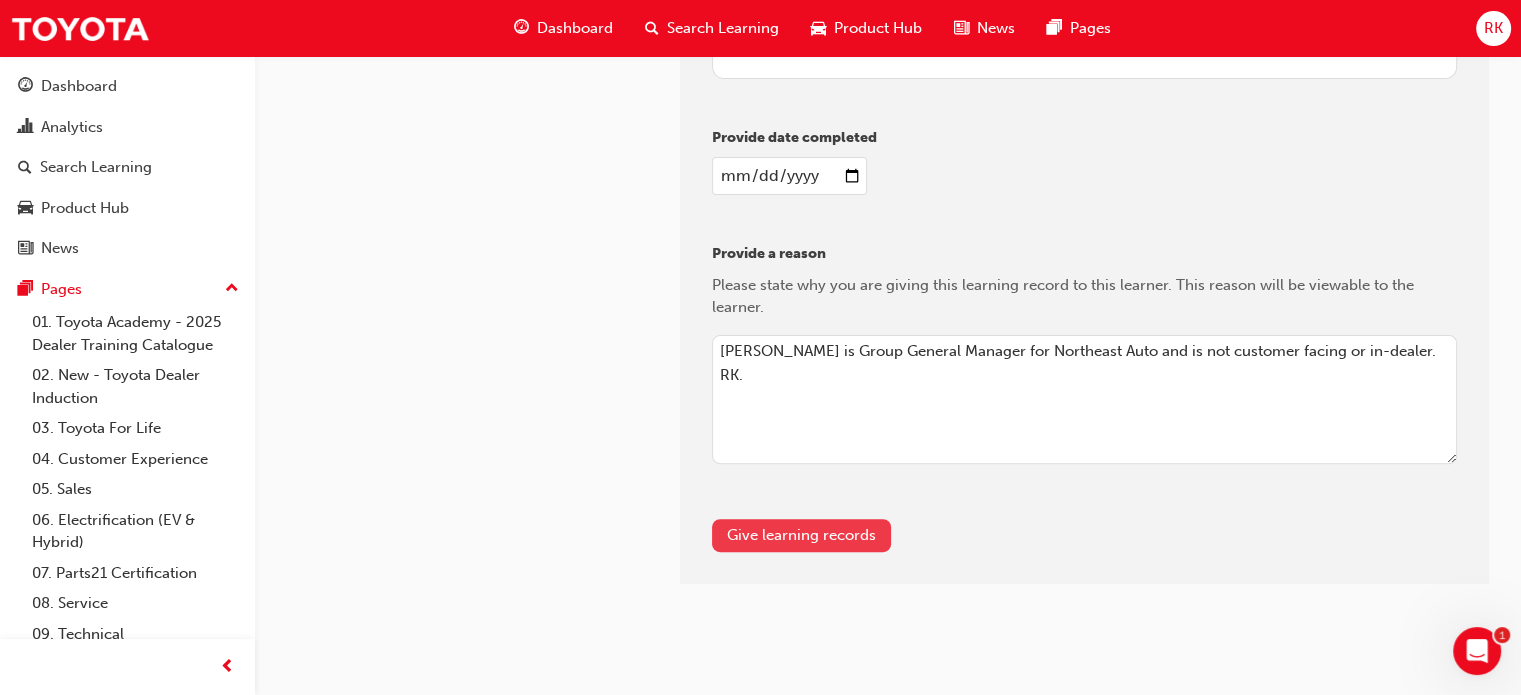 type on "[PERSON_NAME] is Group General Manager for Northeast Auto and is not customer facing or in-dealer. RK." 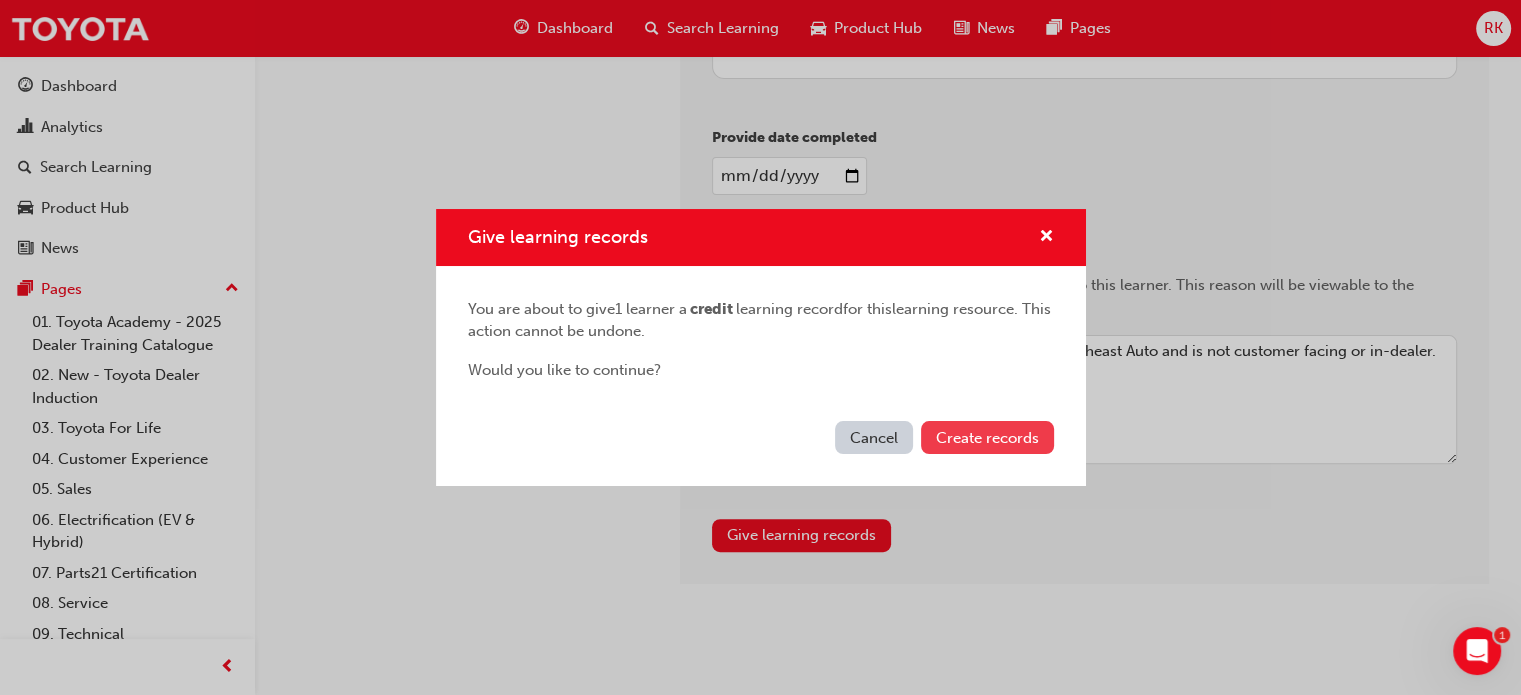 click on "Create records" at bounding box center [987, 438] 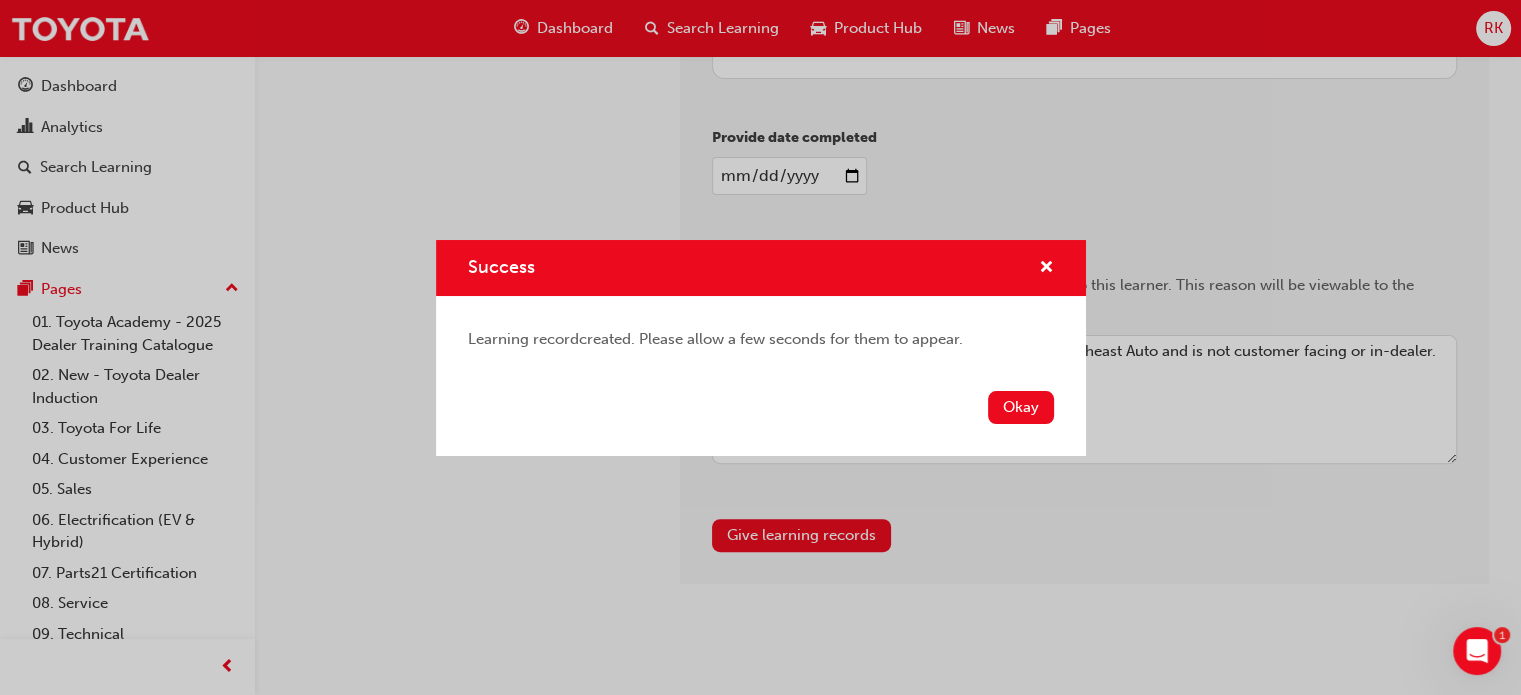 click on "Okay" at bounding box center (1021, 407) 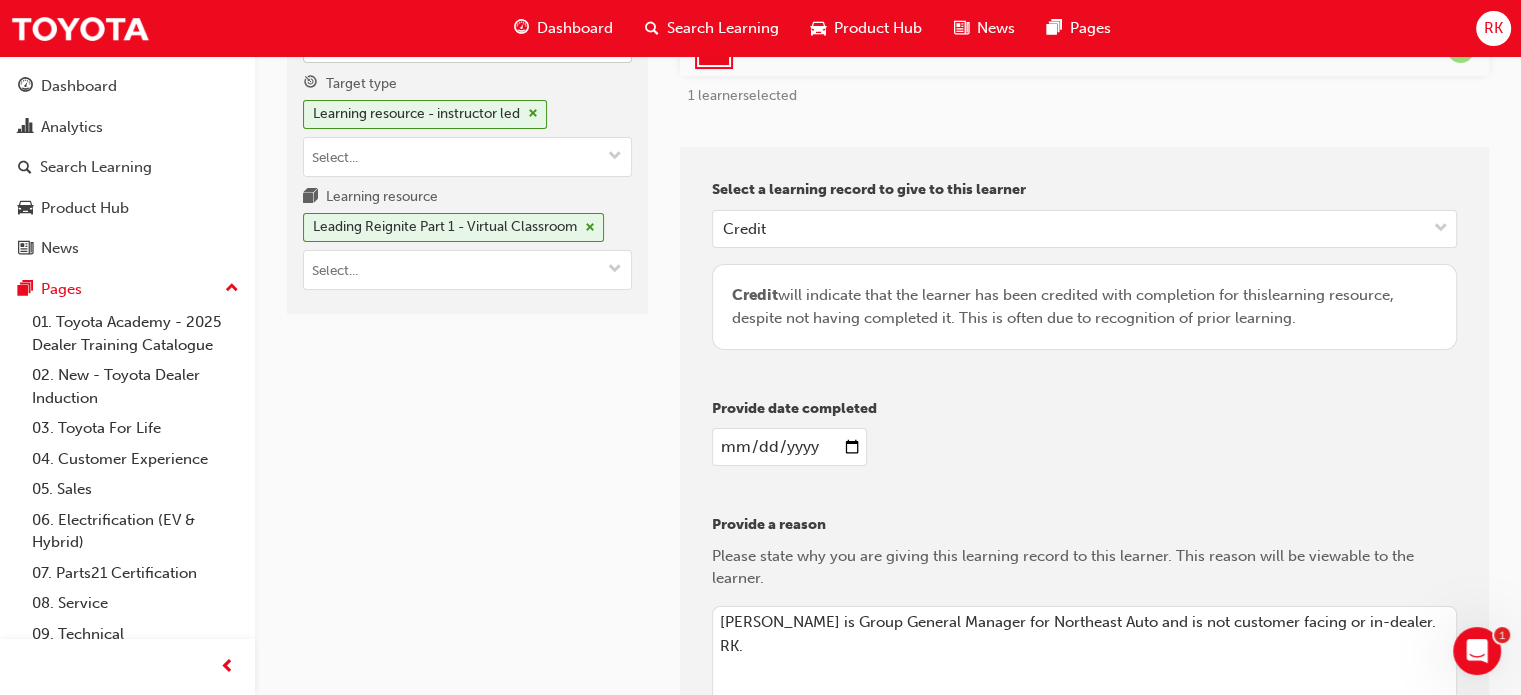 scroll, scrollTop: 300, scrollLeft: 0, axis: vertical 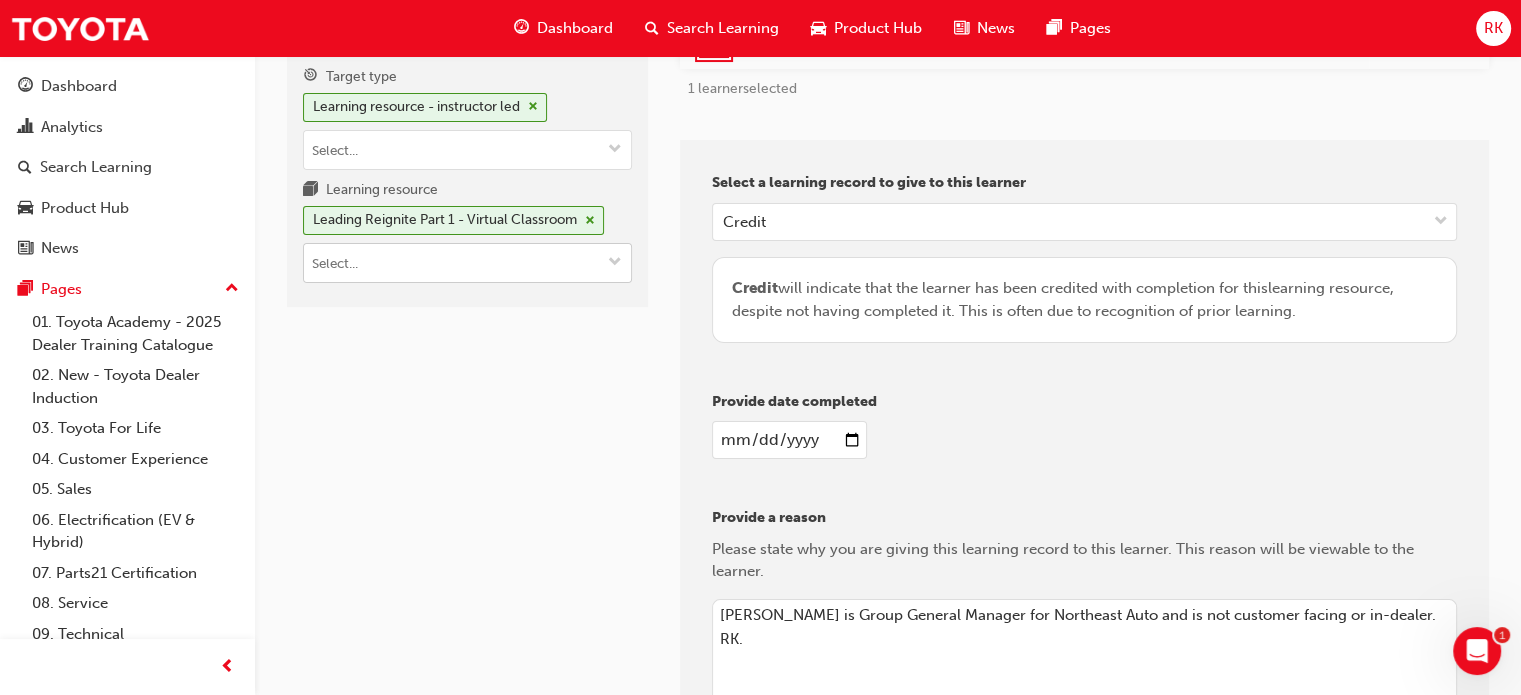 click at bounding box center (615, 263) 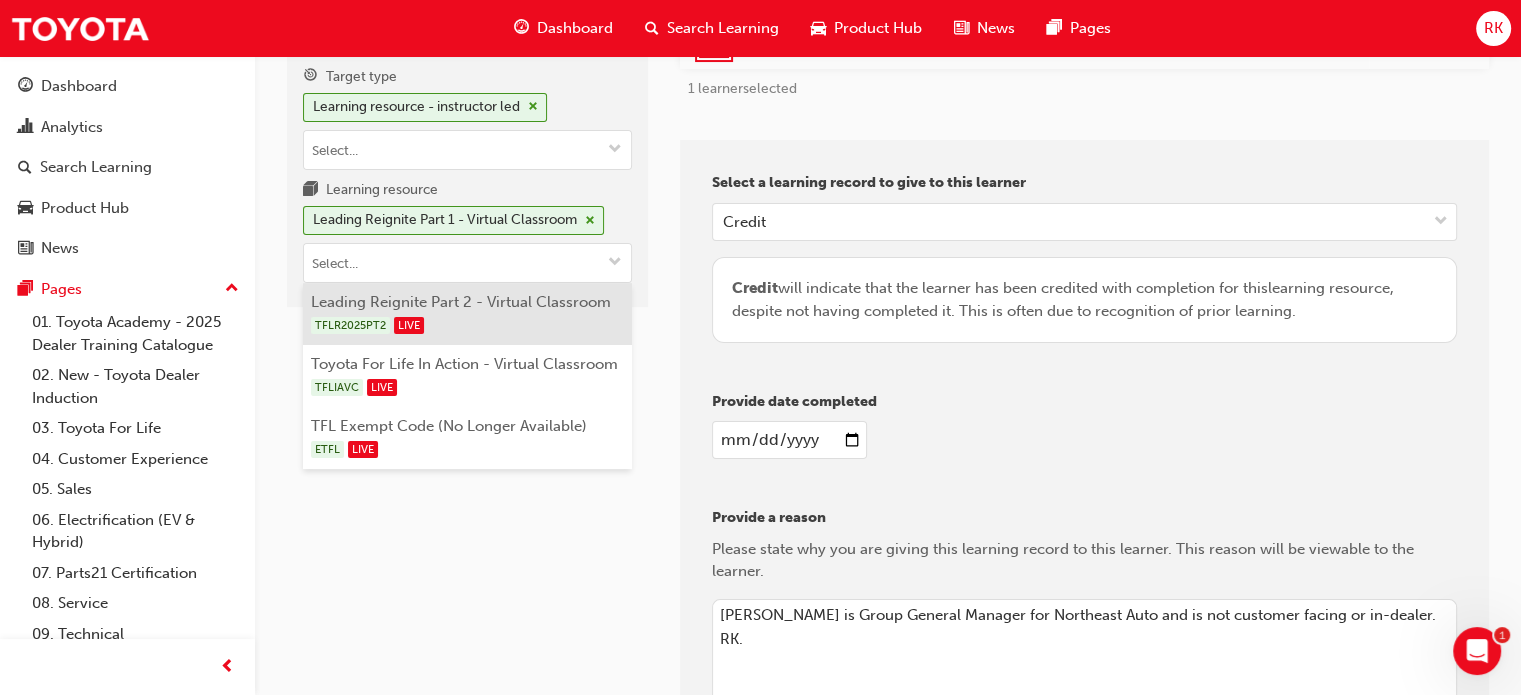 click on "TFLR2025PT2 LIVE" at bounding box center [468, 325] 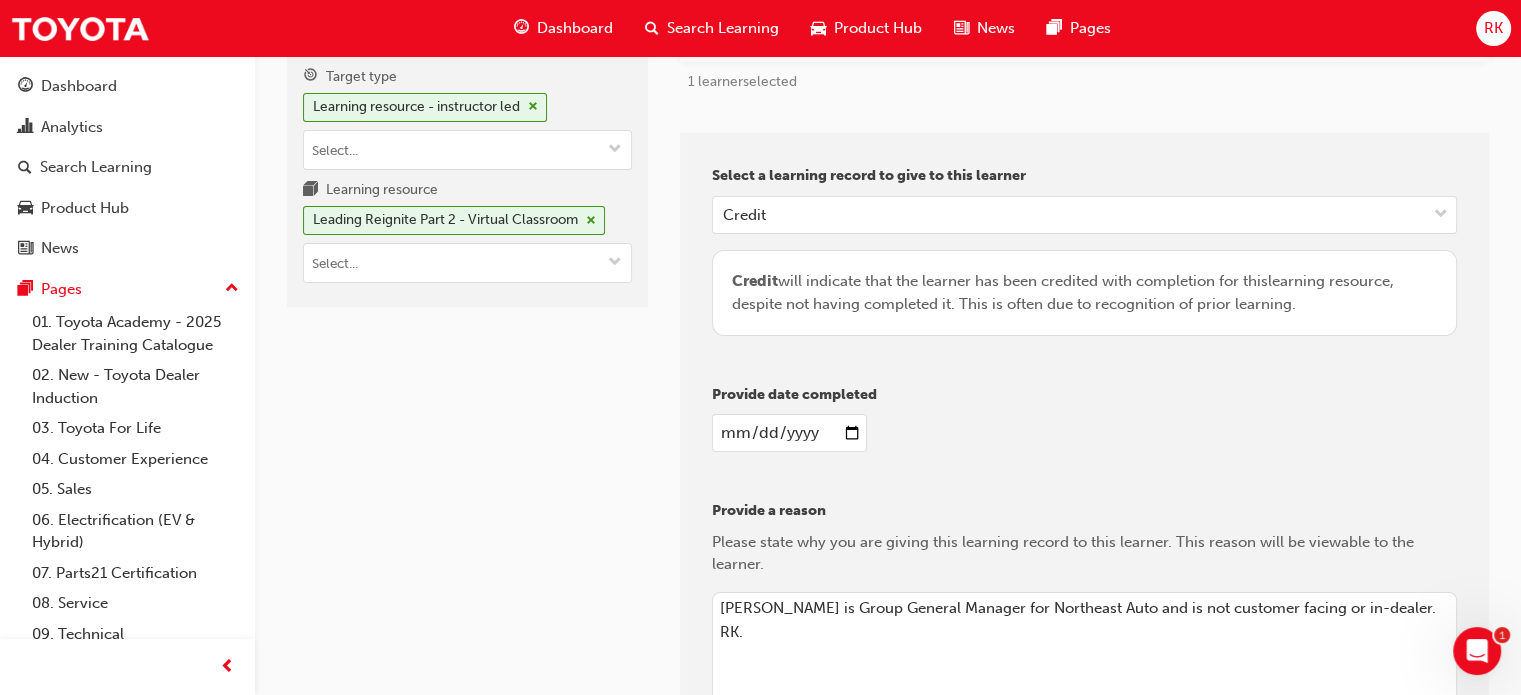 drag, startPoint x: 468, startPoint y: 499, endPoint x: 730, endPoint y: 526, distance: 263.38754 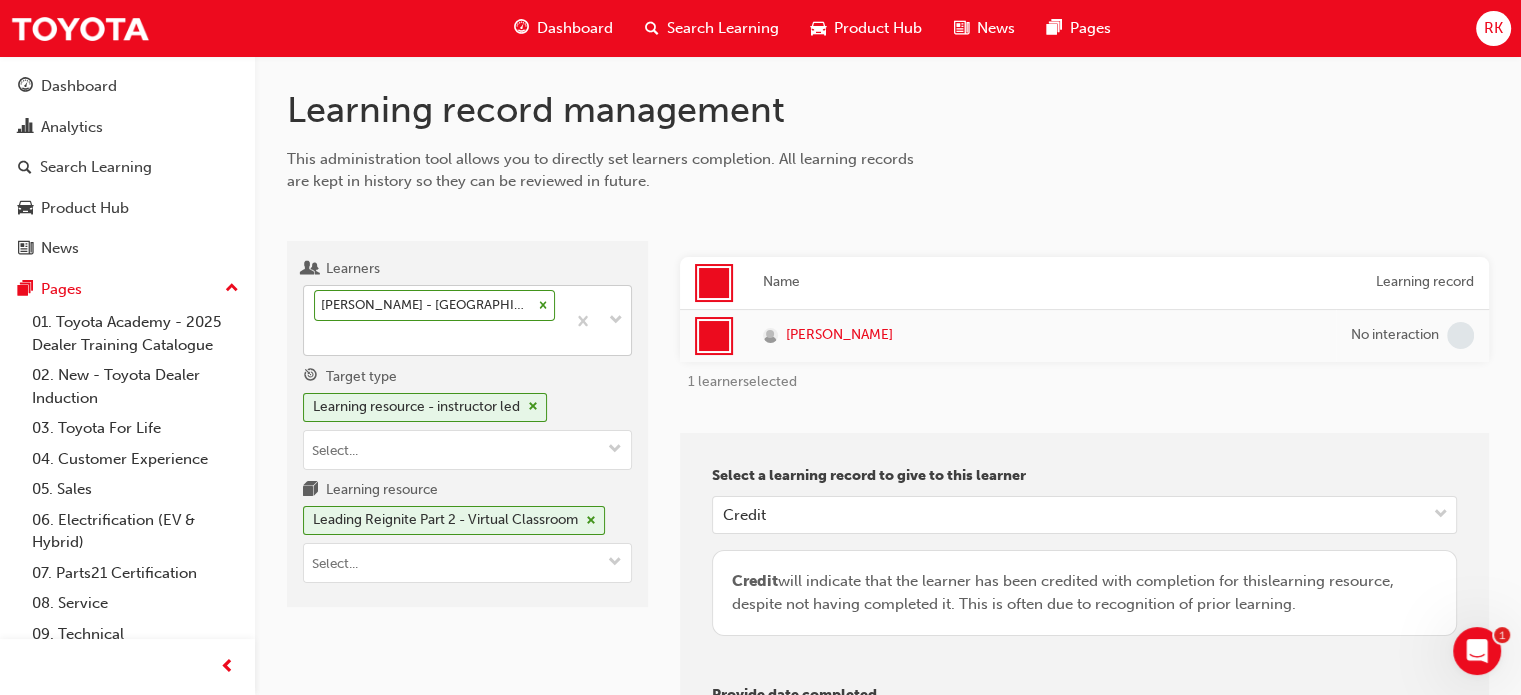 scroll, scrollTop: 557, scrollLeft: 0, axis: vertical 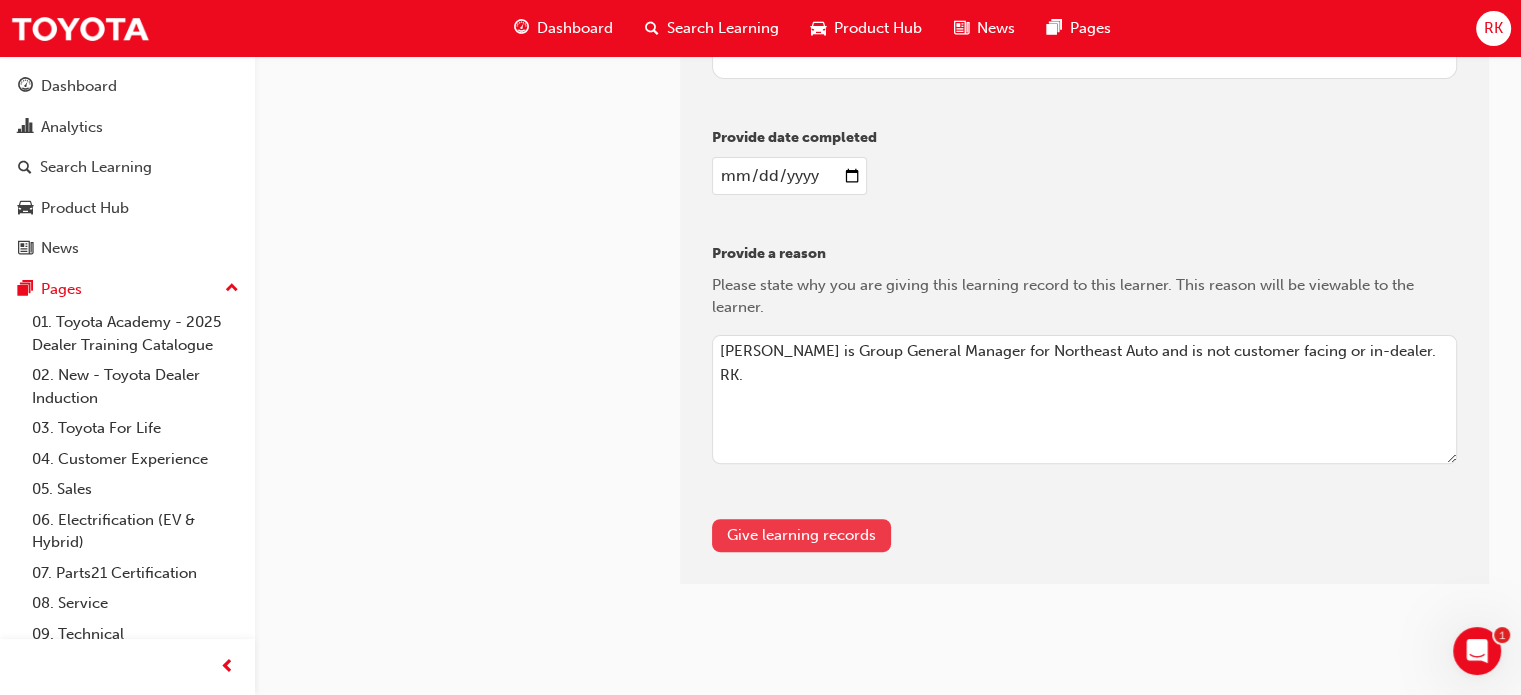 click on "Give learning records" at bounding box center (801, 535) 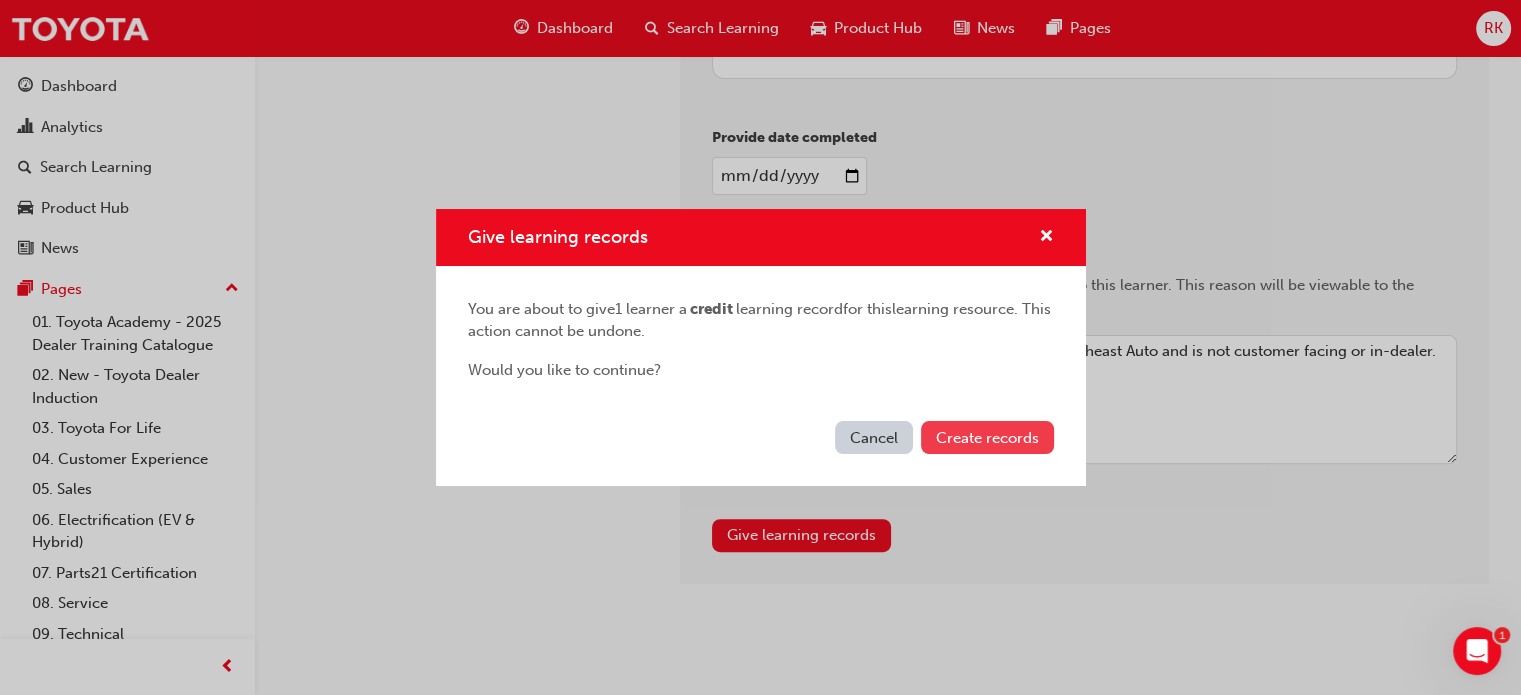 click on "Create records" at bounding box center [987, 438] 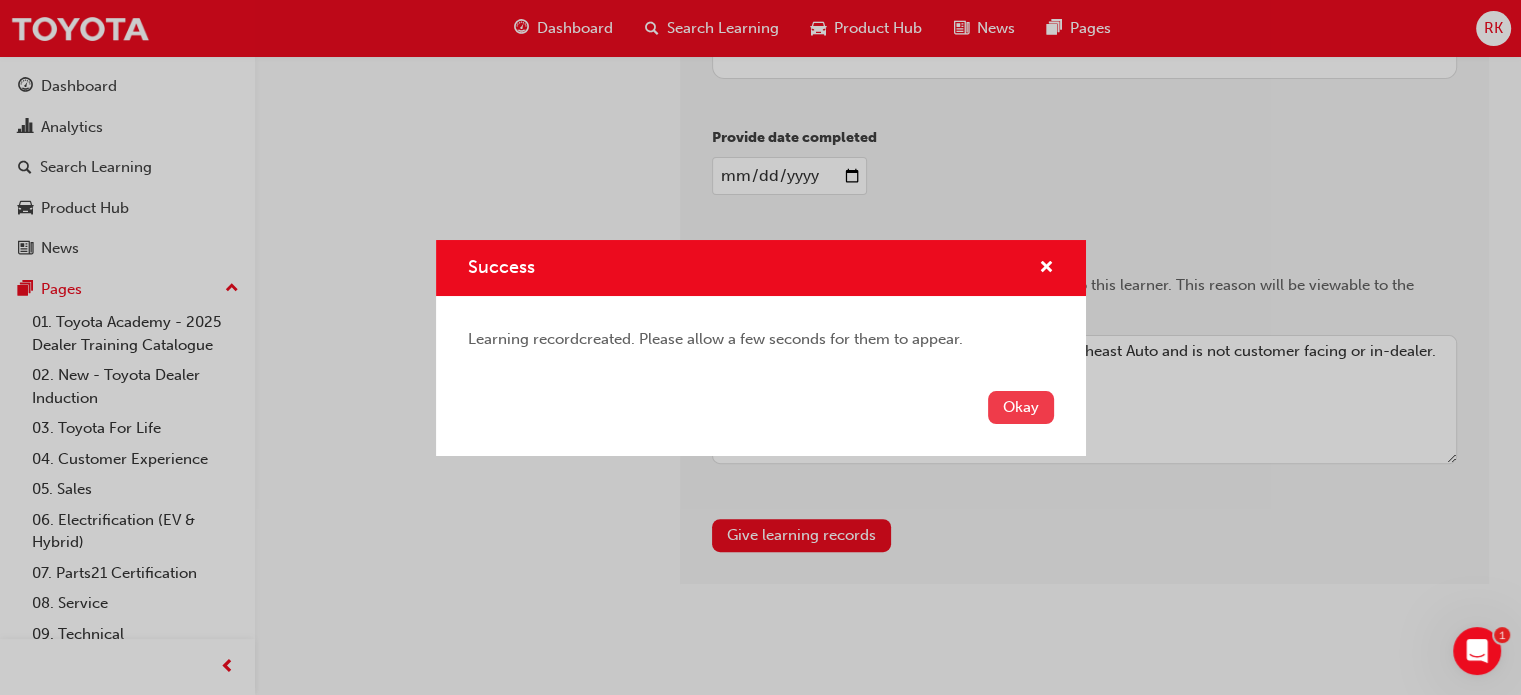 click on "Okay" at bounding box center (1021, 407) 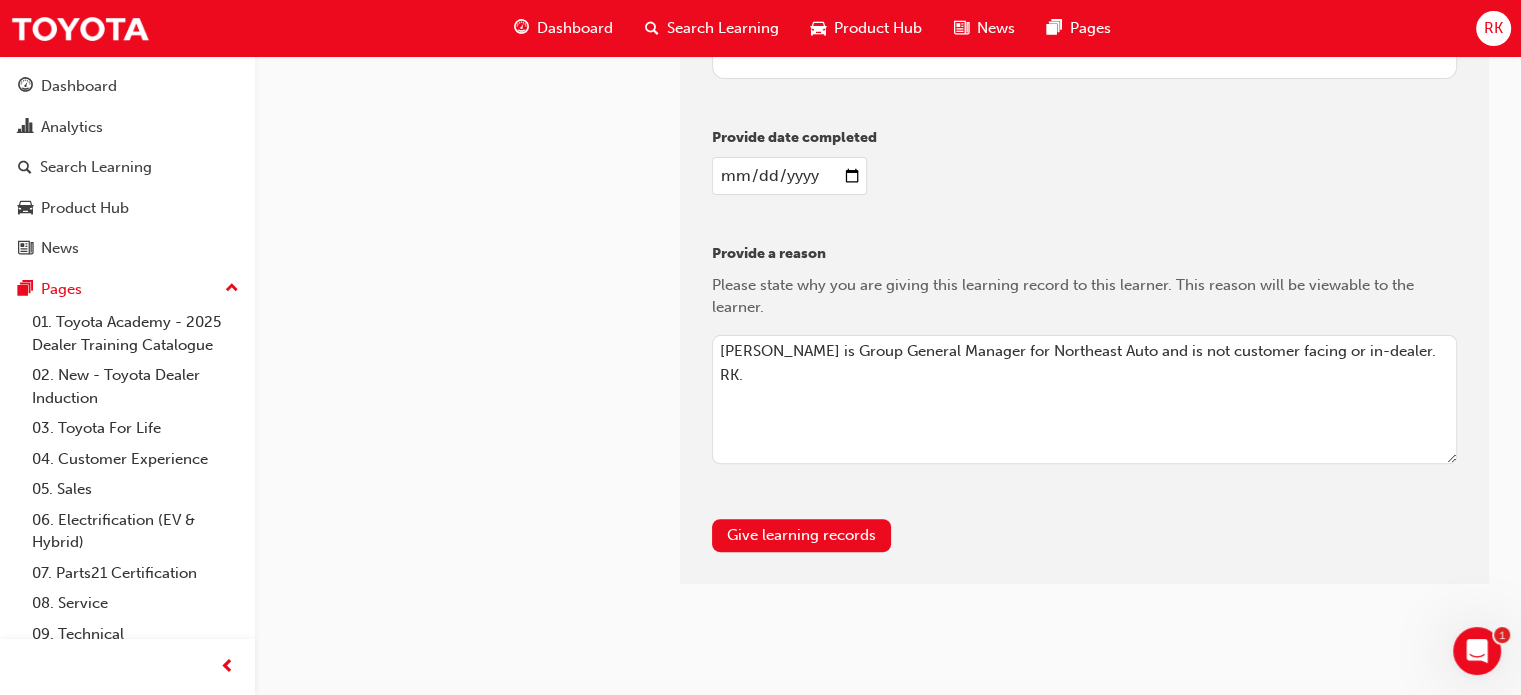 click on "Select a learning record to give to this learner Credit Credit  will indicate that the learner has been credited with completion for this  learning resource , despite not having completed it. This is often due to recognition of prior learning. Provide date completed [DATE] Provide a reason Please state why you are giving this learning record to this learner. This reason will be viewable to the learner. [PERSON_NAME] is Group General Manager for Northeast Auto and is not customer facing or in-dealer. RK. Give learning records" at bounding box center (1084, 230) 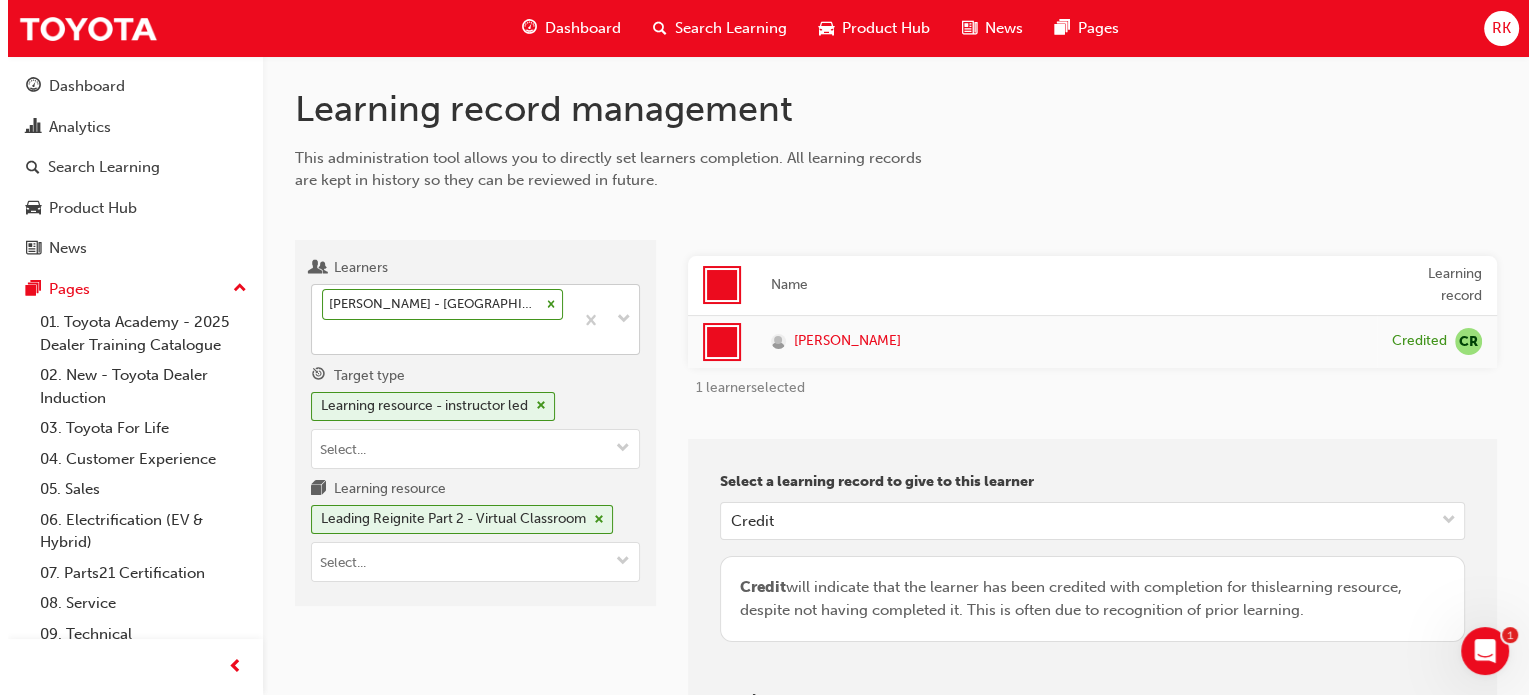 scroll, scrollTop: 0, scrollLeft: 0, axis: both 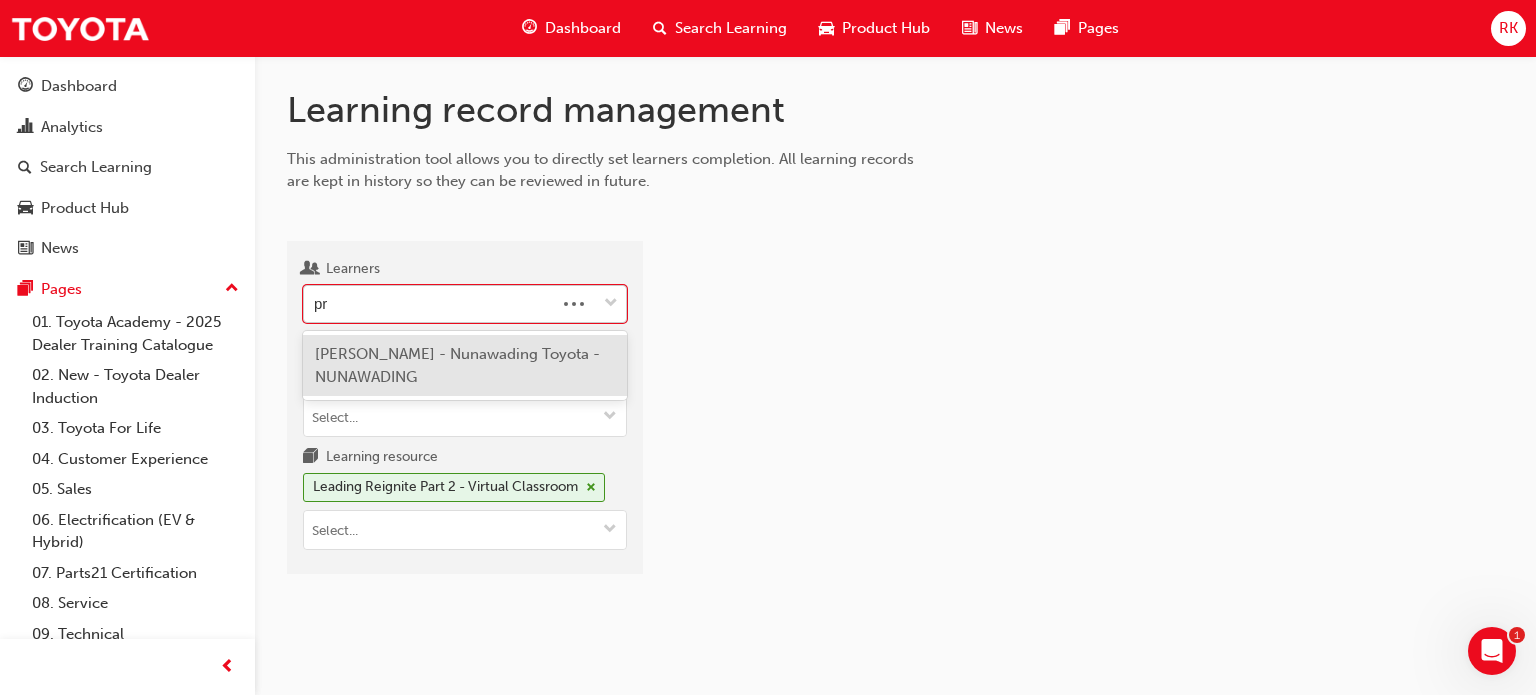 type on "p" 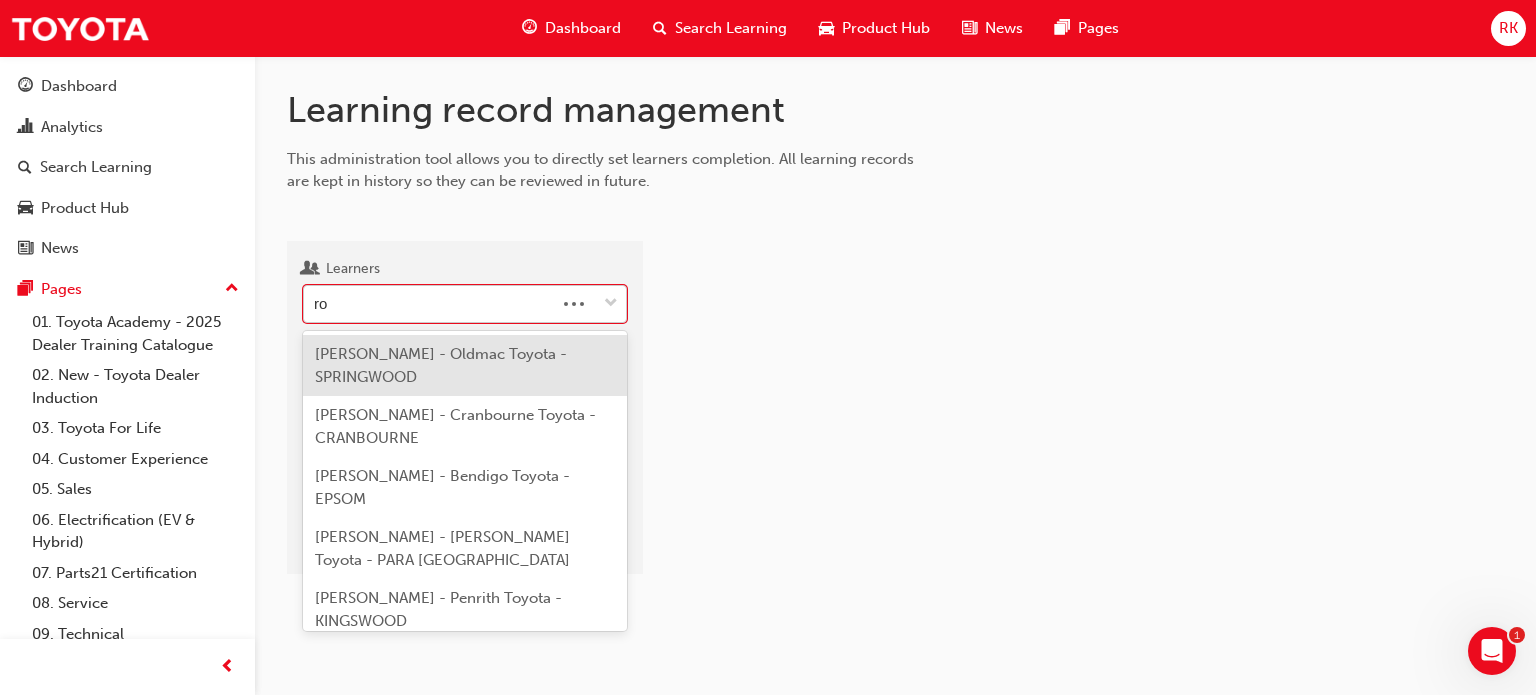 type on "r" 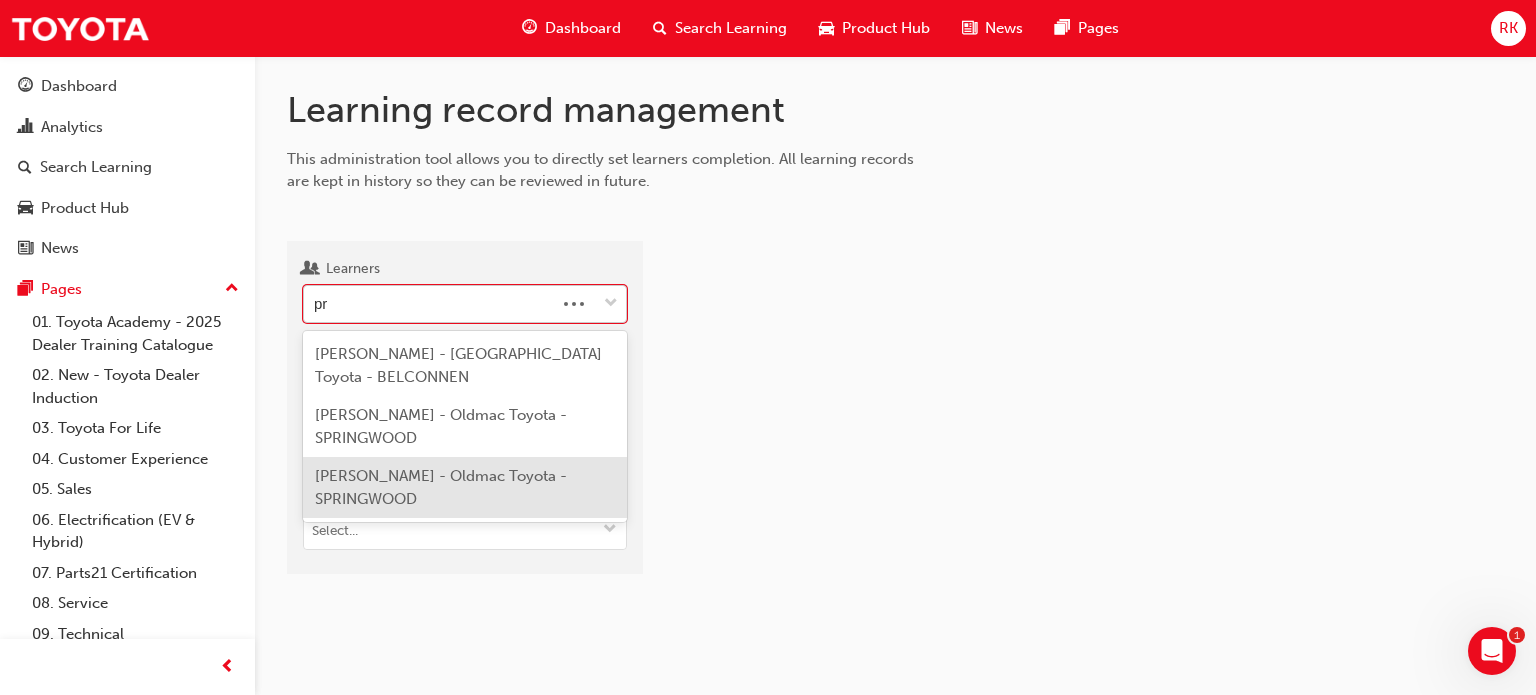 type on "pr" 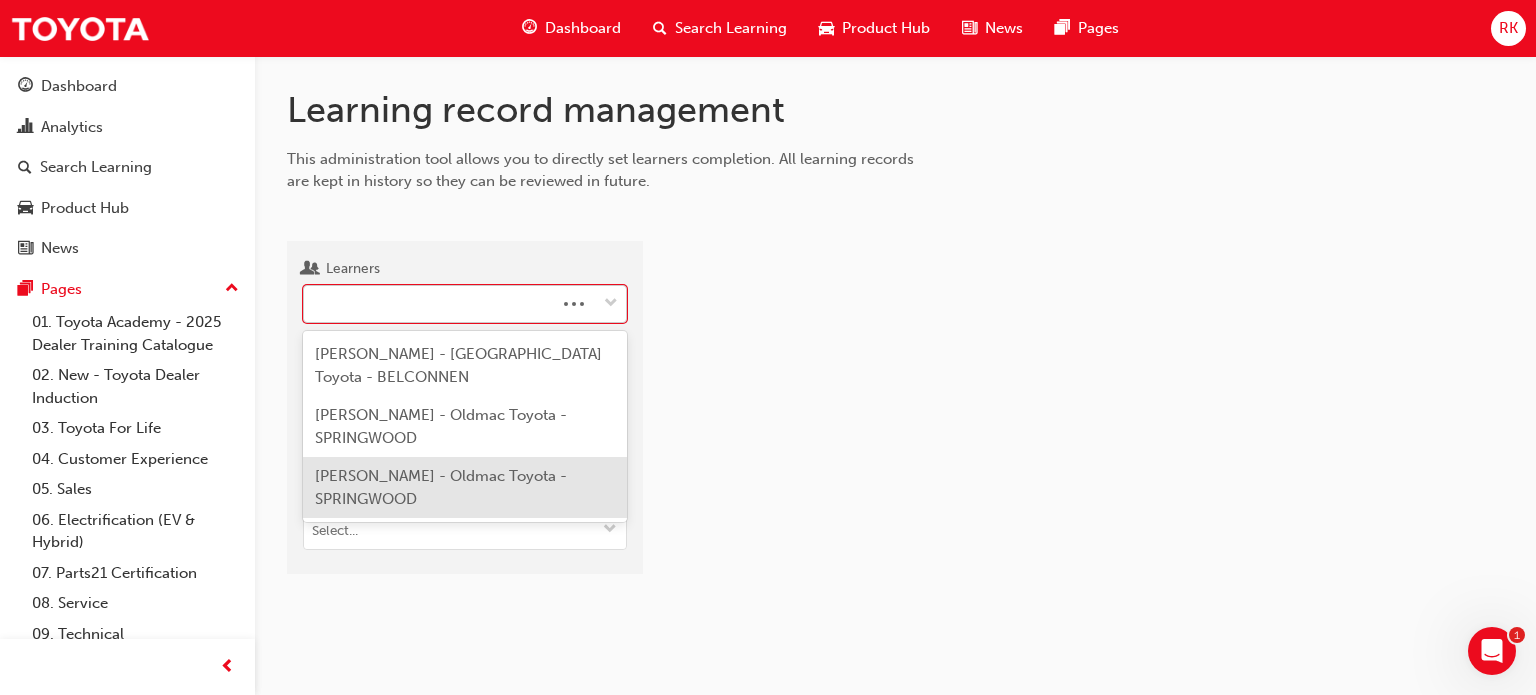 click at bounding box center [1090, 416] 